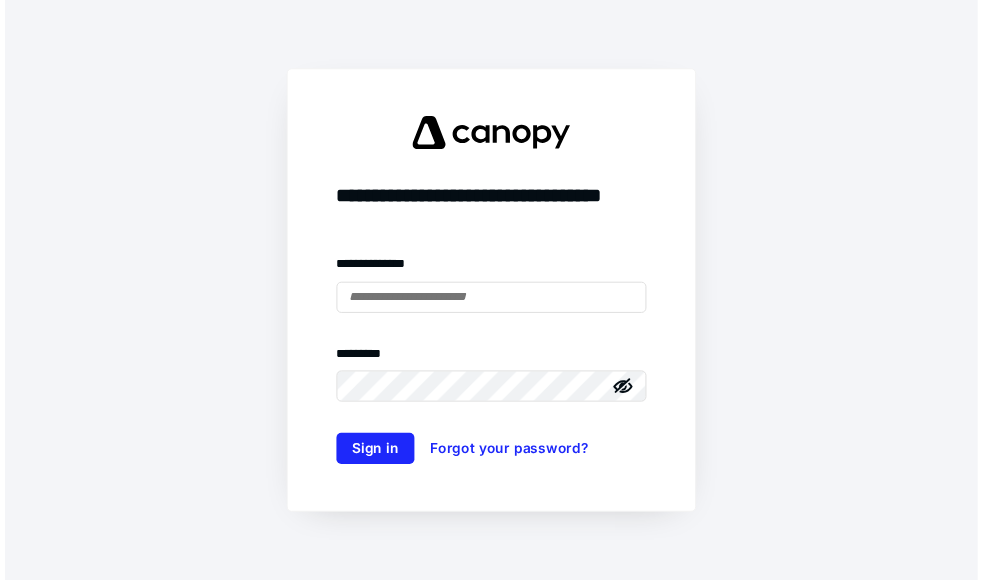 scroll, scrollTop: 0, scrollLeft: 0, axis: both 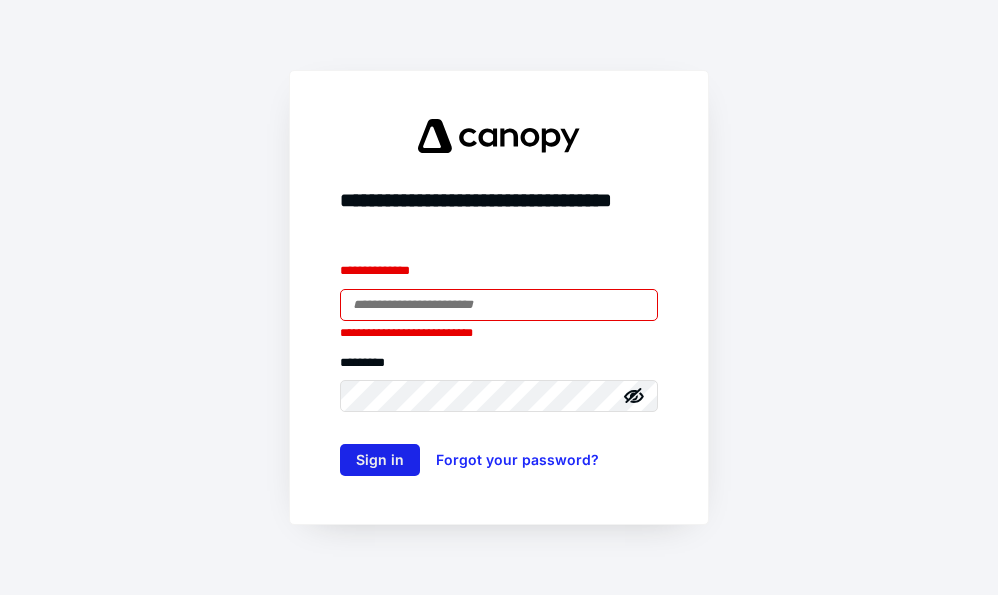 type on "**********" 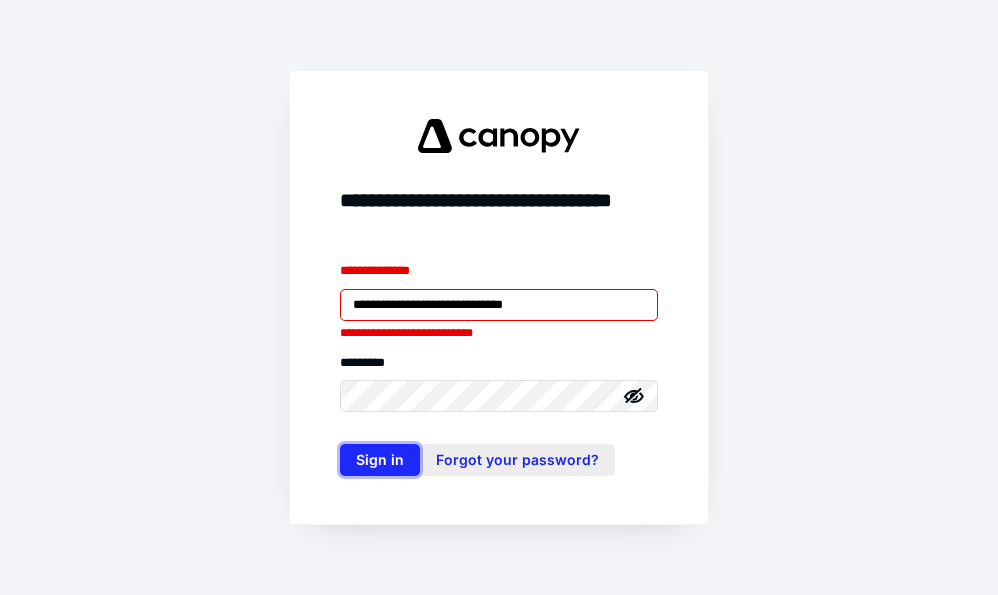 drag, startPoint x: 409, startPoint y: 457, endPoint x: 417, endPoint y: 446, distance: 13.601471 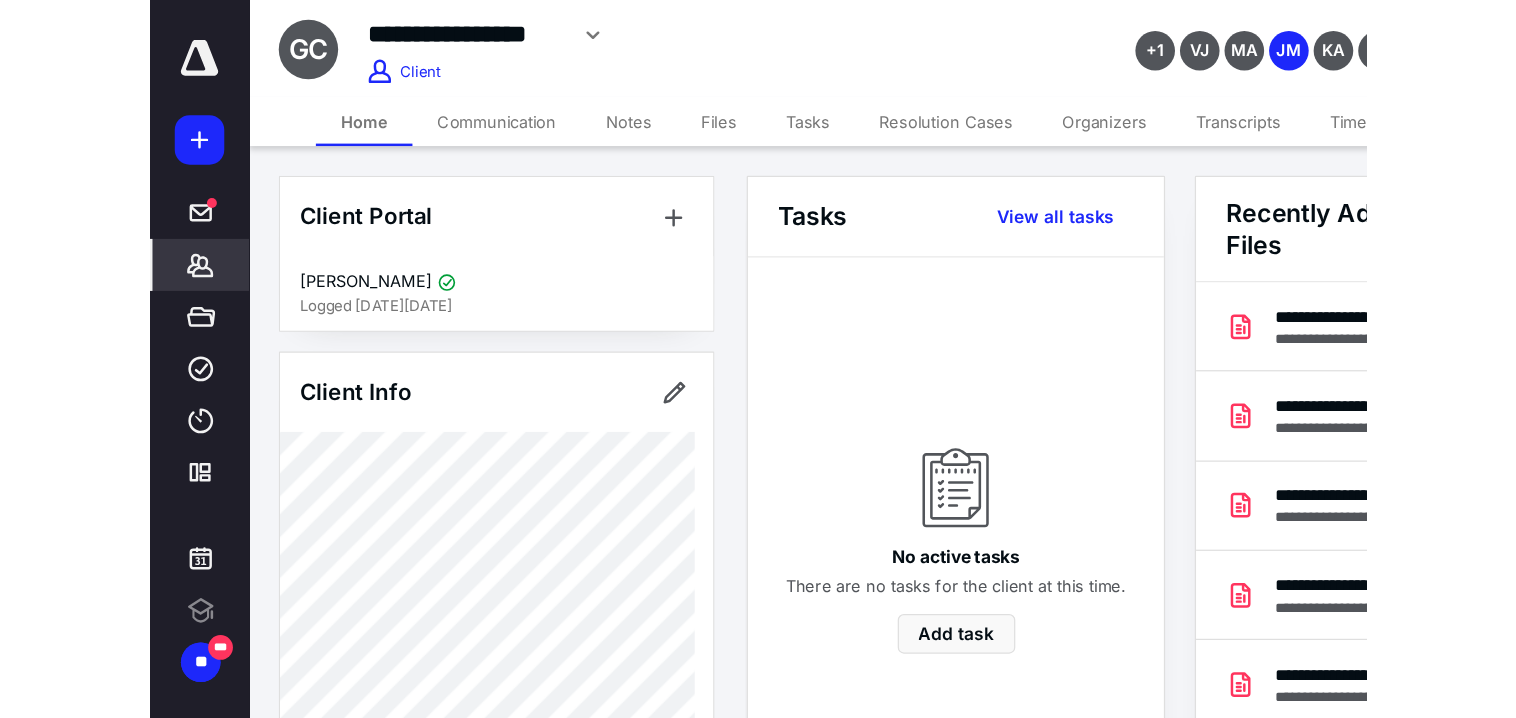 scroll, scrollTop: 0, scrollLeft: 0, axis: both 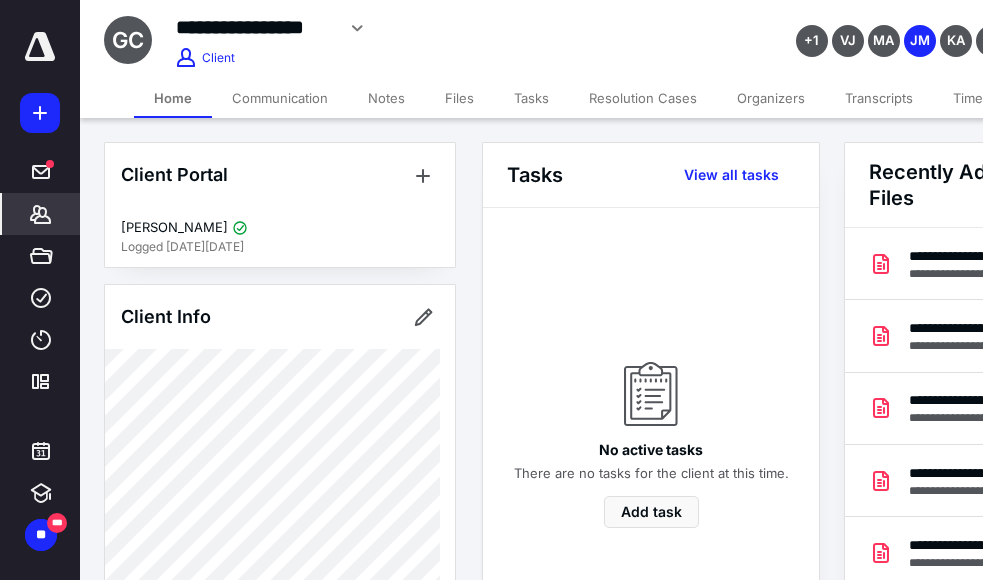 click 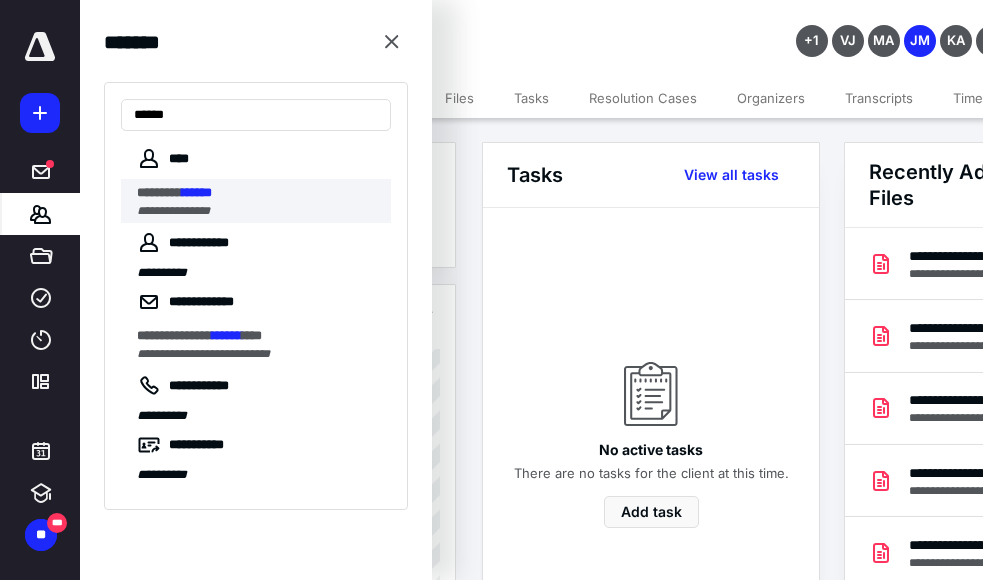 type on "******" 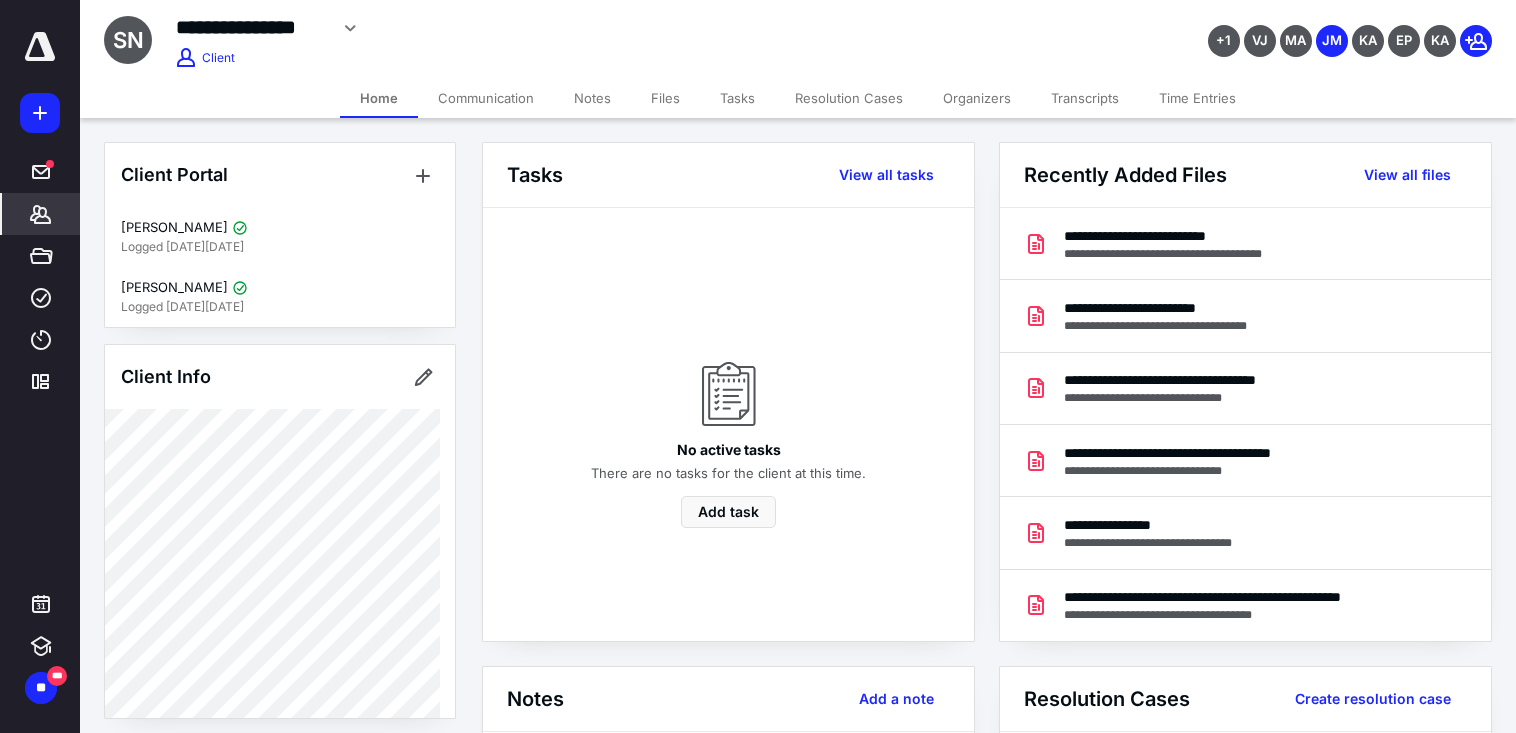 click on "Notes" at bounding box center [592, 98] 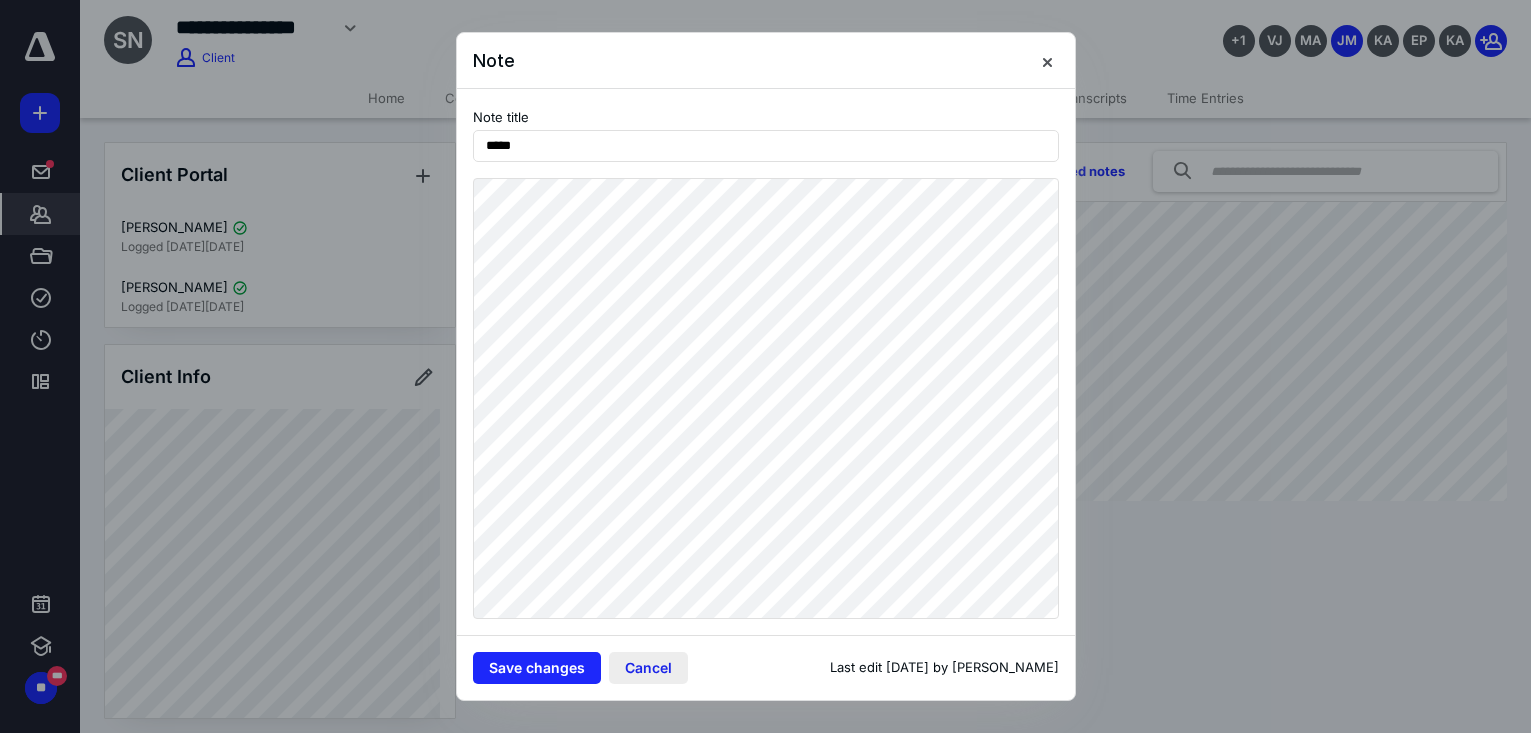 click on "Cancel" at bounding box center [648, 668] 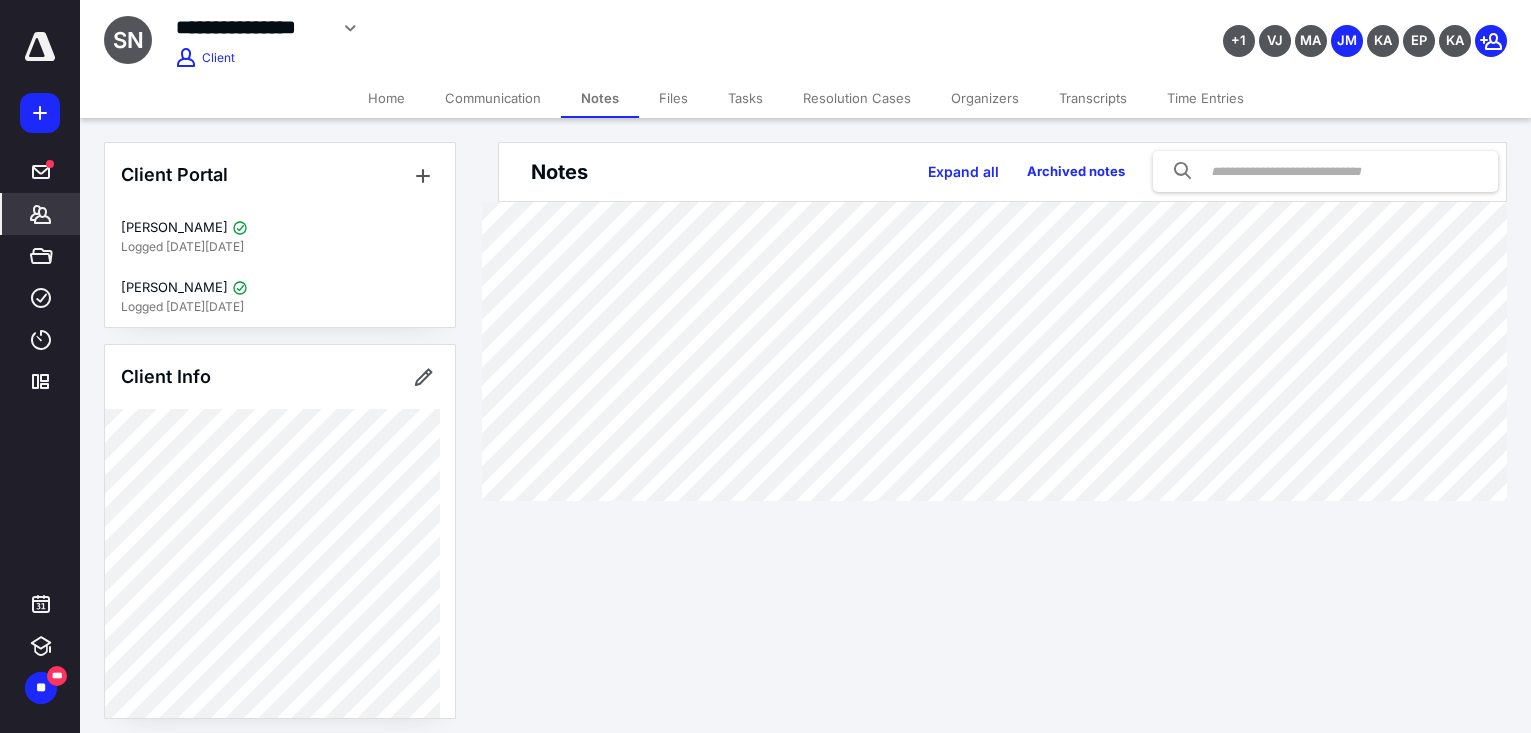 click 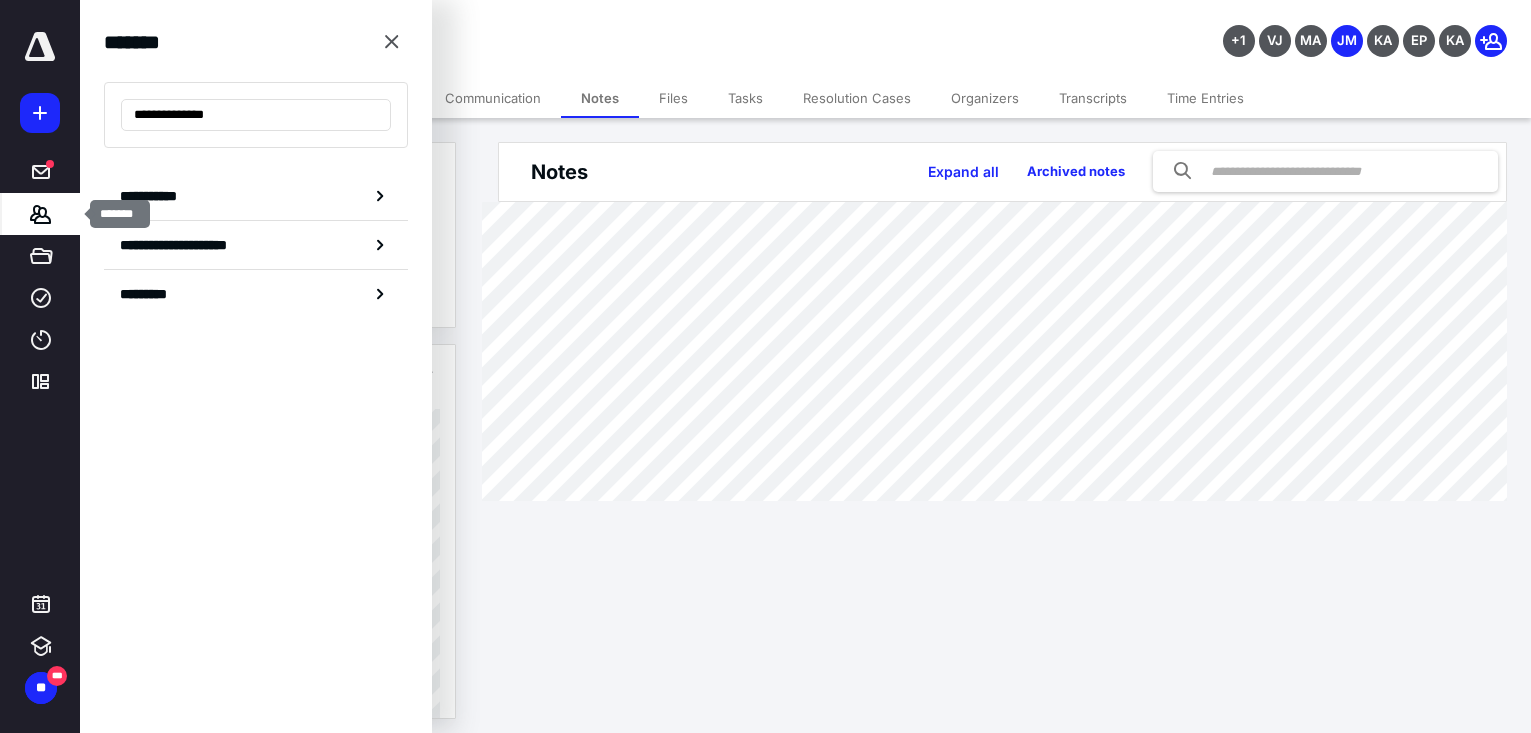 type on "**********" 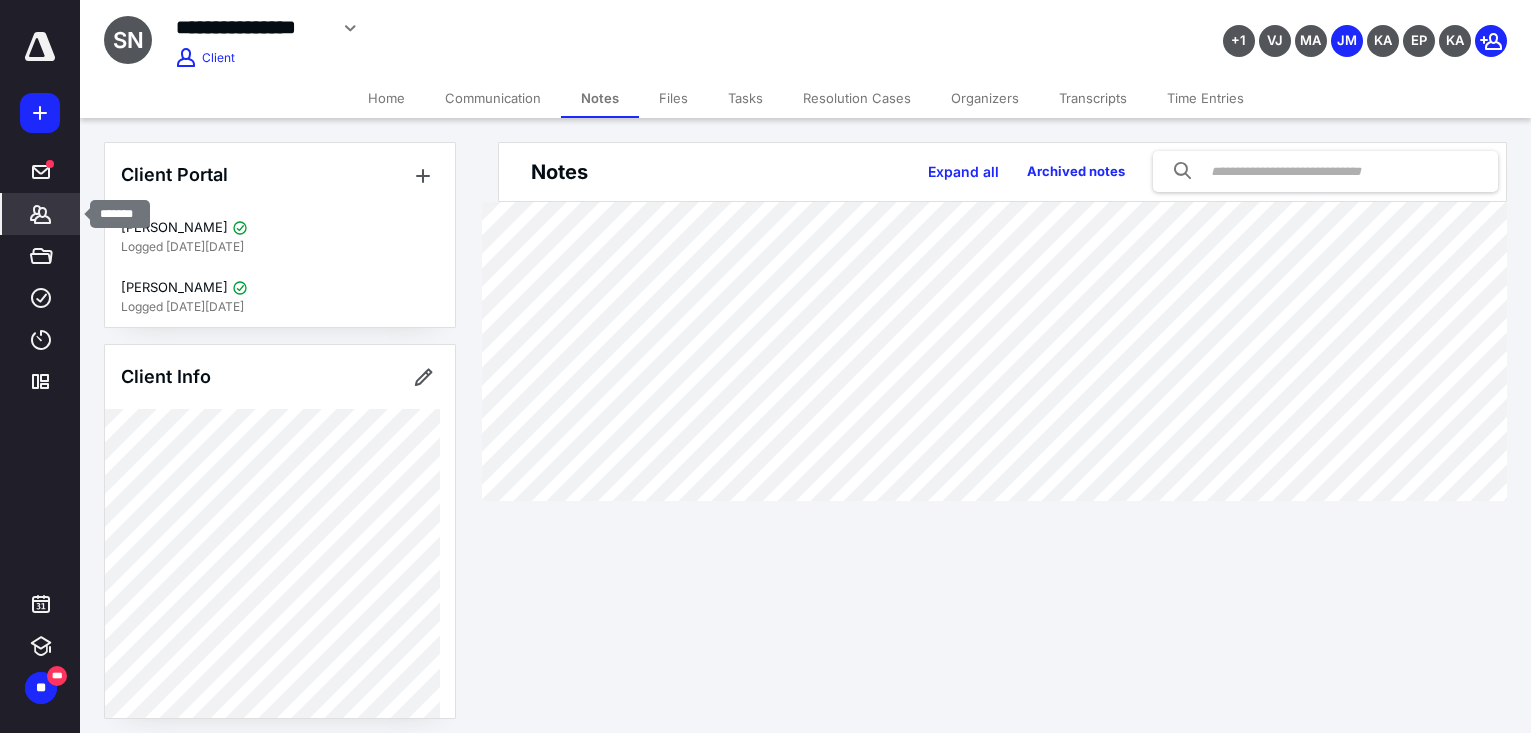 click 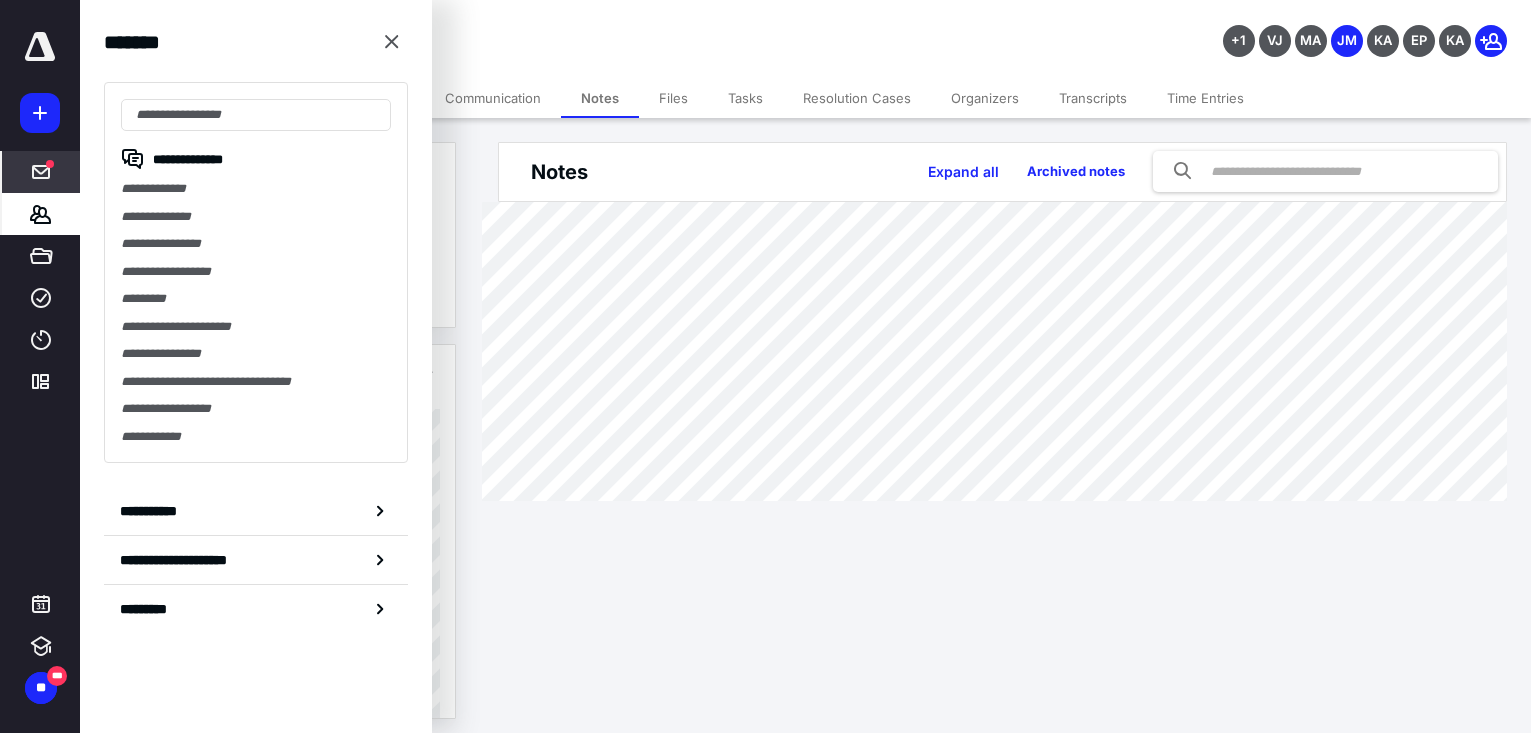 click 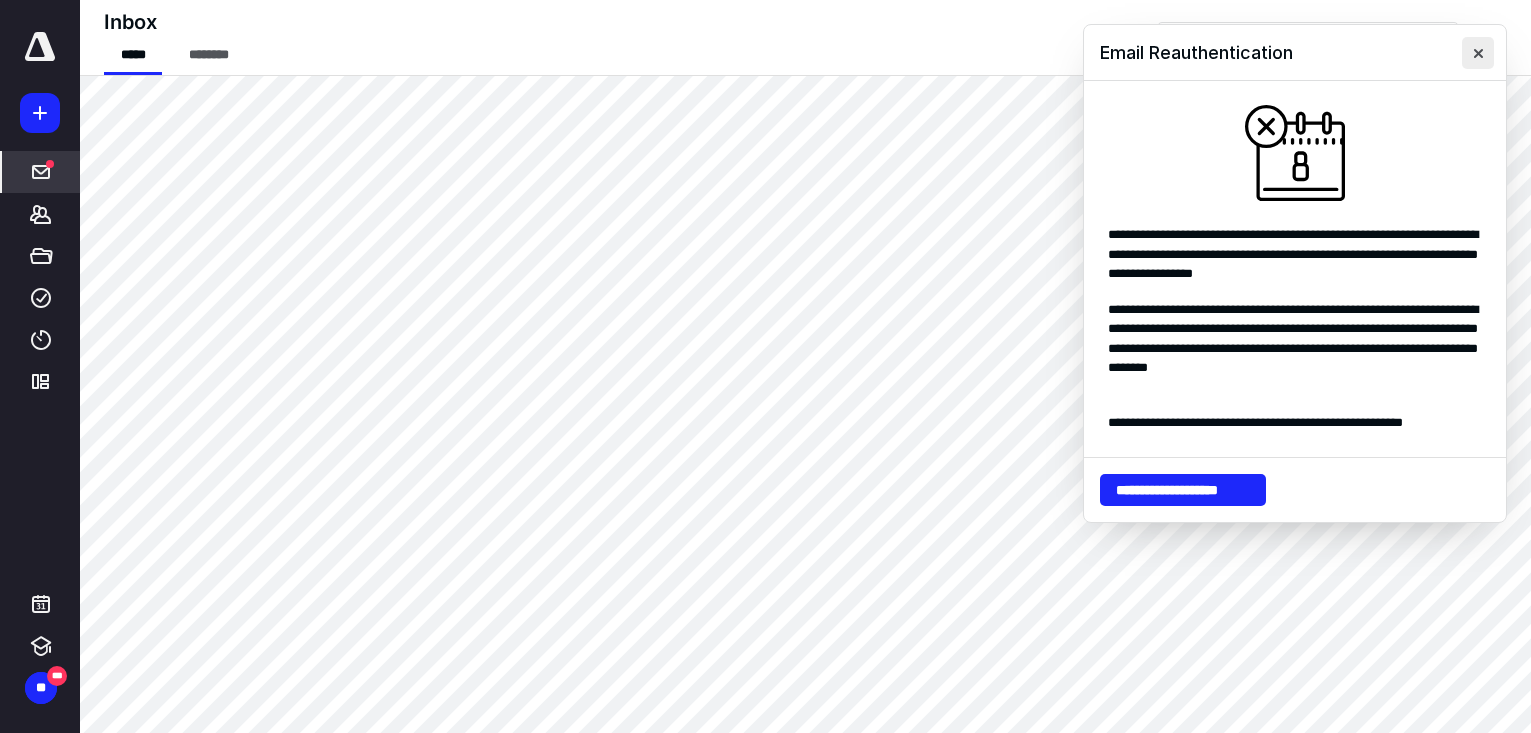 click at bounding box center [1478, 53] 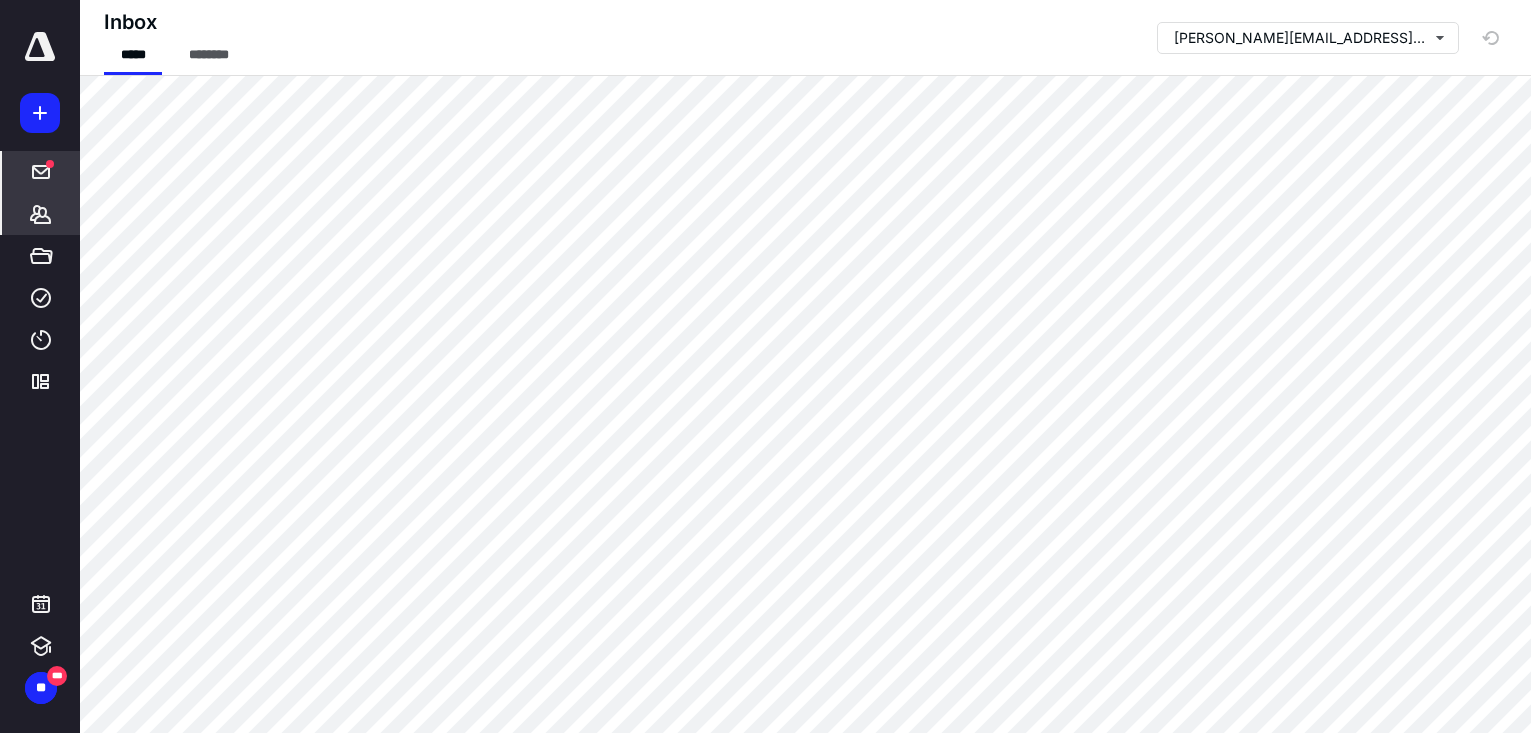 click on "*******" at bounding box center (41, 214) 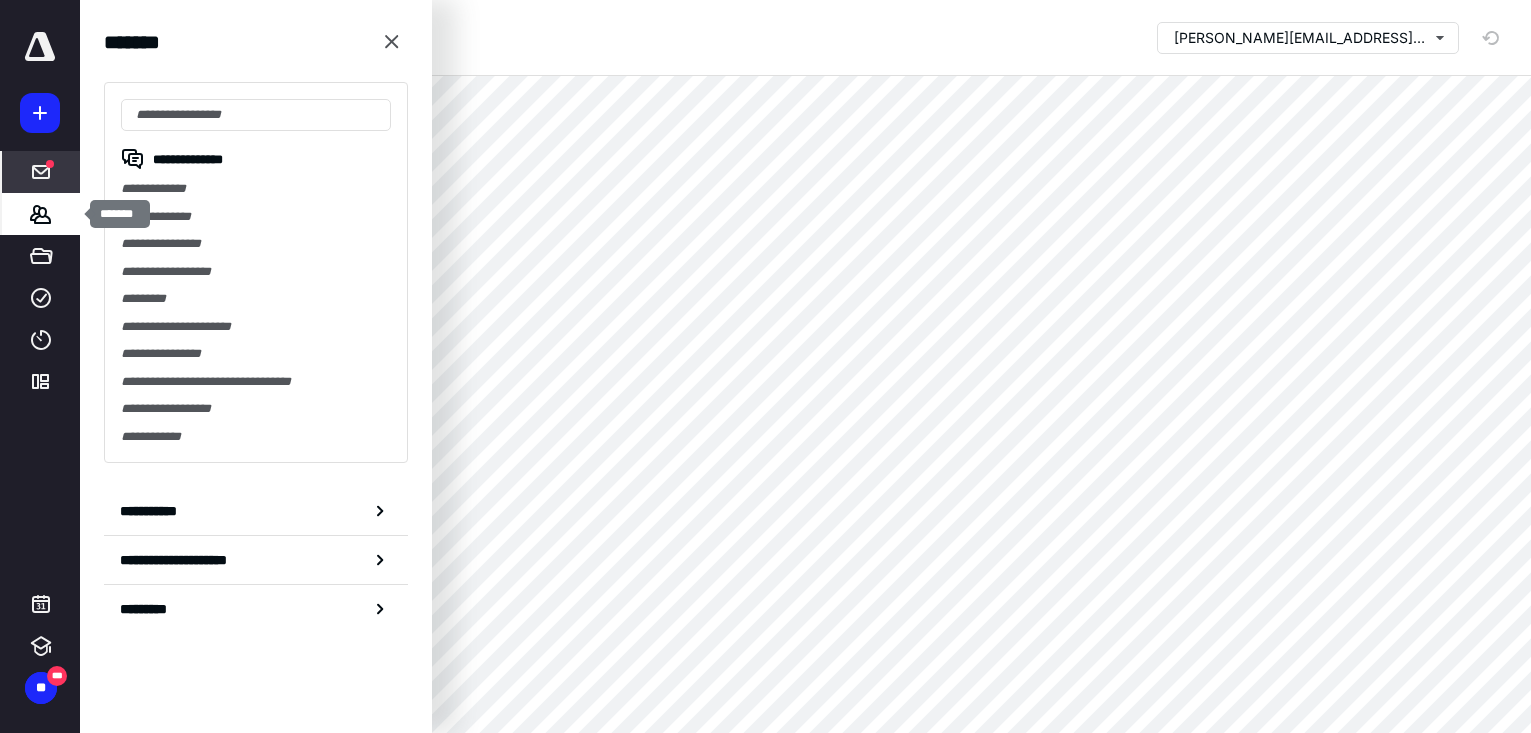 click 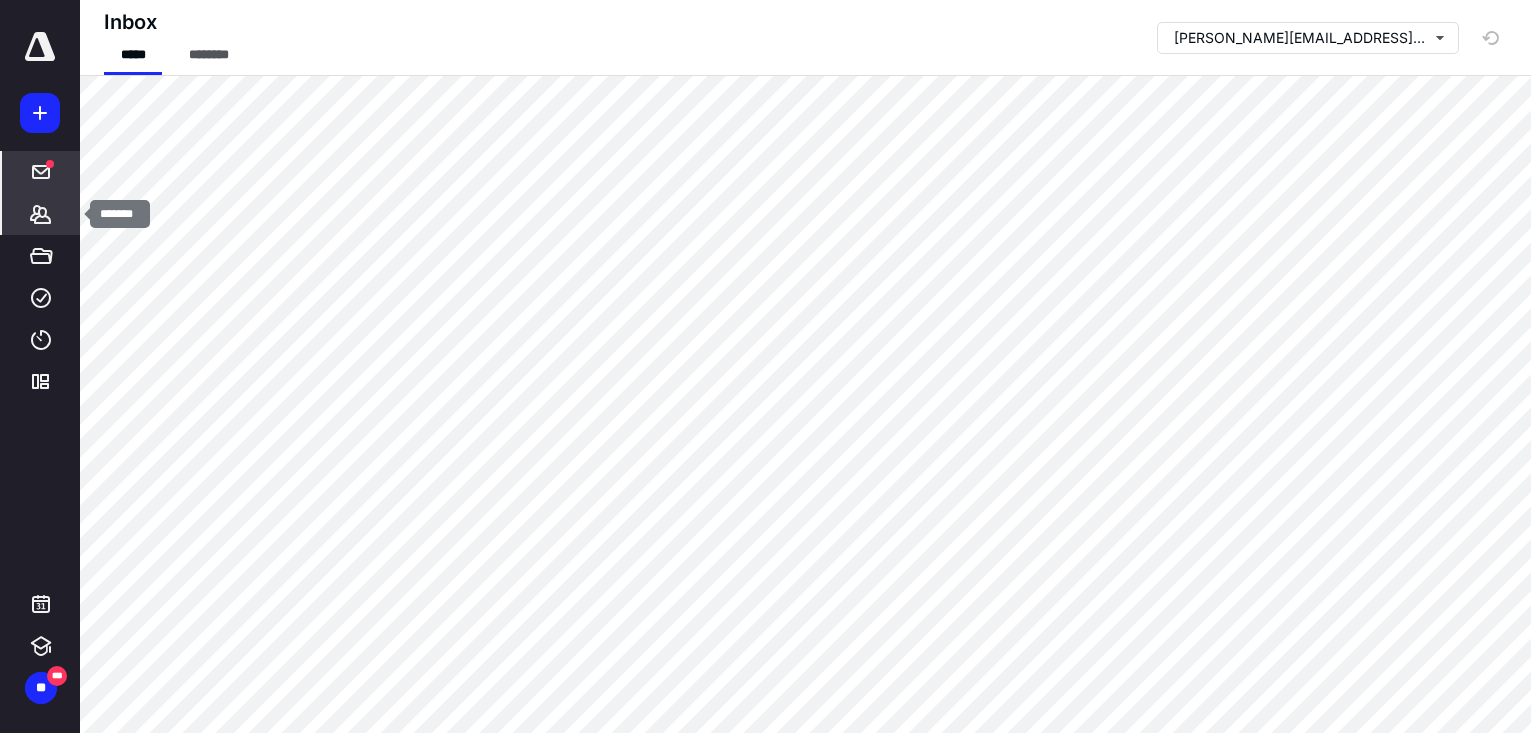 click 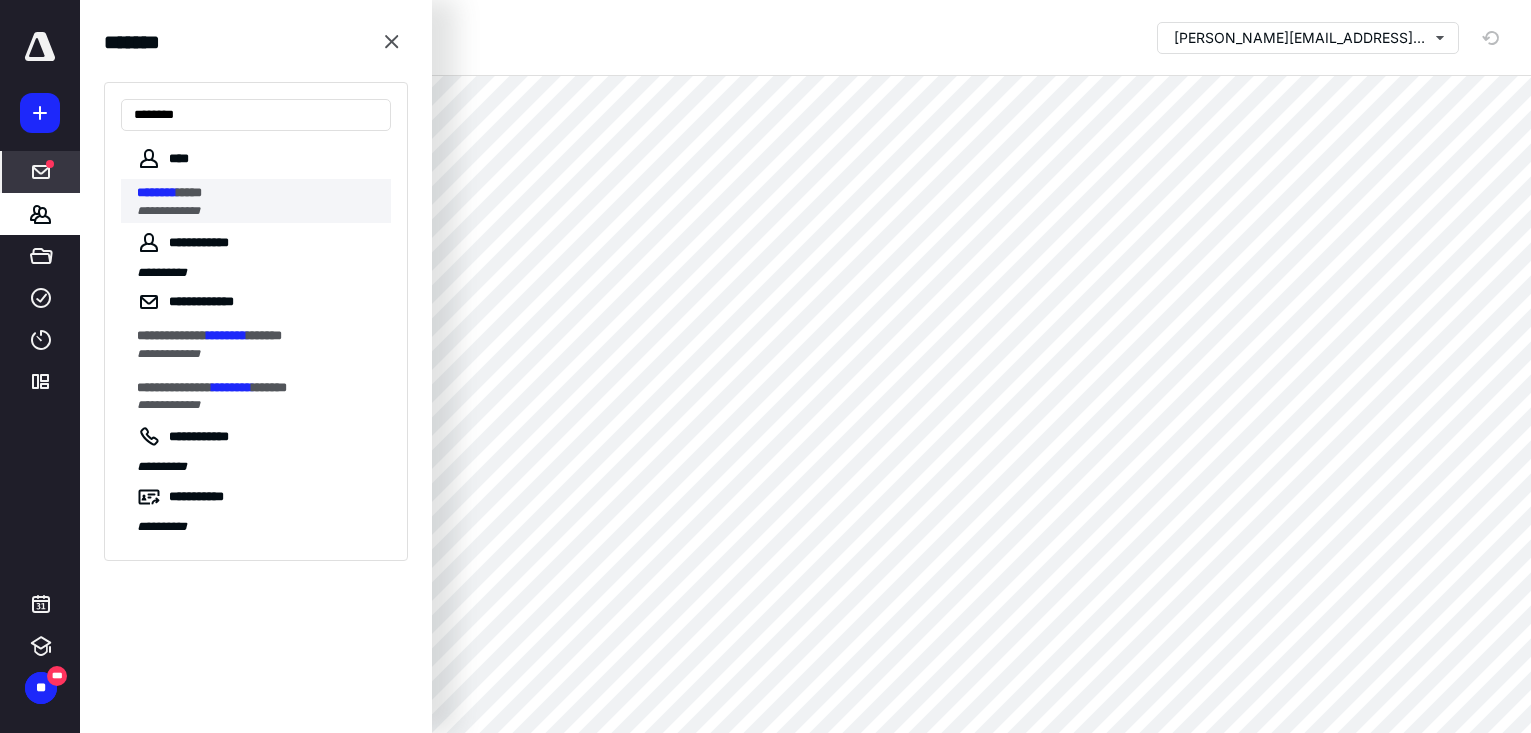 type on "********" 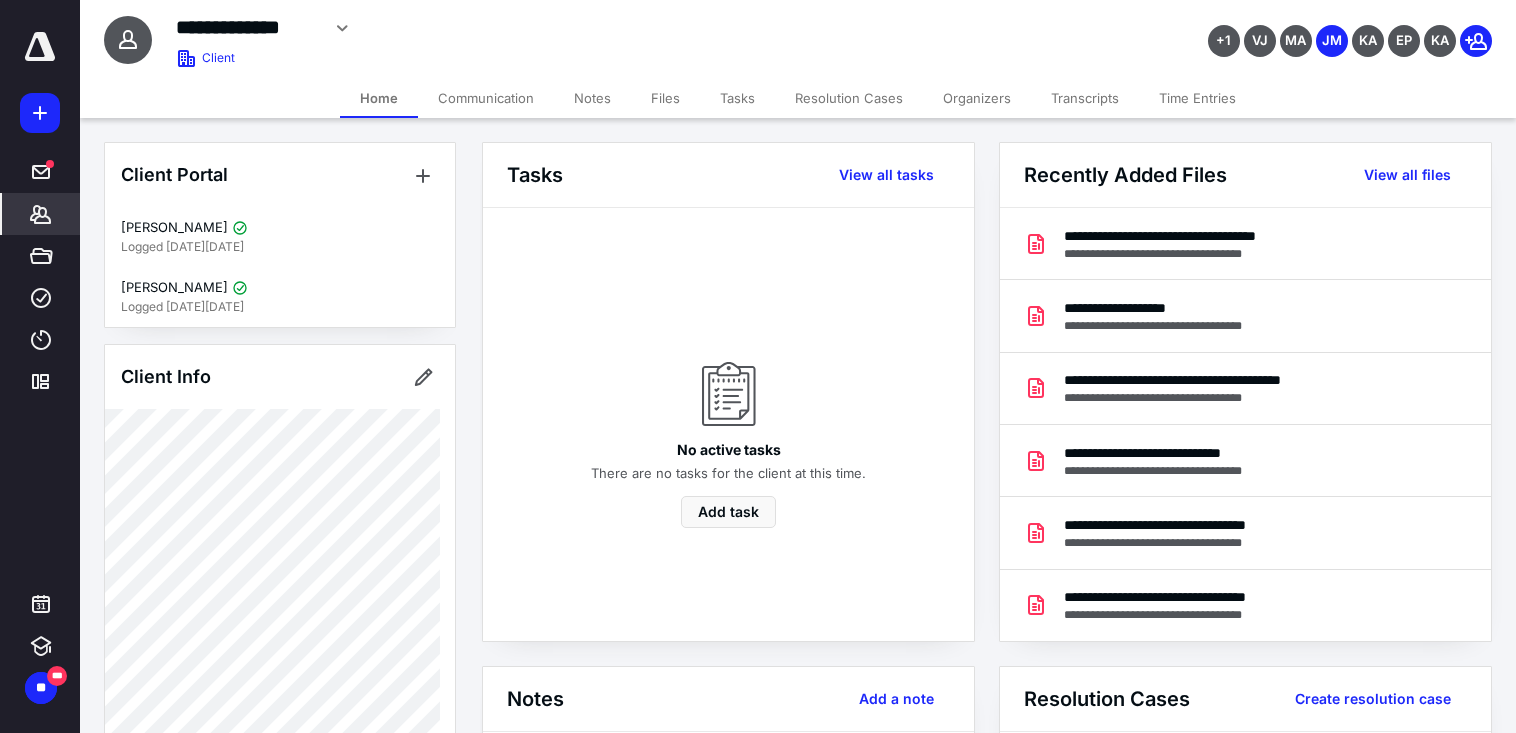 click on "Notes" at bounding box center [592, 98] 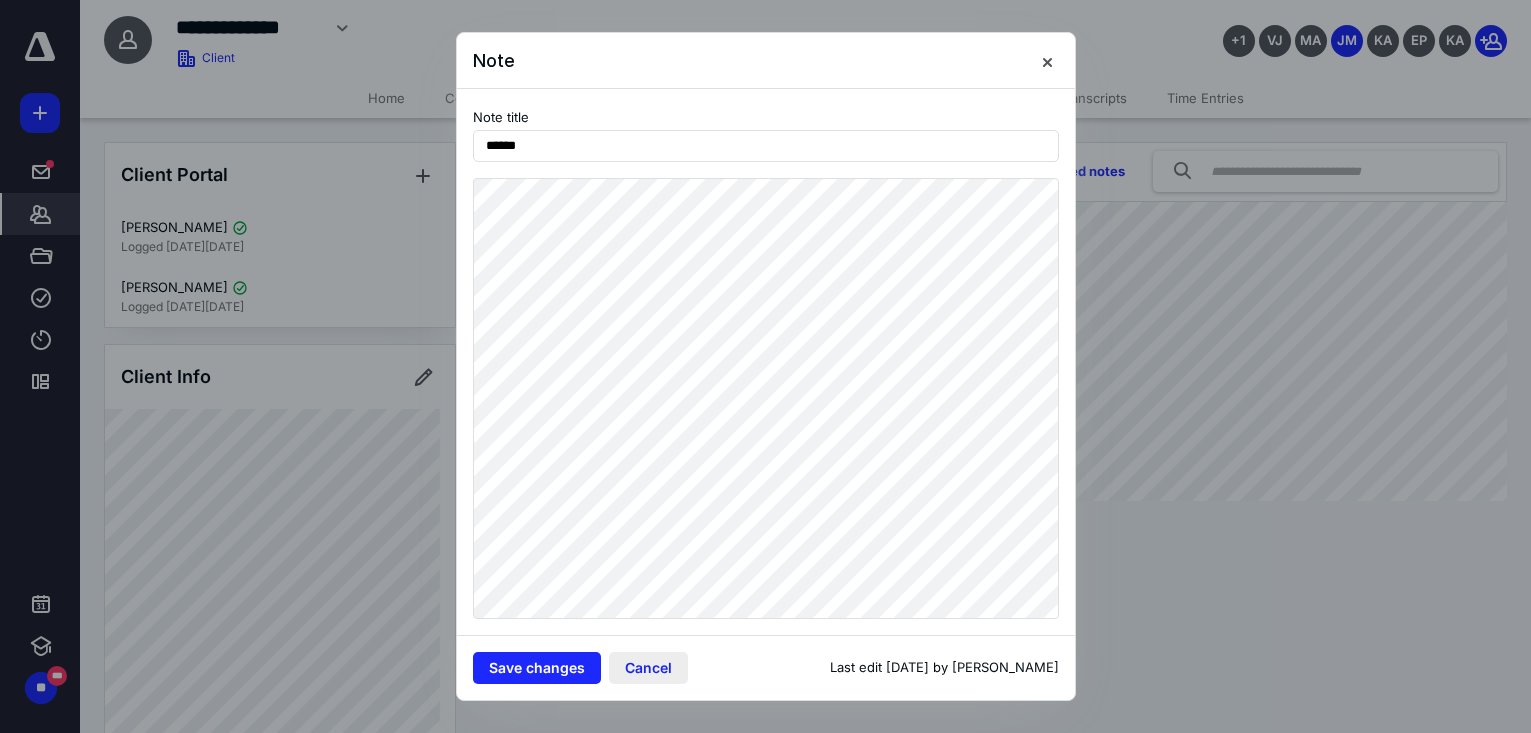 click on "Cancel" at bounding box center [648, 668] 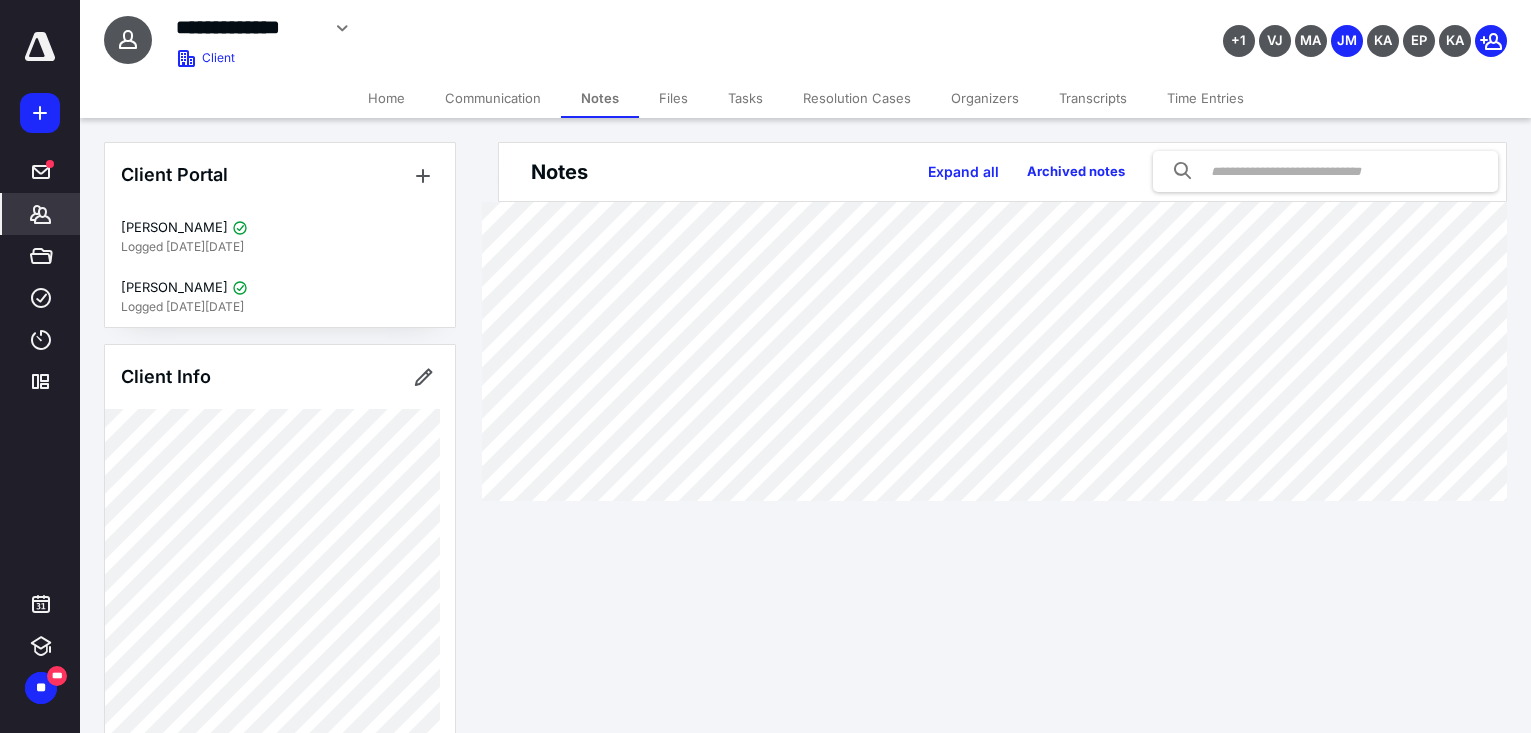 click on "**********" at bounding box center (604, 28) 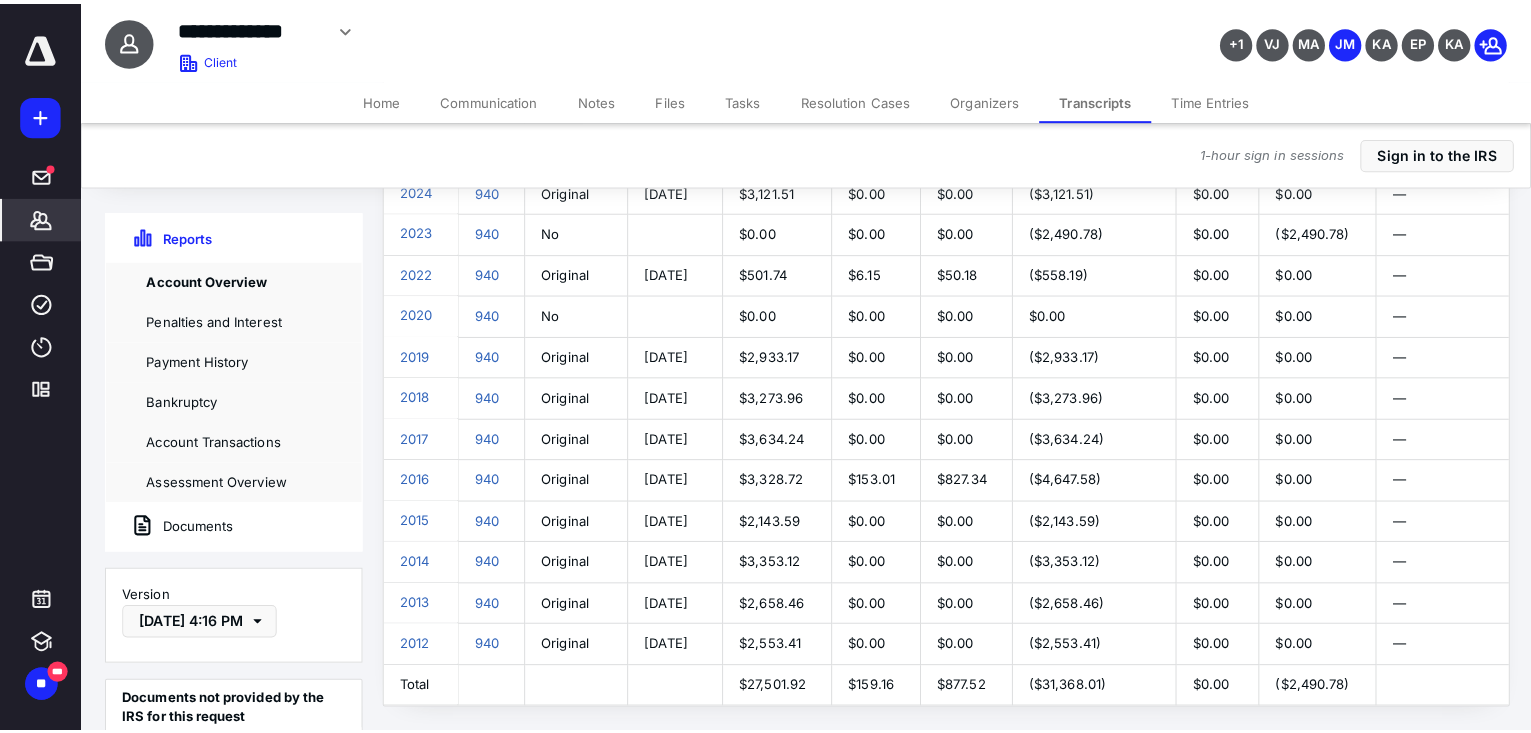 scroll, scrollTop: 0, scrollLeft: 0, axis: both 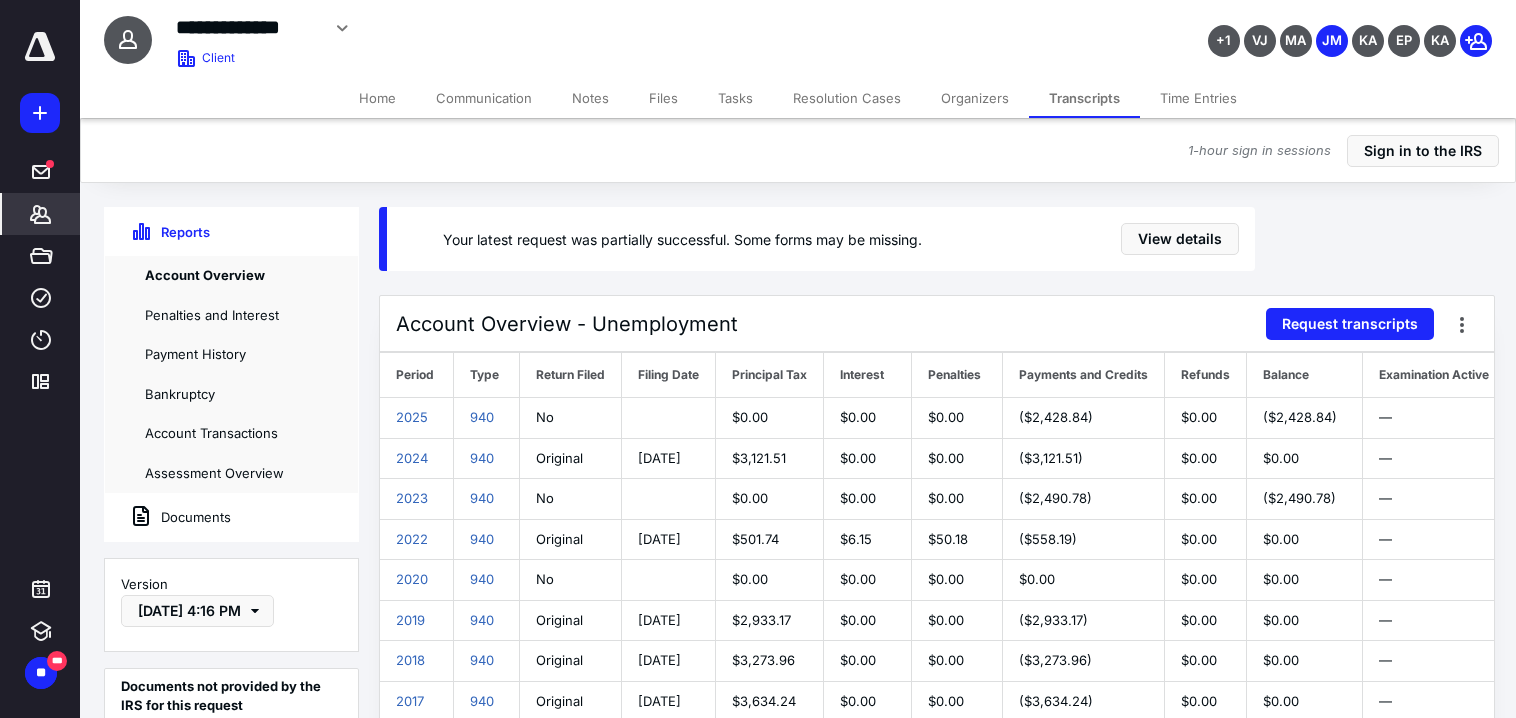 click 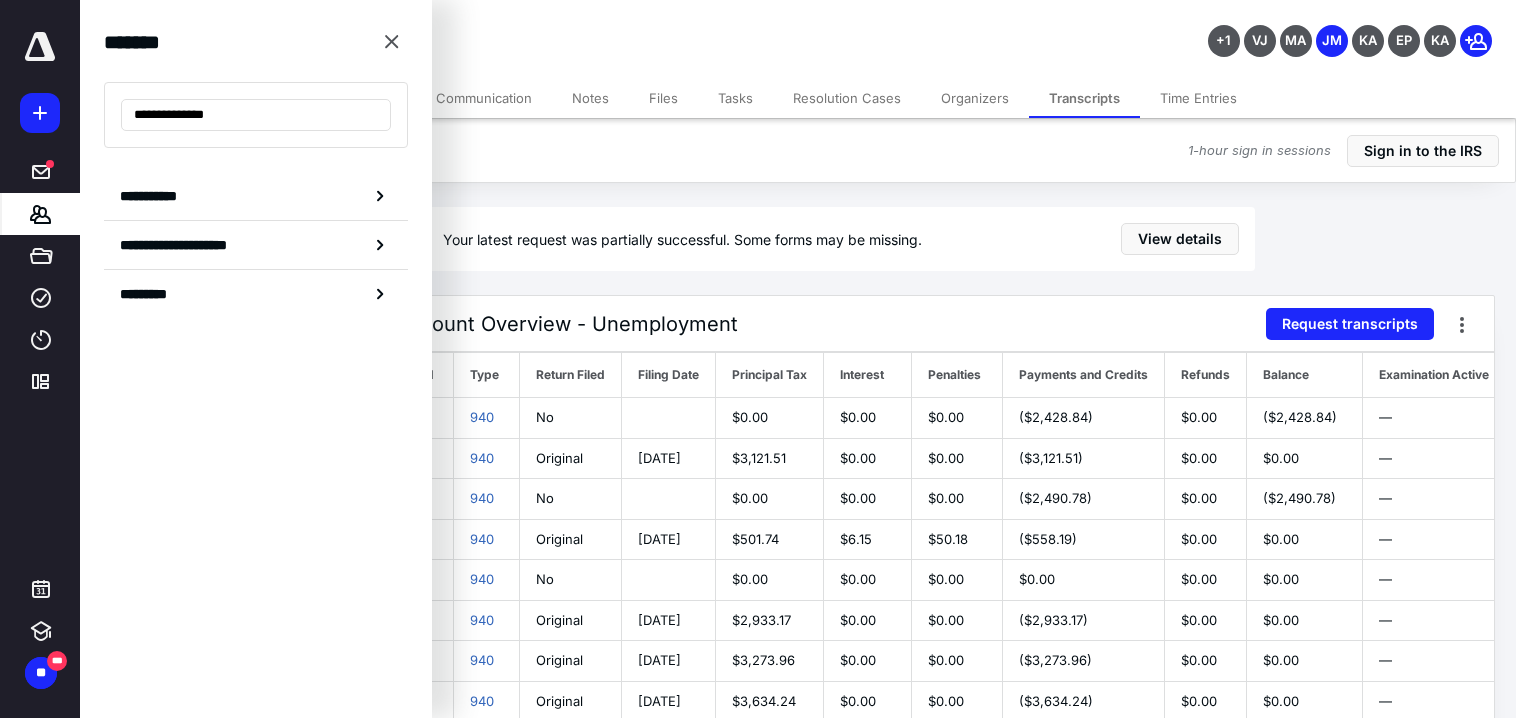 type on "**********" 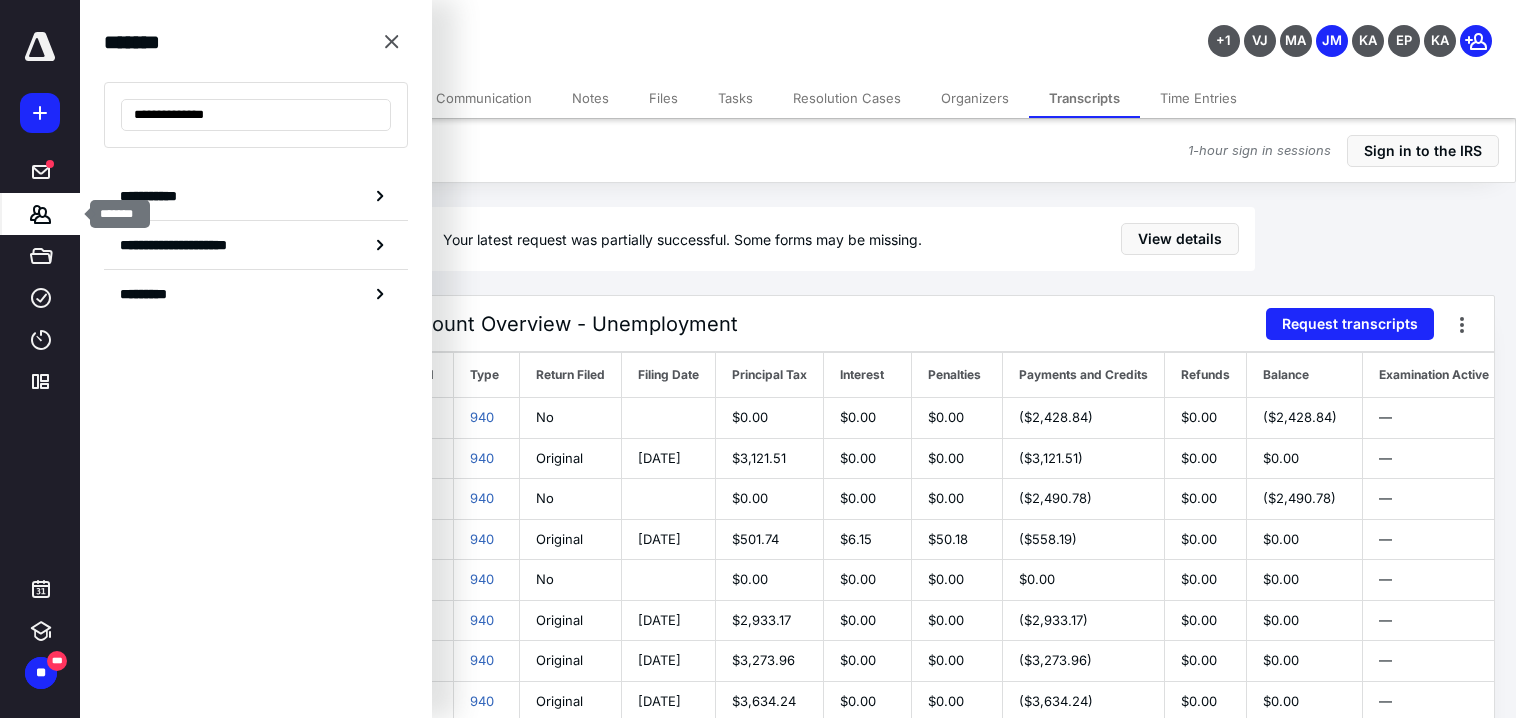 click on "*******" at bounding box center [41, 214] 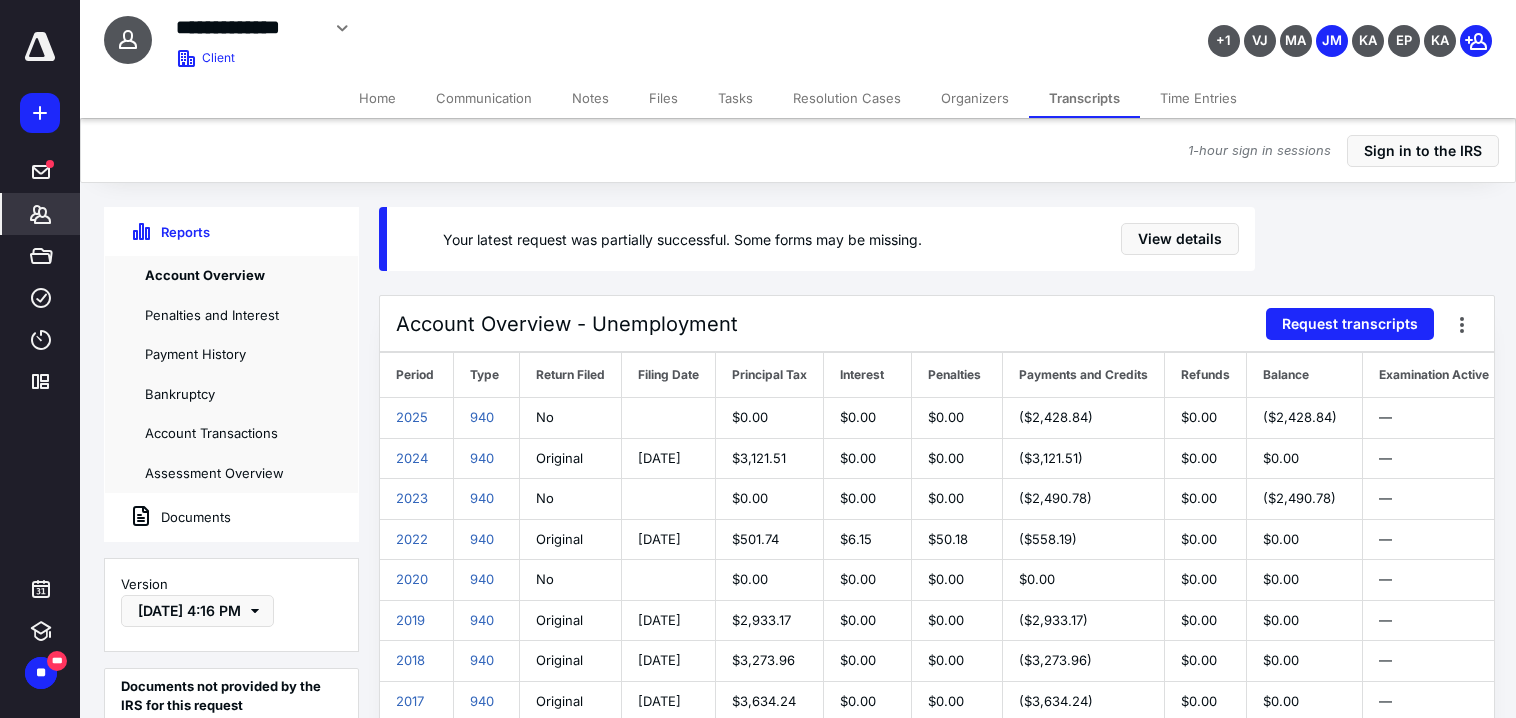 click on "*******" at bounding box center (41, 214) 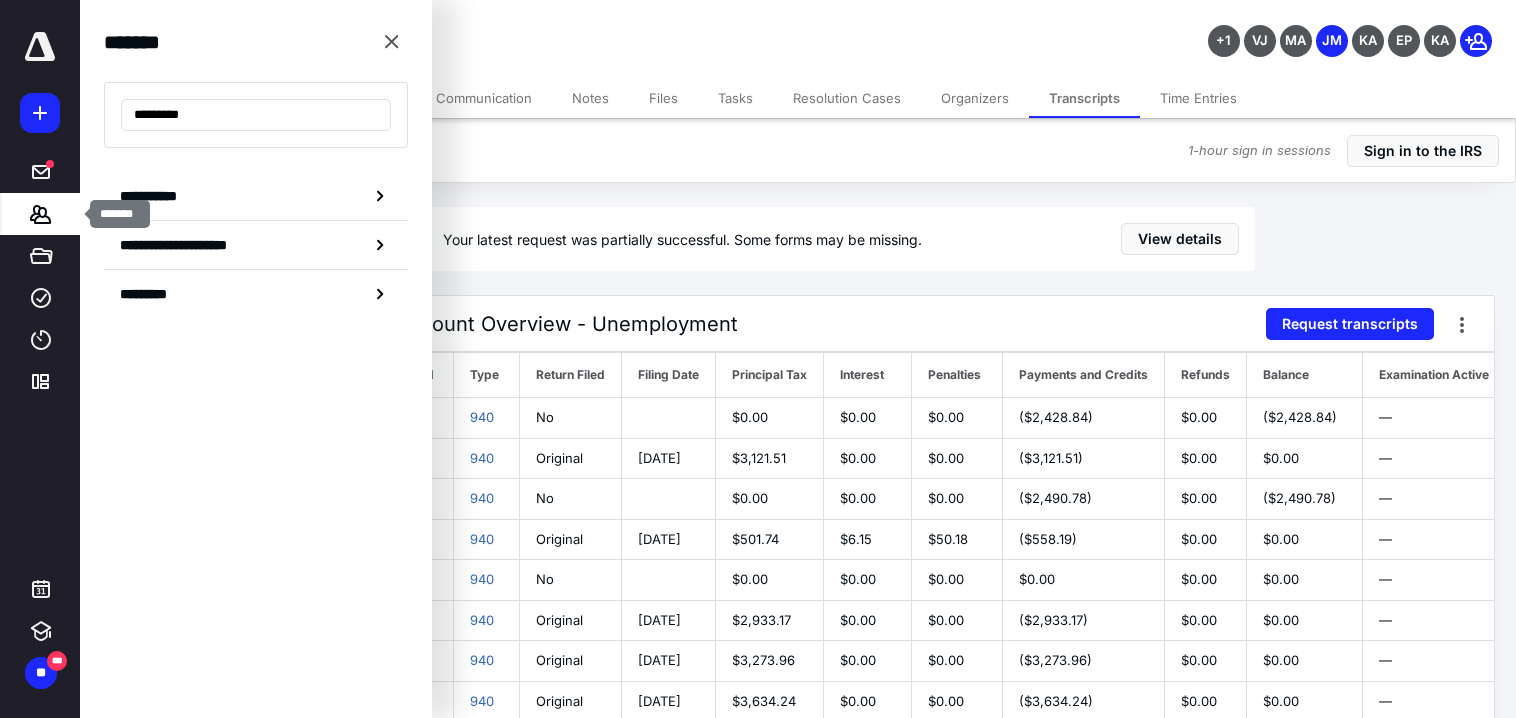 type on "*********" 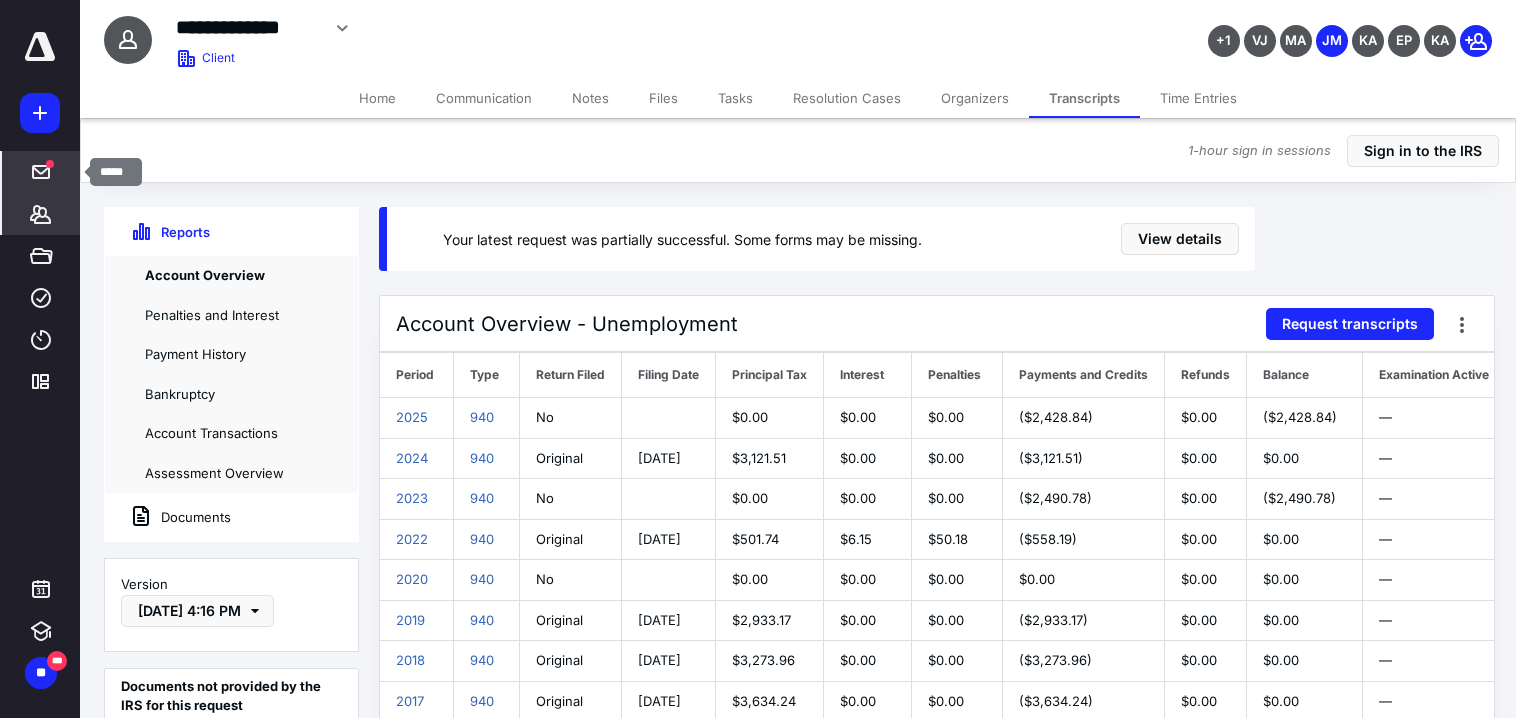 click at bounding box center (41, 172) 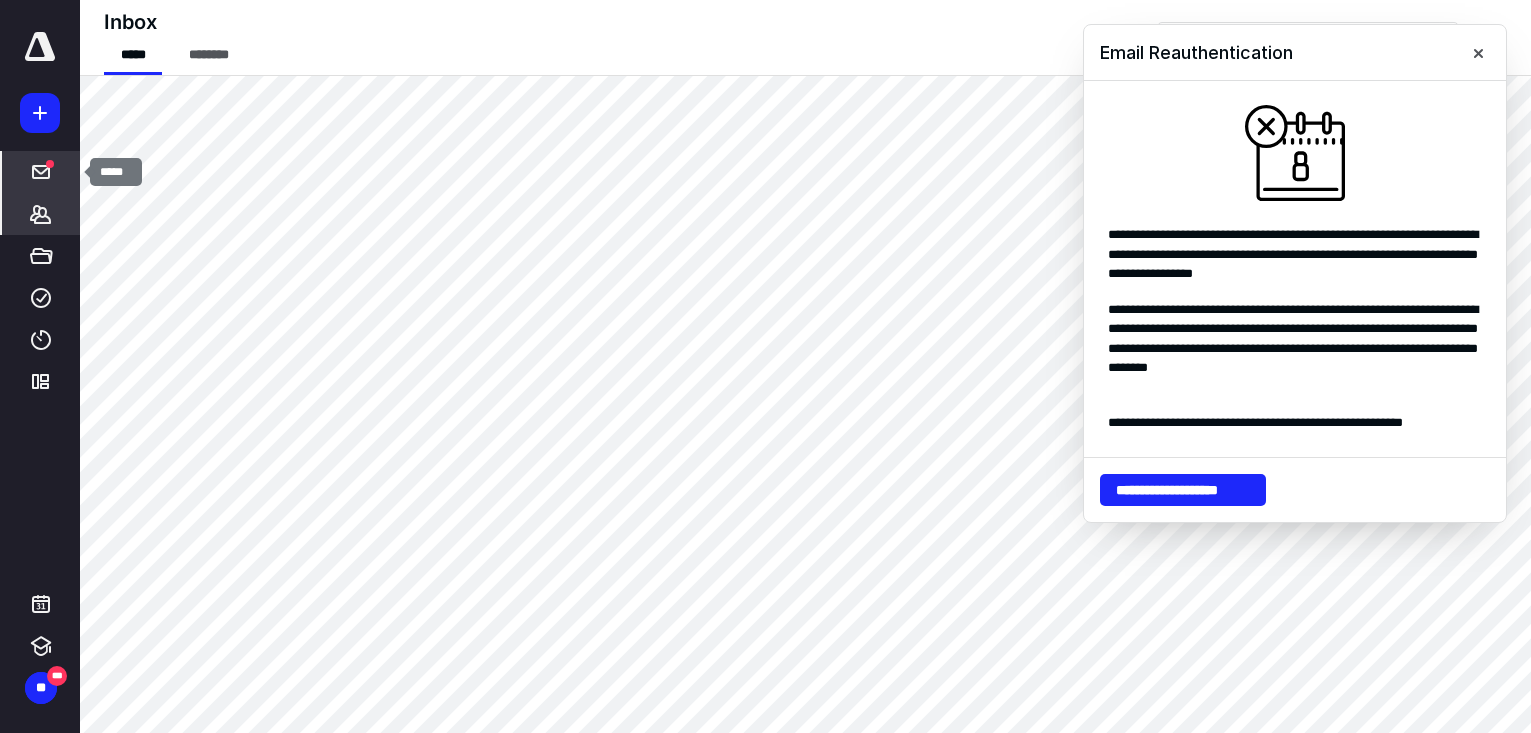 click on "*******" at bounding box center (41, 214) 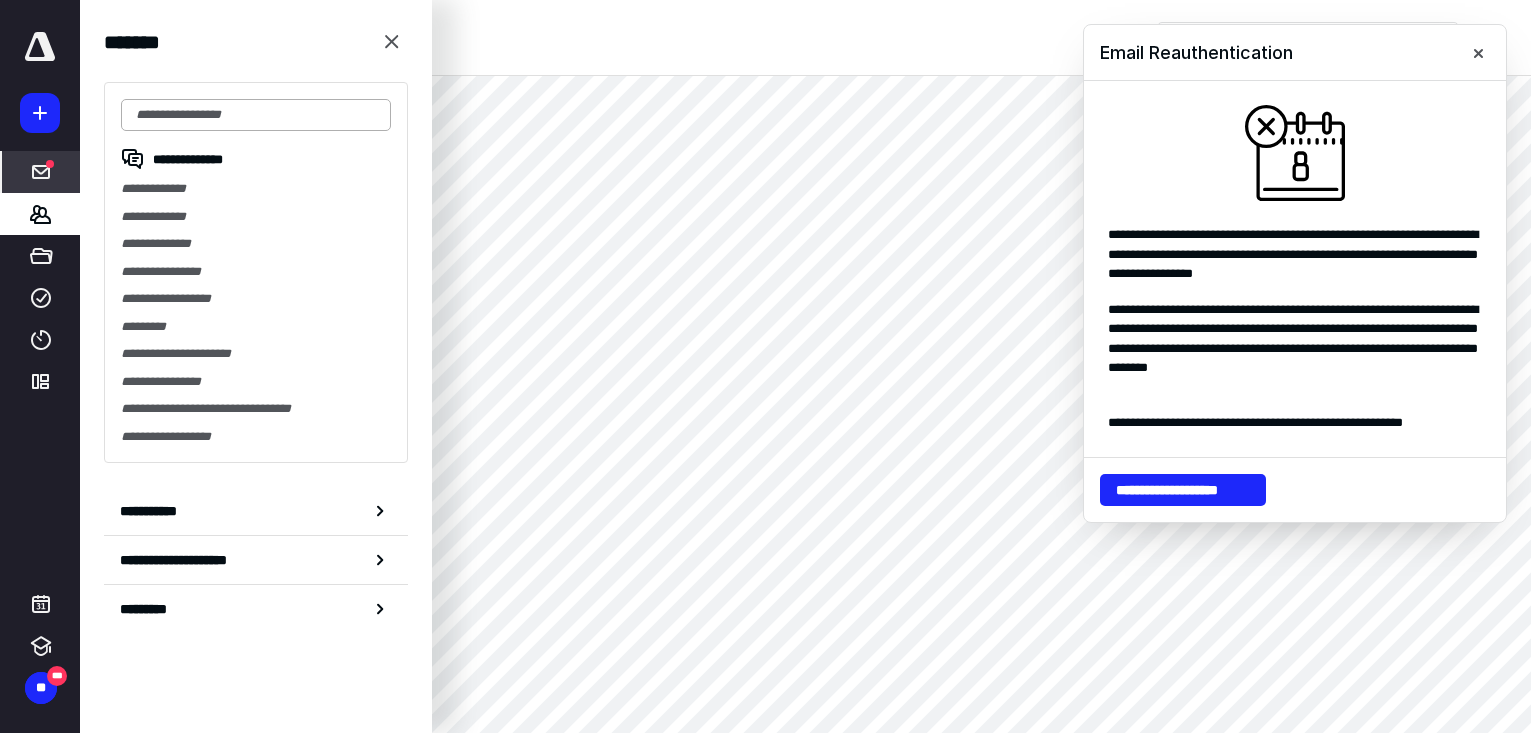 click at bounding box center (256, 115) 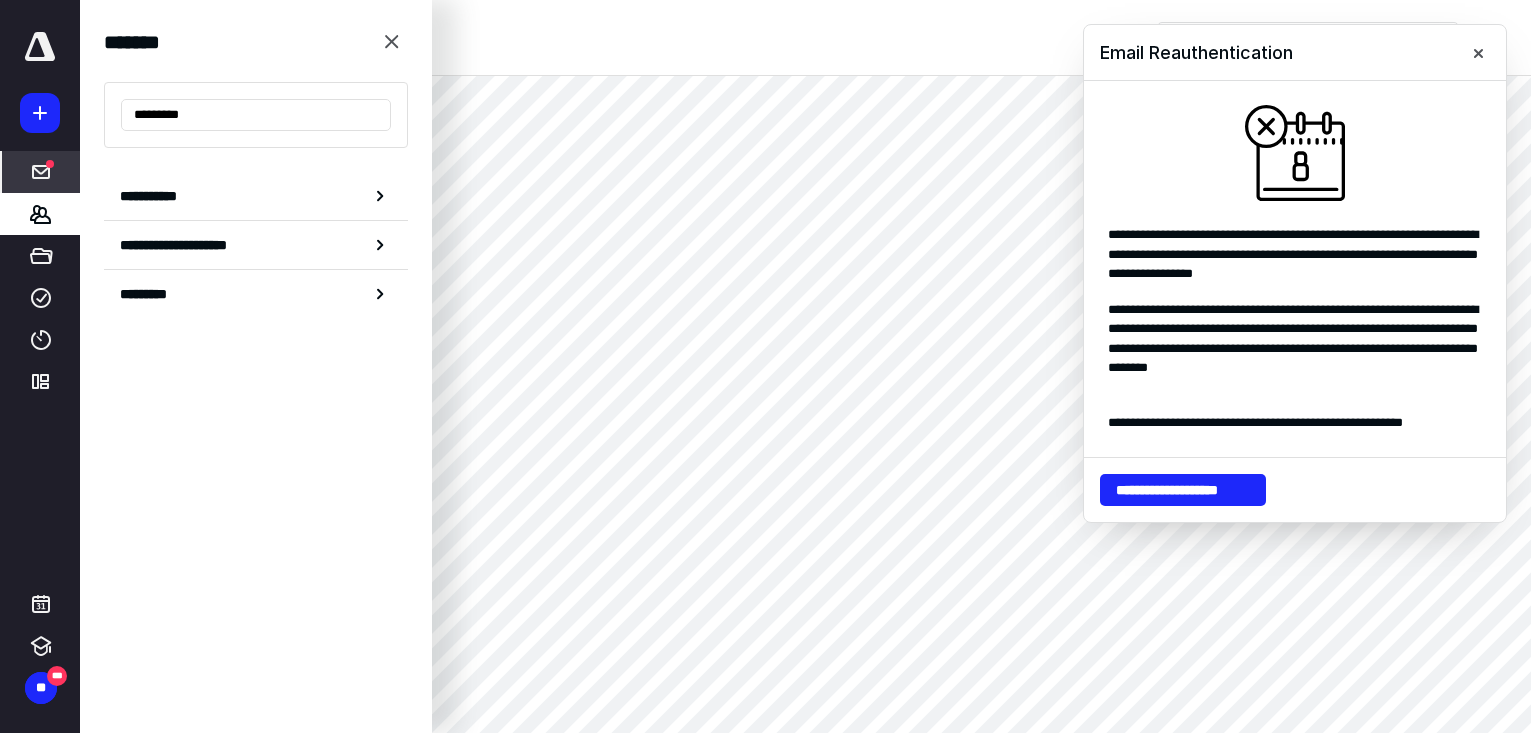 type on "*********" 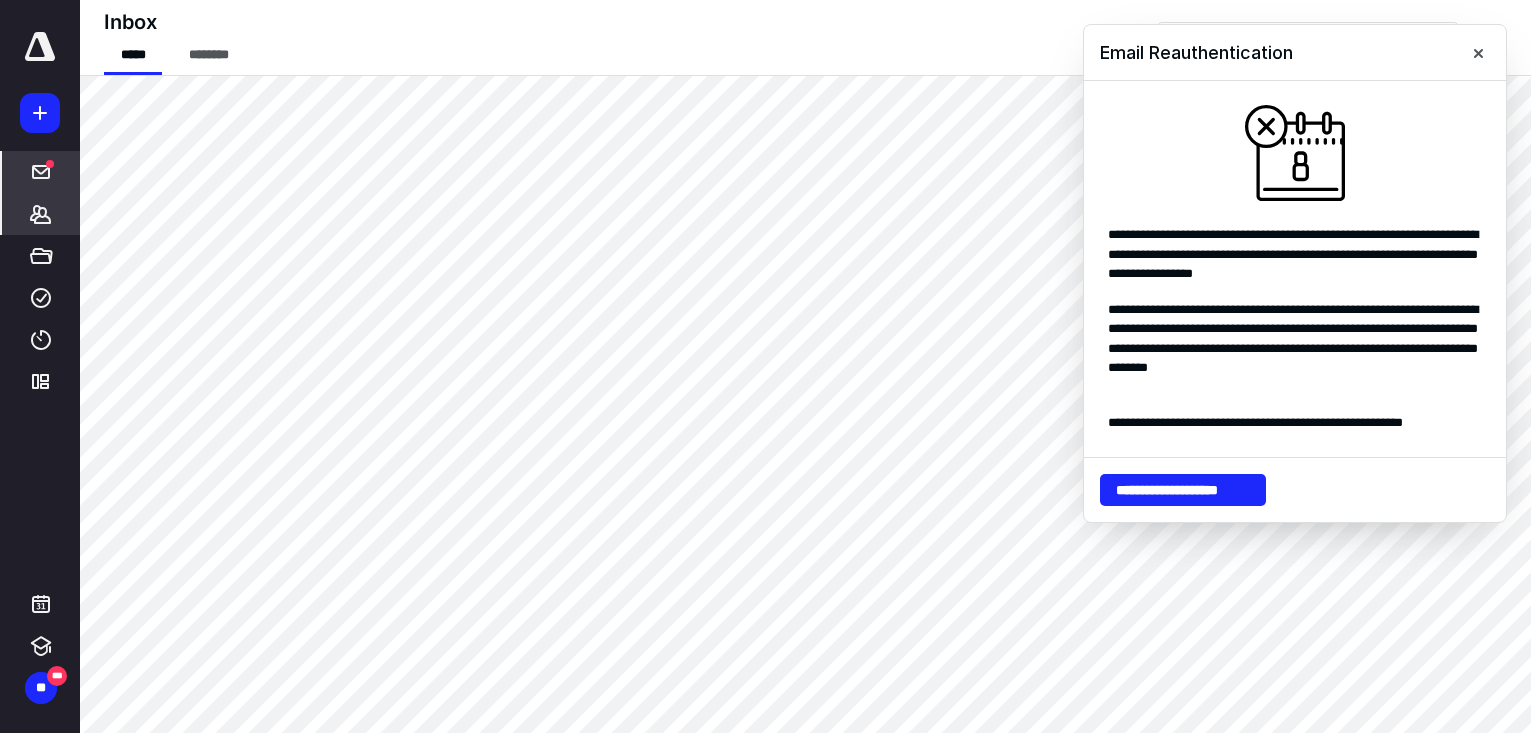 click 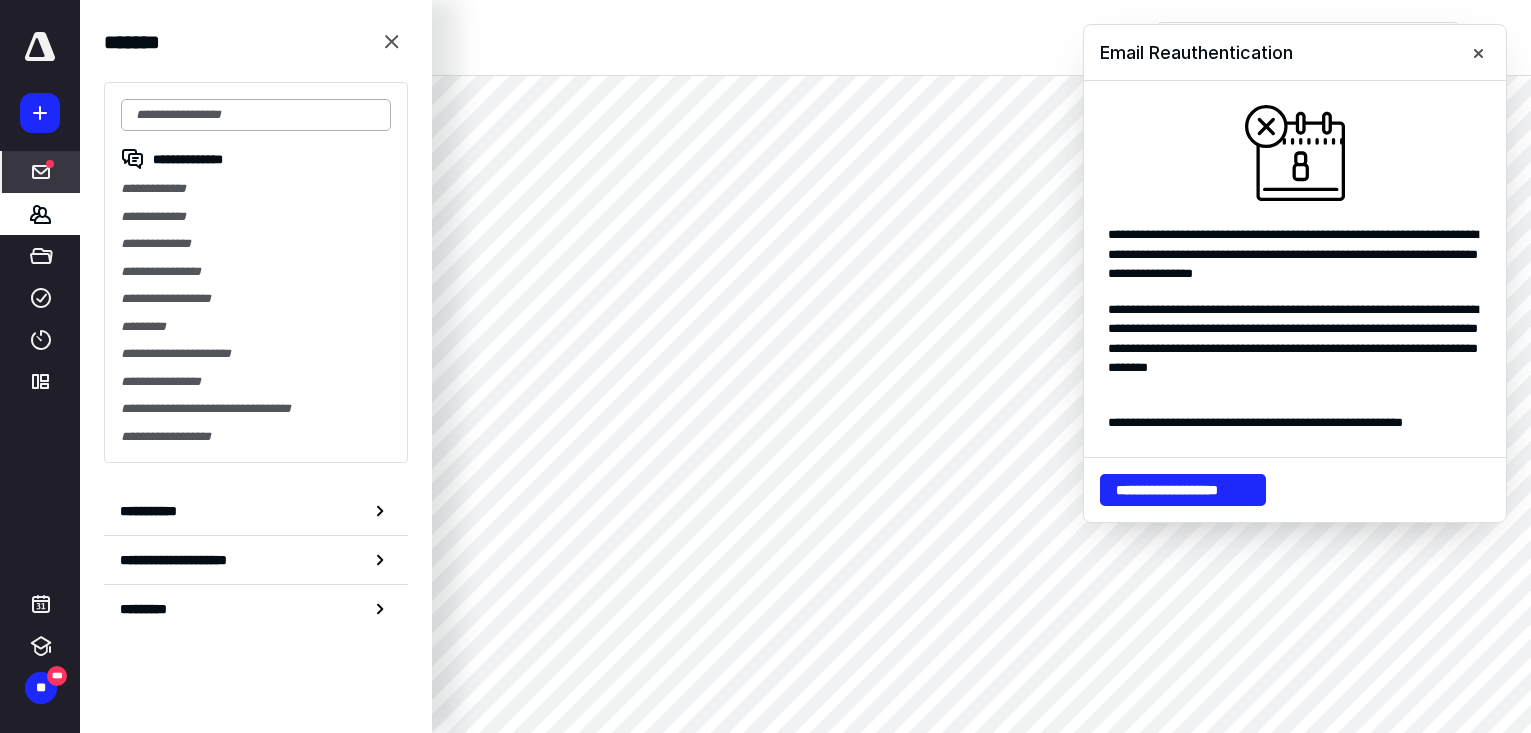 click at bounding box center [256, 115] 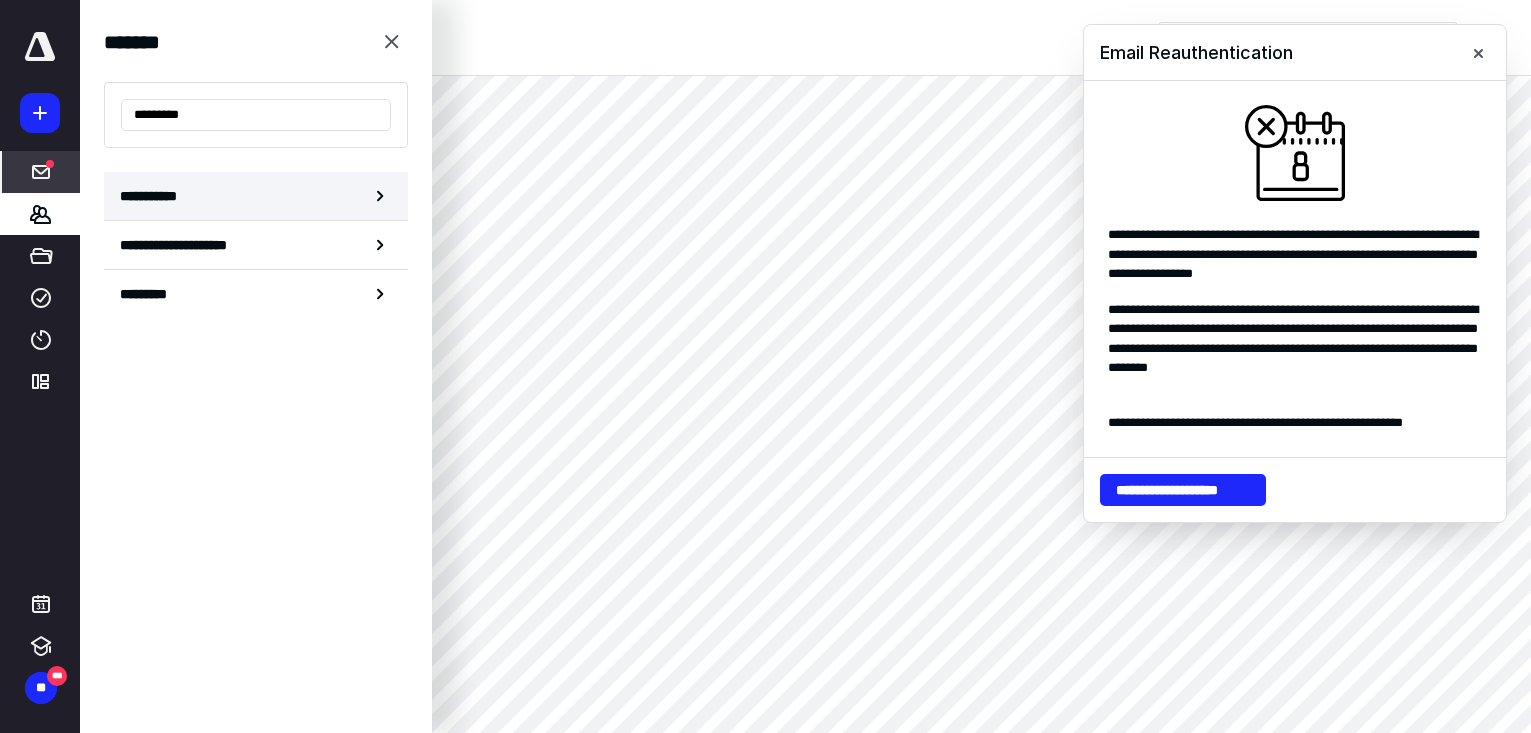 type on "*********" 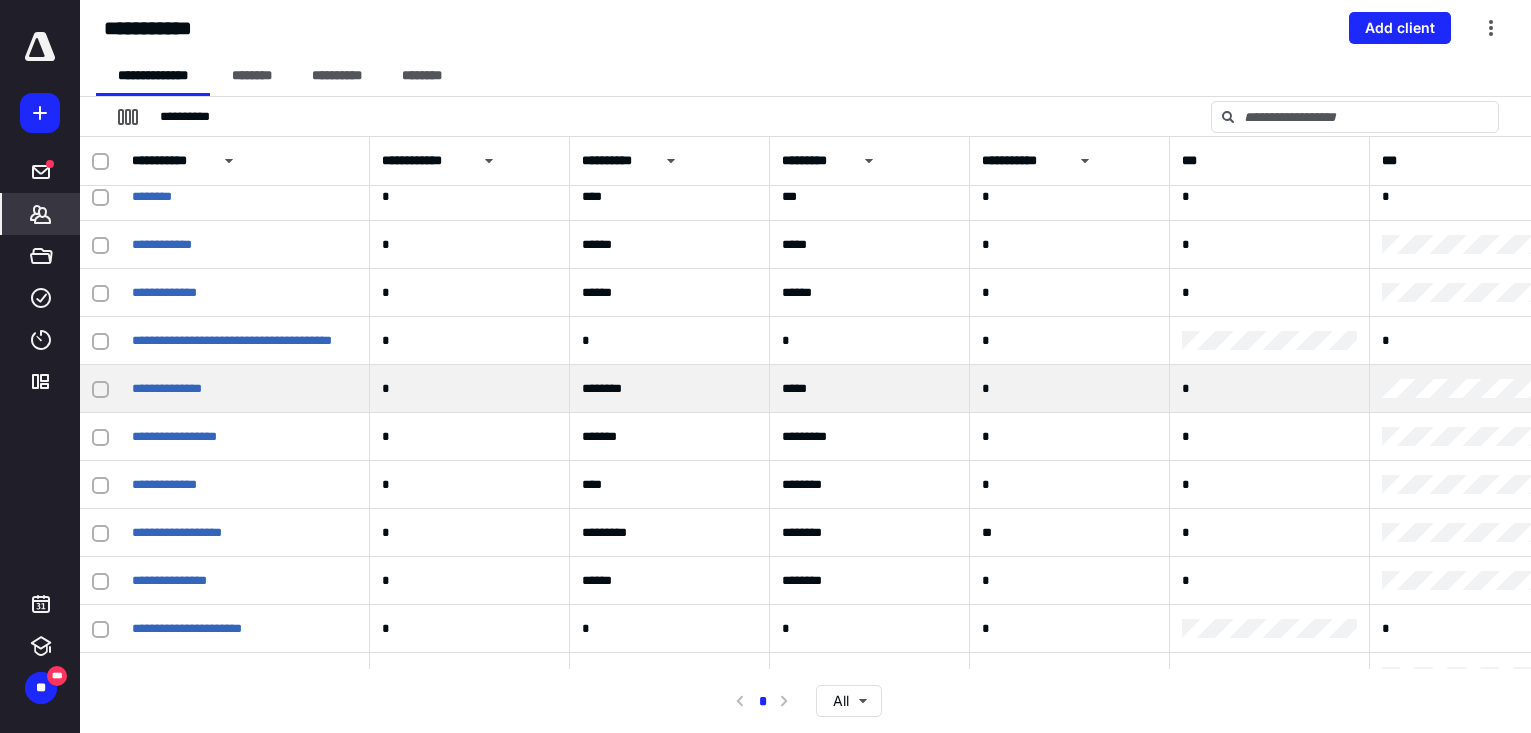 scroll, scrollTop: 712, scrollLeft: 0, axis: vertical 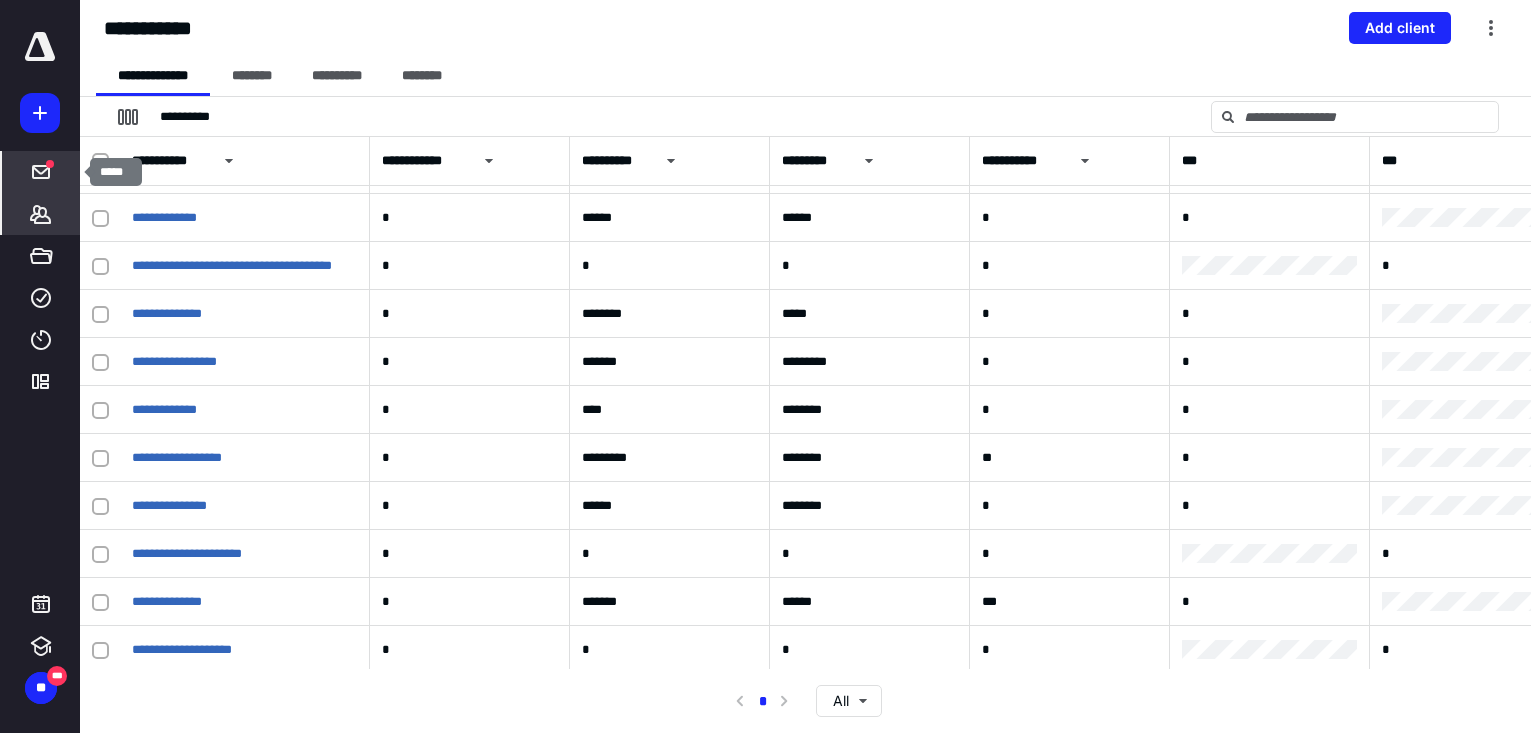 click at bounding box center [41, 172] 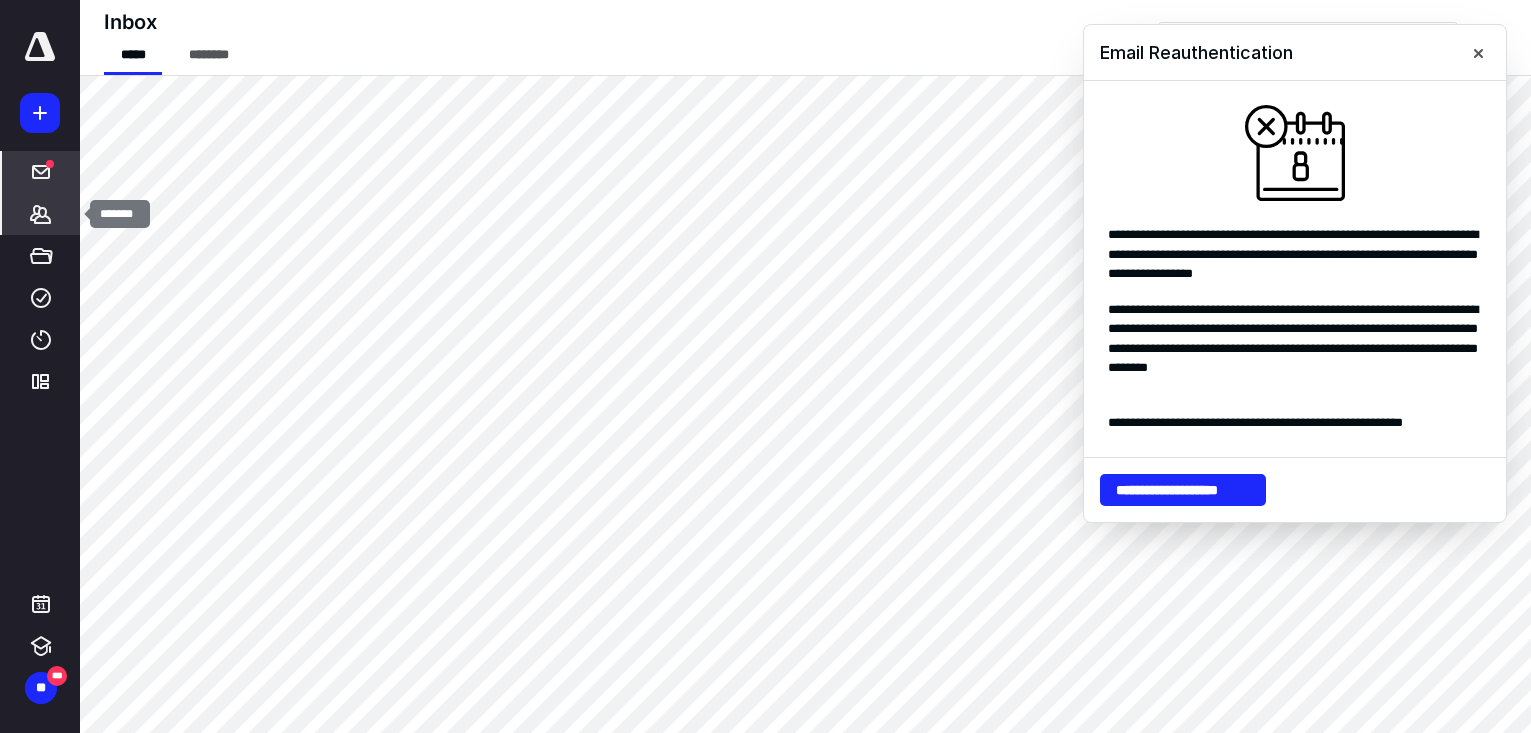 click 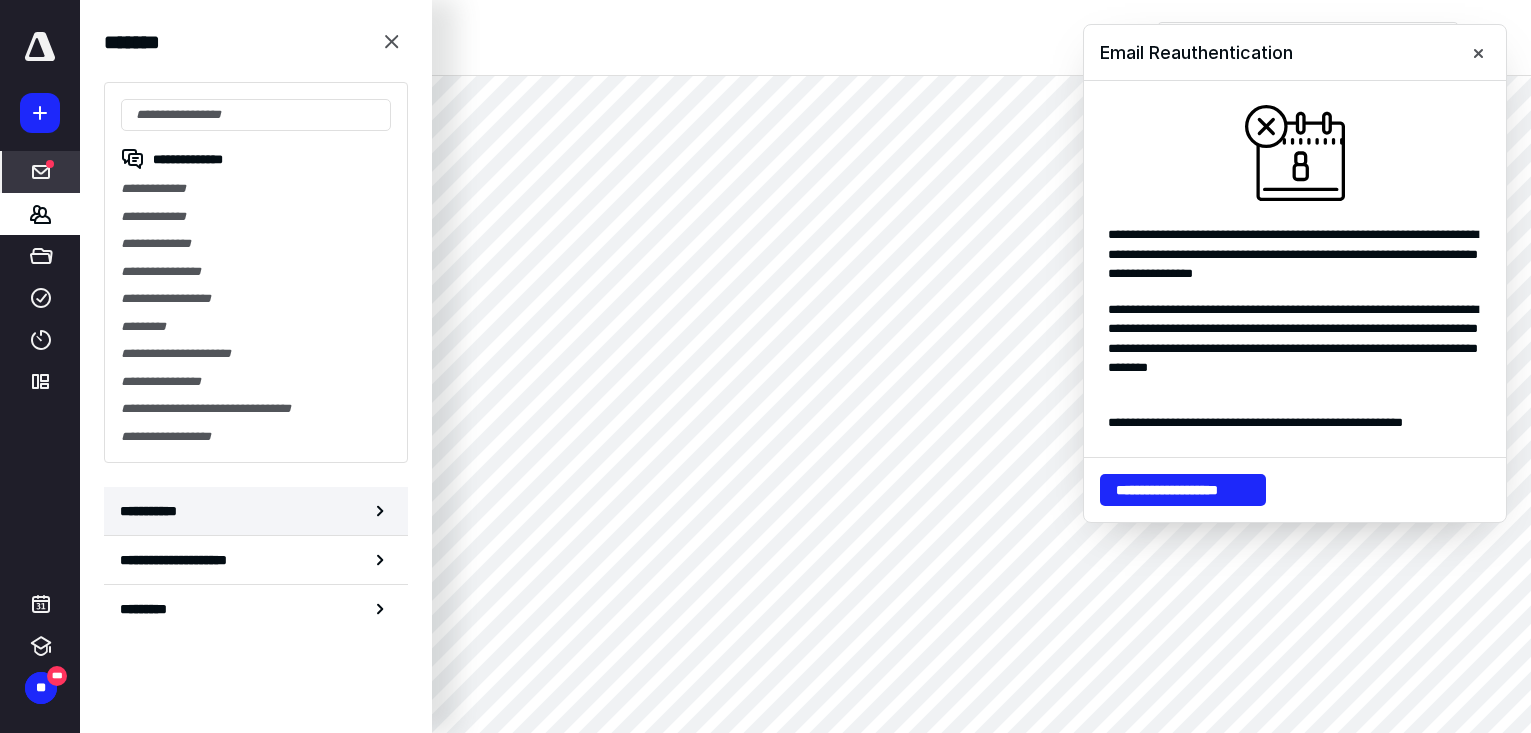 click on "**********" at bounding box center [256, 511] 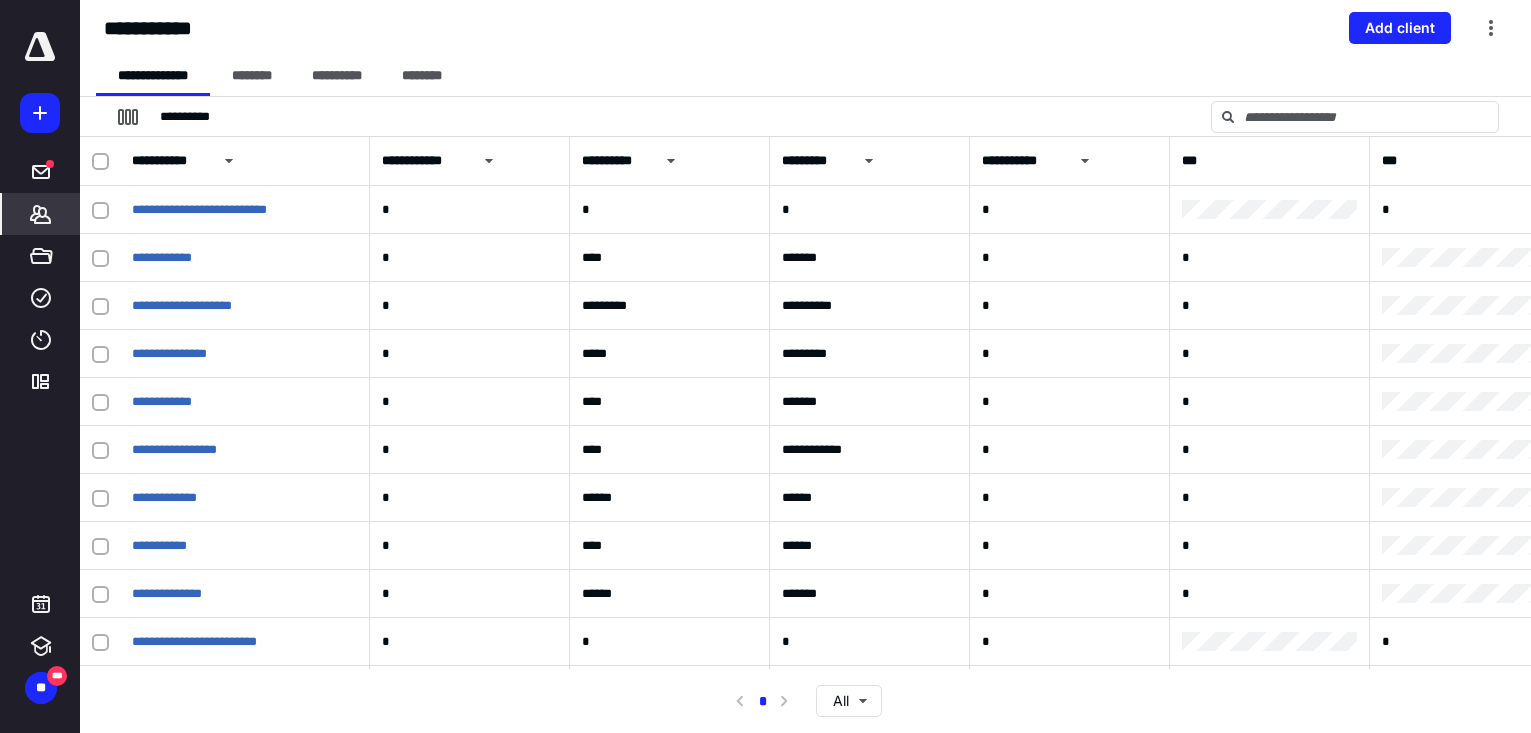 click 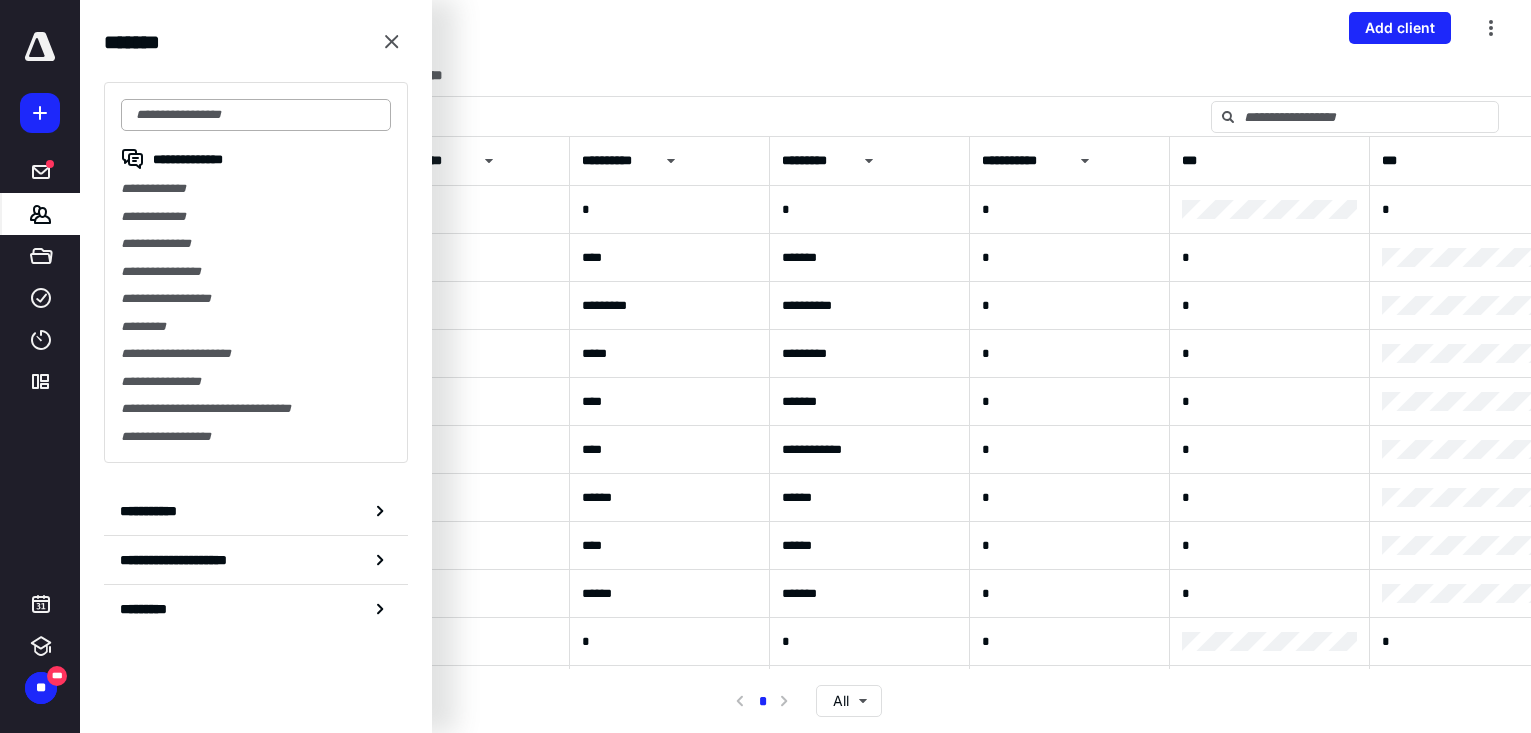 click at bounding box center (256, 115) 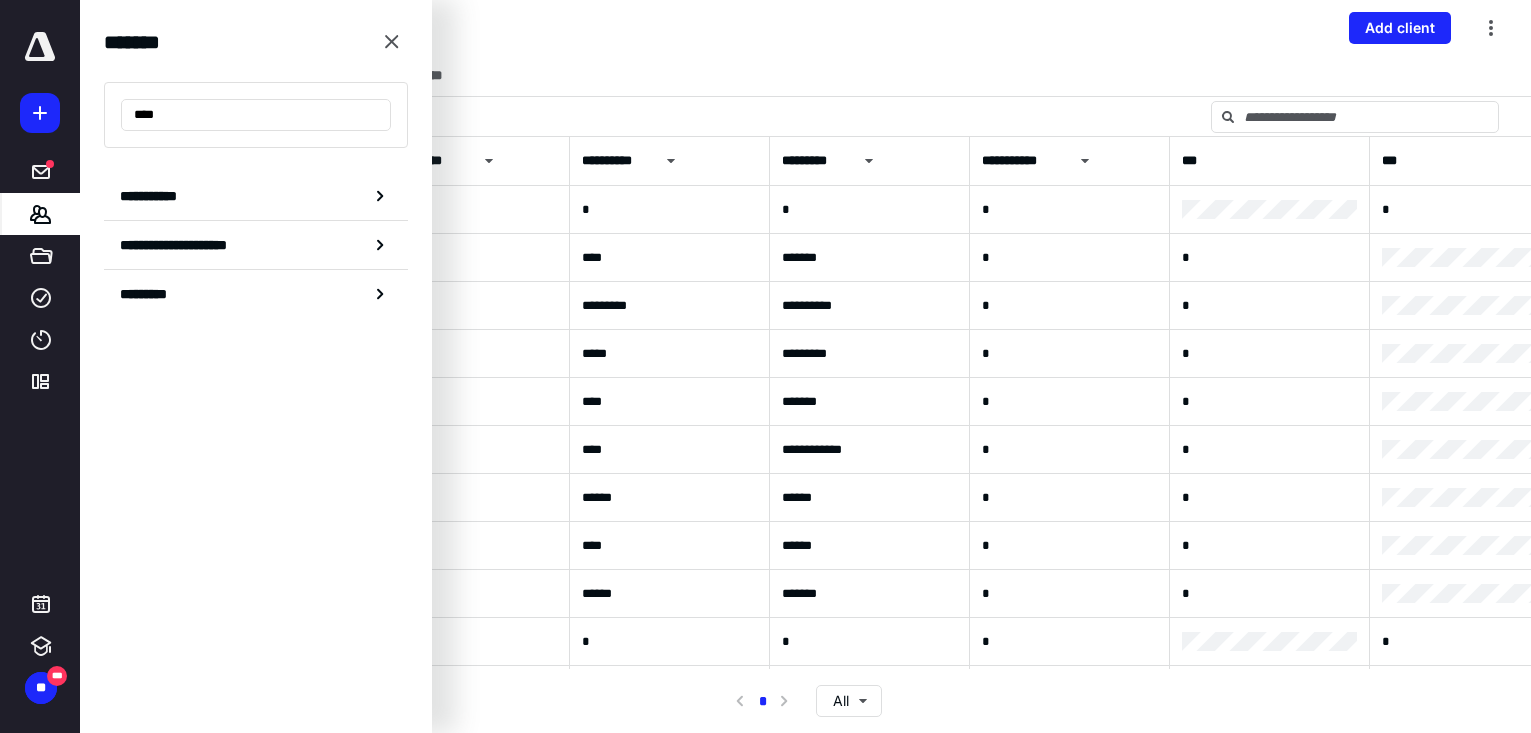 drag, startPoint x: 202, startPoint y: 108, endPoint x: 107, endPoint y: 104, distance: 95.084175 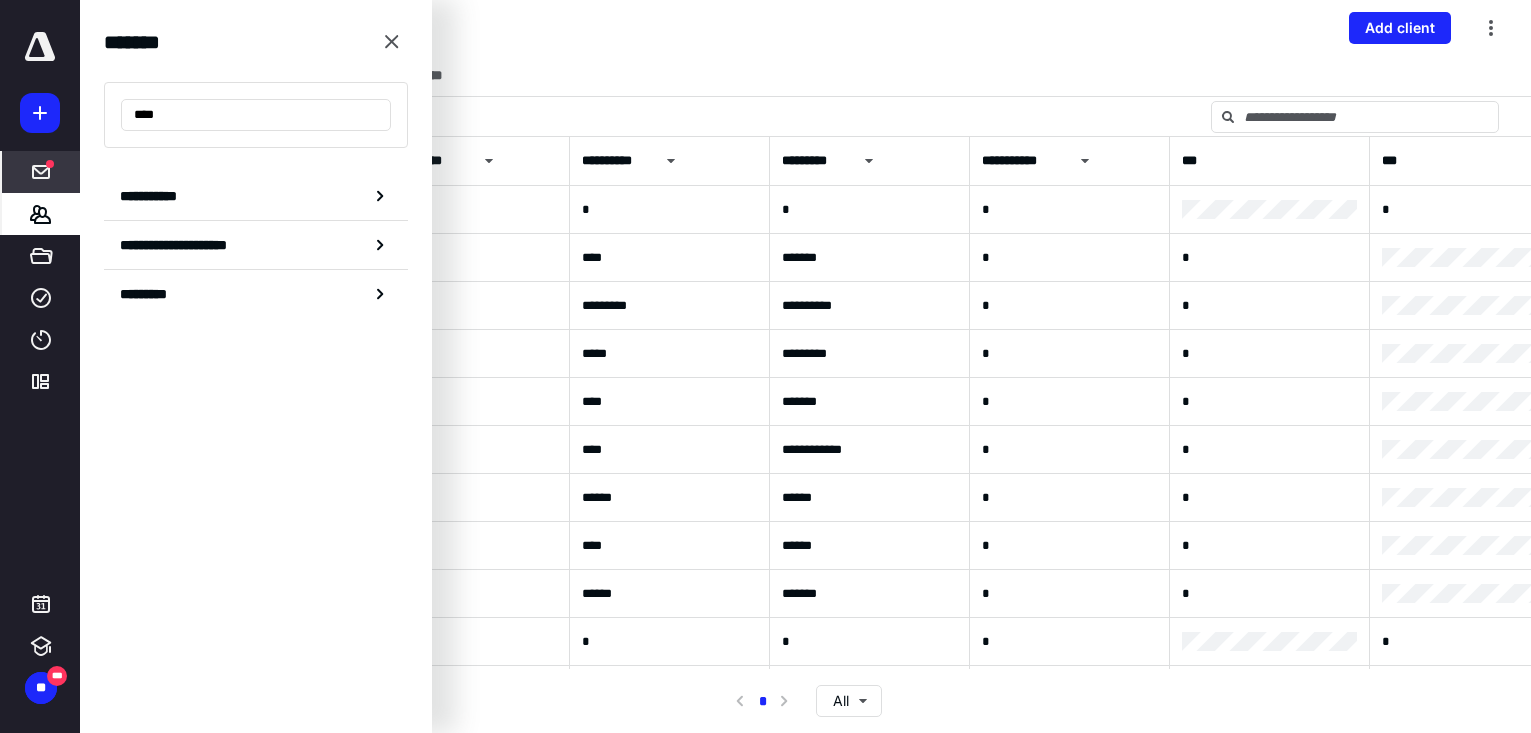 type on "****" 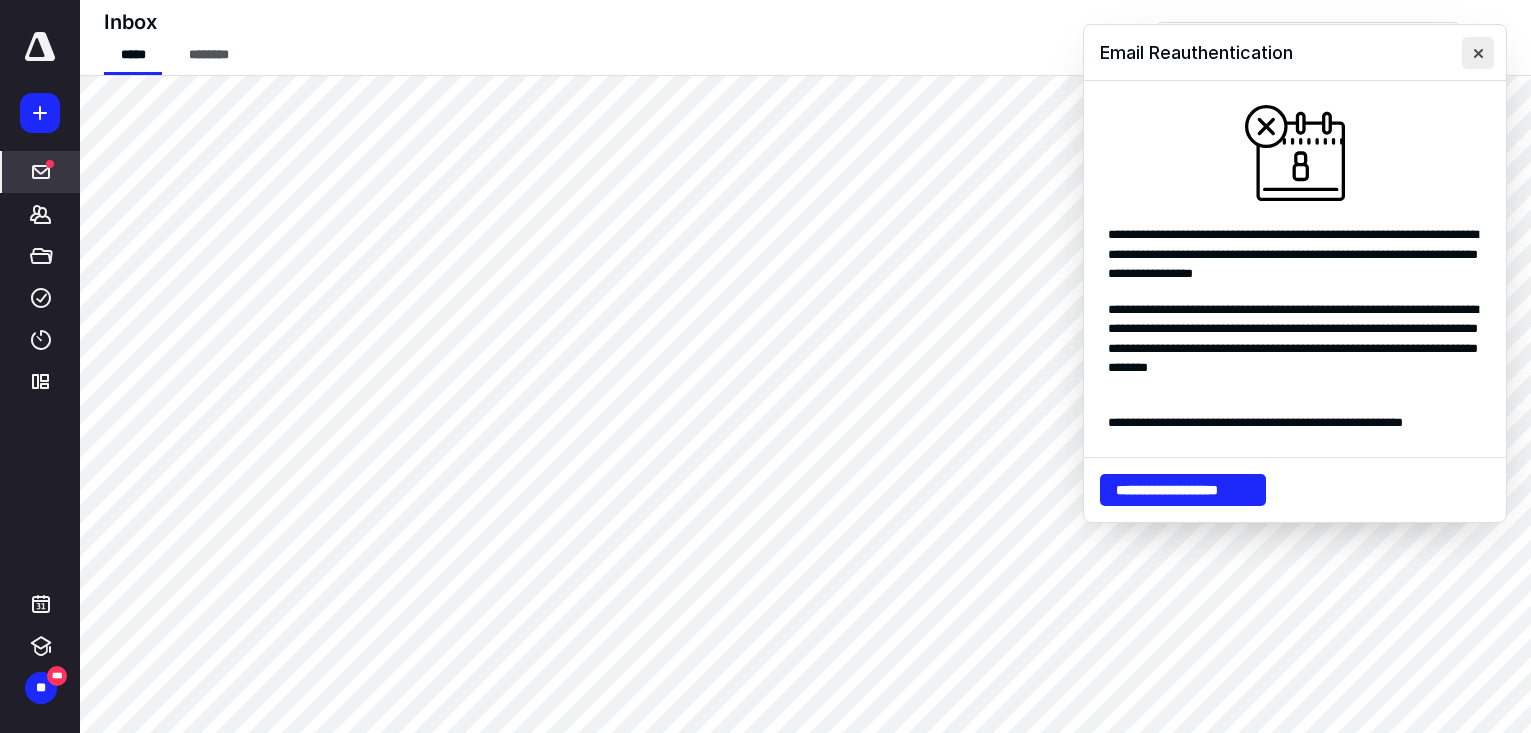 click at bounding box center (1478, 53) 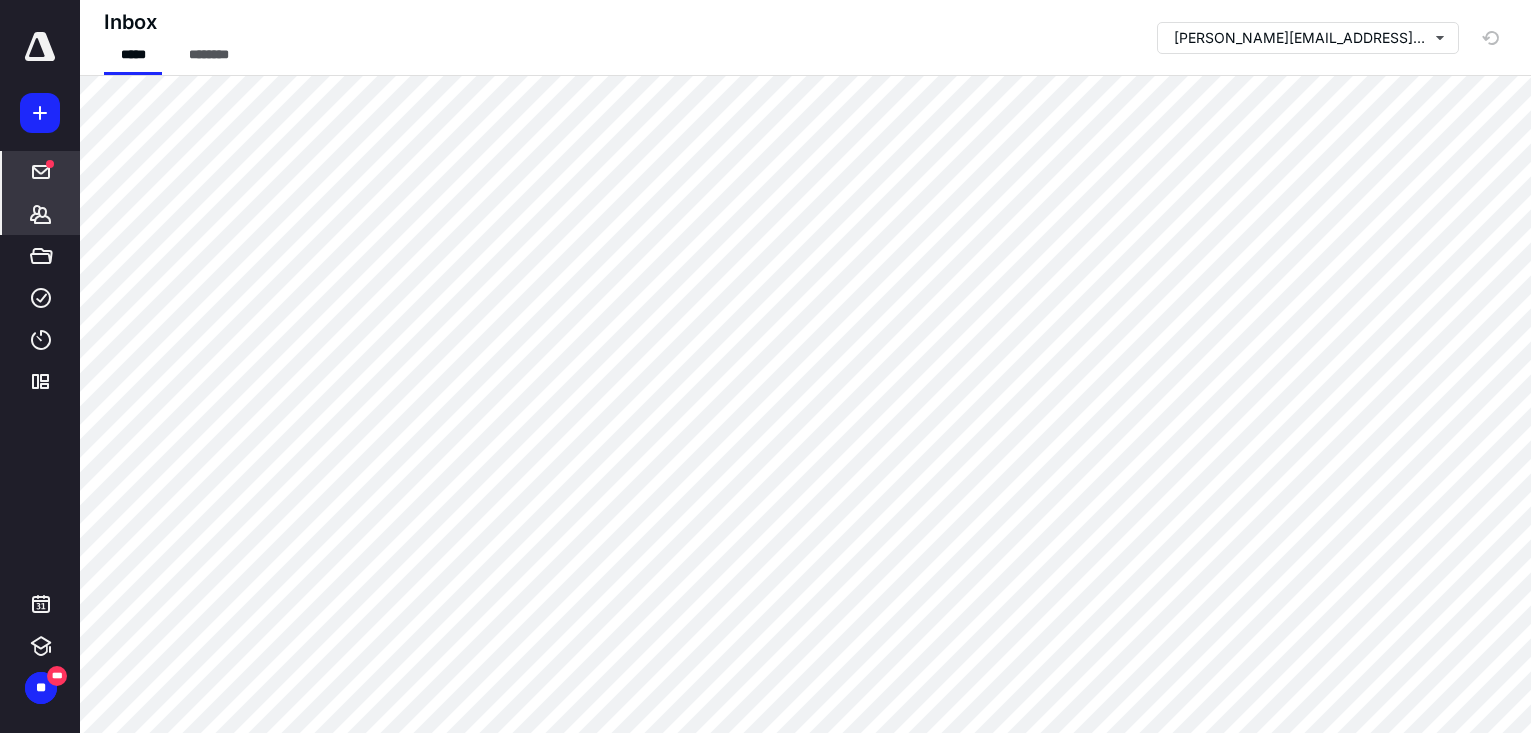 click on "*******" at bounding box center (41, 214) 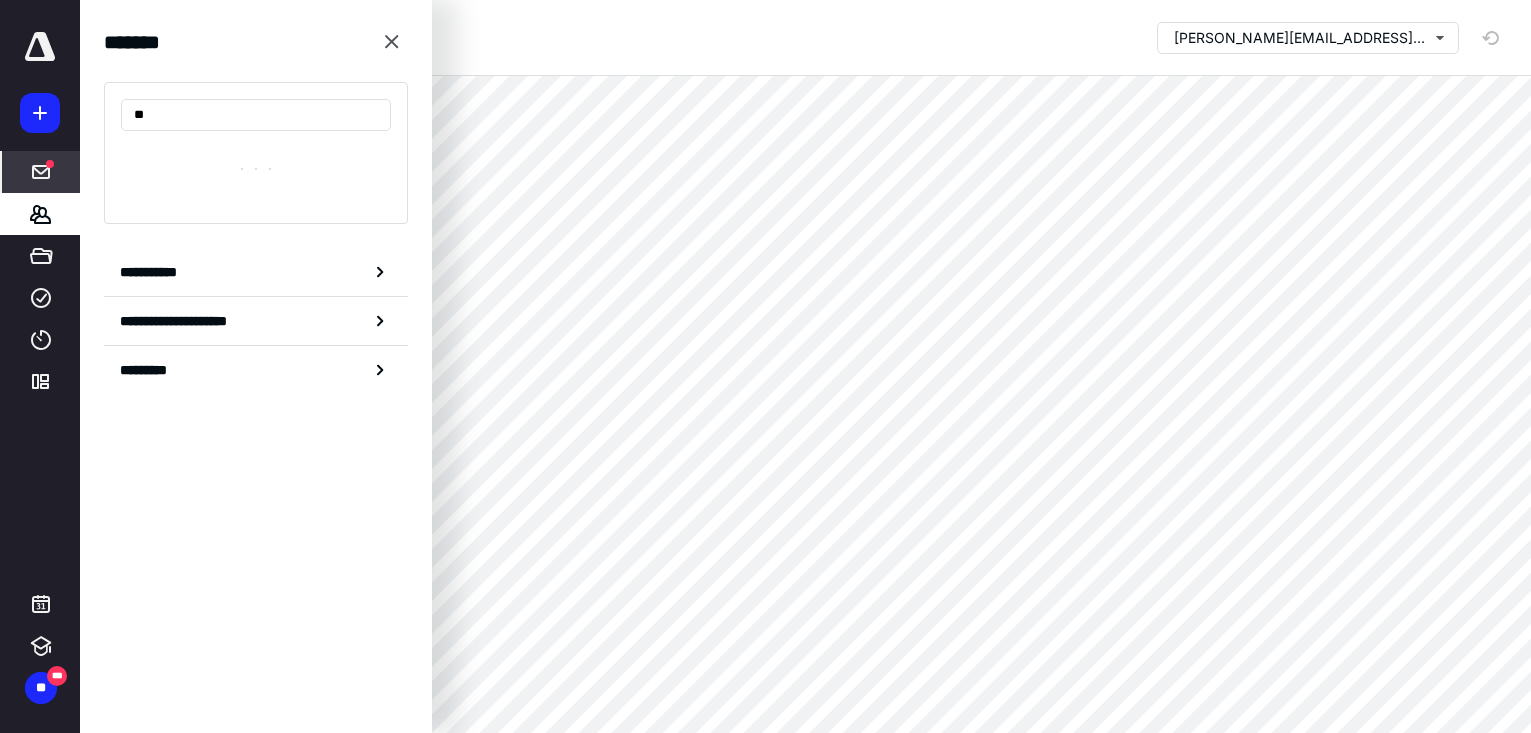 type on "*" 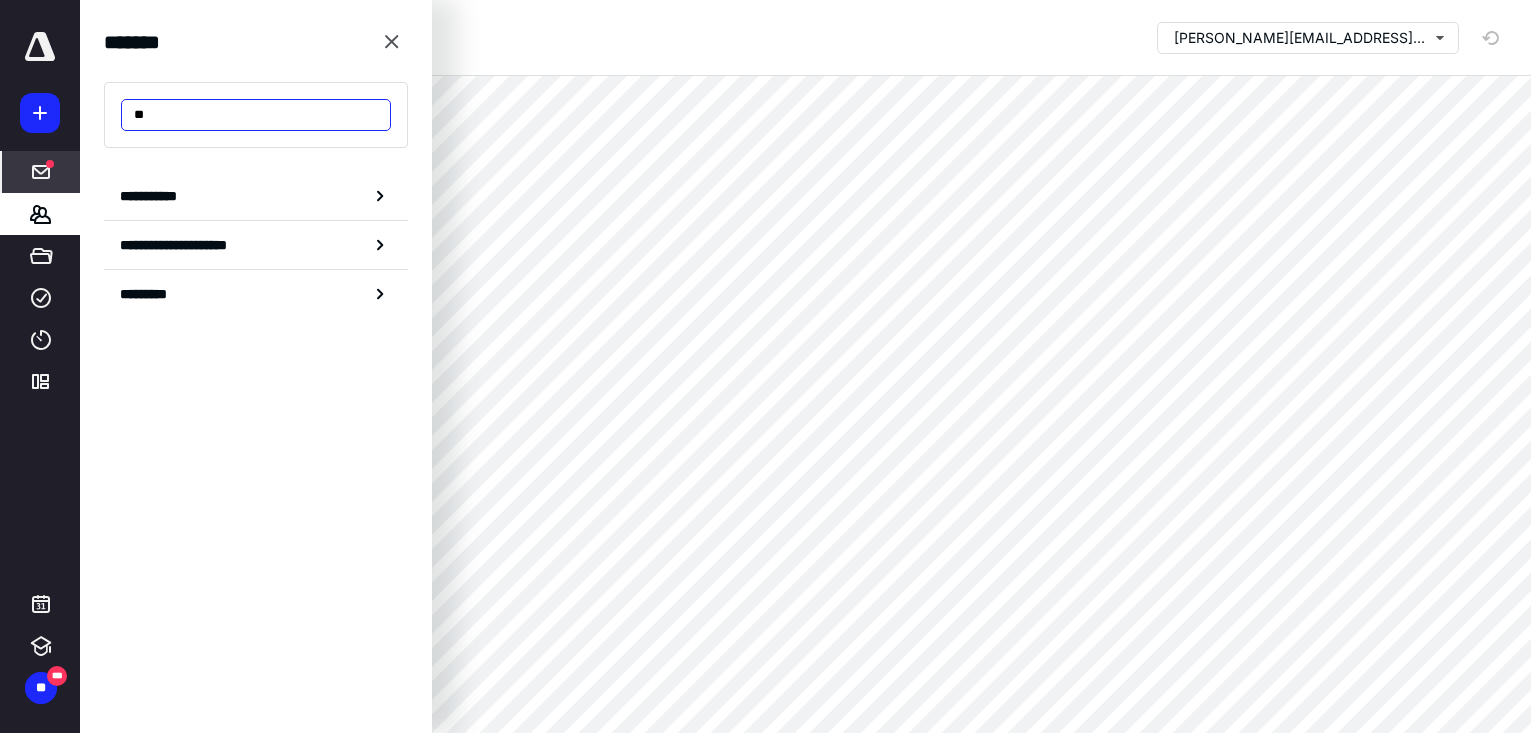 click on "**" at bounding box center [256, 115] 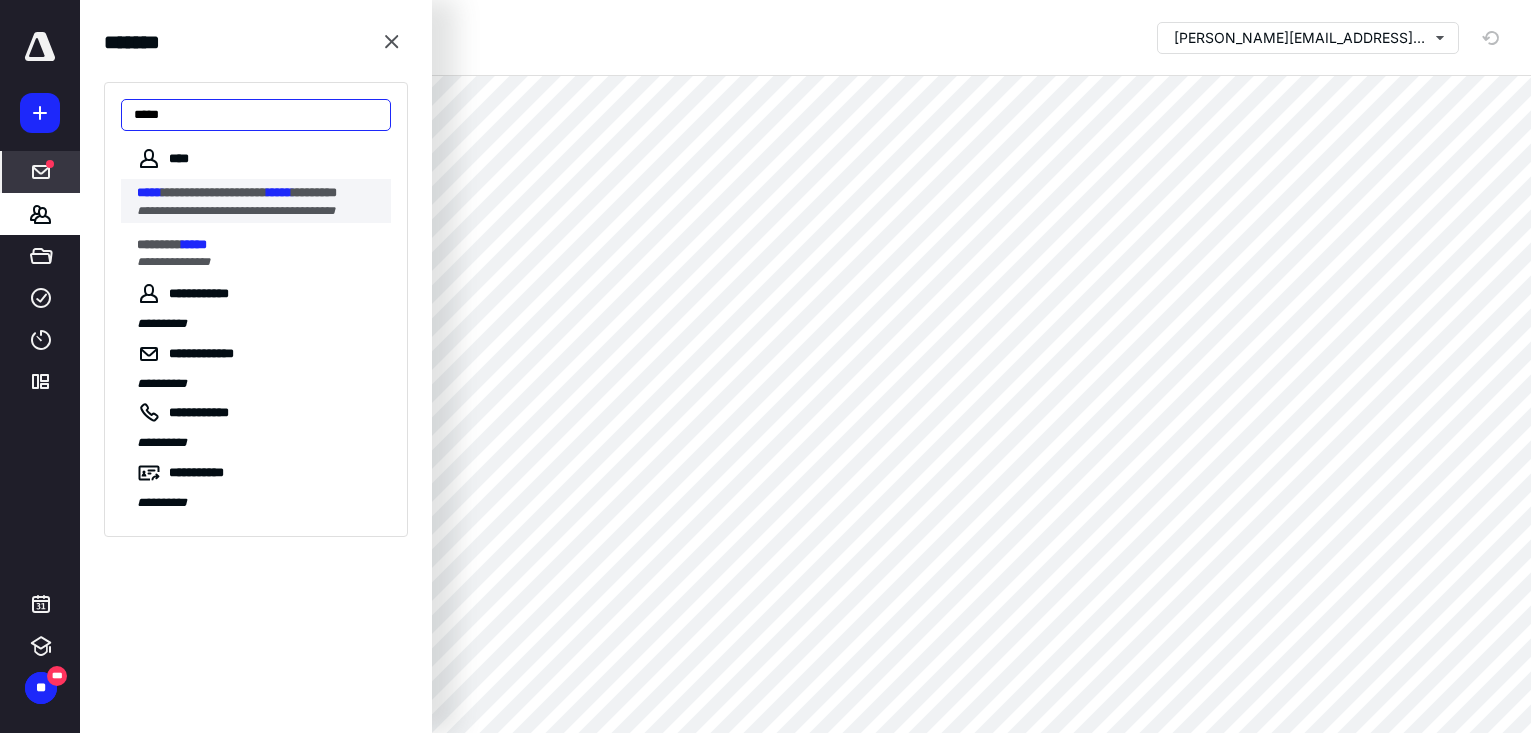 type on "*****" 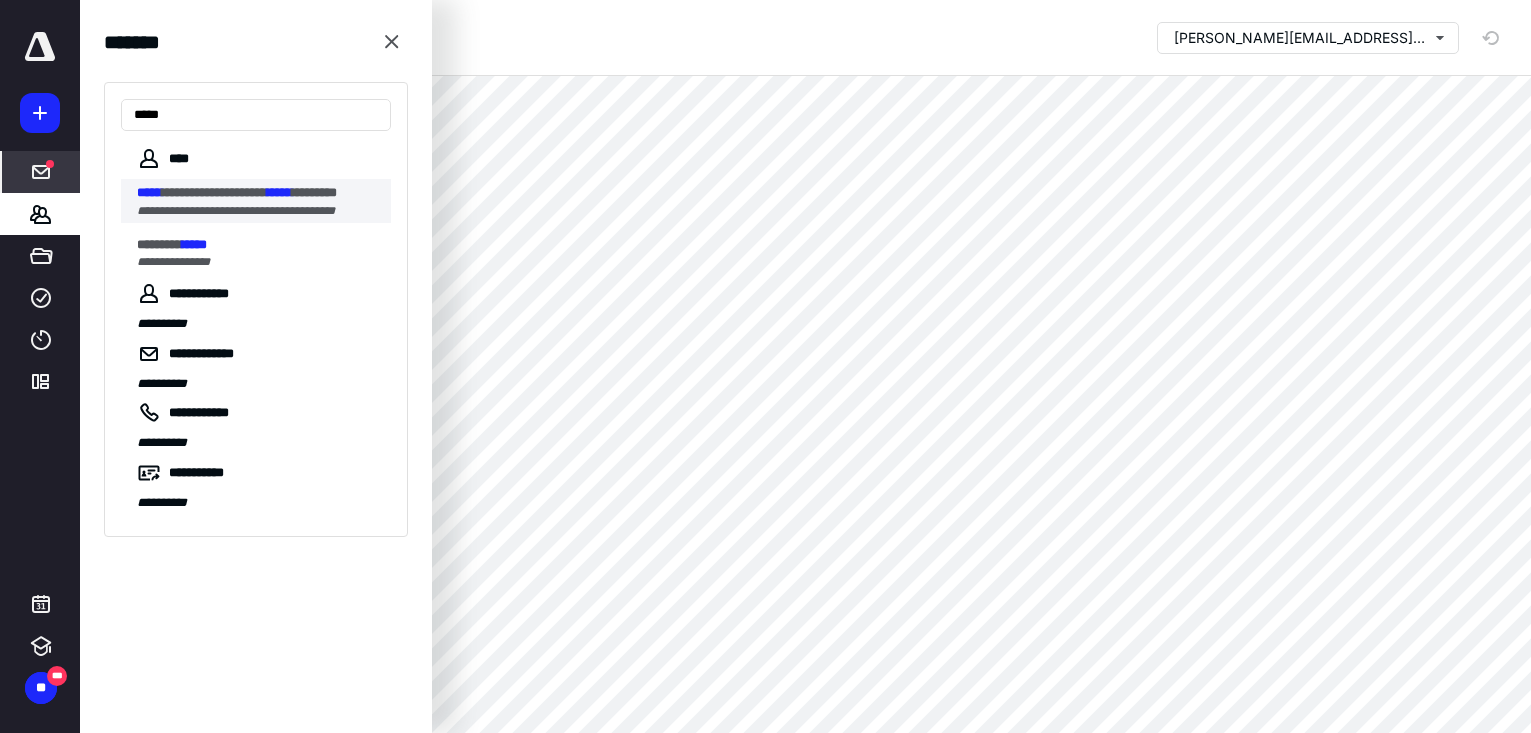 click on "**********" at bounding box center [214, 192] 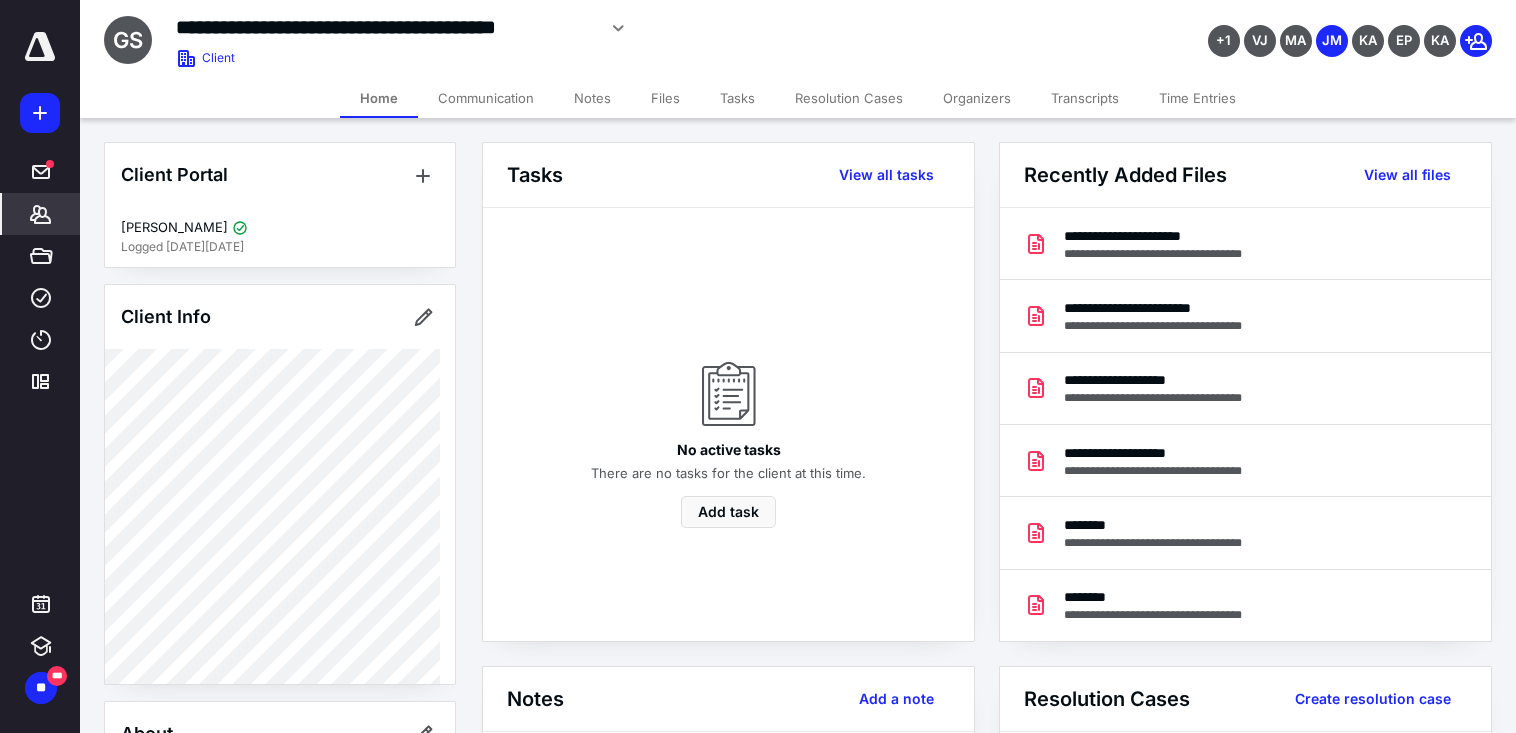 click on "Notes" at bounding box center [592, 98] 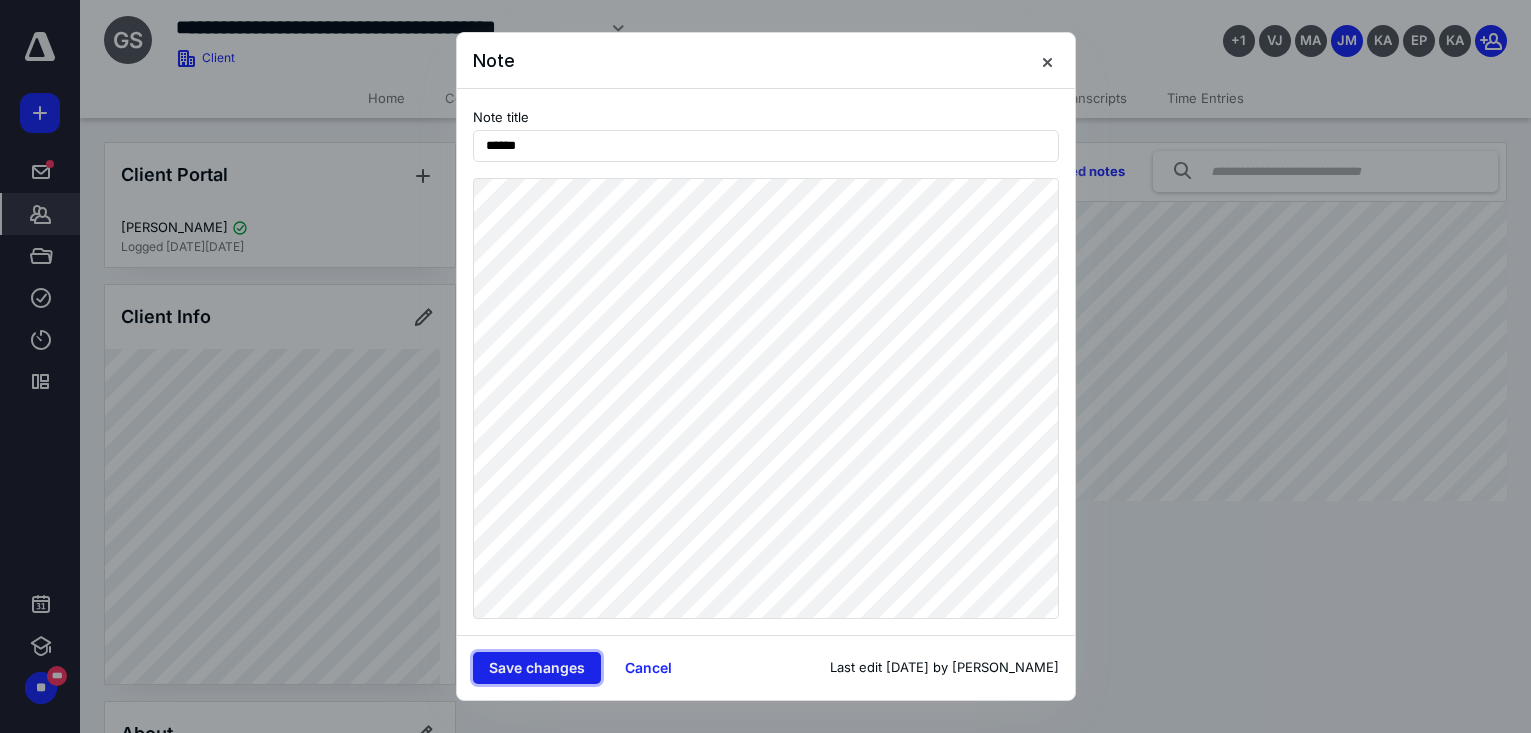 click on "Save changes" at bounding box center (537, 668) 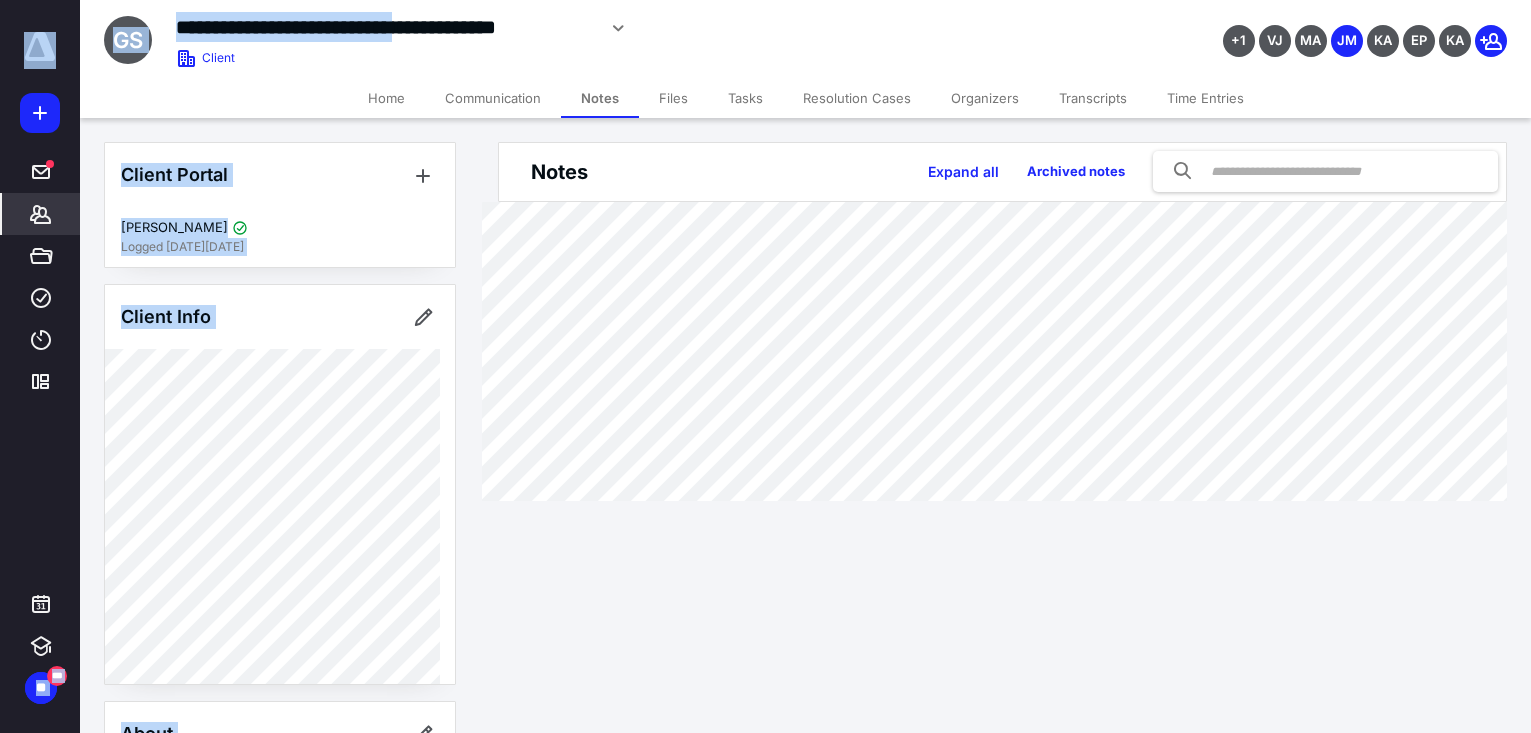 drag, startPoint x: 455, startPoint y: 35, endPoint x: 316, endPoint y: -7, distance: 145.20676 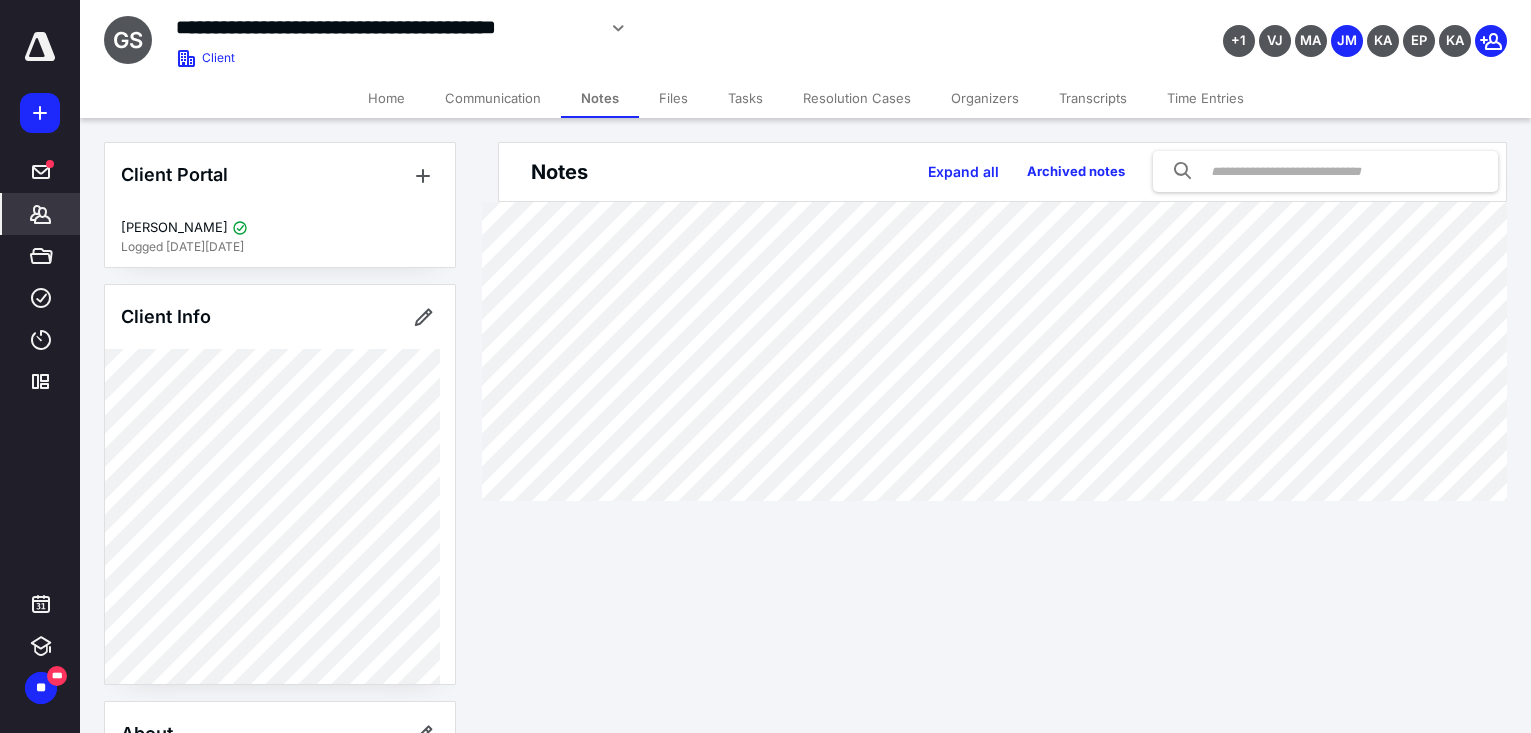 scroll, scrollTop: 145, scrollLeft: 0, axis: vertical 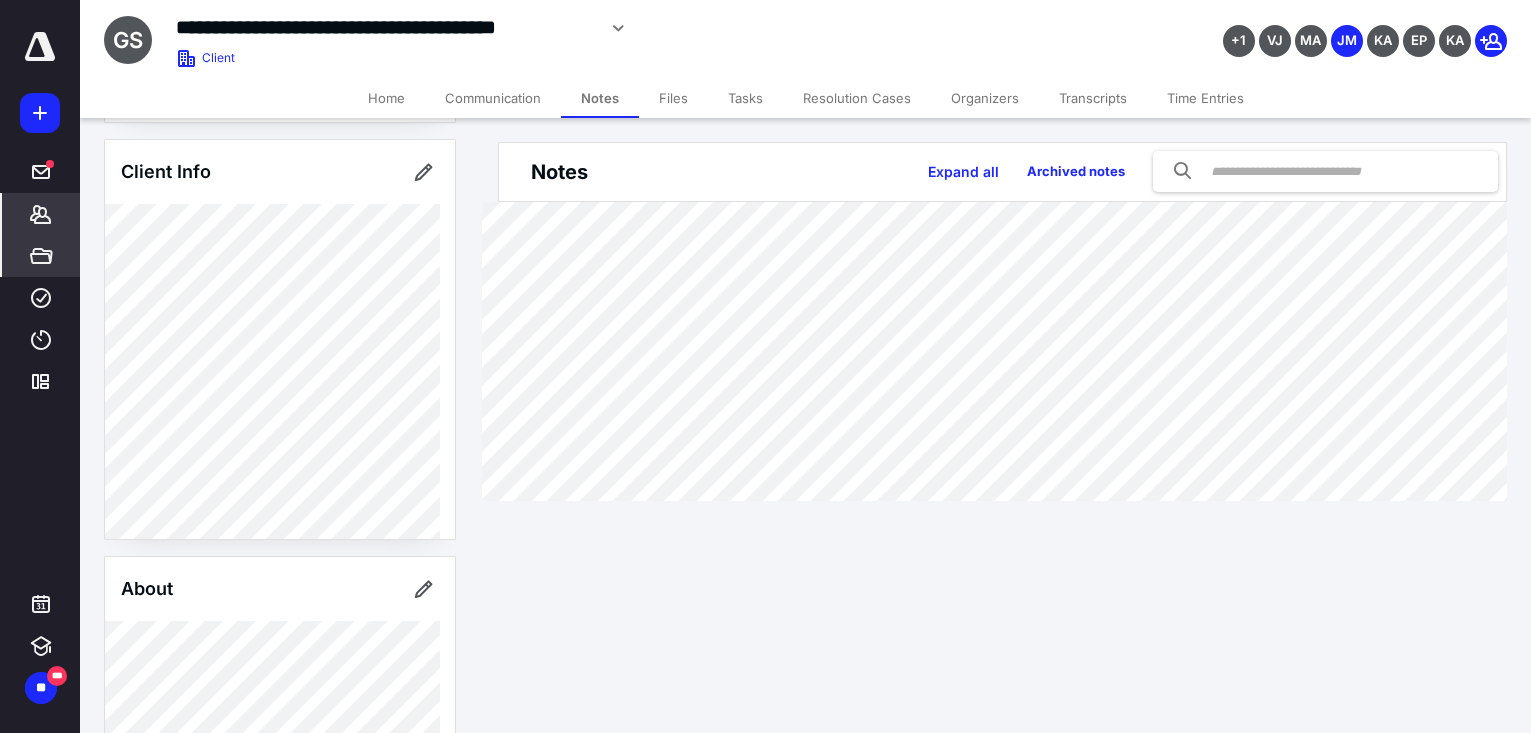 click on "*****" at bounding box center (41, 256) 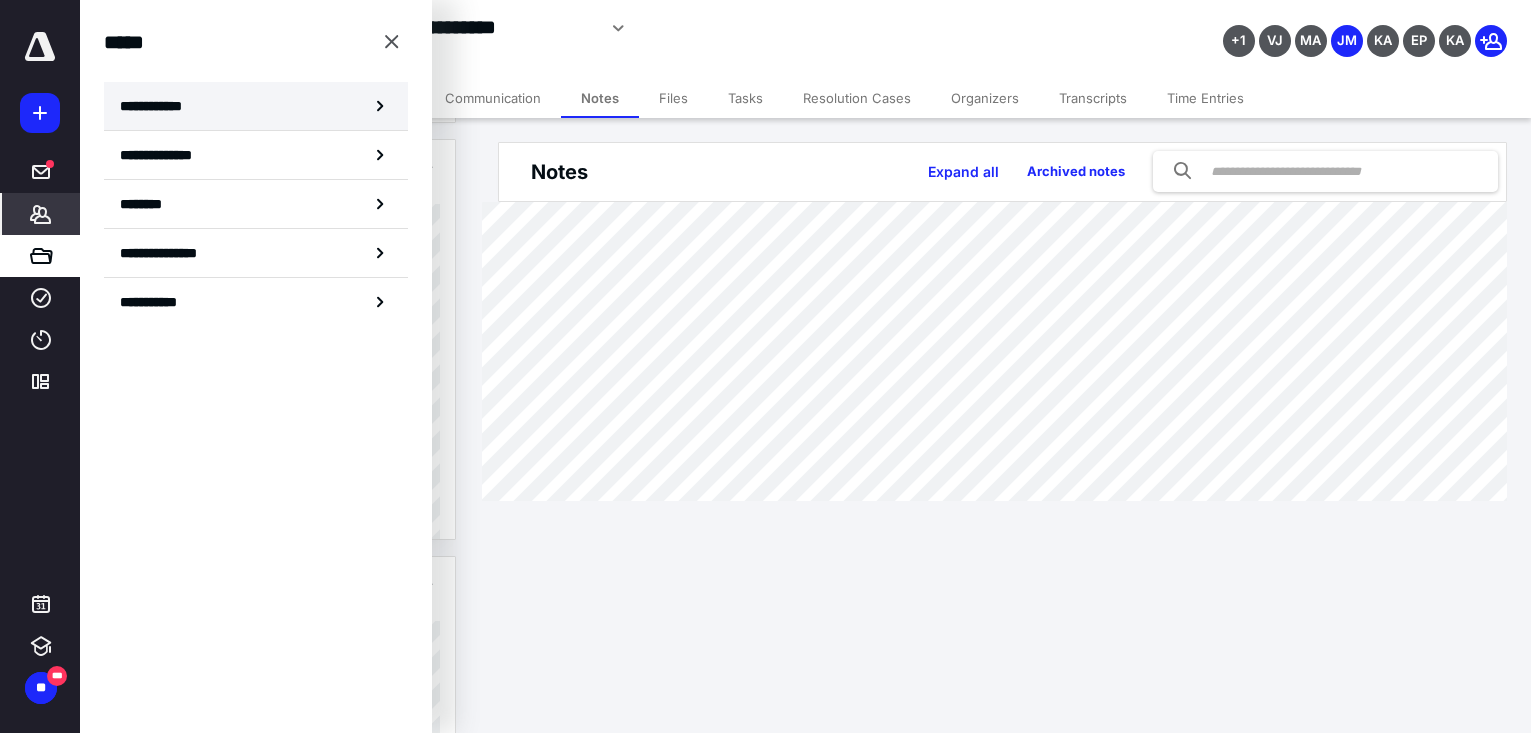 click on "**********" at bounding box center [256, 106] 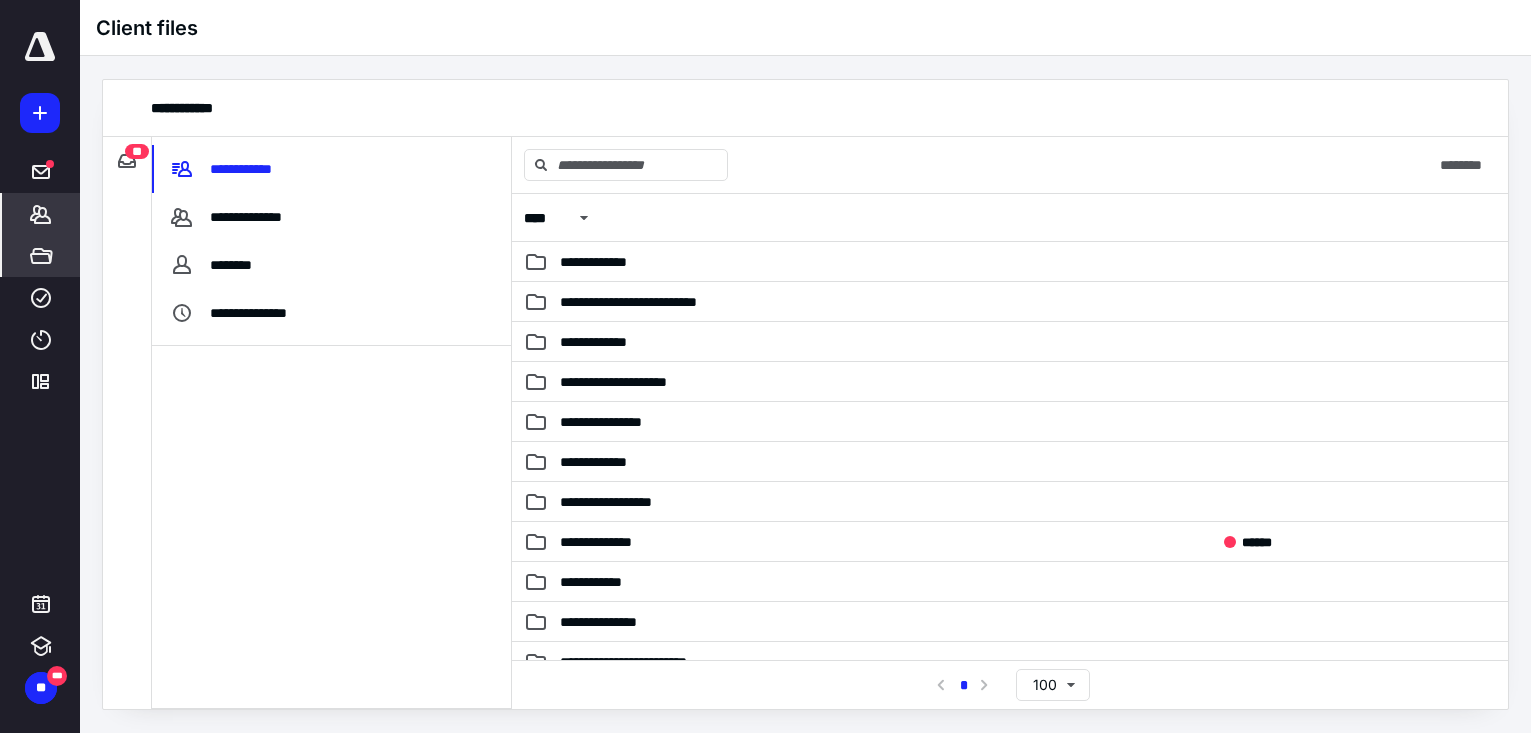 click on "*******" at bounding box center (41, 214) 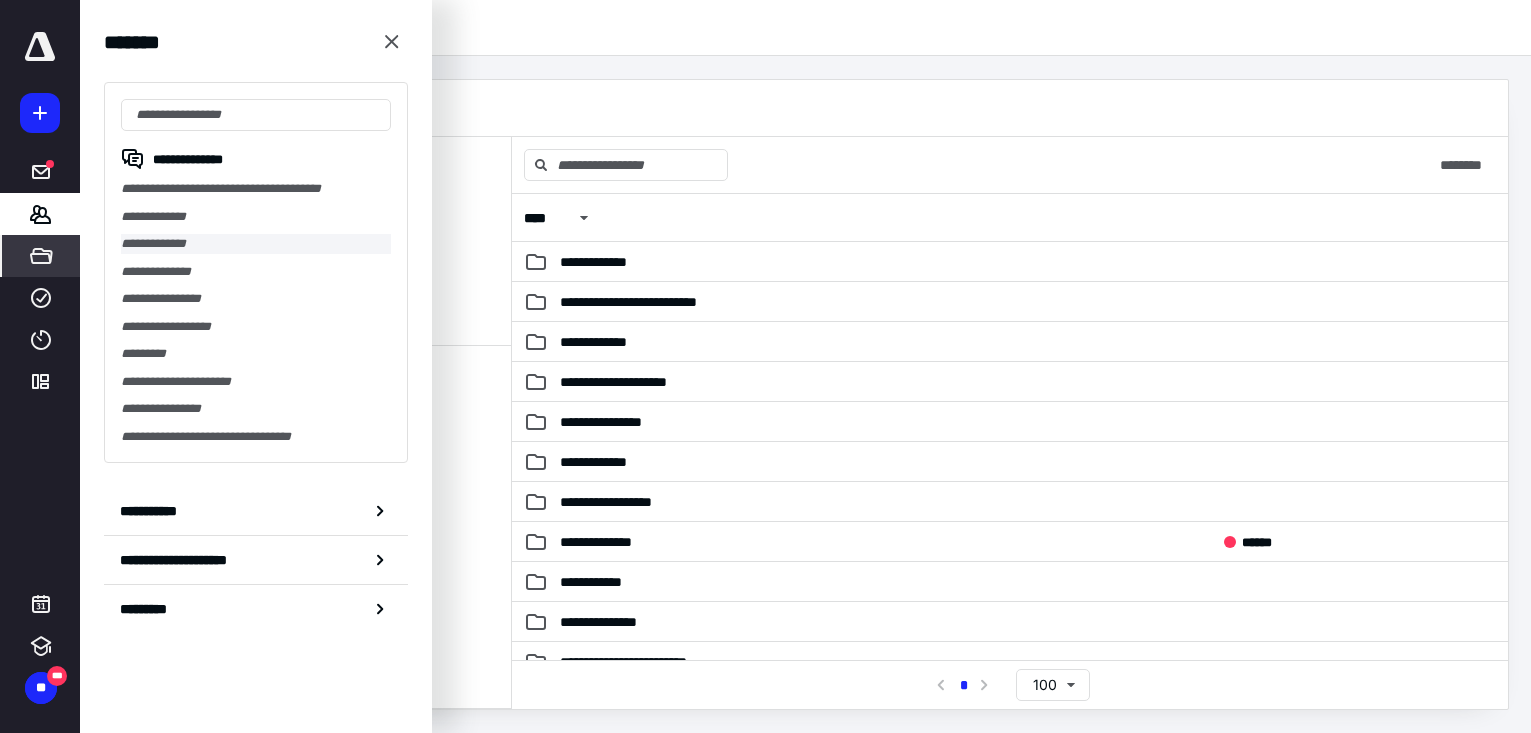click on "**********" at bounding box center [256, 244] 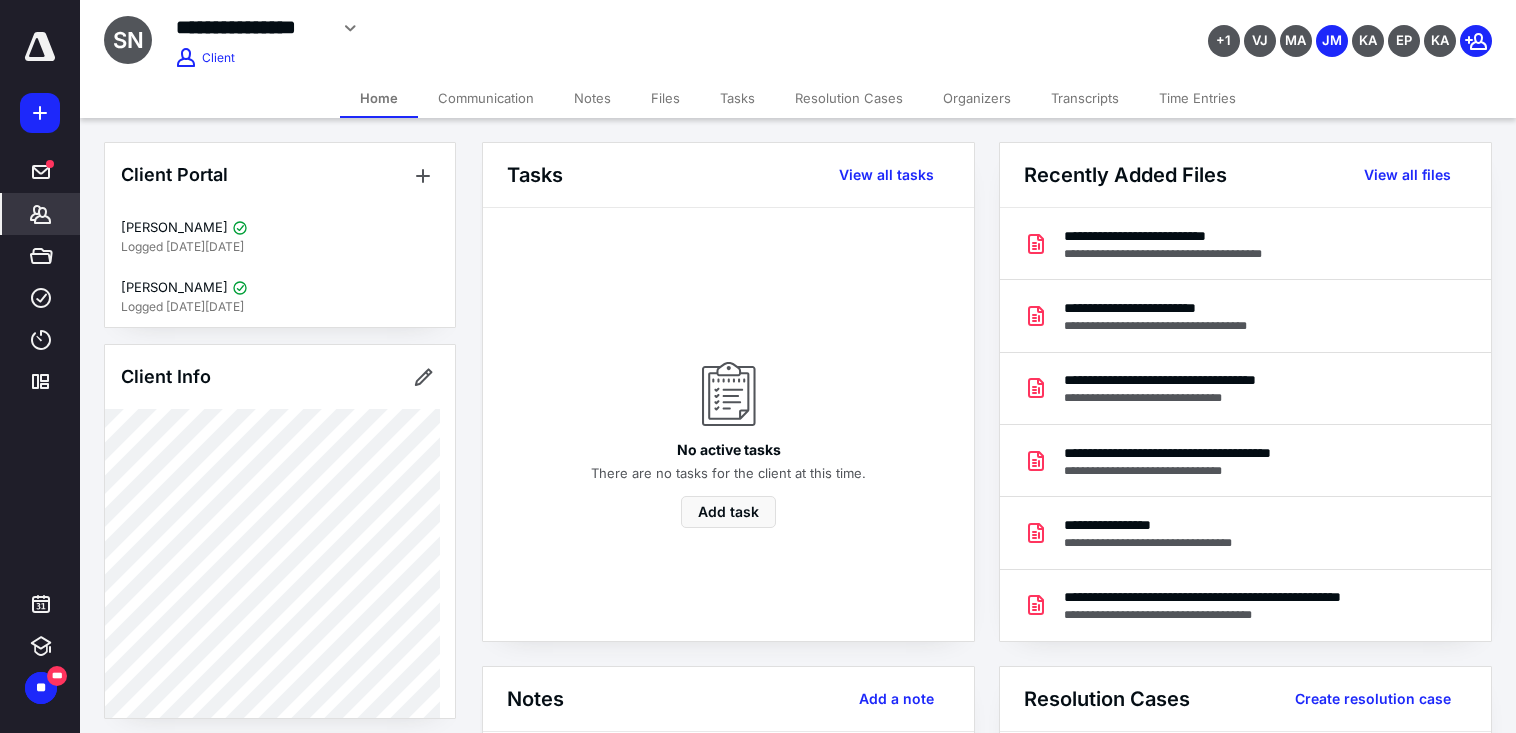 click on "Notes" at bounding box center [592, 98] 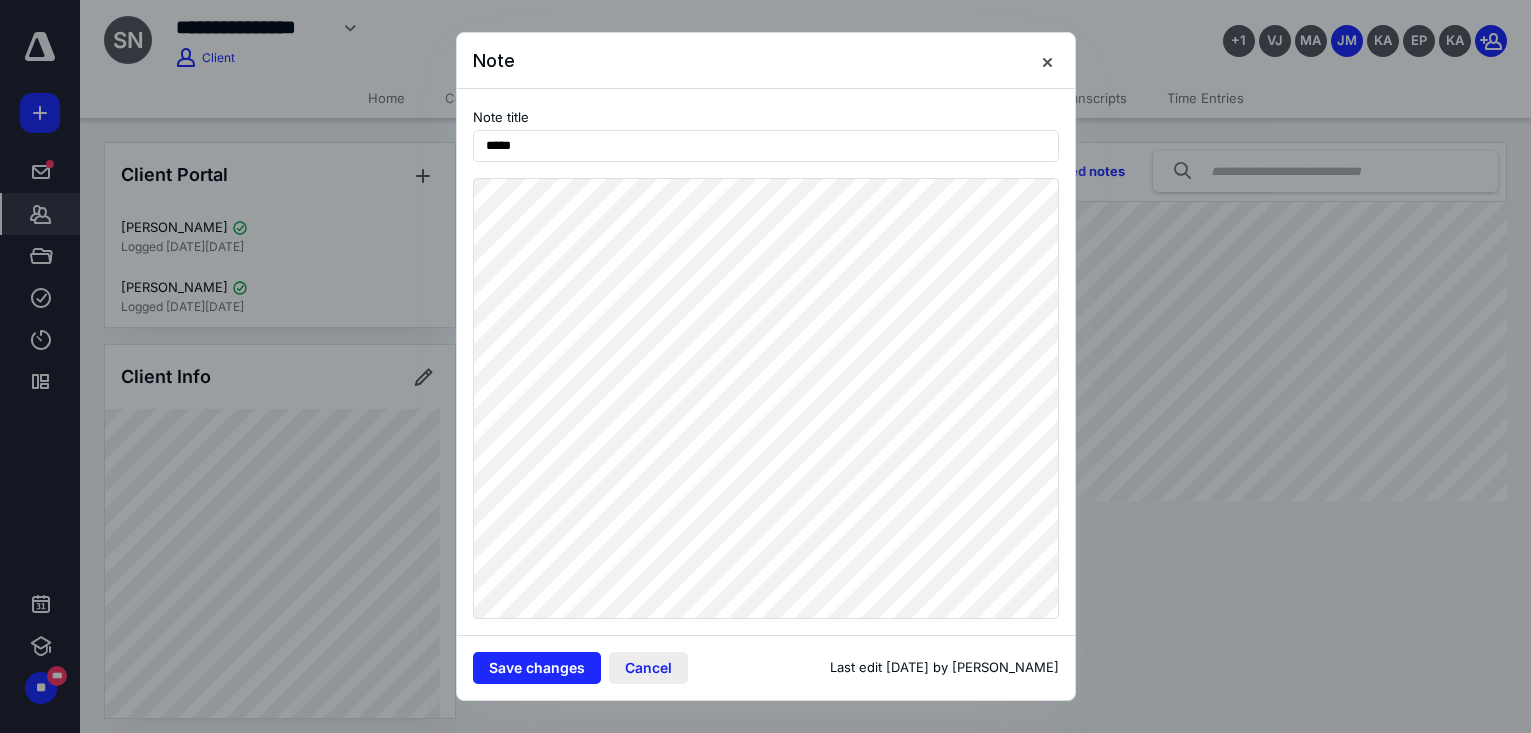 click on "Cancel" at bounding box center [648, 668] 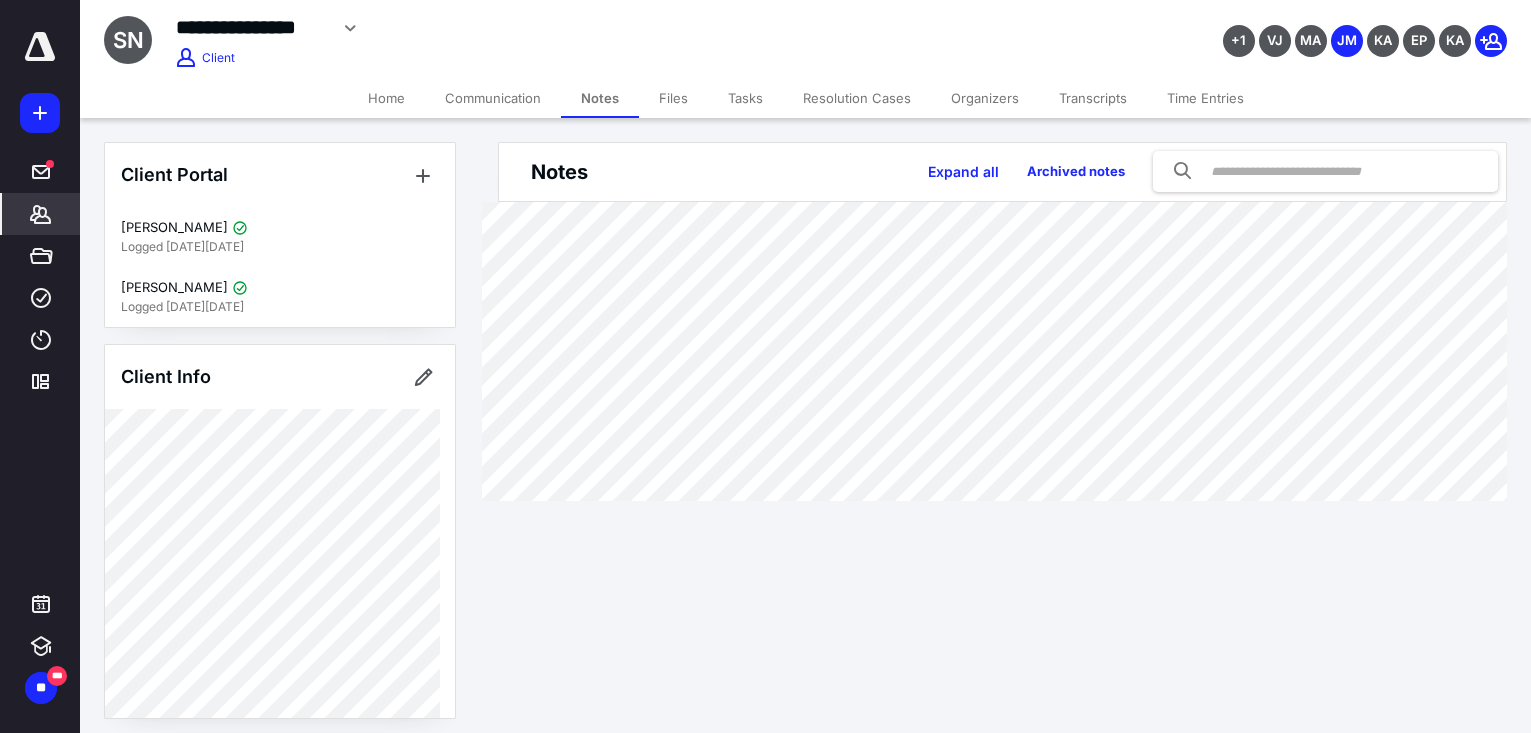 click 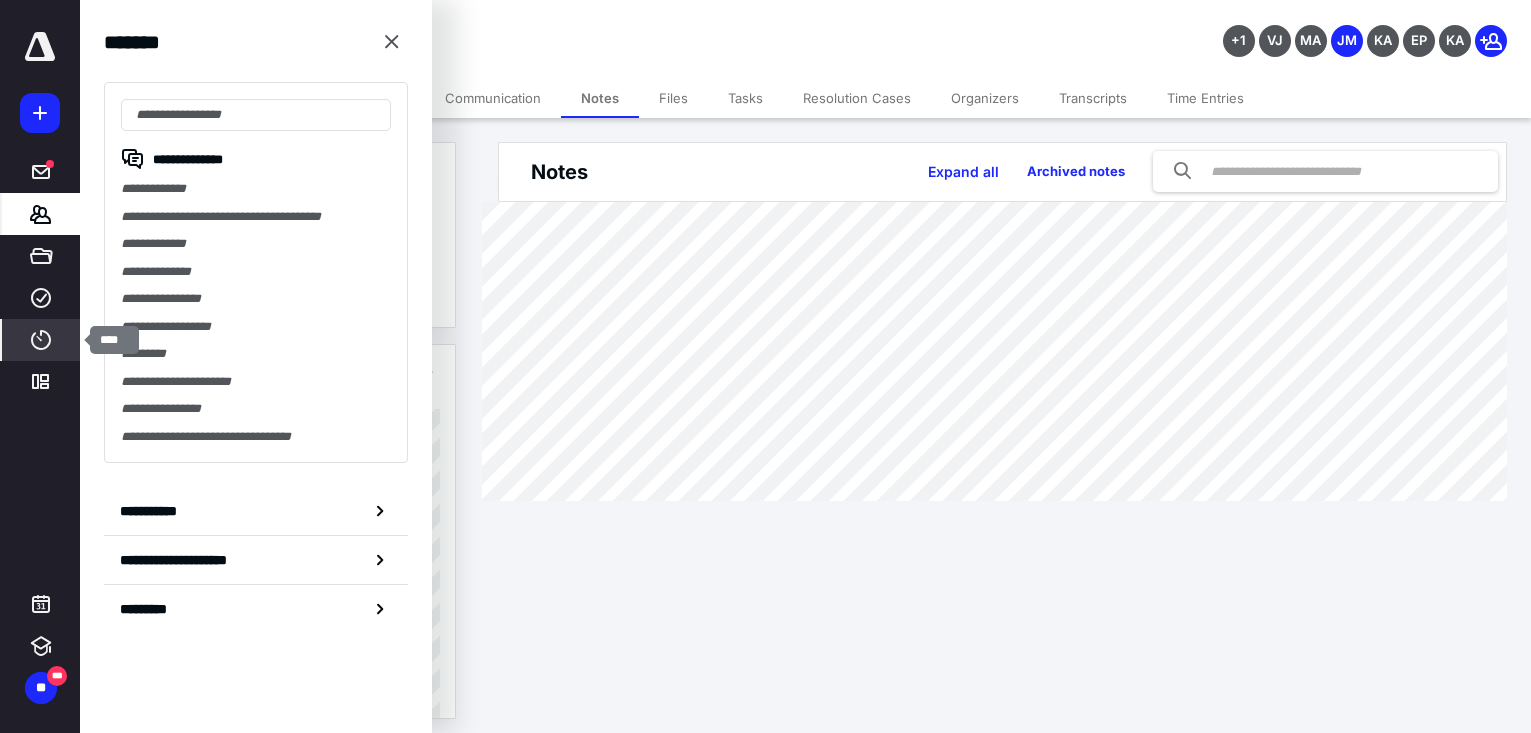 click on "****" at bounding box center (41, 340) 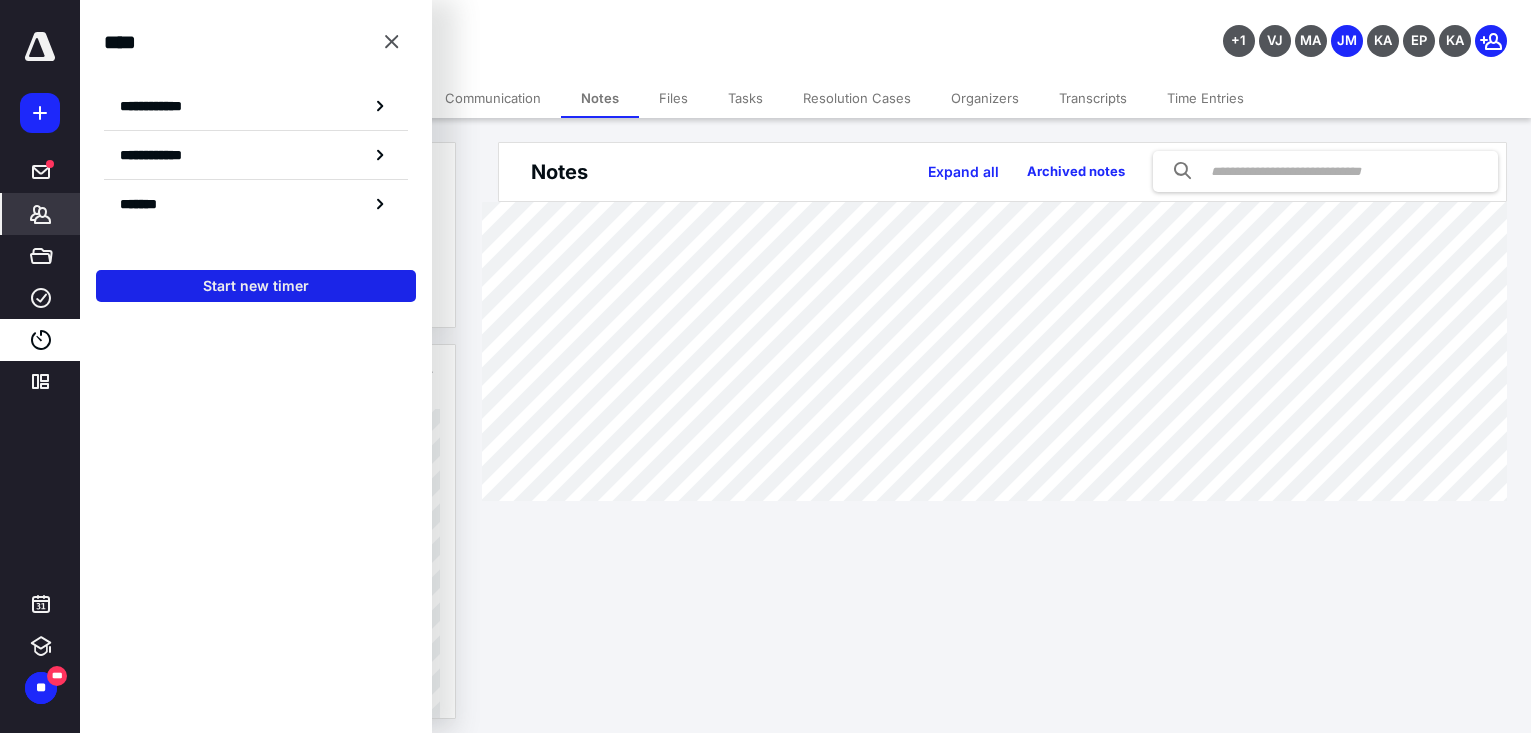 click on "Start new timer" at bounding box center [256, 286] 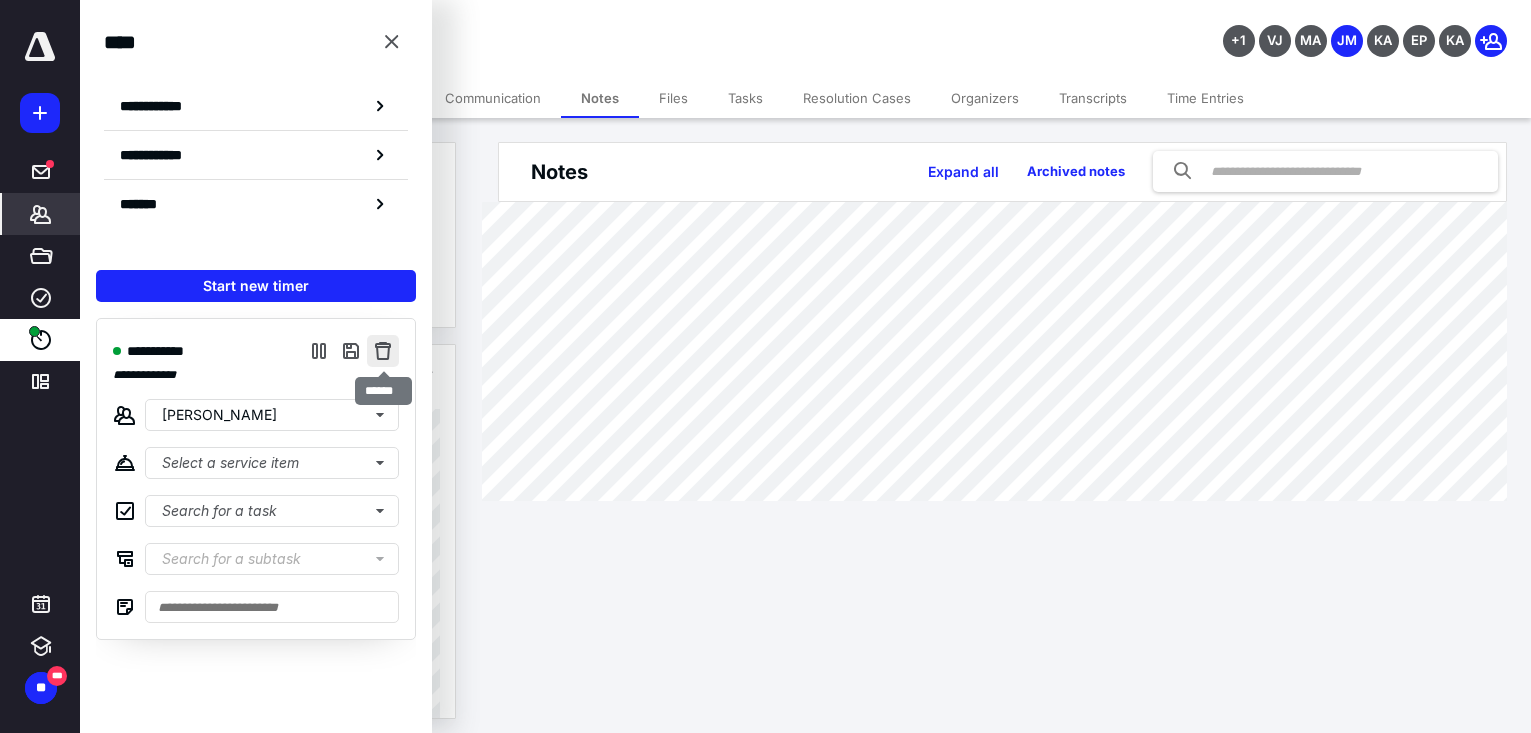 click at bounding box center [383, 351] 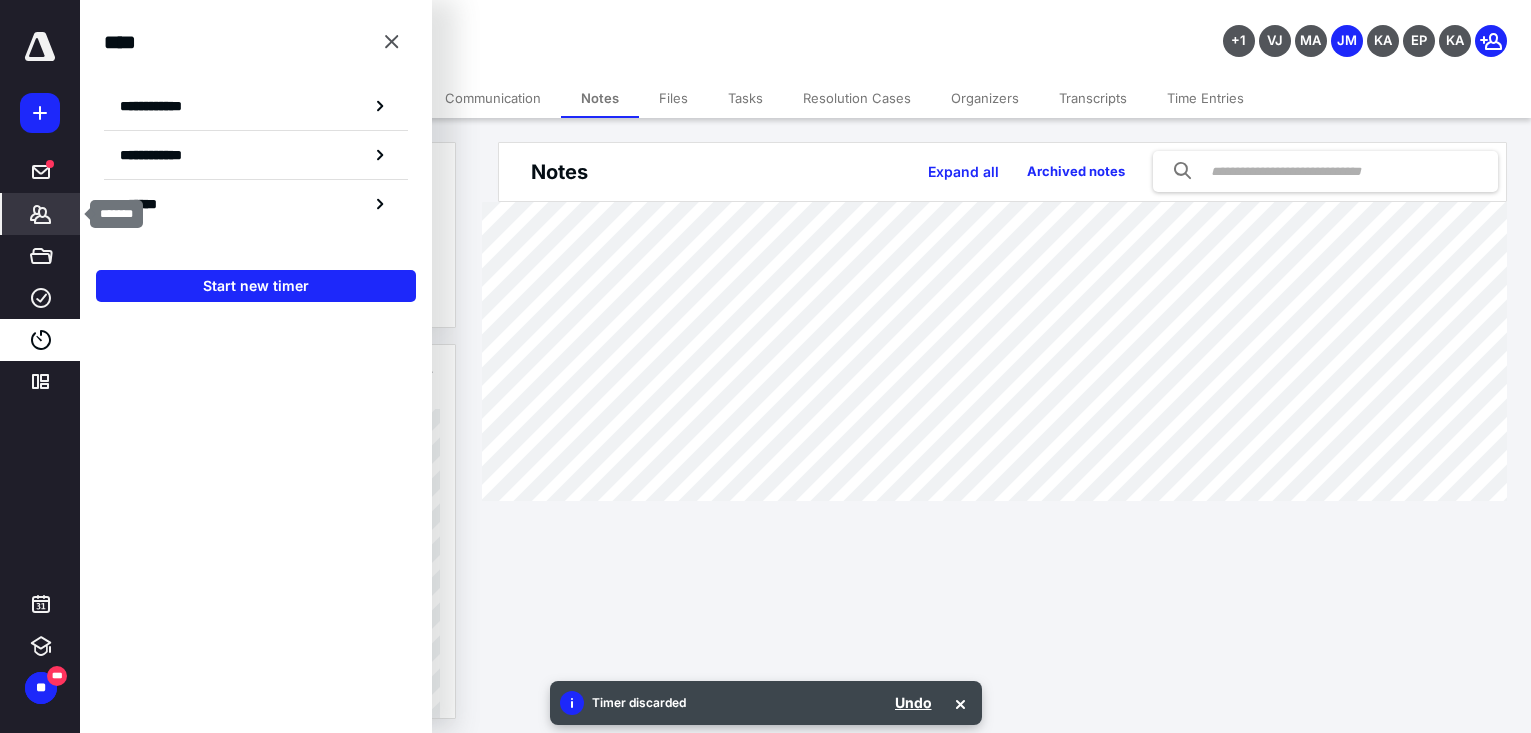 click 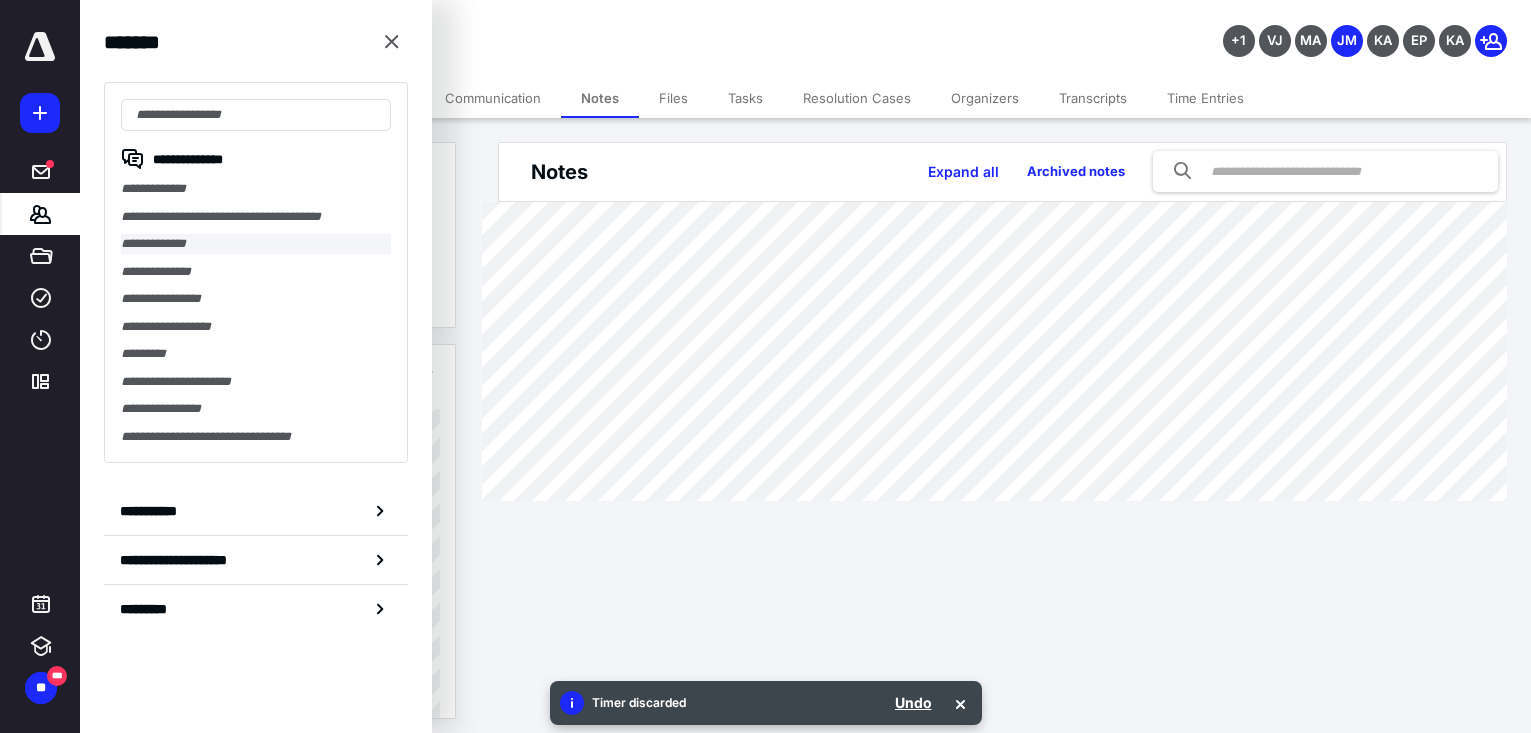 click on "**********" at bounding box center [256, 244] 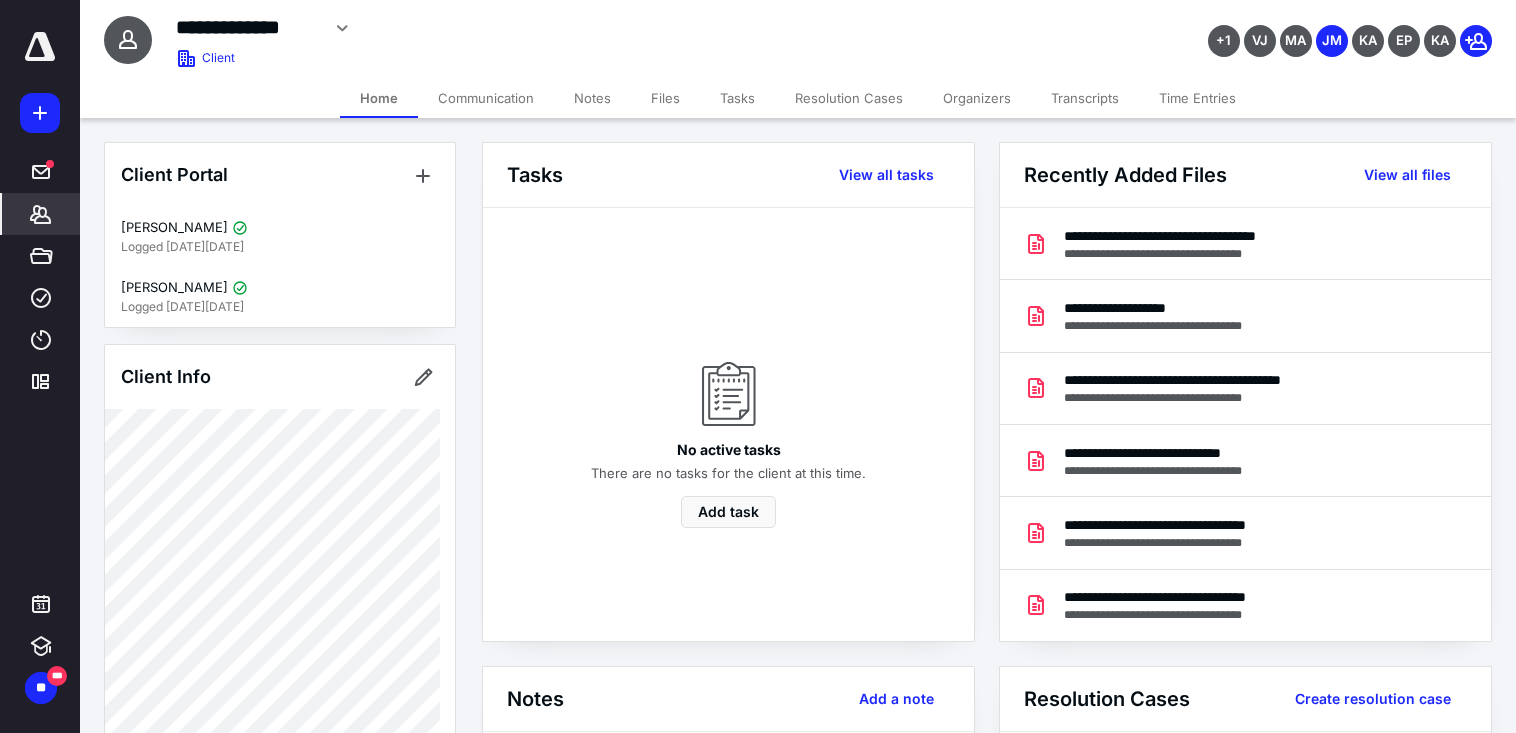 click on "Notes" at bounding box center [592, 98] 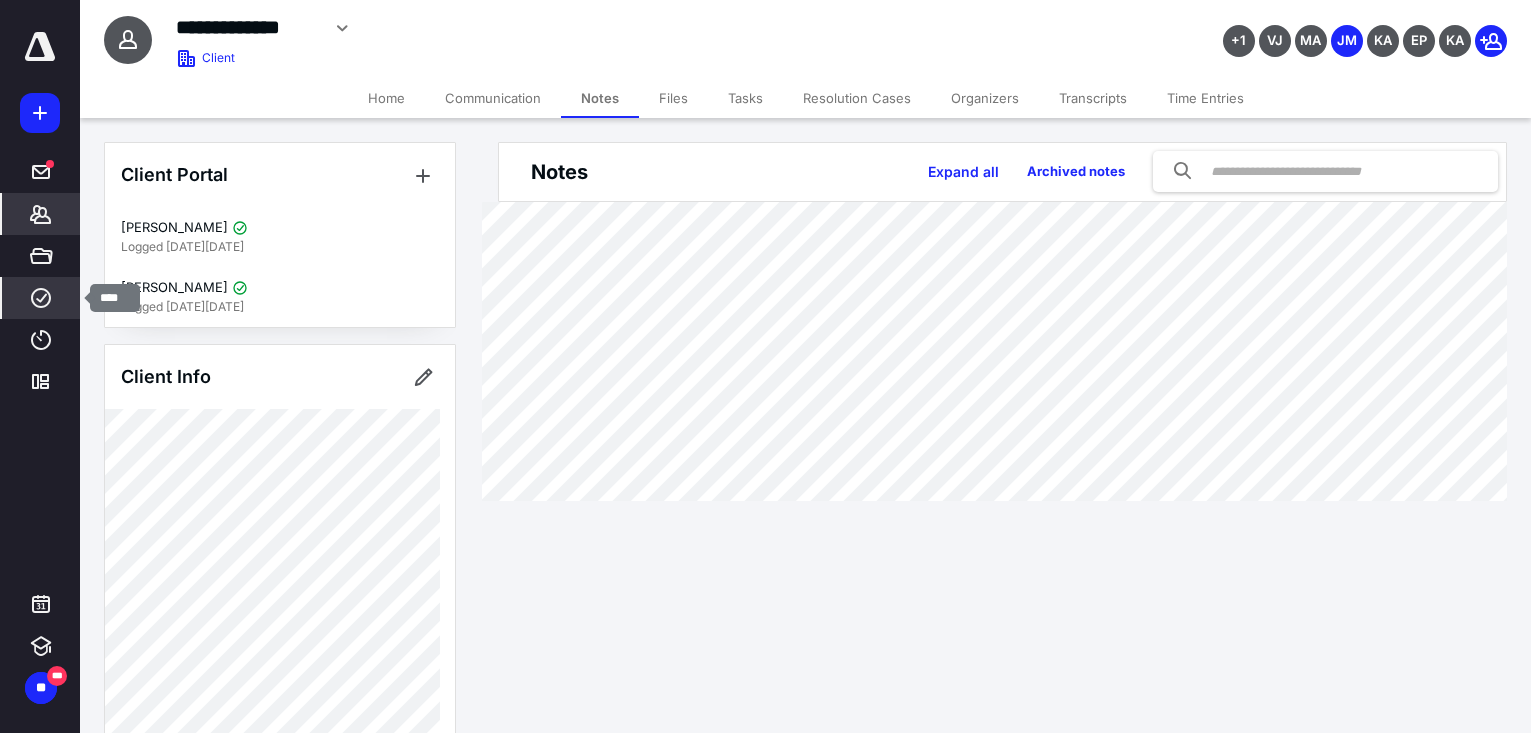 click on "****" at bounding box center [41, 298] 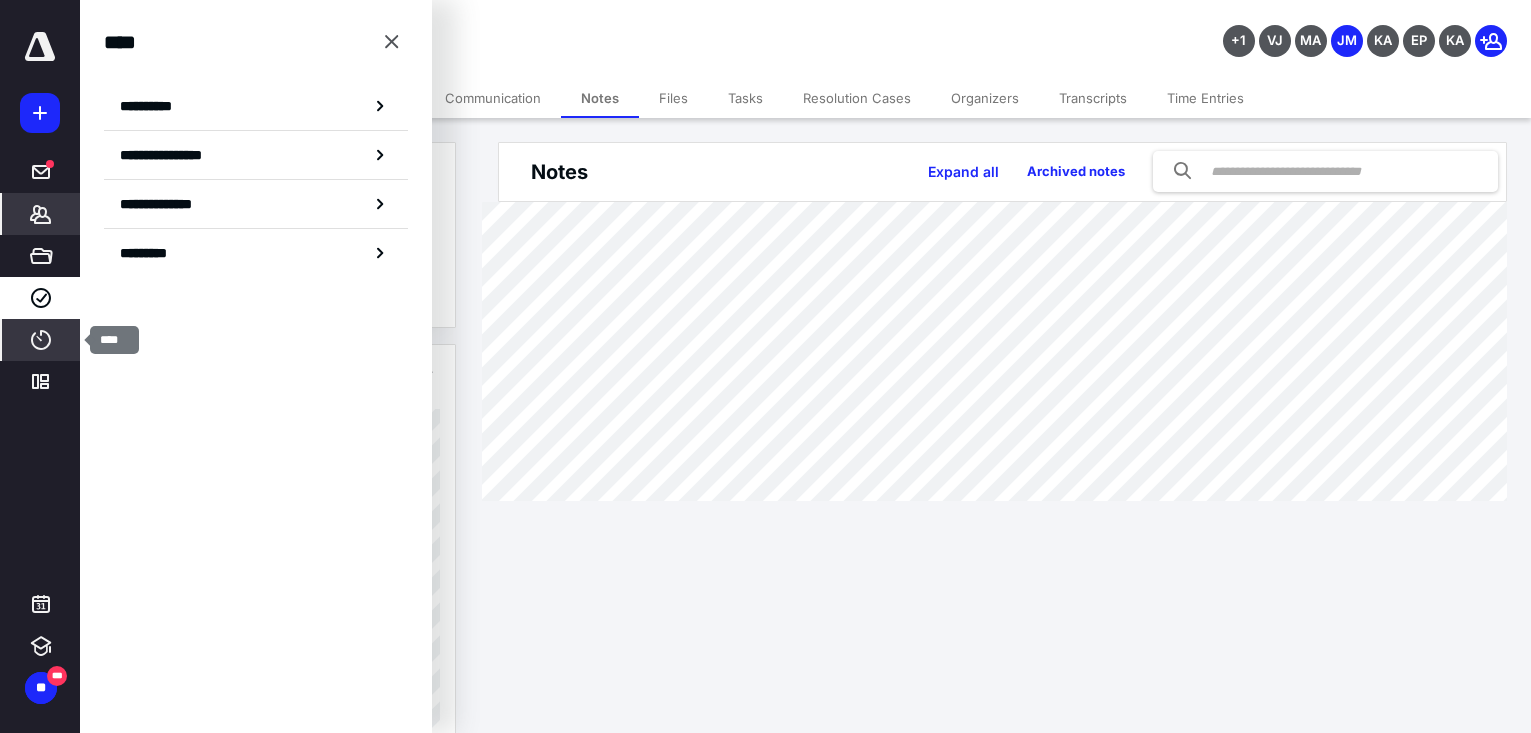 click on "****" at bounding box center [41, 340] 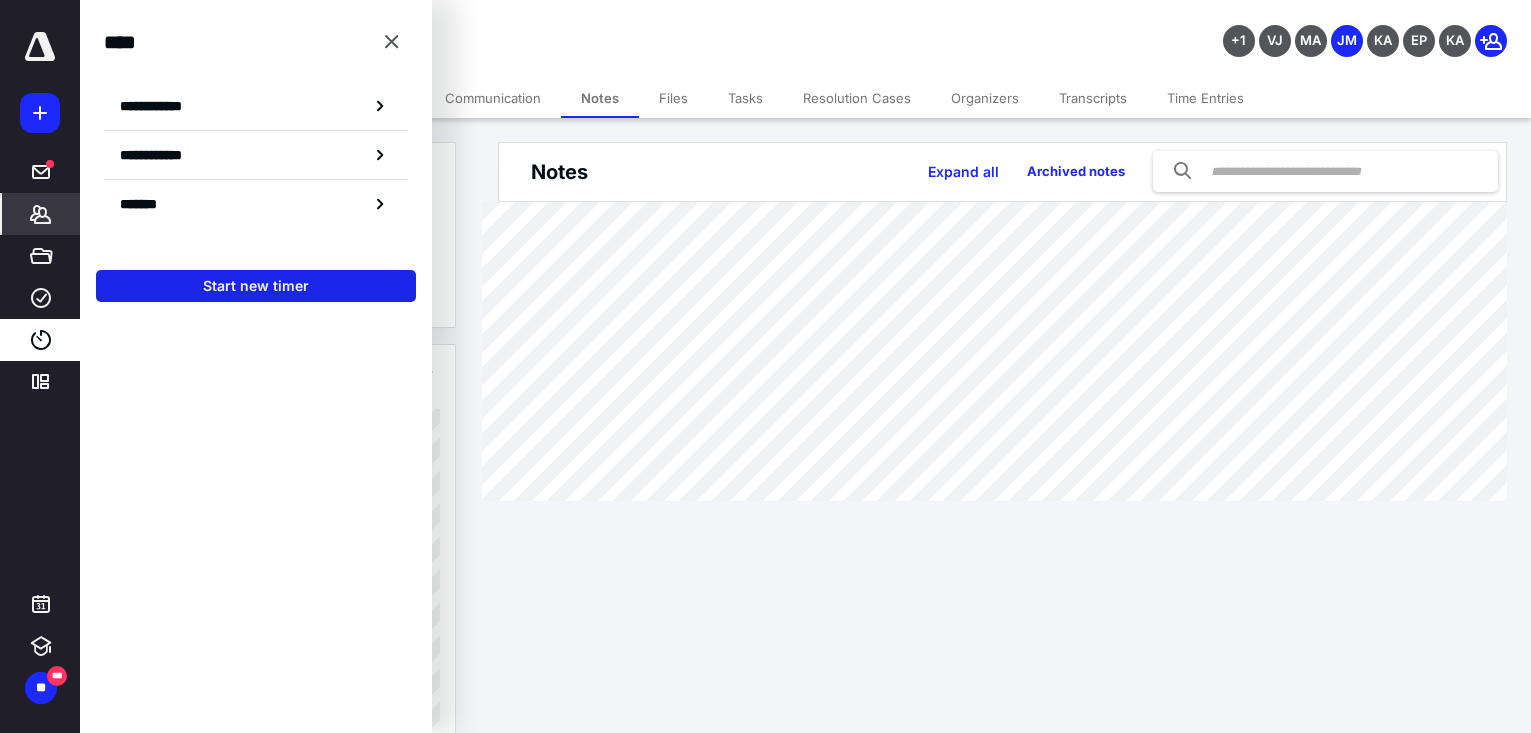 click on "Start new timer" at bounding box center (256, 286) 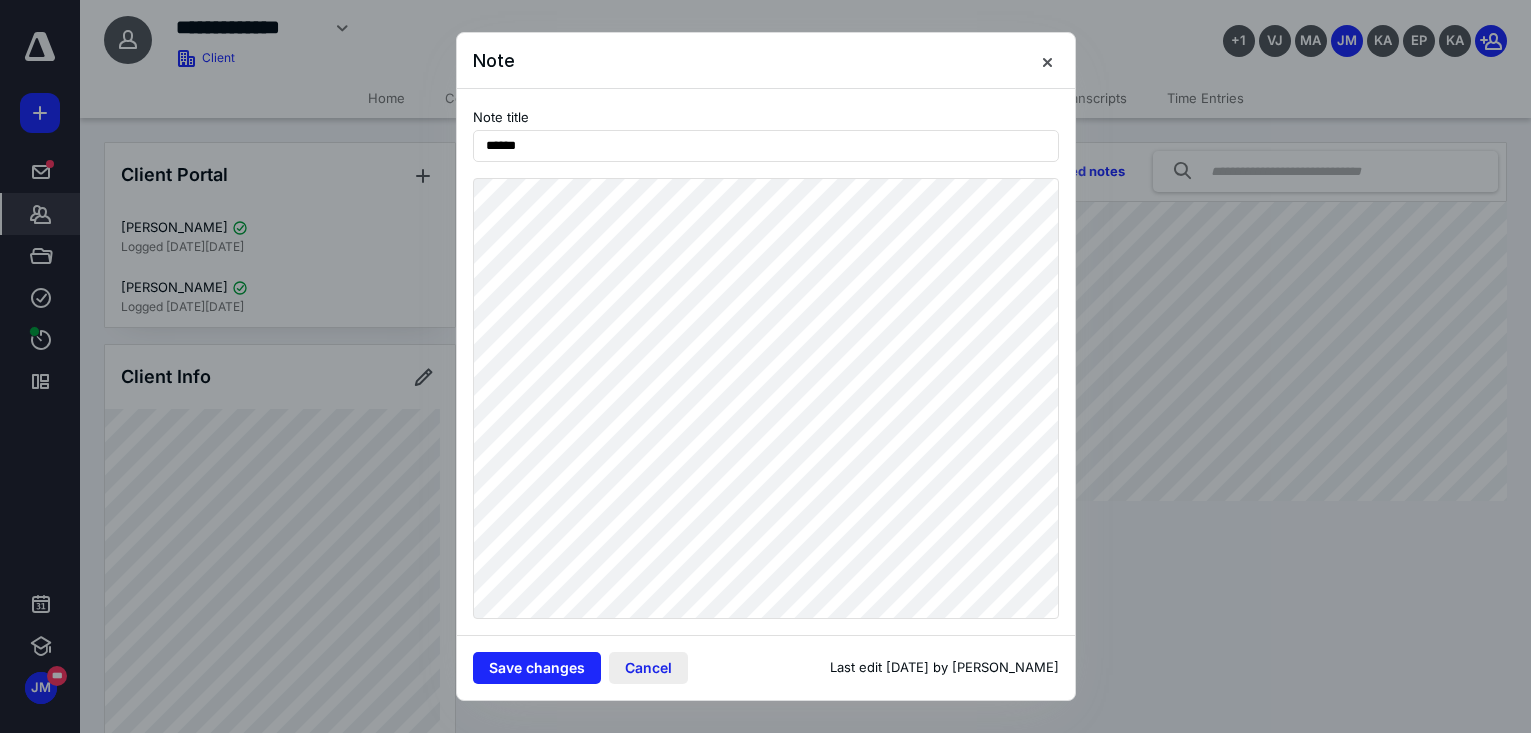 drag, startPoint x: 641, startPoint y: 669, endPoint x: 635, endPoint y: 655, distance: 15.231546 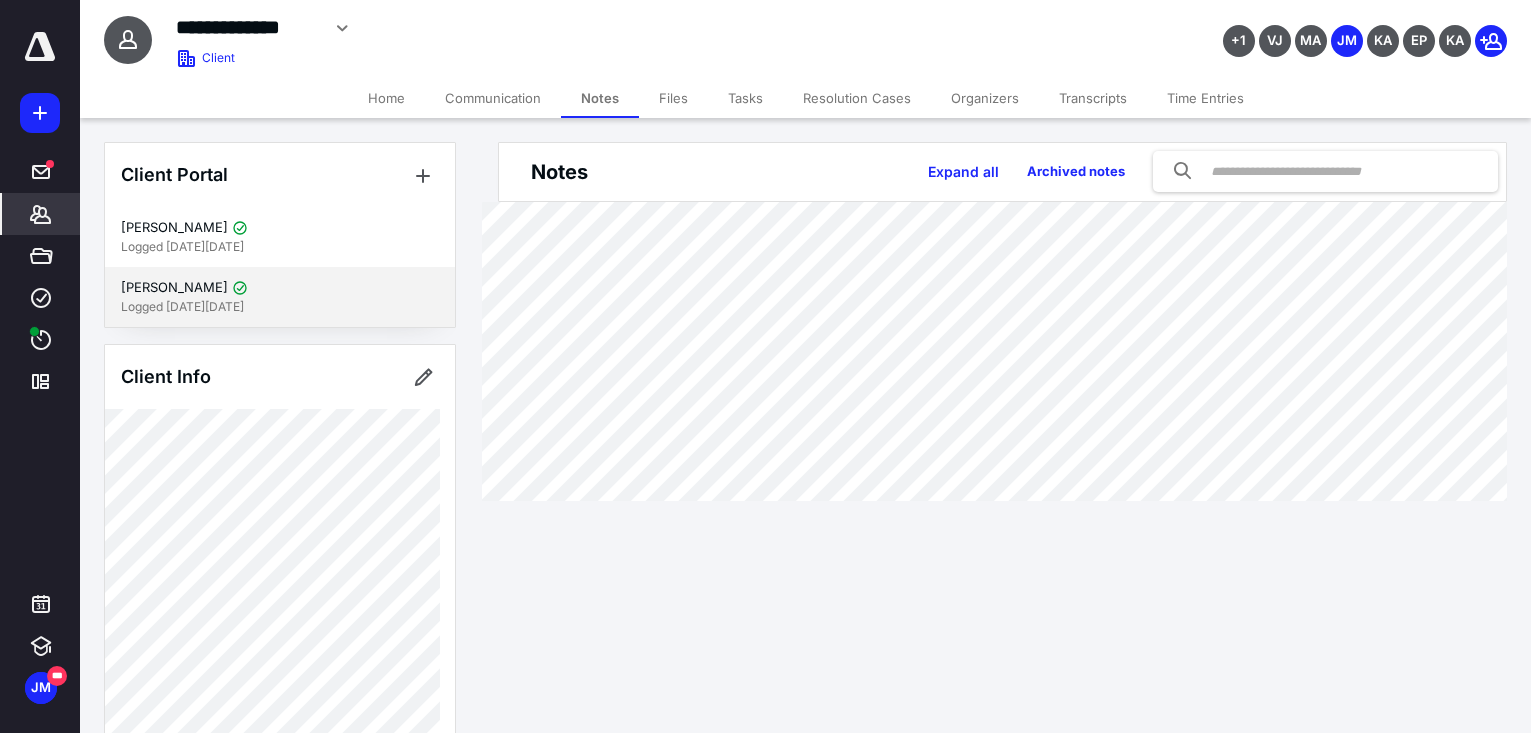 click on "[PERSON_NAME]" at bounding box center [280, 288] 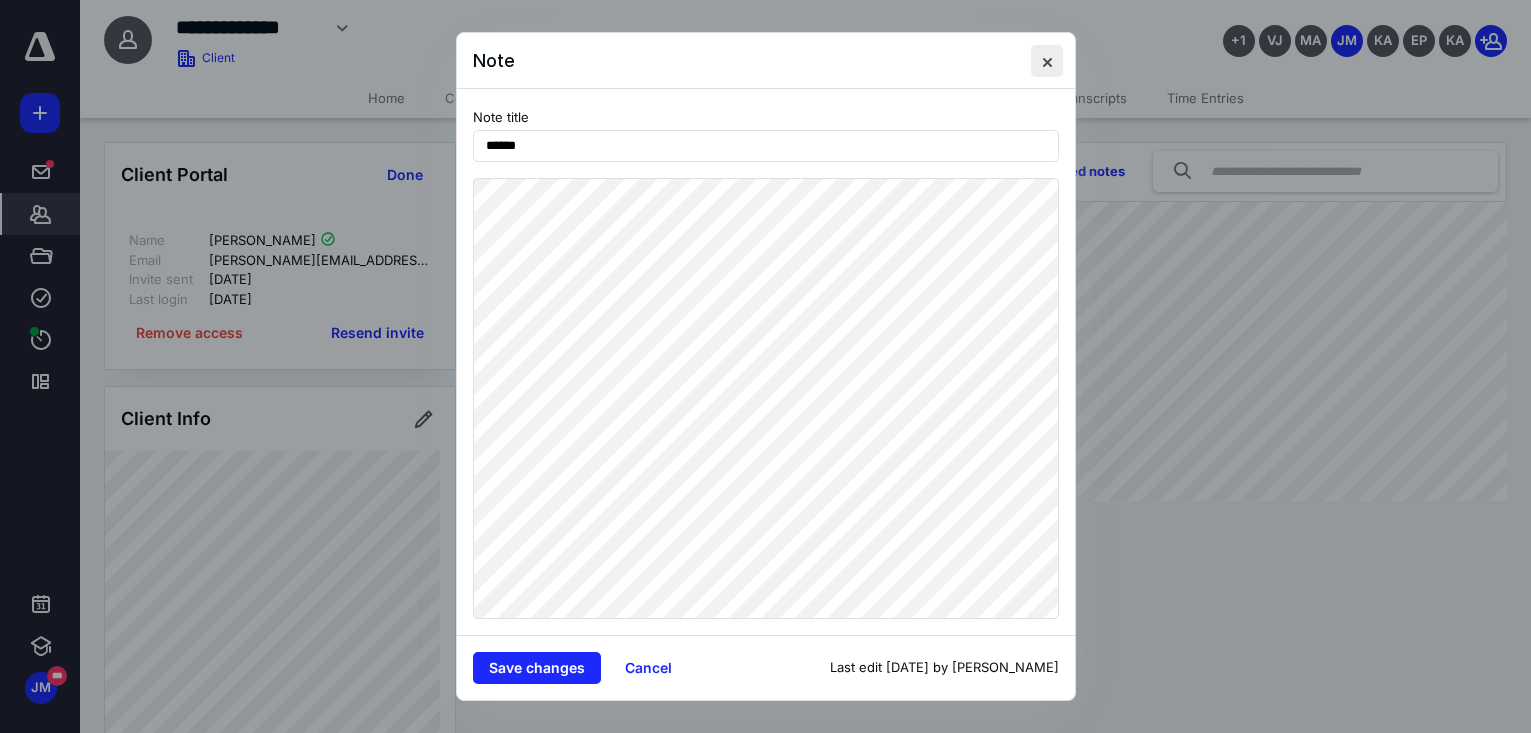 click at bounding box center (1047, 61) 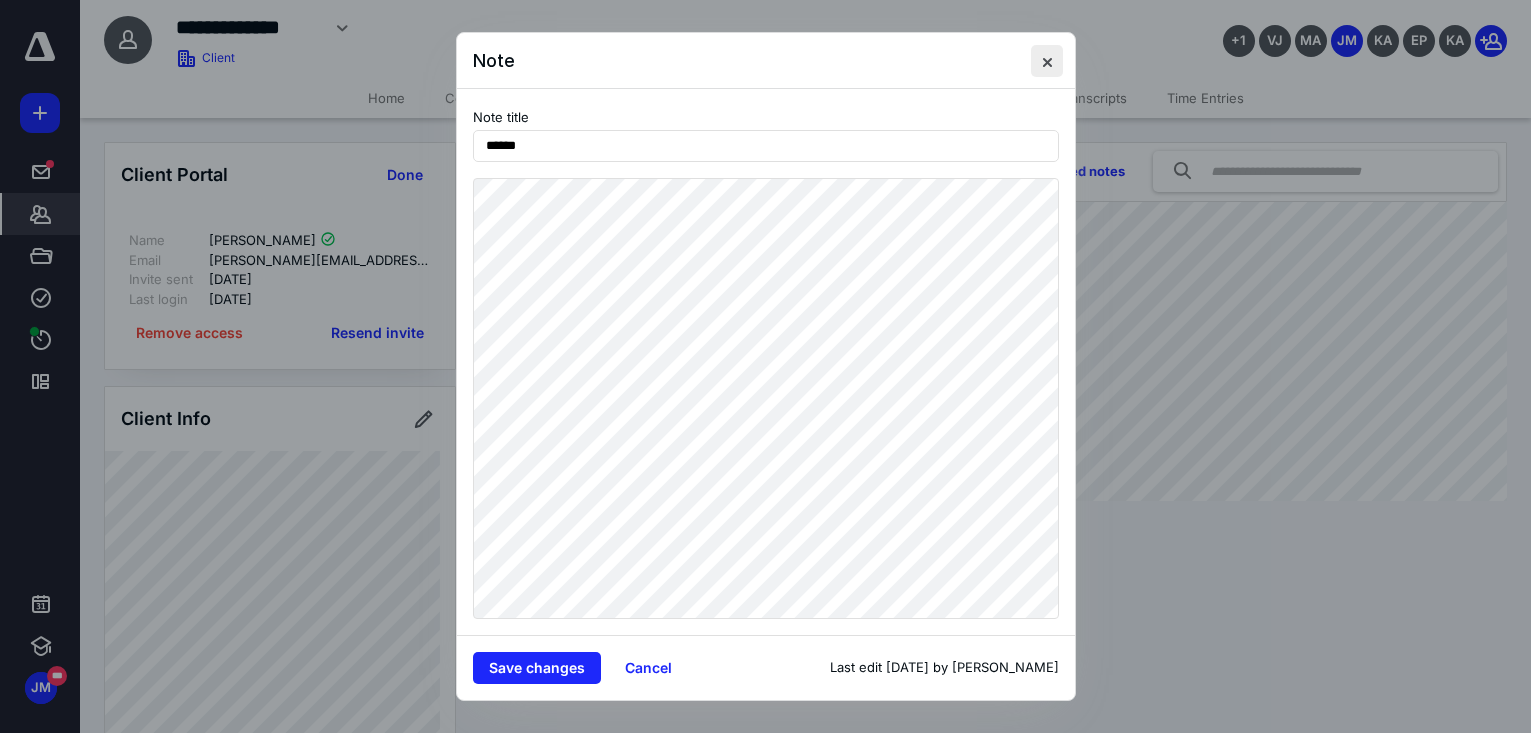 click at bounding box center (1047, 61) 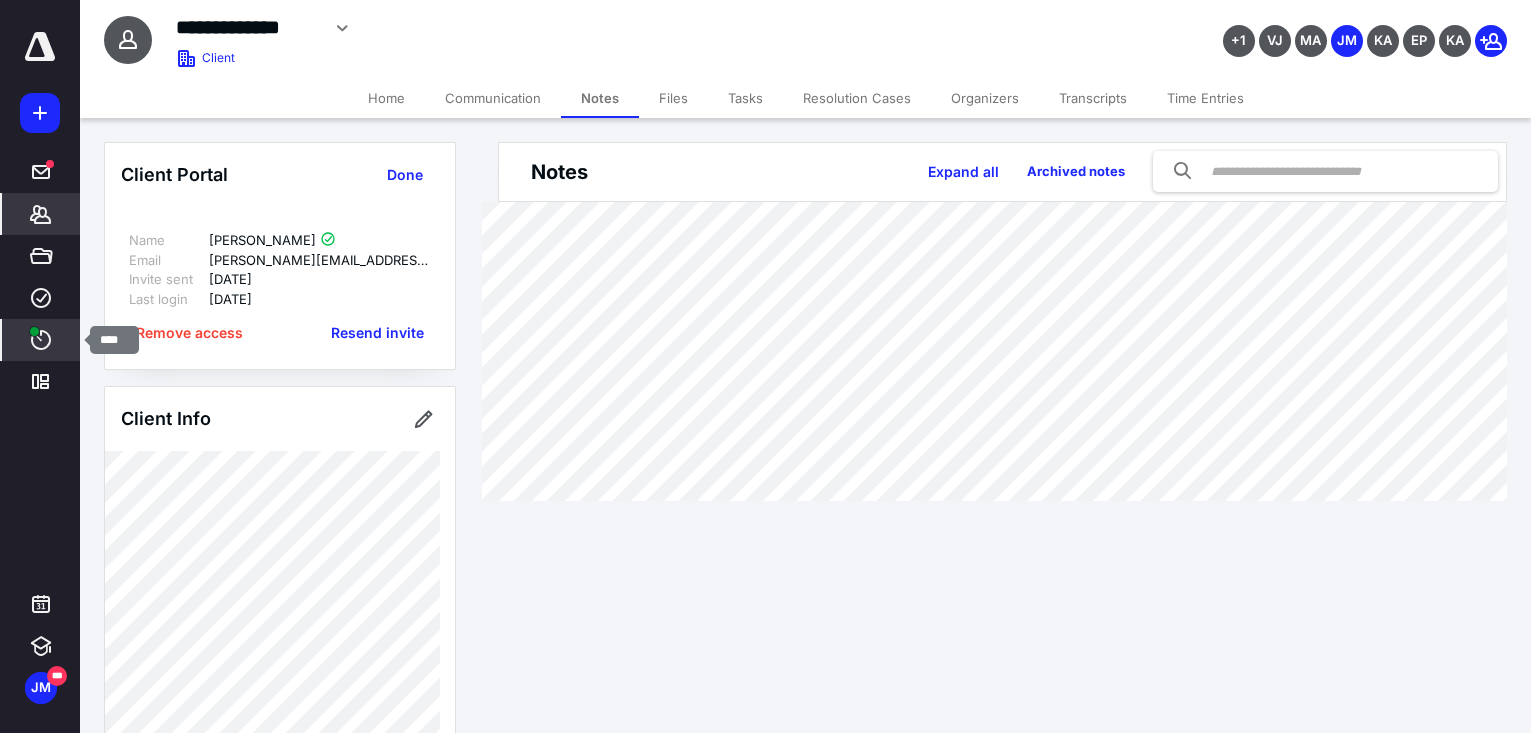 click on "****" at bounding box center (41, 340) 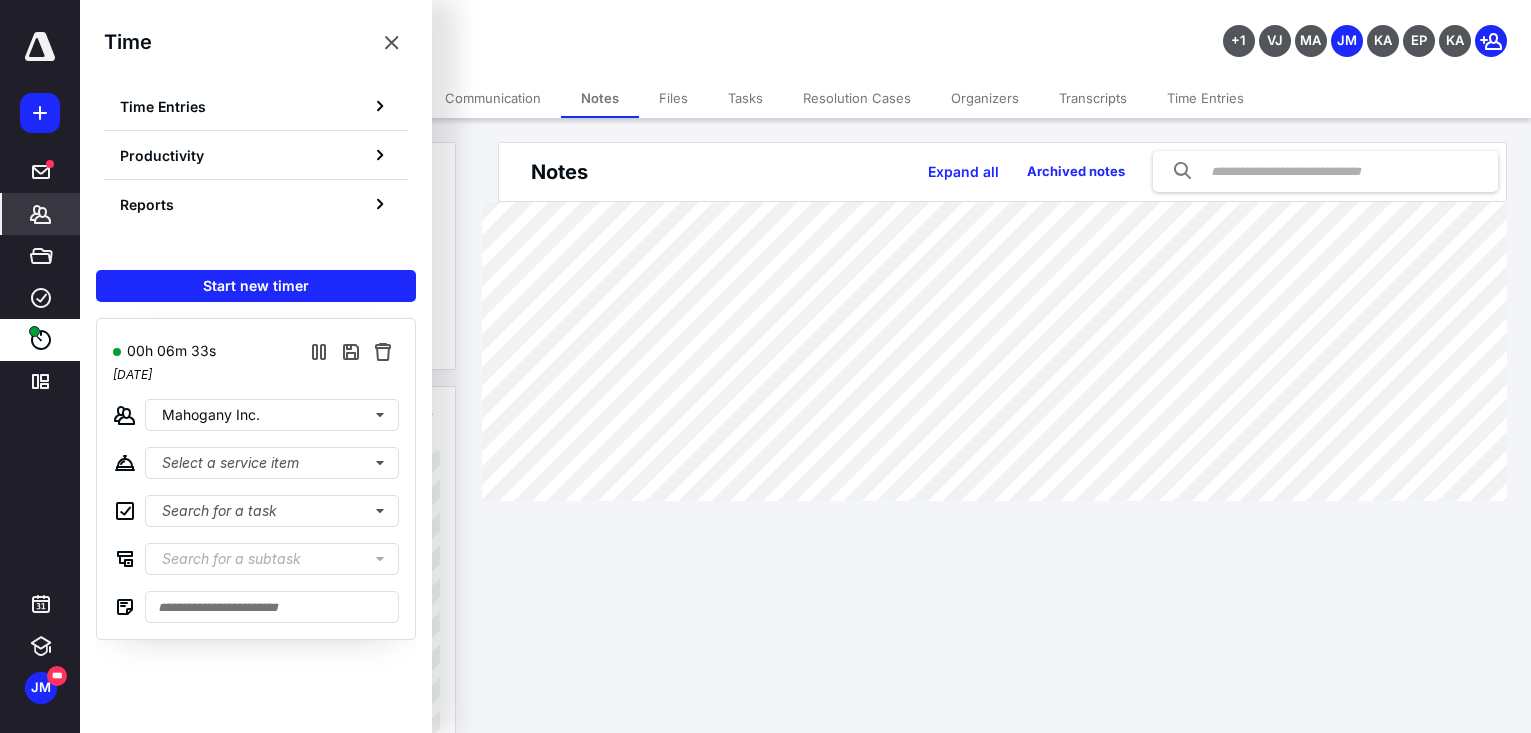 click on "**********" at bounding box center (765, 366) 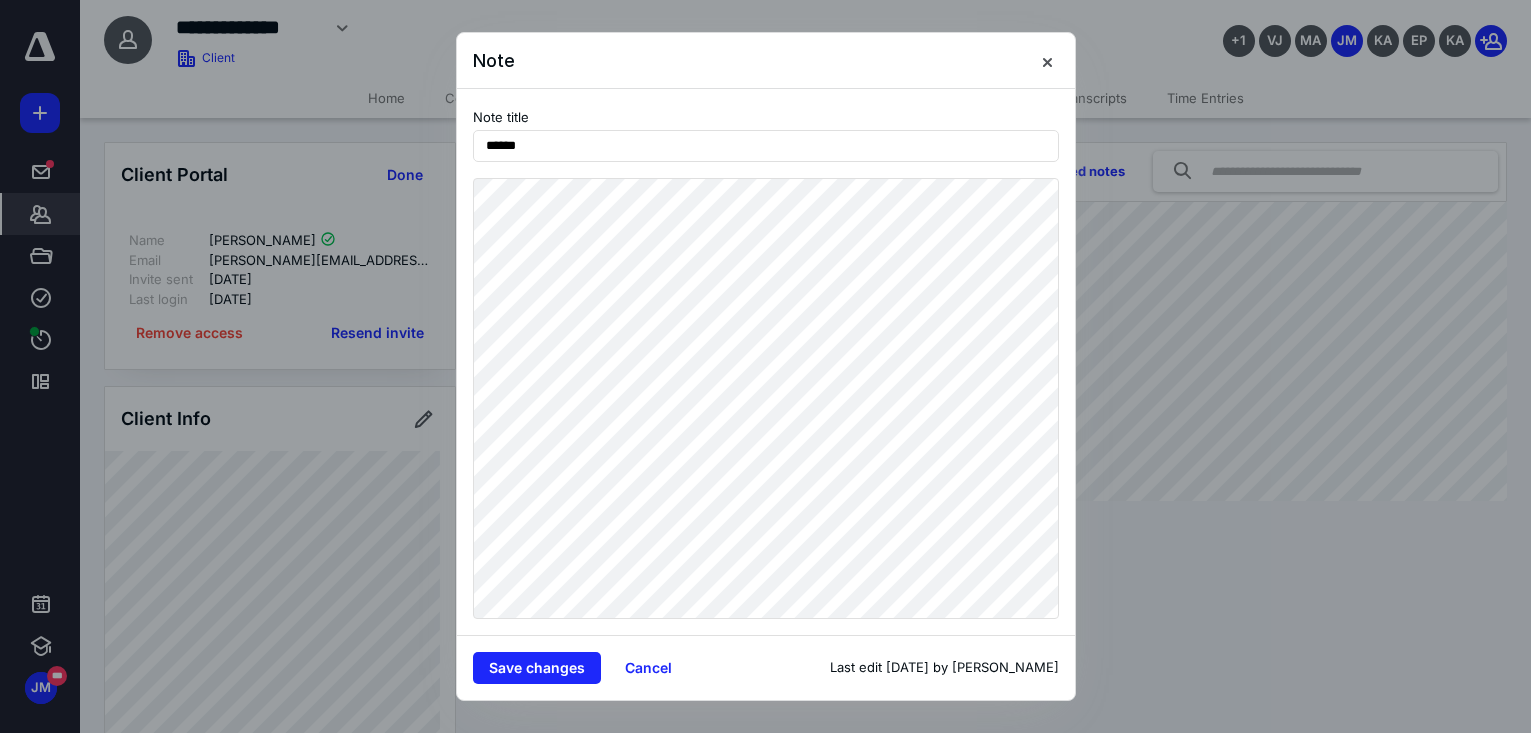click on "Save changes Cancel Last edit [DATE] by [PERSON_NAME]" at bounding box center (766, 667) 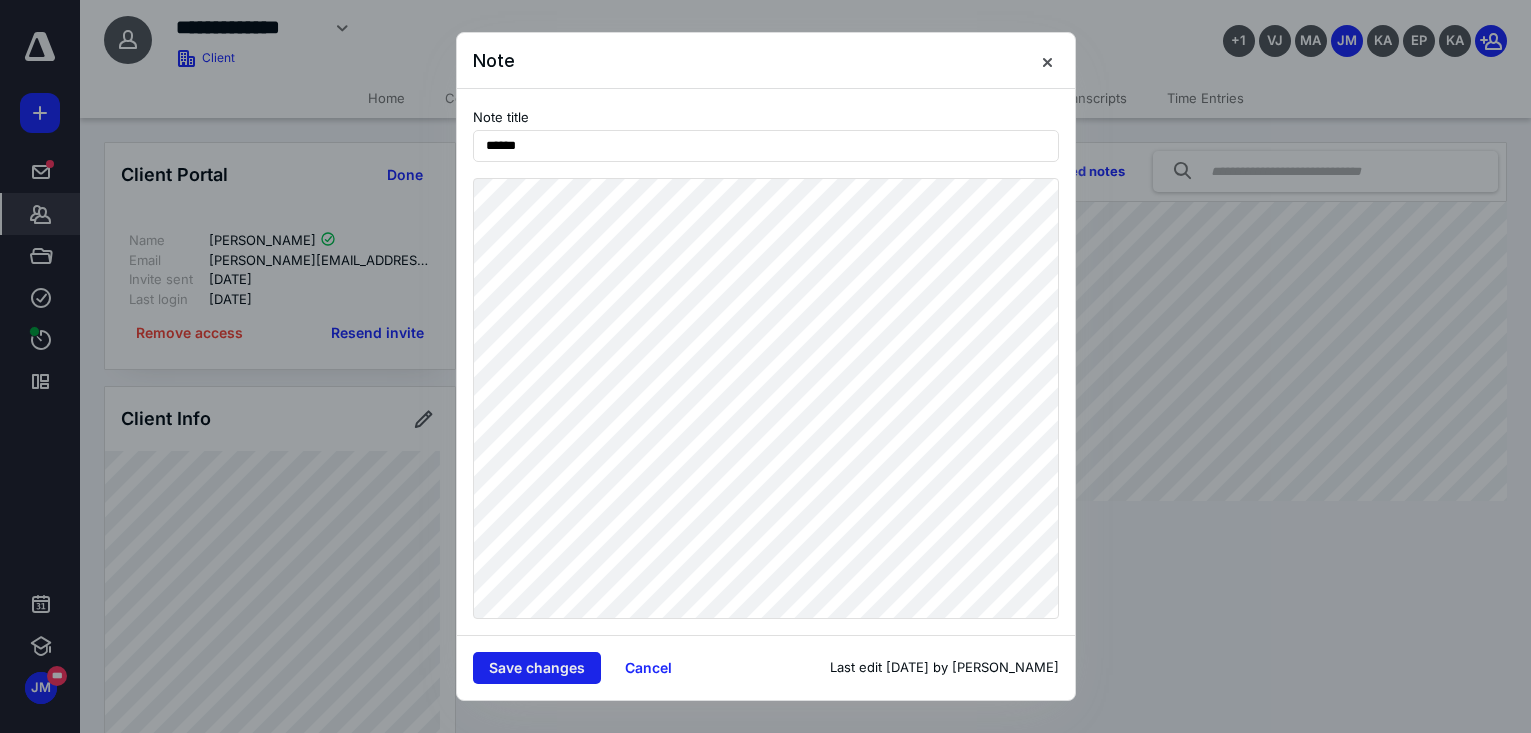 click on "Save changes" at bounding box center (537, 668) 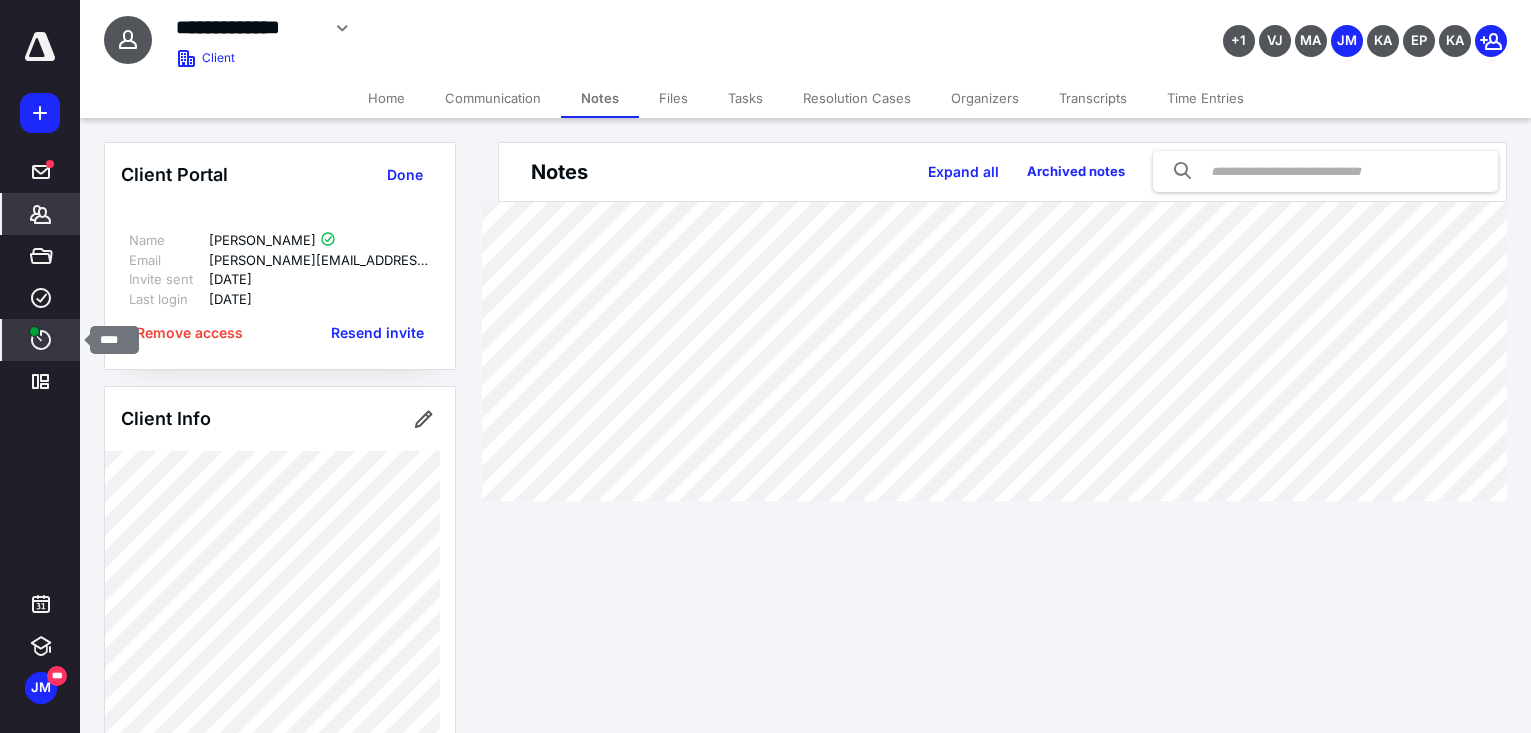 click on "****" at bounding box center (41, 340) 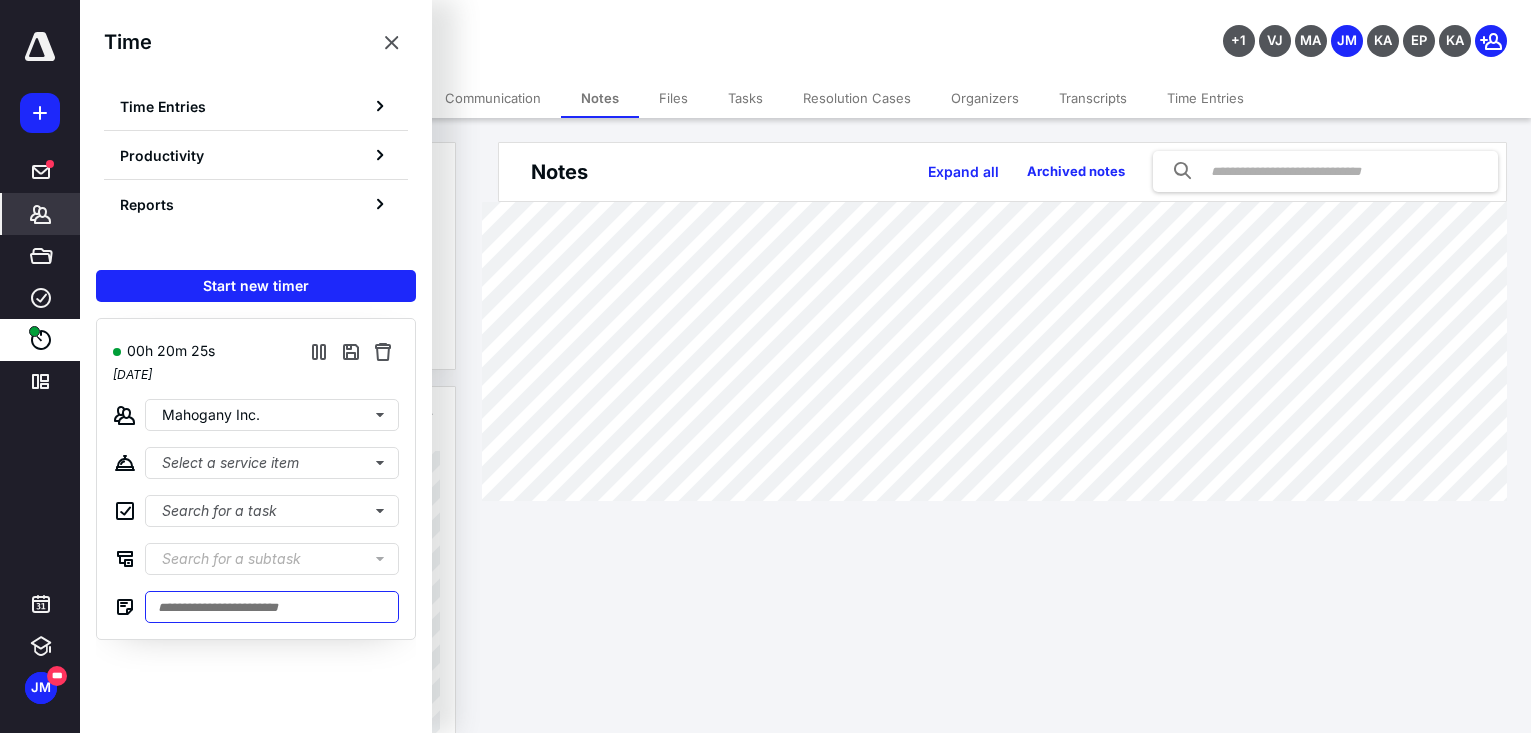 click at bounding box center (272, 607) 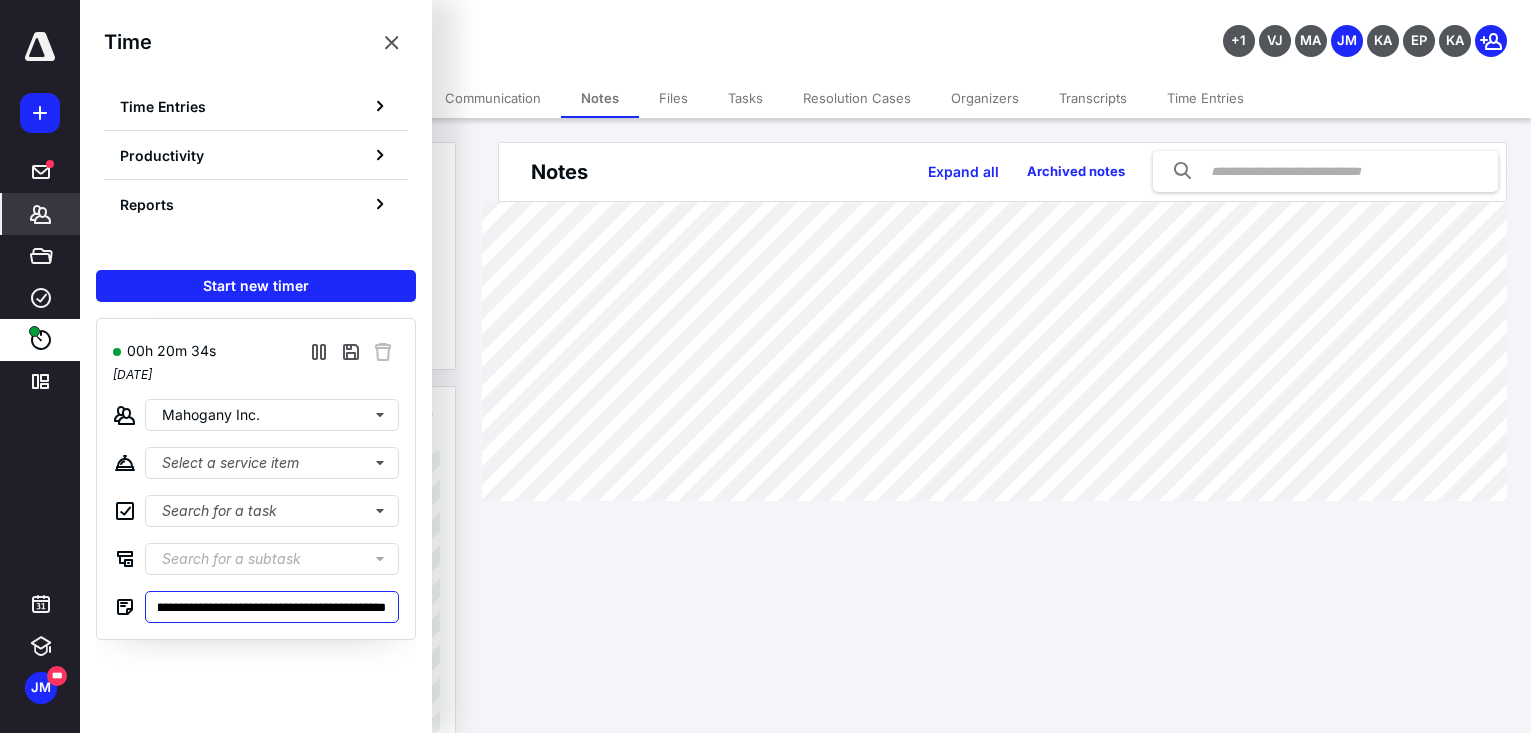 scroll, scrollTop: 0, scrollLeft: 155, axis: horizontal 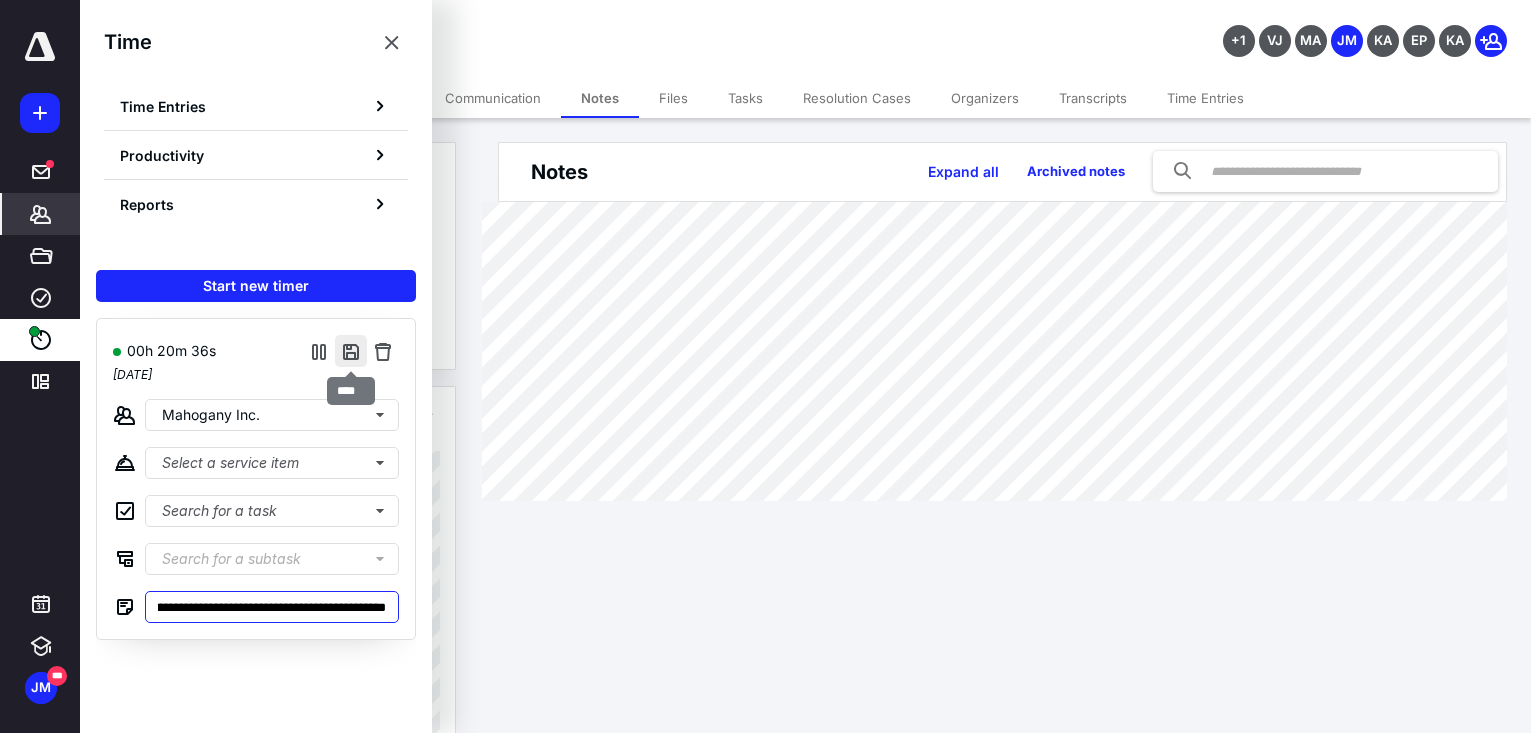 type on "**********" 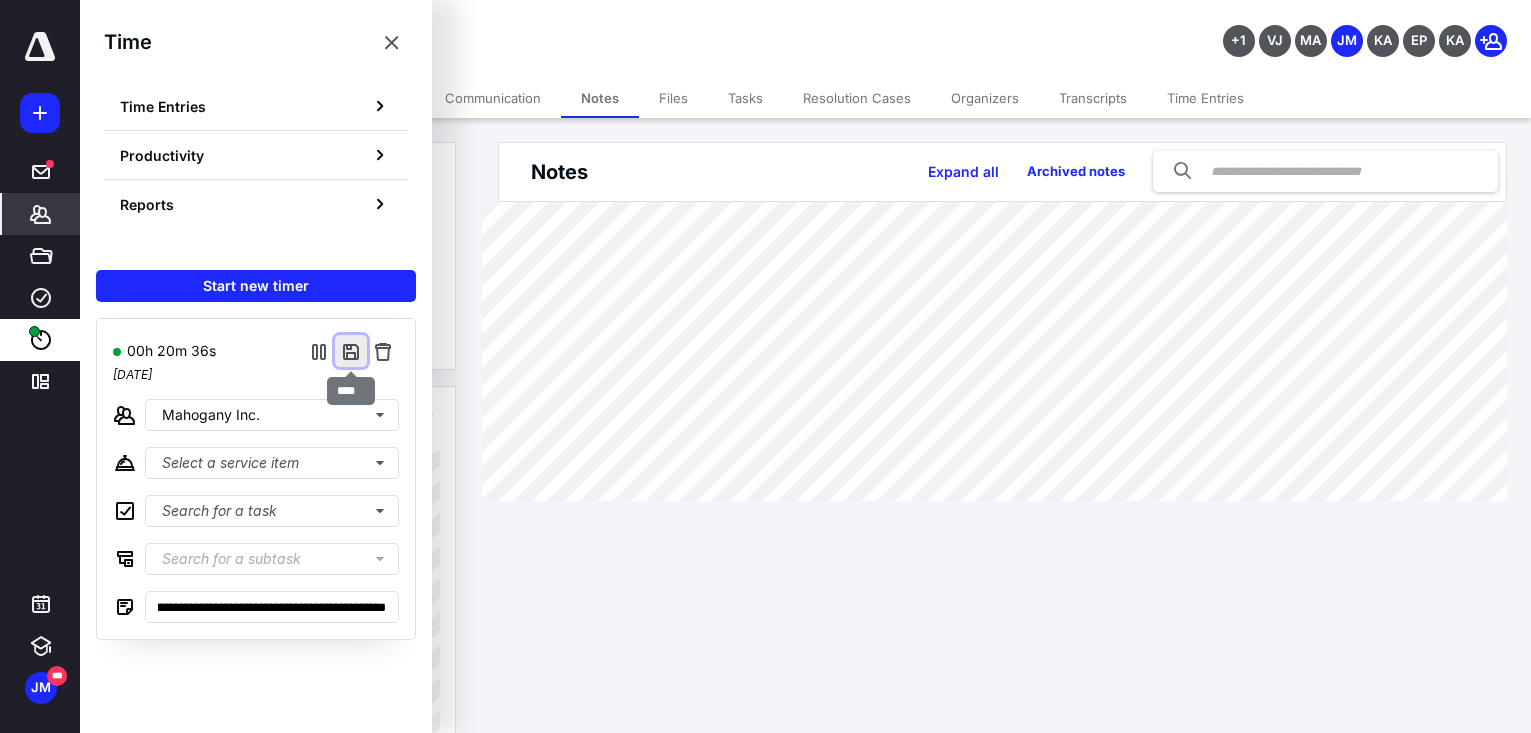 click at bounding box center [351, 351] 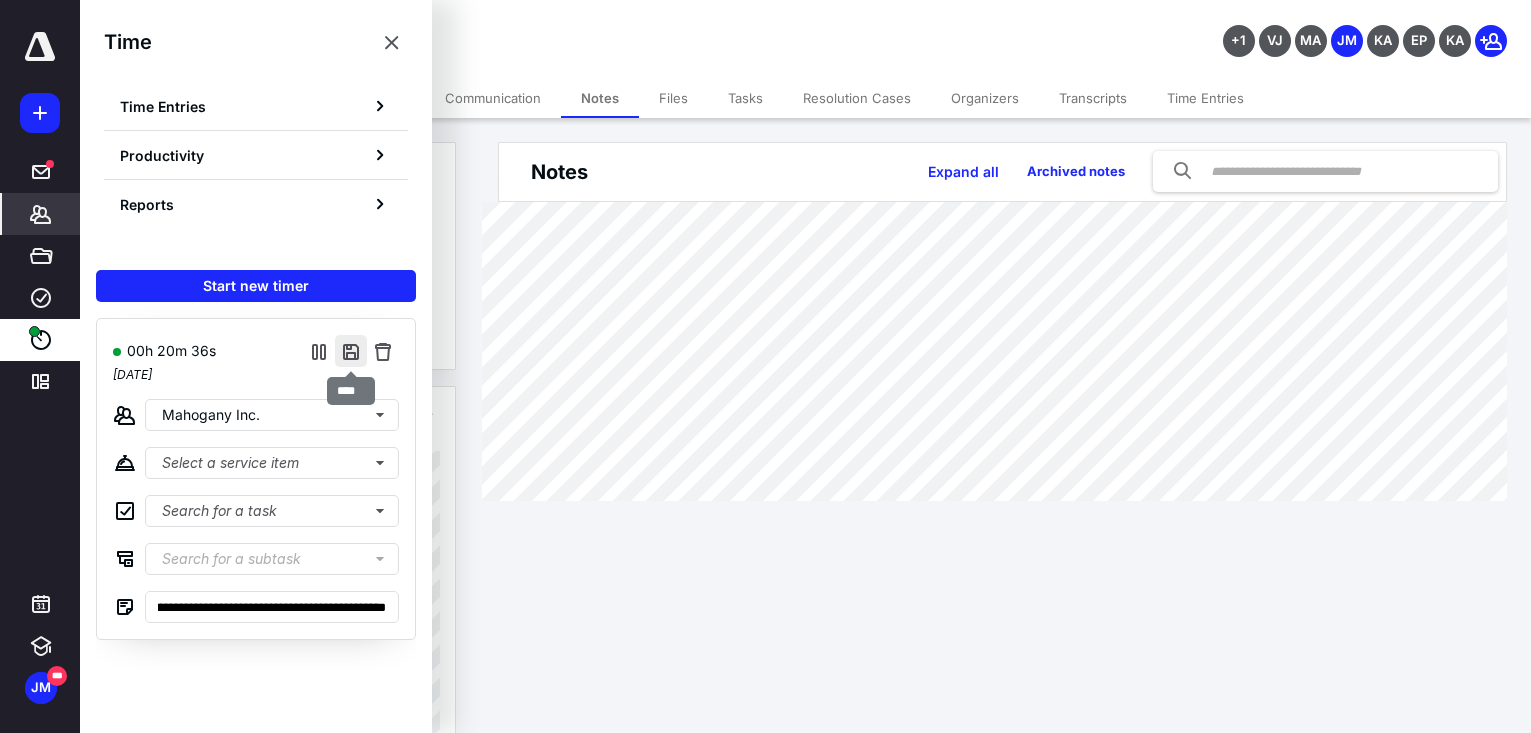 scroll, scrollTop: 0, scrollLeft: 0, axis: both 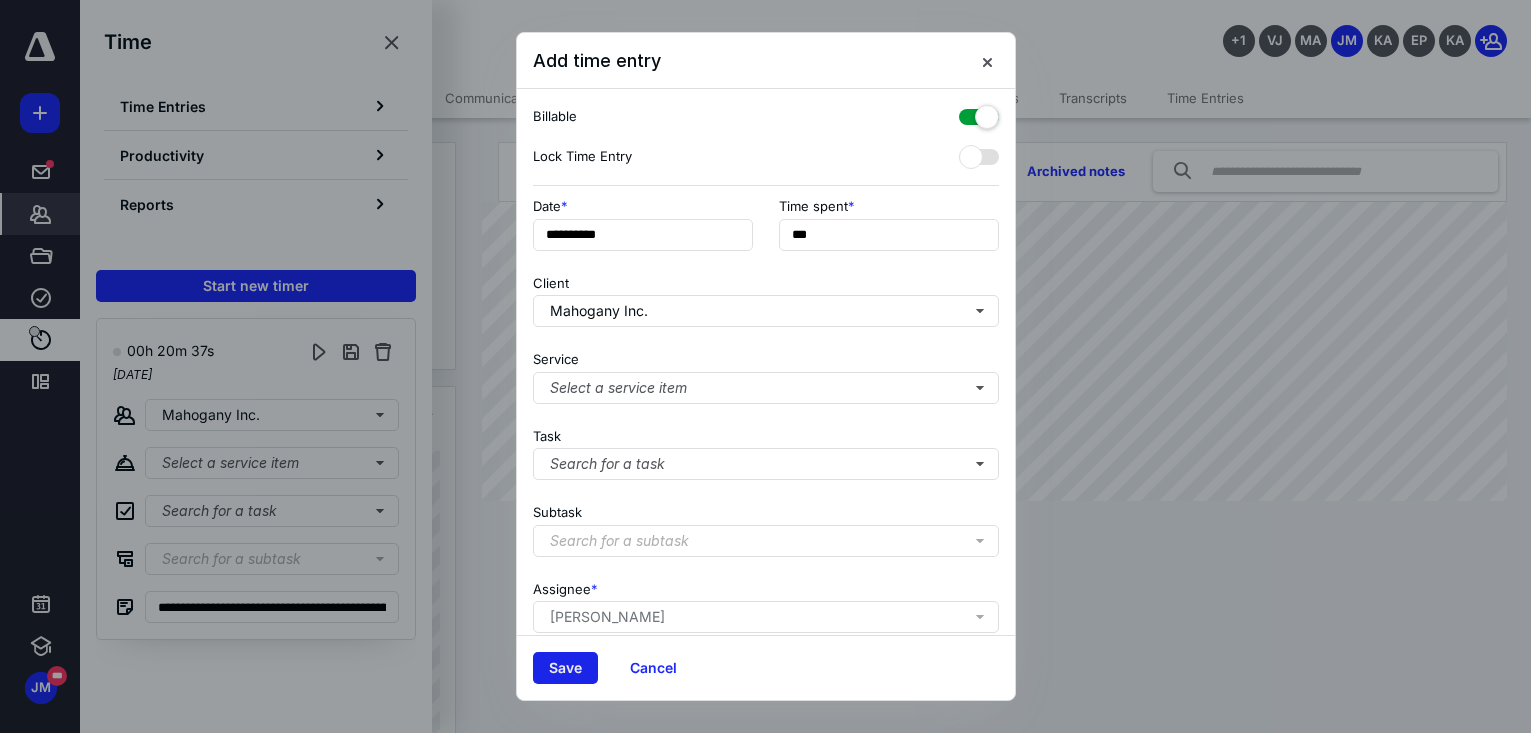 click on "Save" at bounding box center (565, 668) 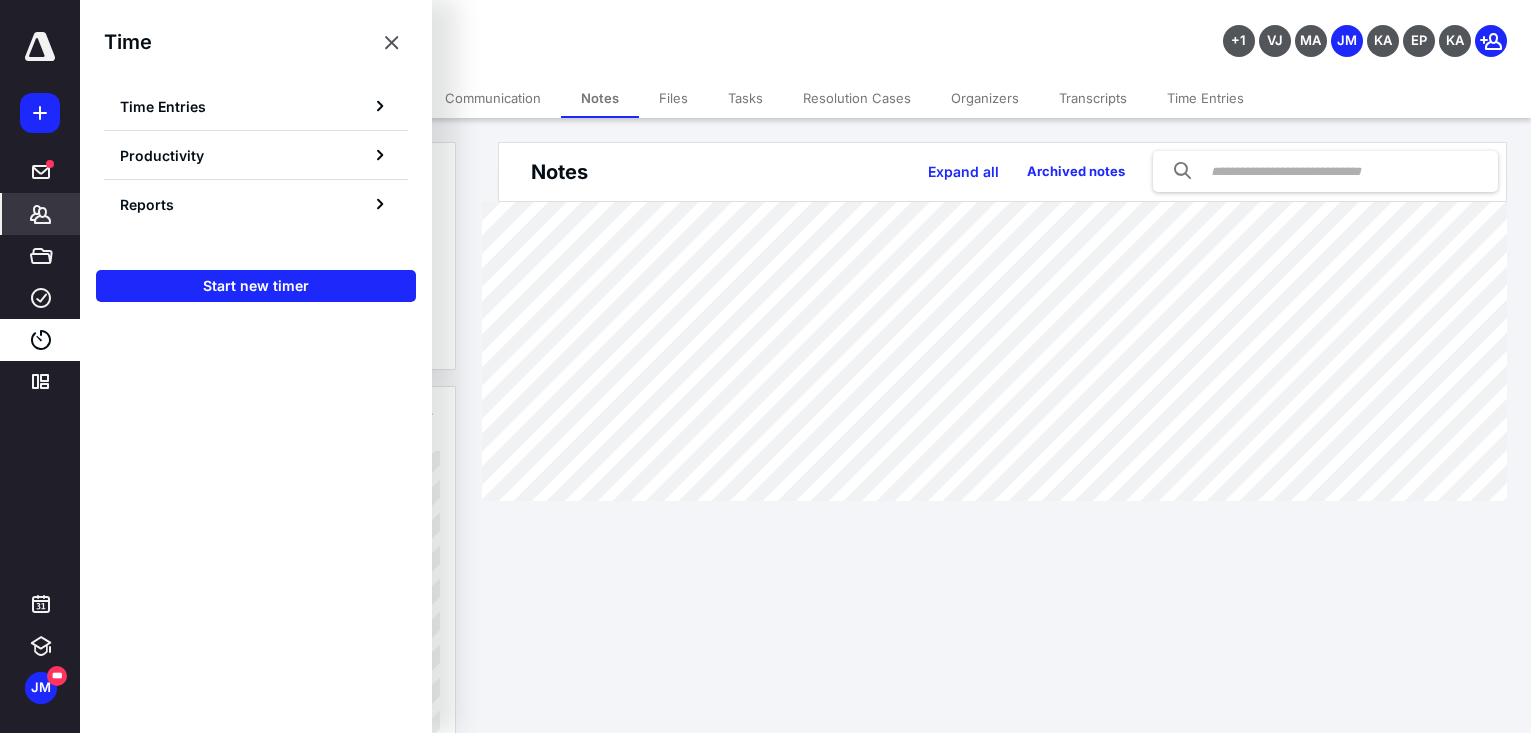 click at bounding box center (256, 509) 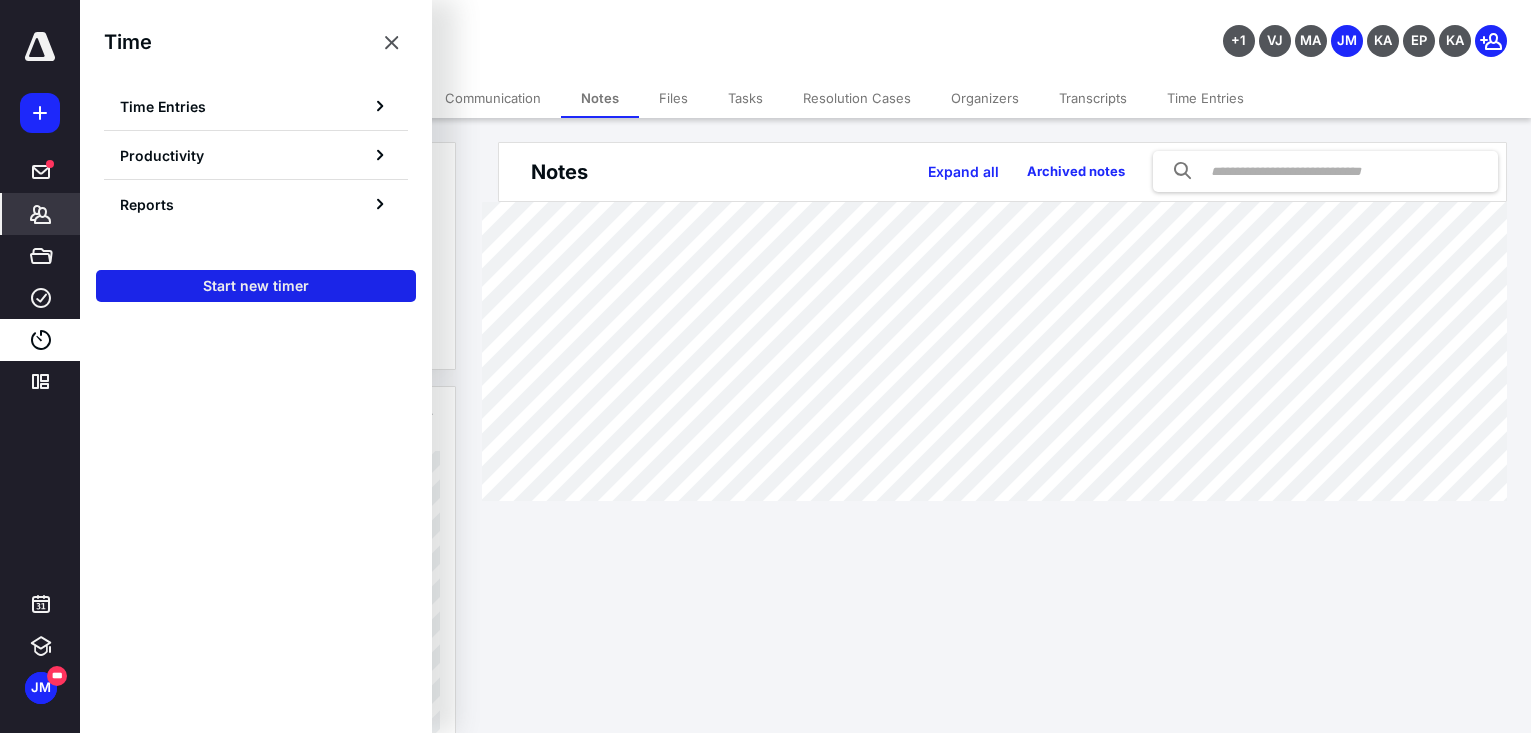 click on "Start new timer" at bounding box center (256, 286) 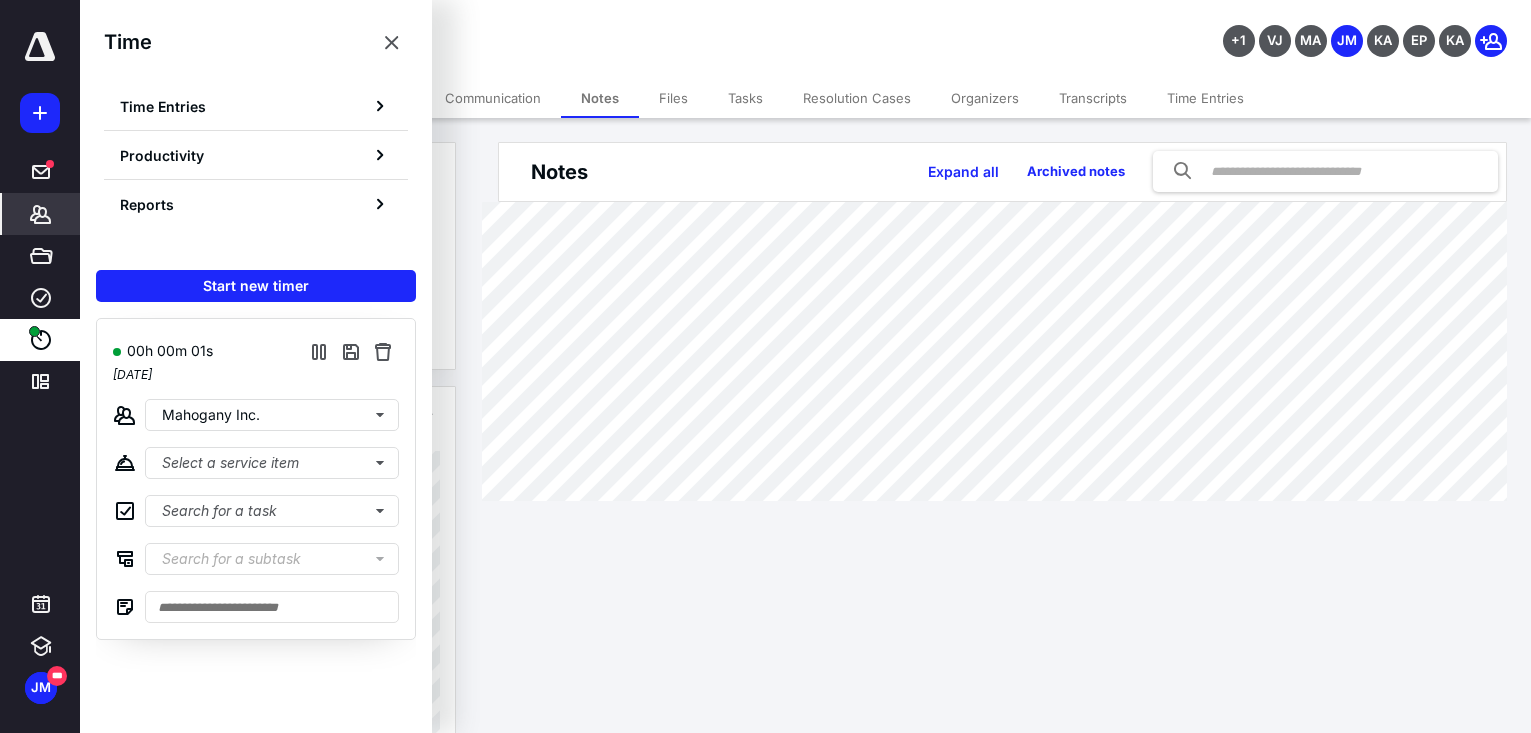 click on "Notes Expand all Archived notes" at bounding box center [1005, 321] 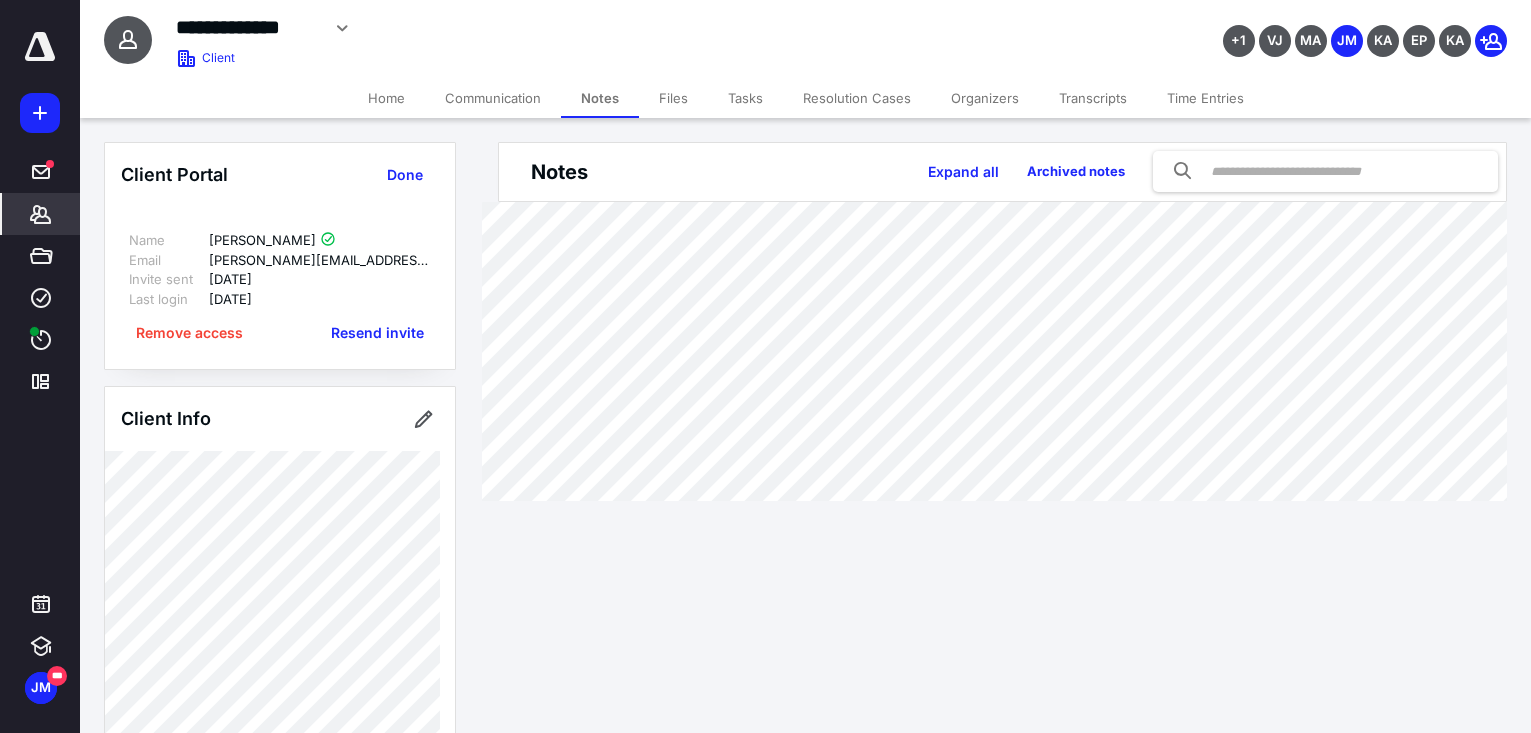 click on "Files" at bounding box center (673, 98) 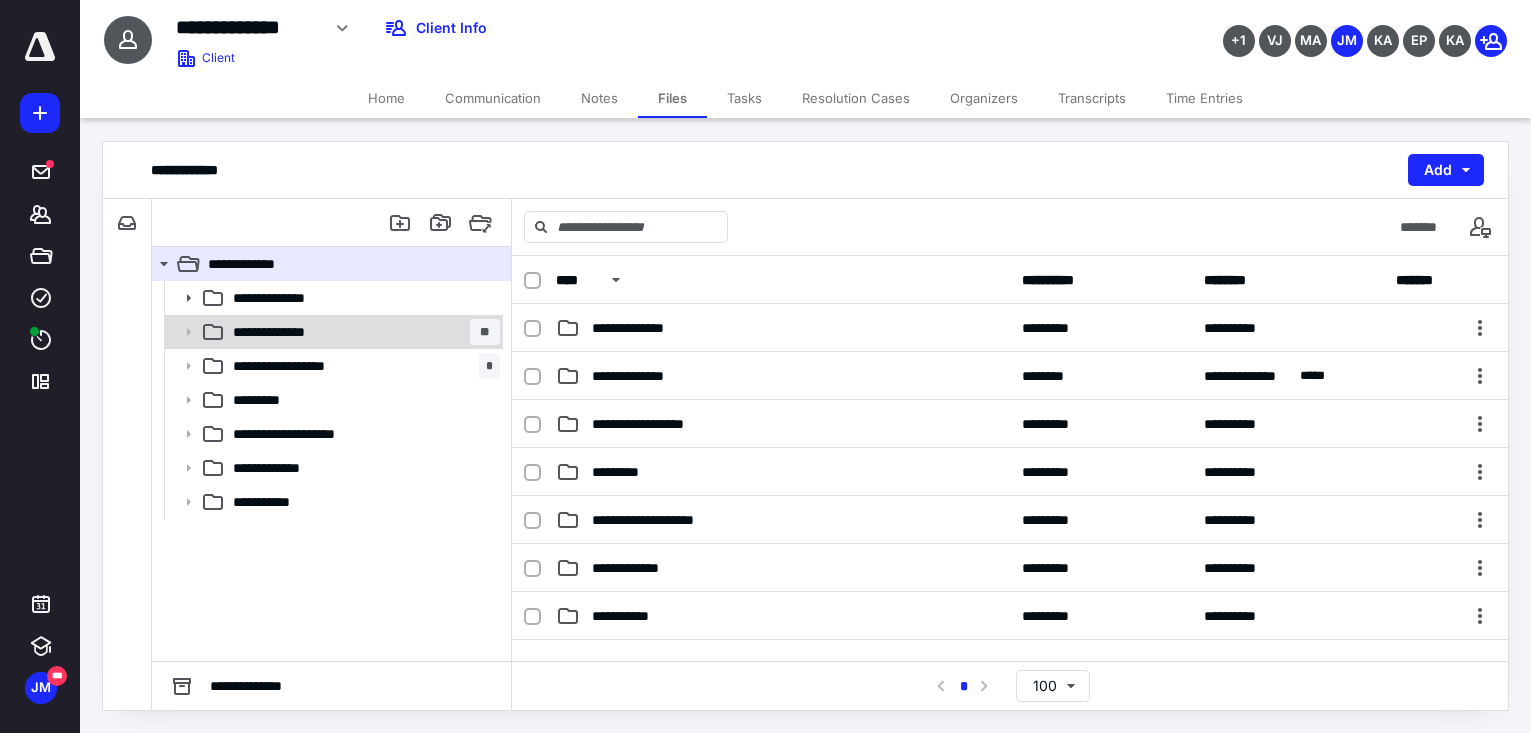 click on "**********" at bounding box center (362, 332) 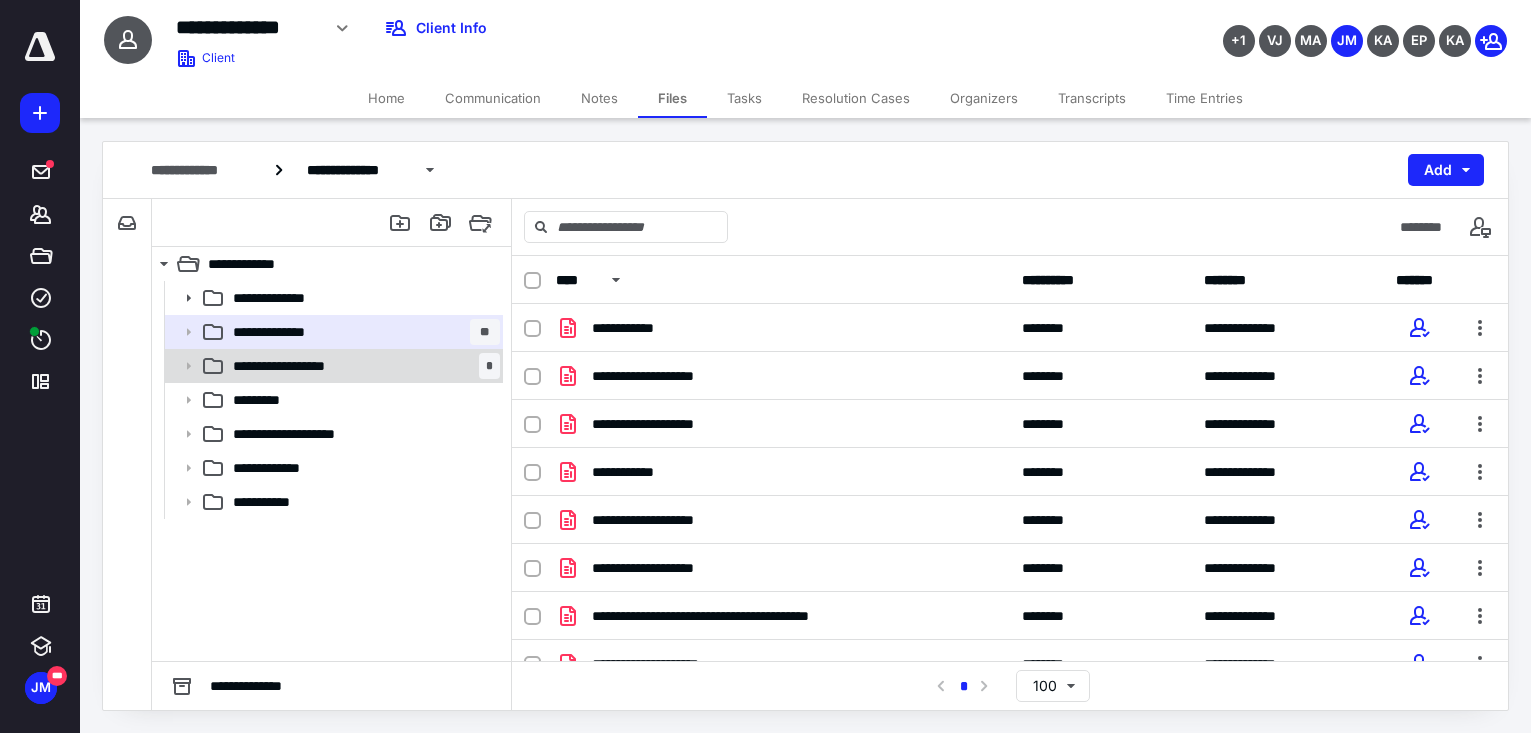 click on "**********" at bounding box center [362, 366] 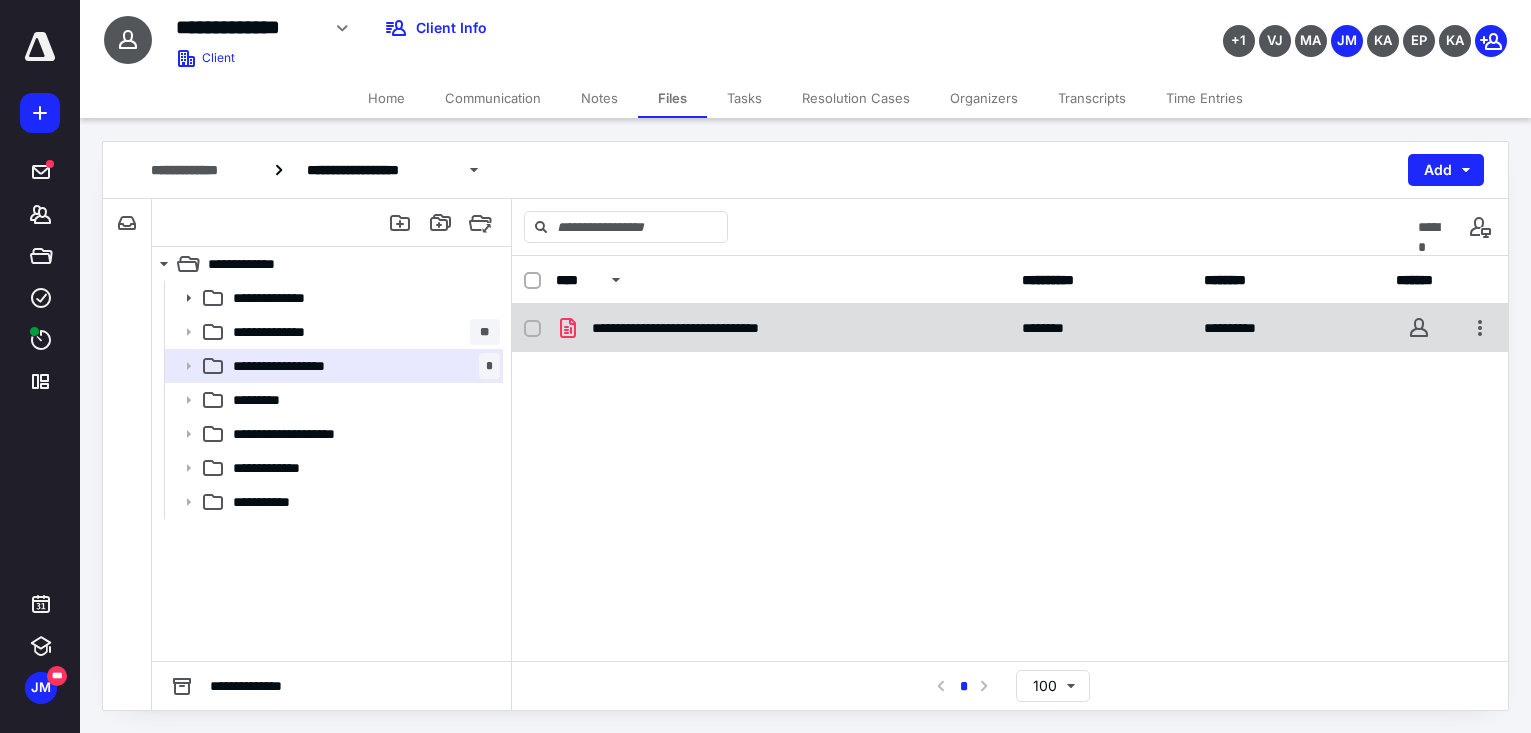 click on "**********" at bounding box center [1010, 328] 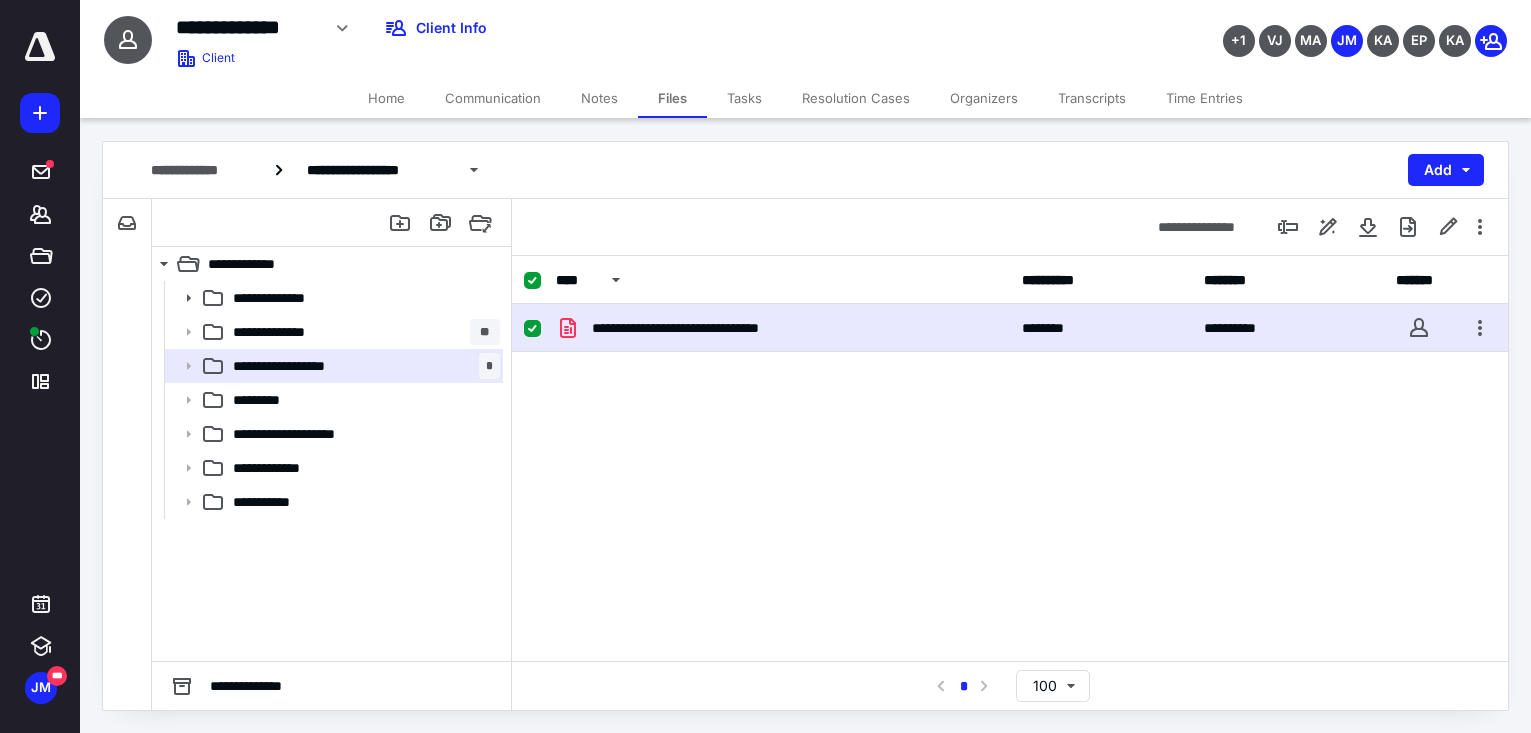 click on "**********" at bounding box center [1010, 328] 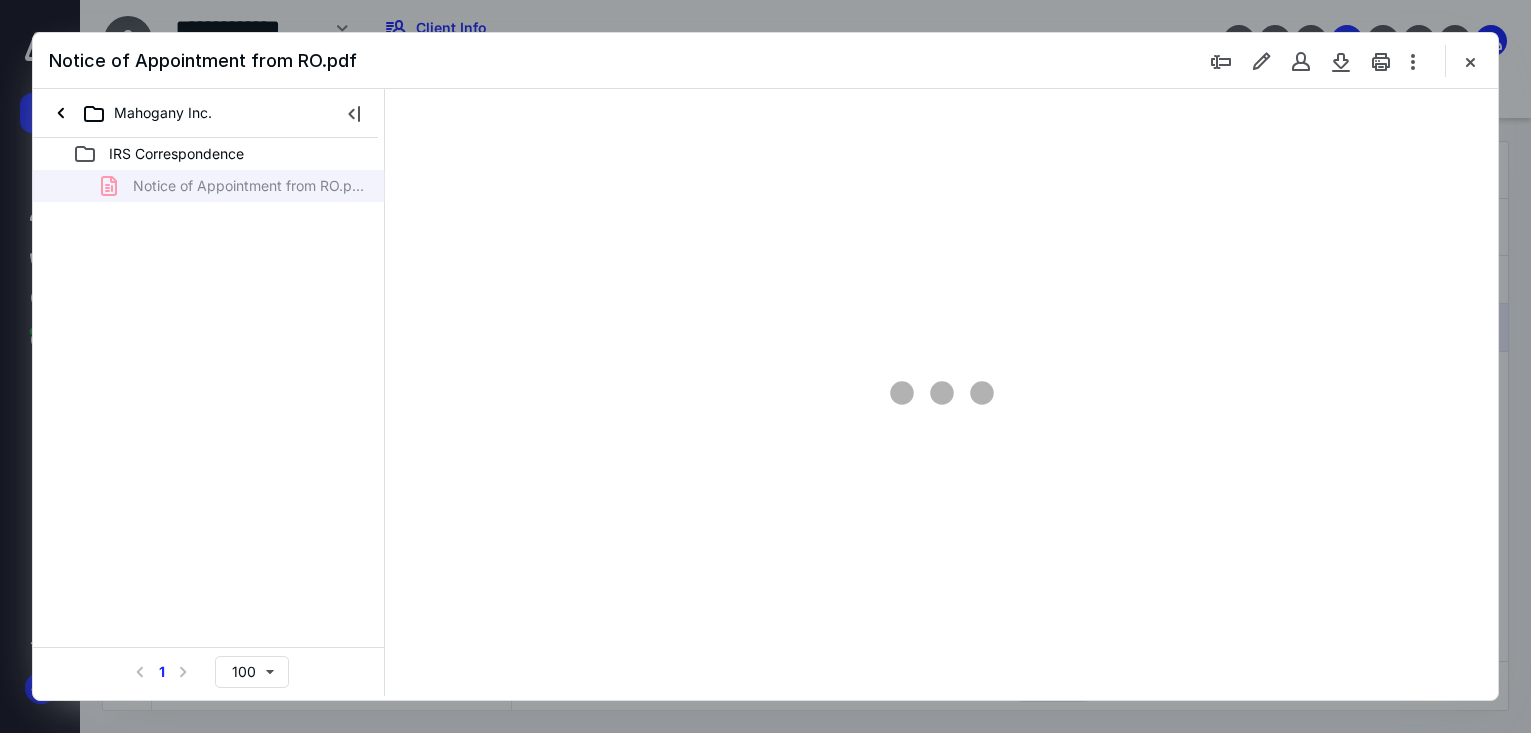 scroll, scrollTop: 0, scrollLeft: 0, axis: both 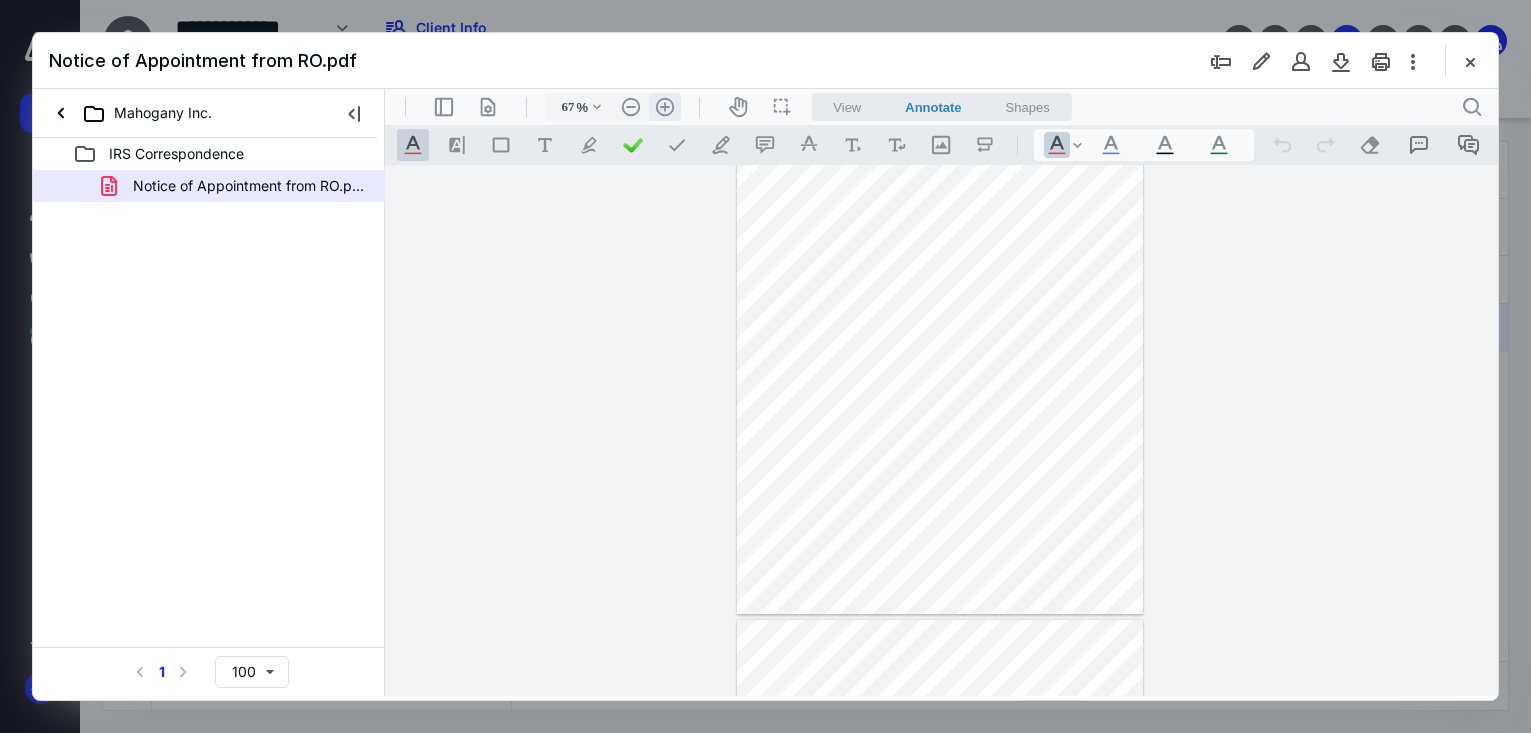 click on ".cls-1{fill:#abb0c4;} icon - header - zoom - in - line" at bounding box center [665, 107] 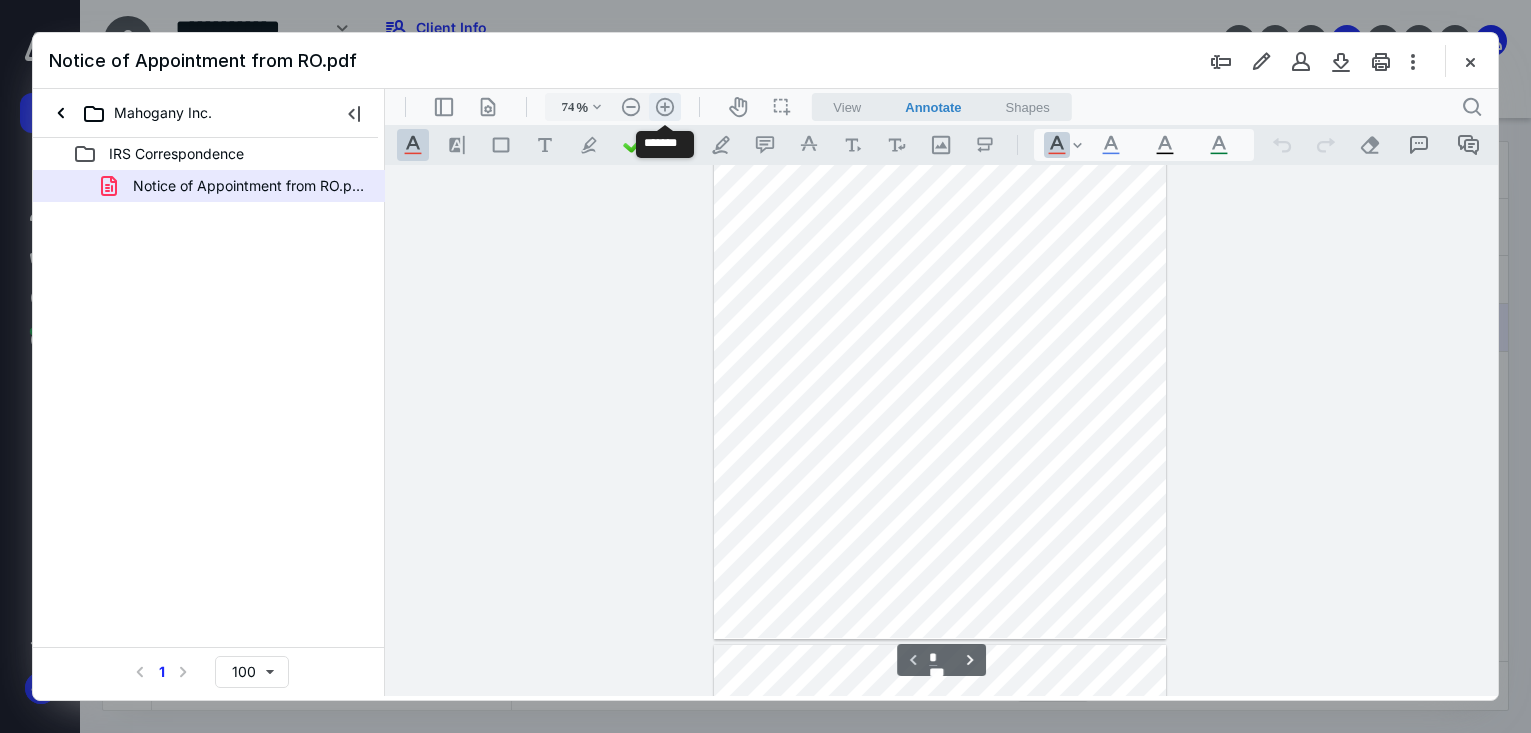 click on ".cls-1{fill:#abb0c4;} icon - header - zoom - in - line" at bounding box center [665, 107] 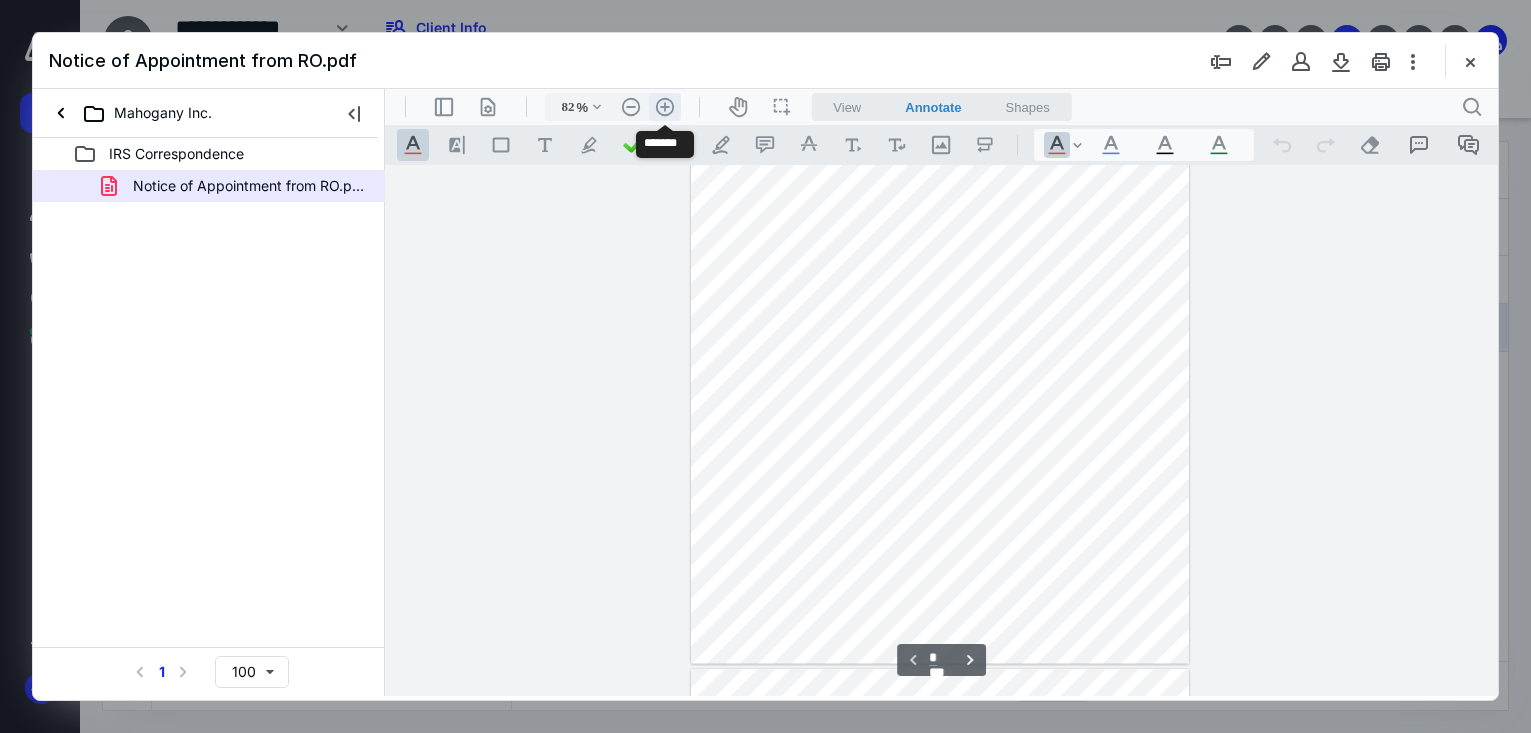 click on ".cls-1{fill:#abb0c4;} icon - header - zoom - in - line" at bounding box center (665, 107) 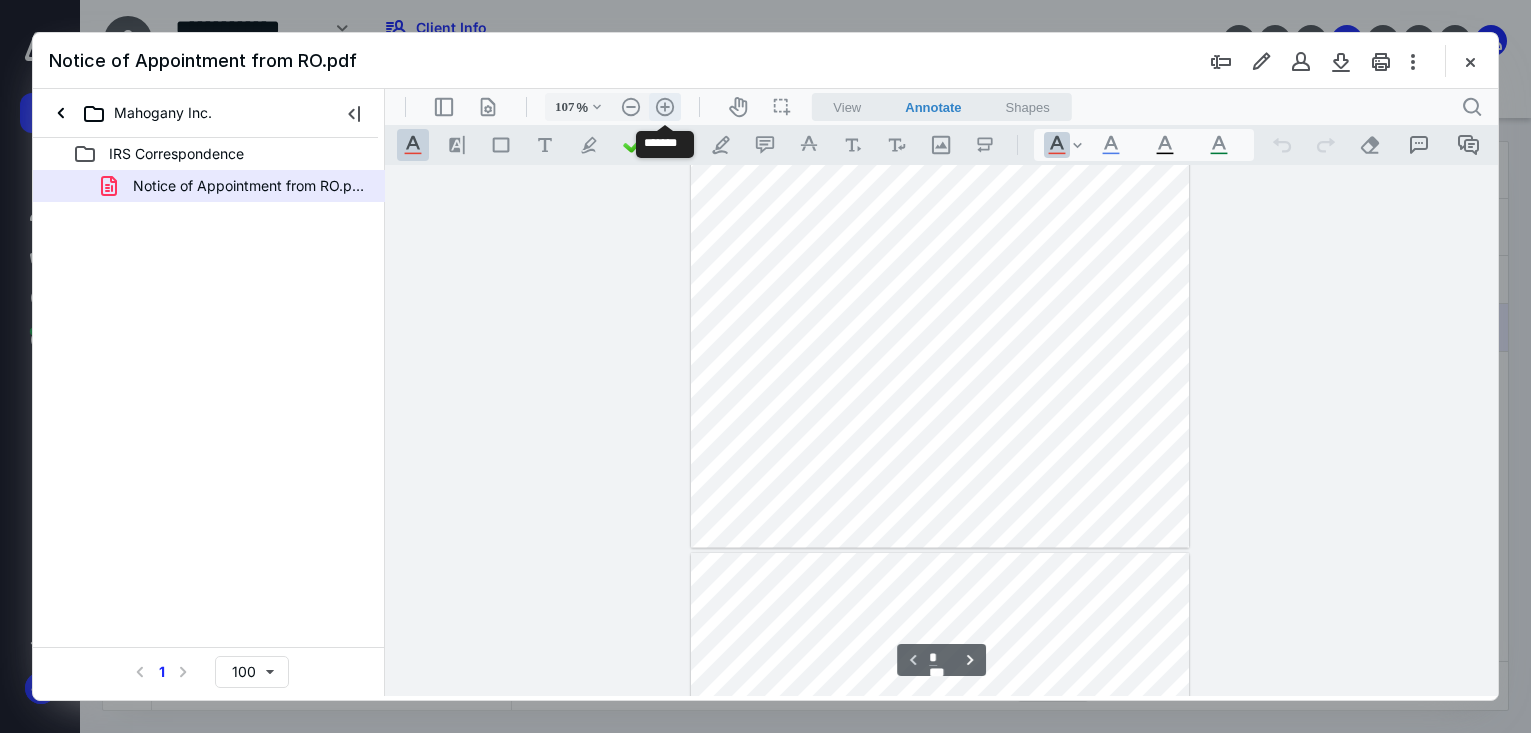 click on ".cls-1{fill:#abb0c4;} icon - header - zoom - in - line" at bounding box center (665, 107) 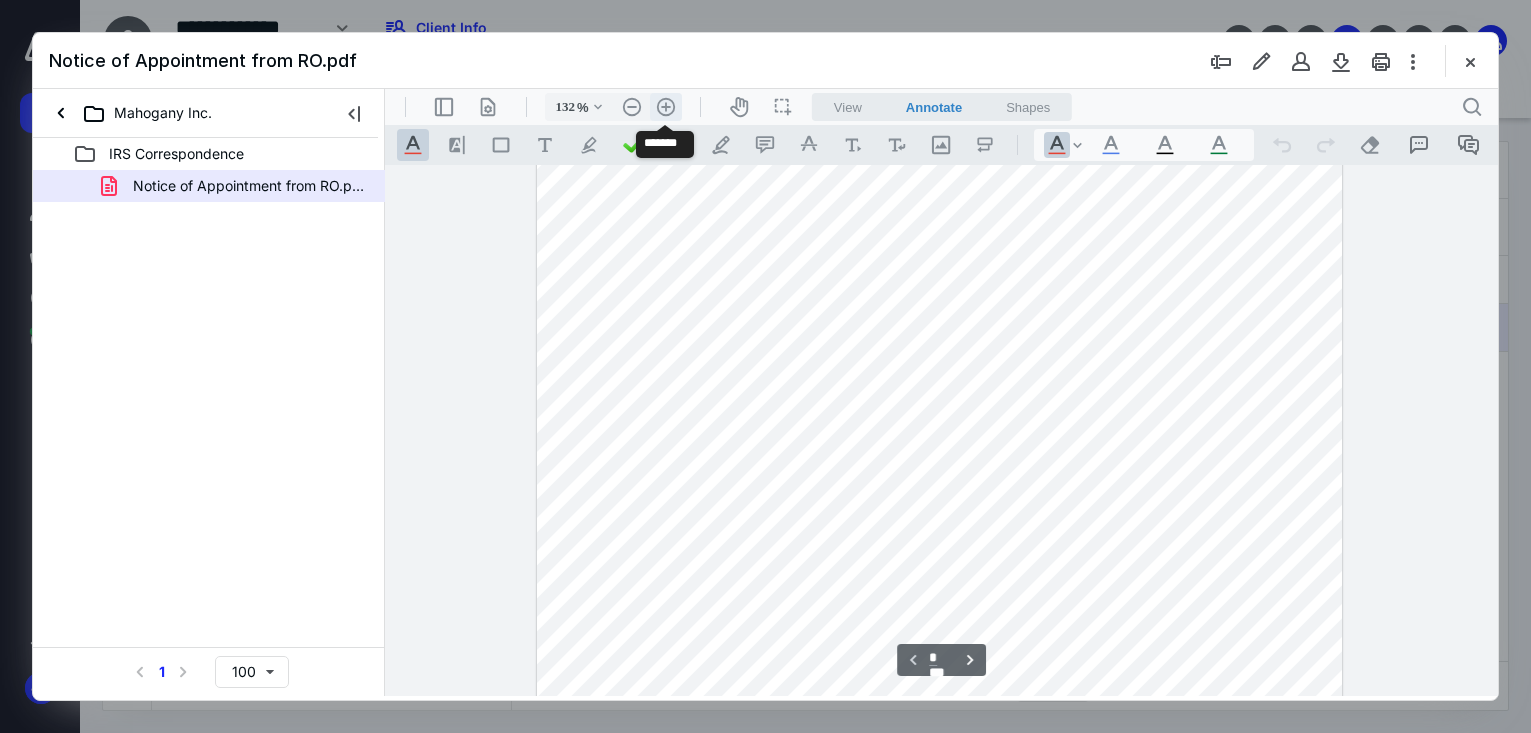 click on ".cls-1{fill:#abb0c4;} icon - header - zoom - in - line" at bounding box center [666, 107] 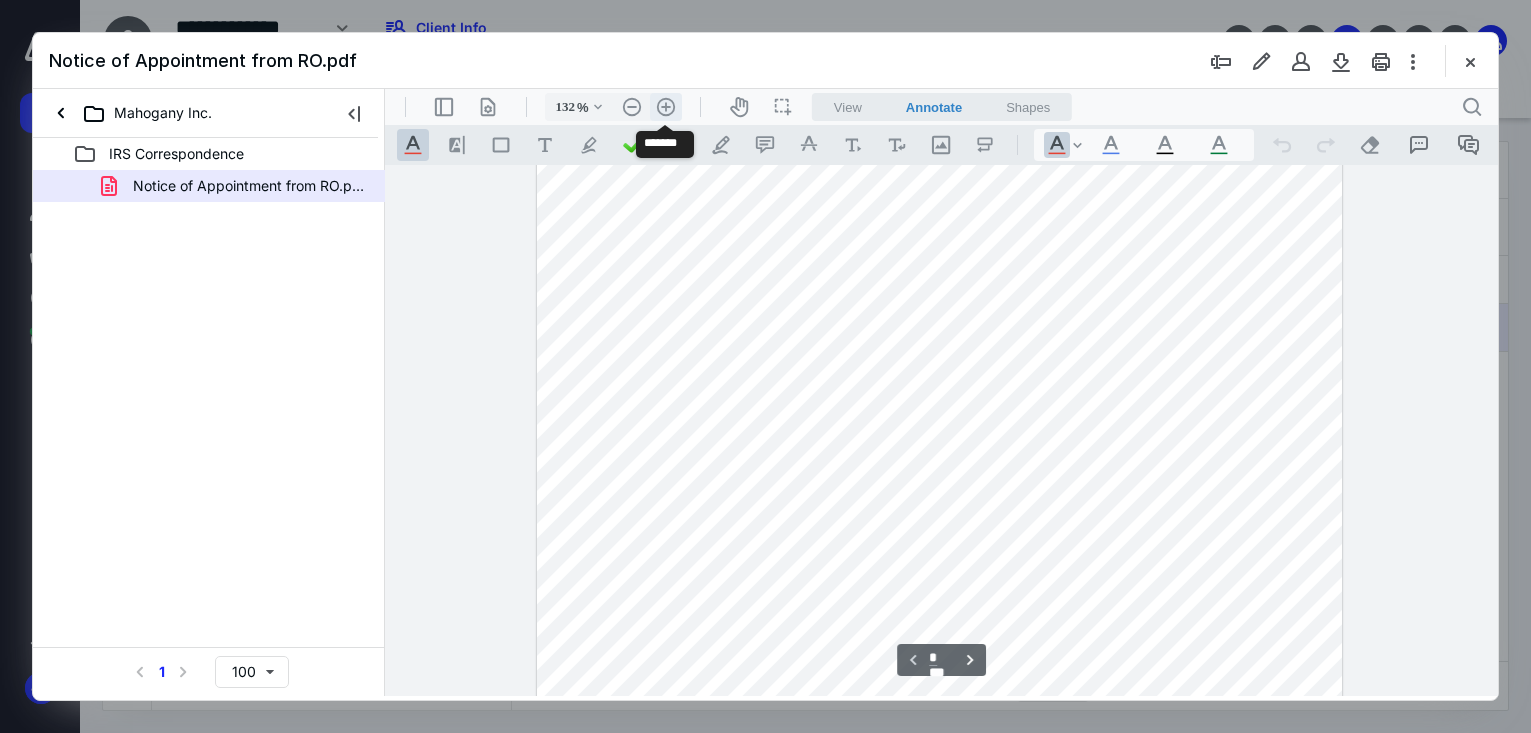 type on "157" 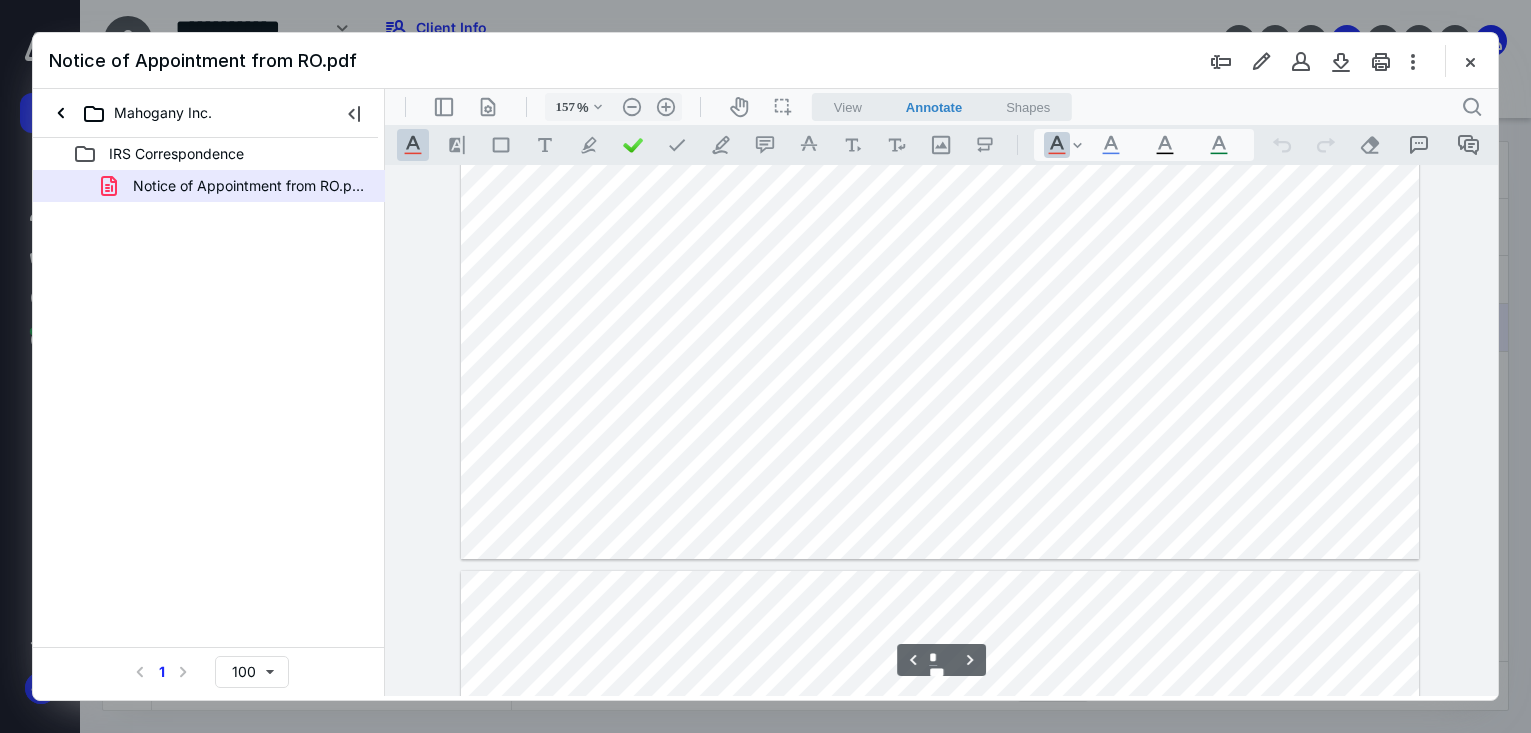 scroll, scrollTop: 3829, scrollLeft: 0, axis: vertical 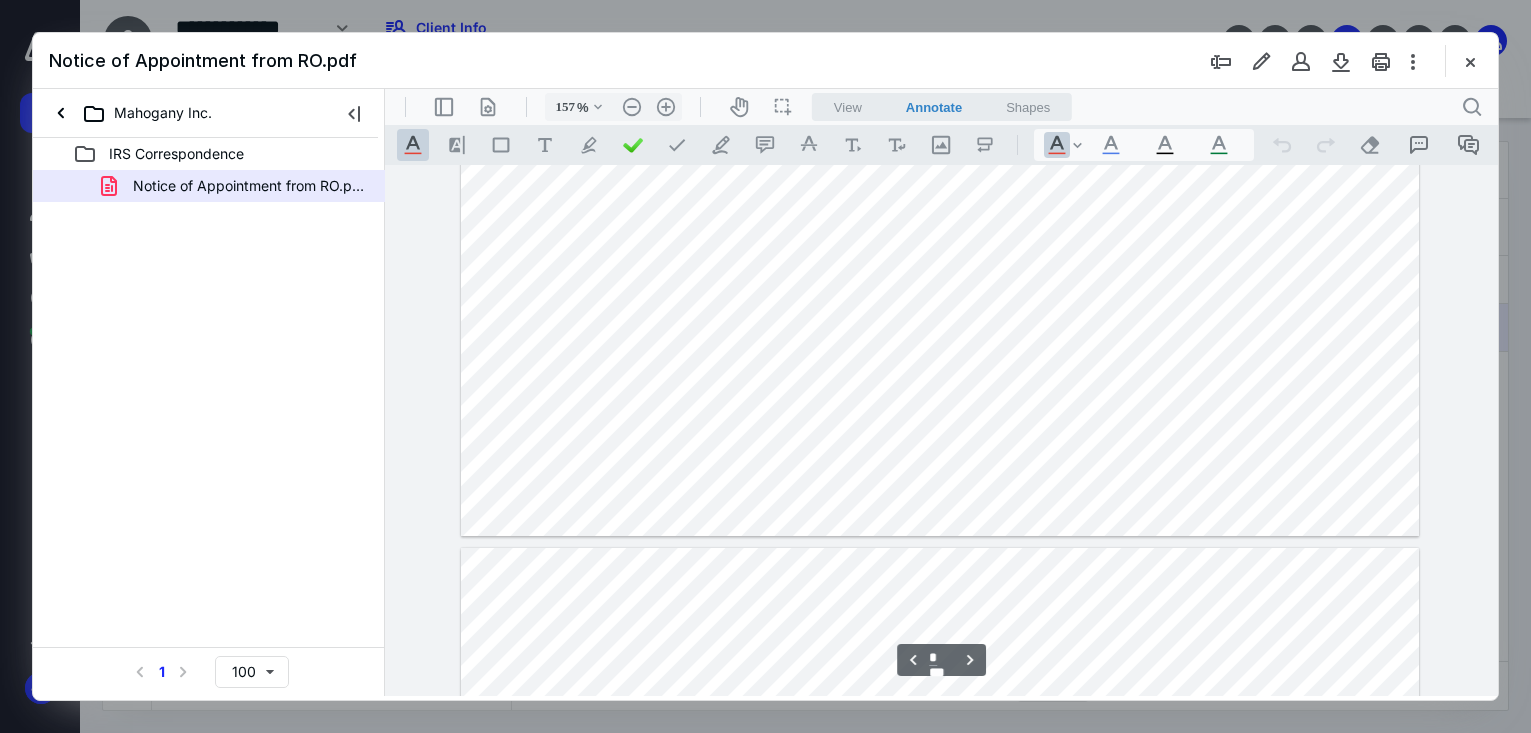 type on "*" 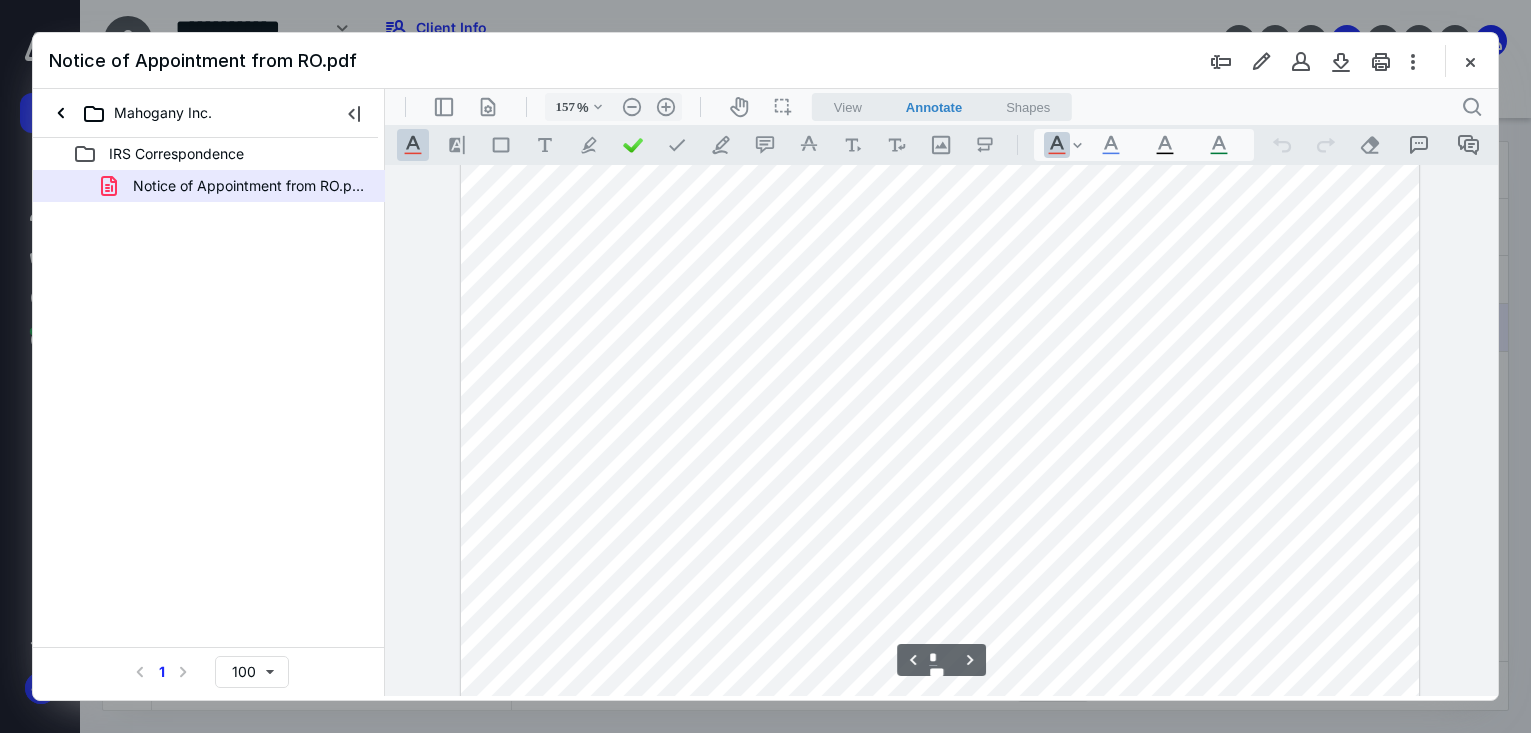 scroll, scrollTop: 7960, scrollLeft: 0, axis: vertical 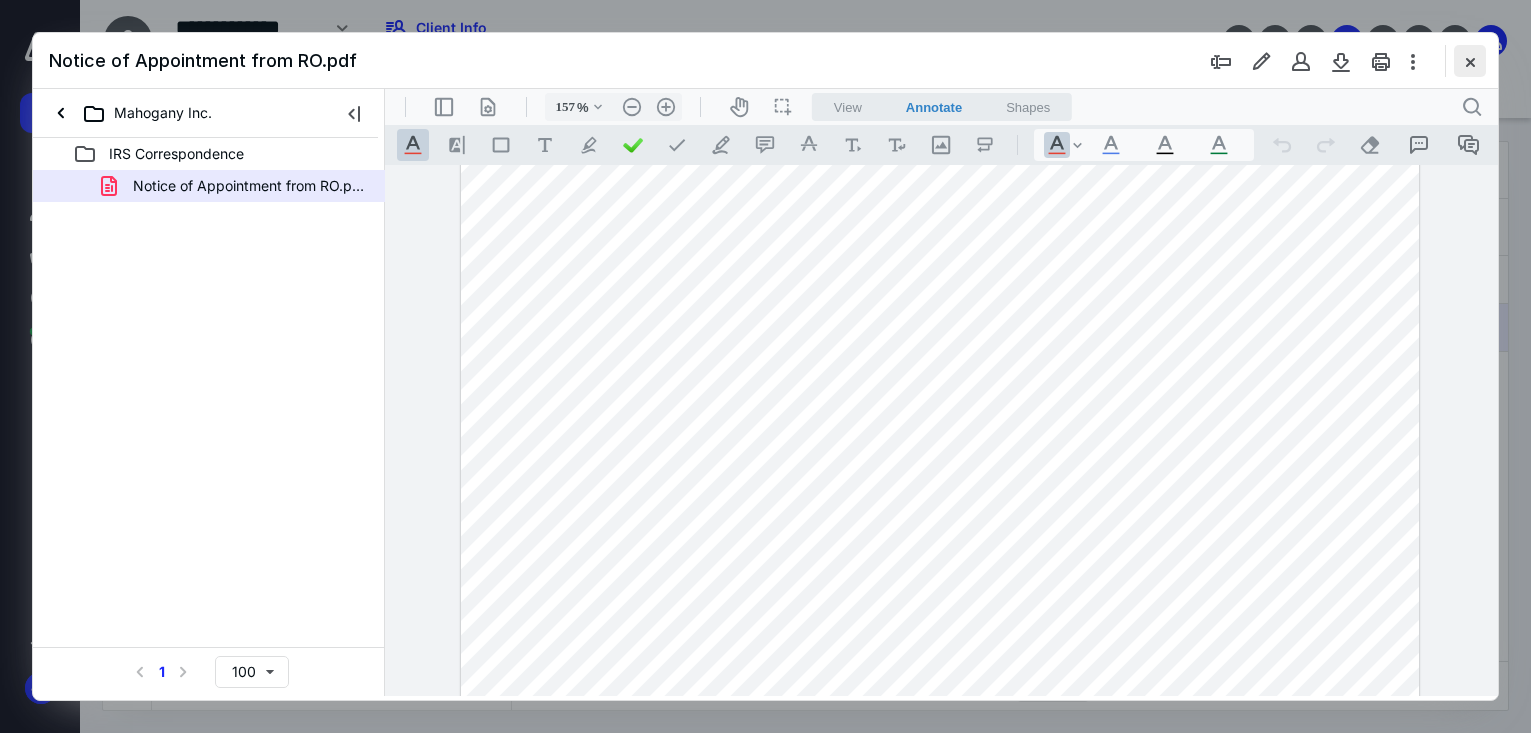 click at bounding box center [1470, 61] 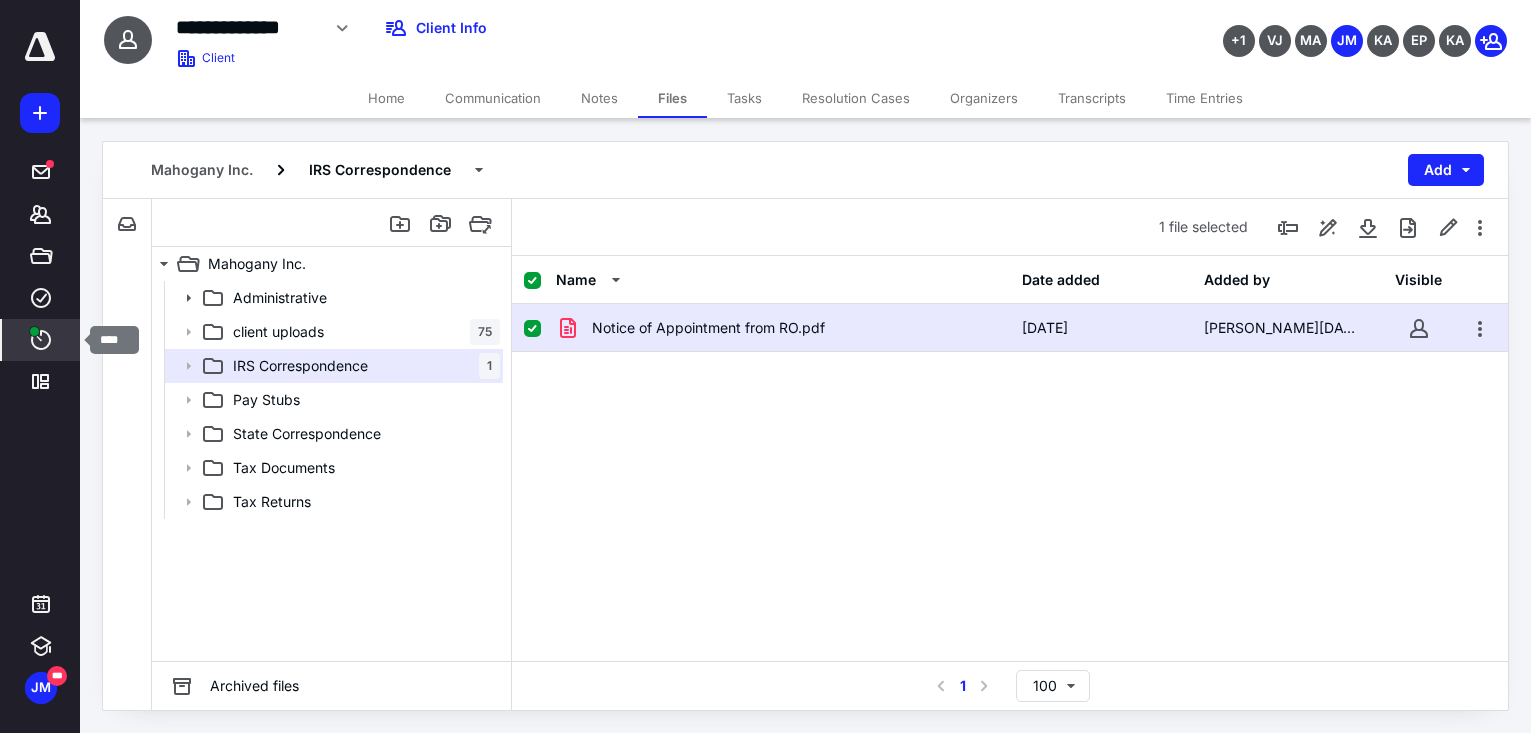 click 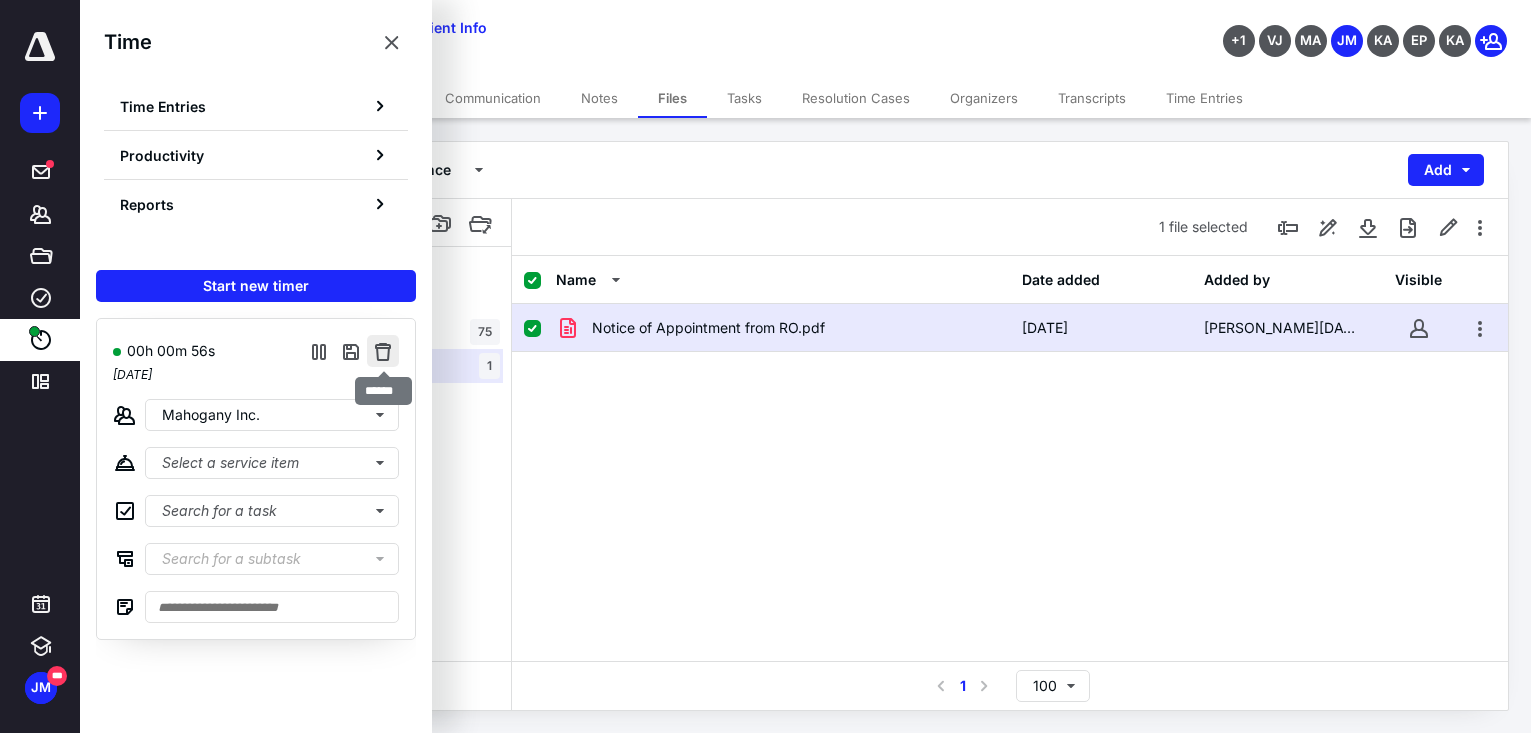 click at bounding box center [383, 351] 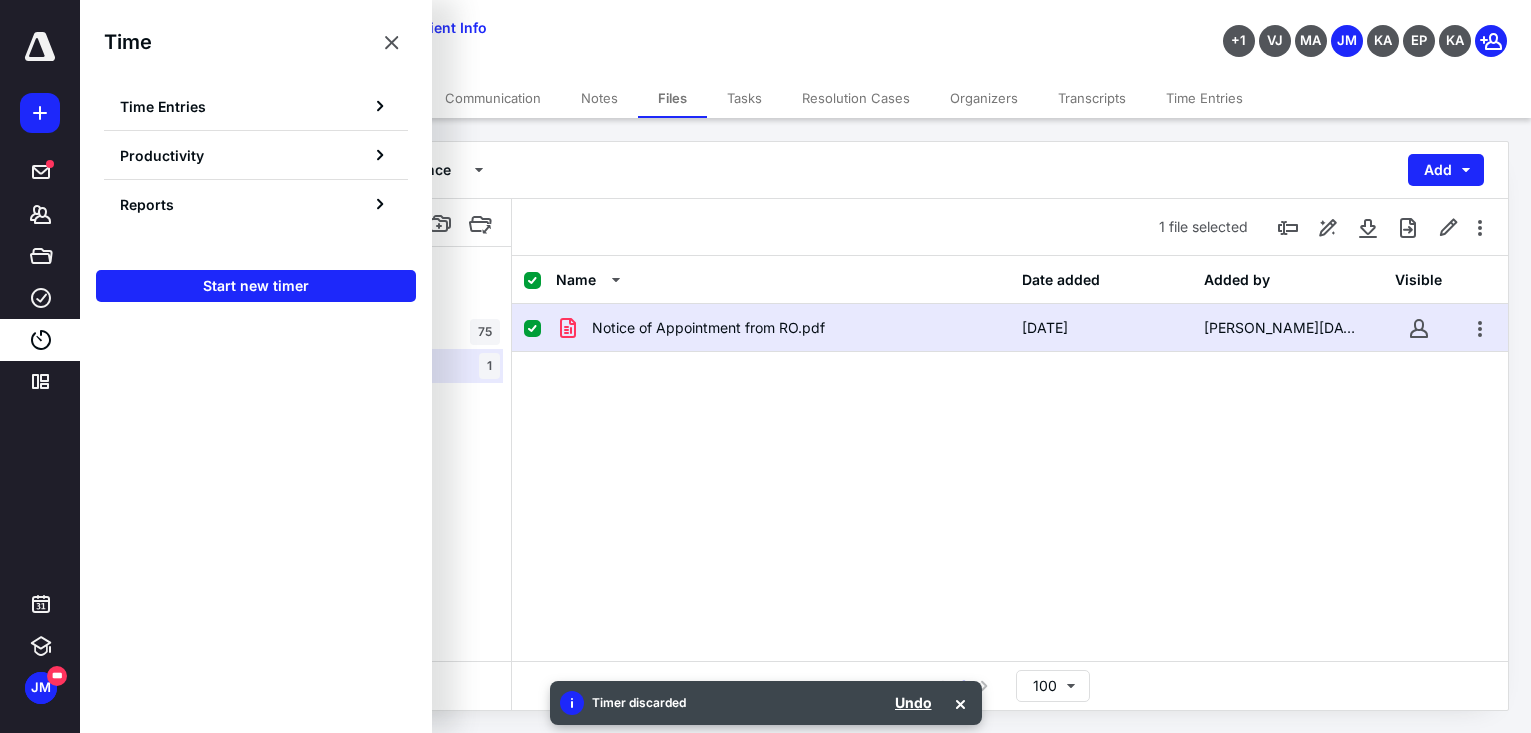 click on "Notice of Appointment from RO.pdf [DATE] [PERSON_NAME][DATE]" at bounding box center [1010, 454] 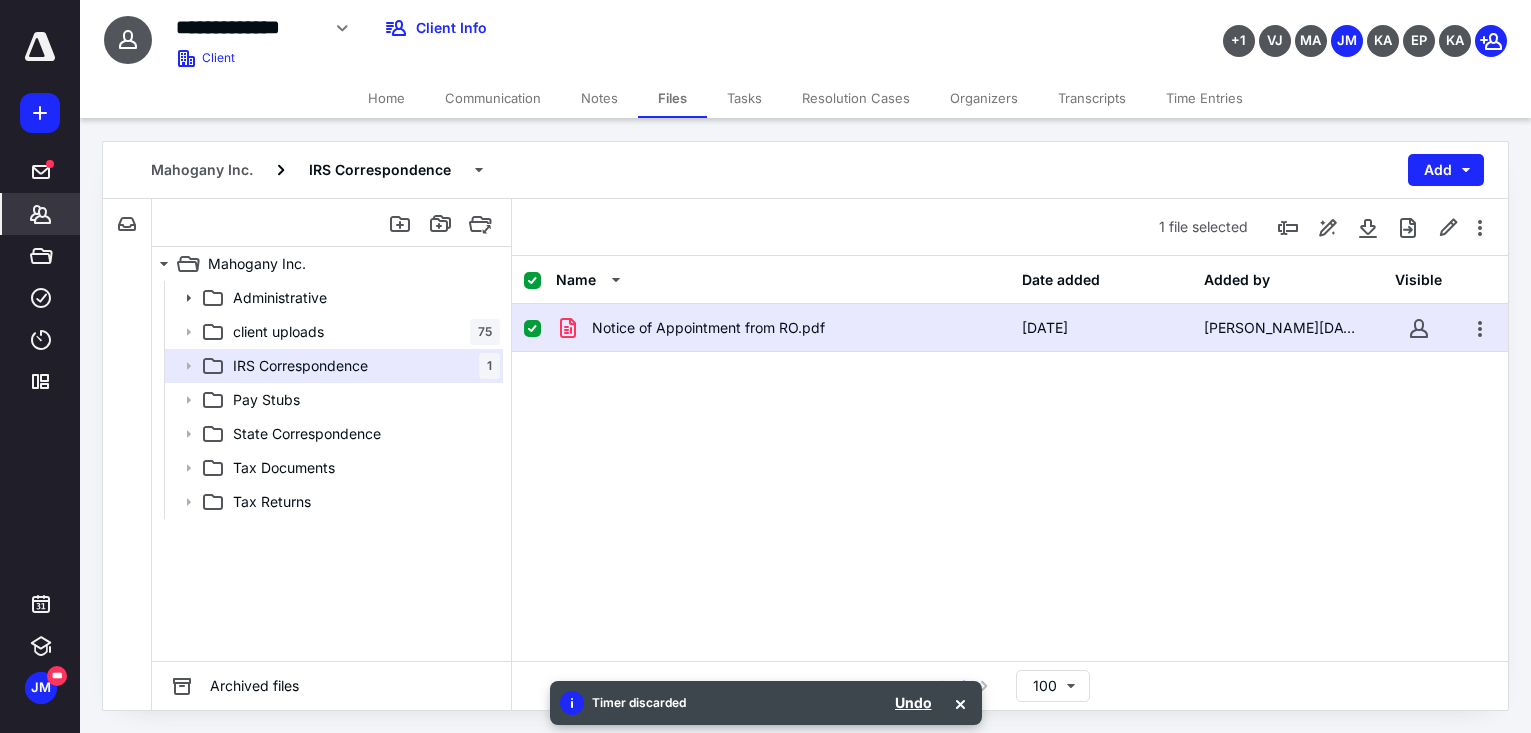 click on "*******" at bounding box center (41, 214) 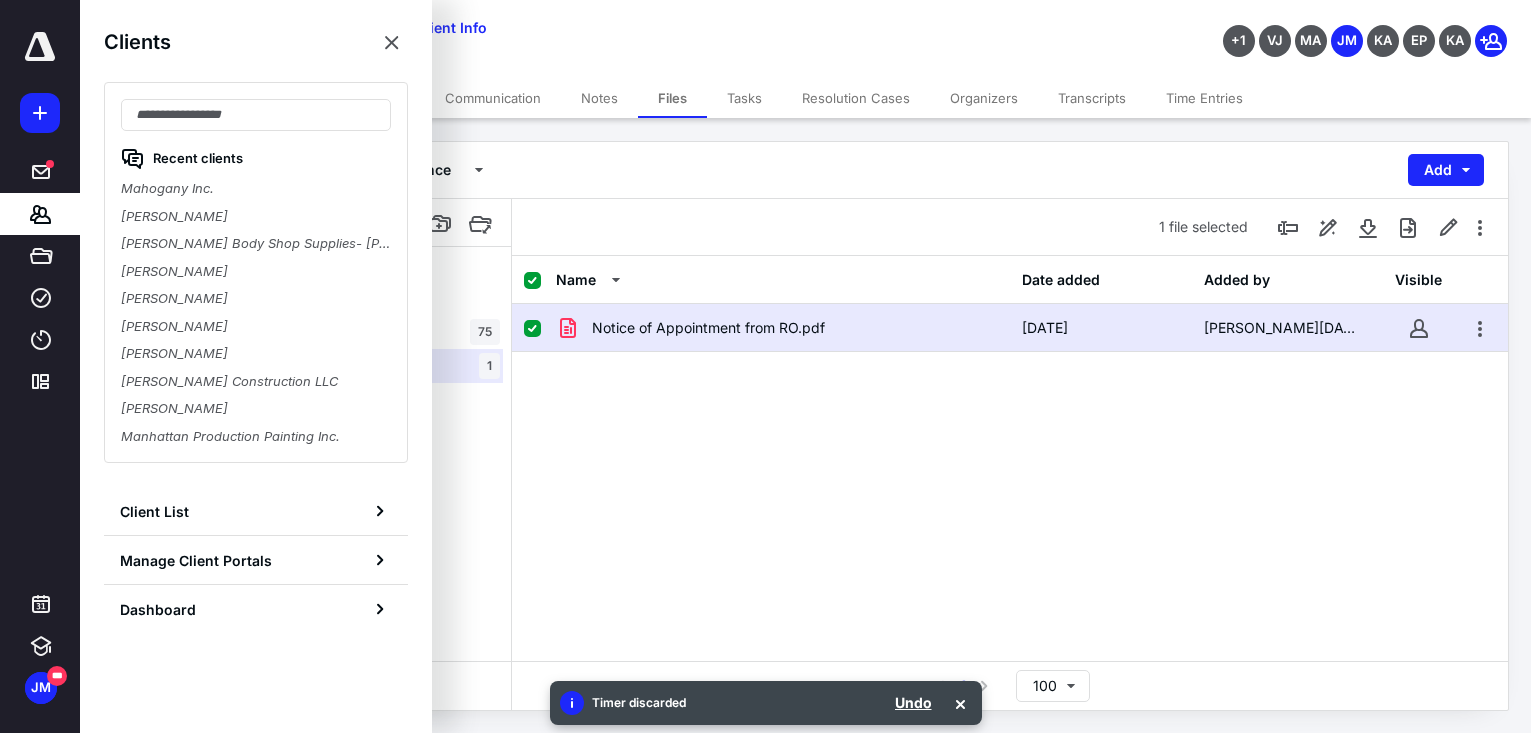 click on "Mahogany Inc." at bounding box center [256, 189] 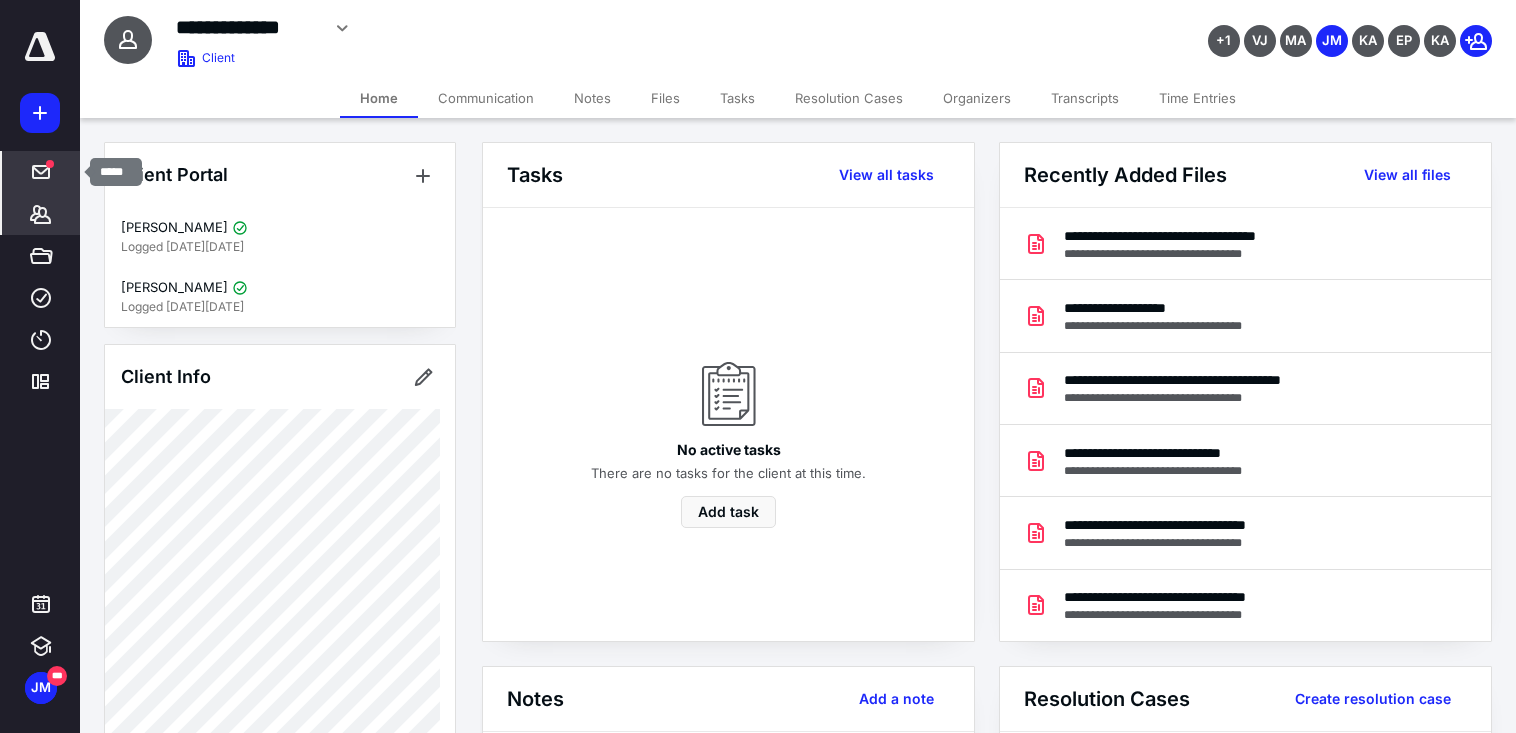 click 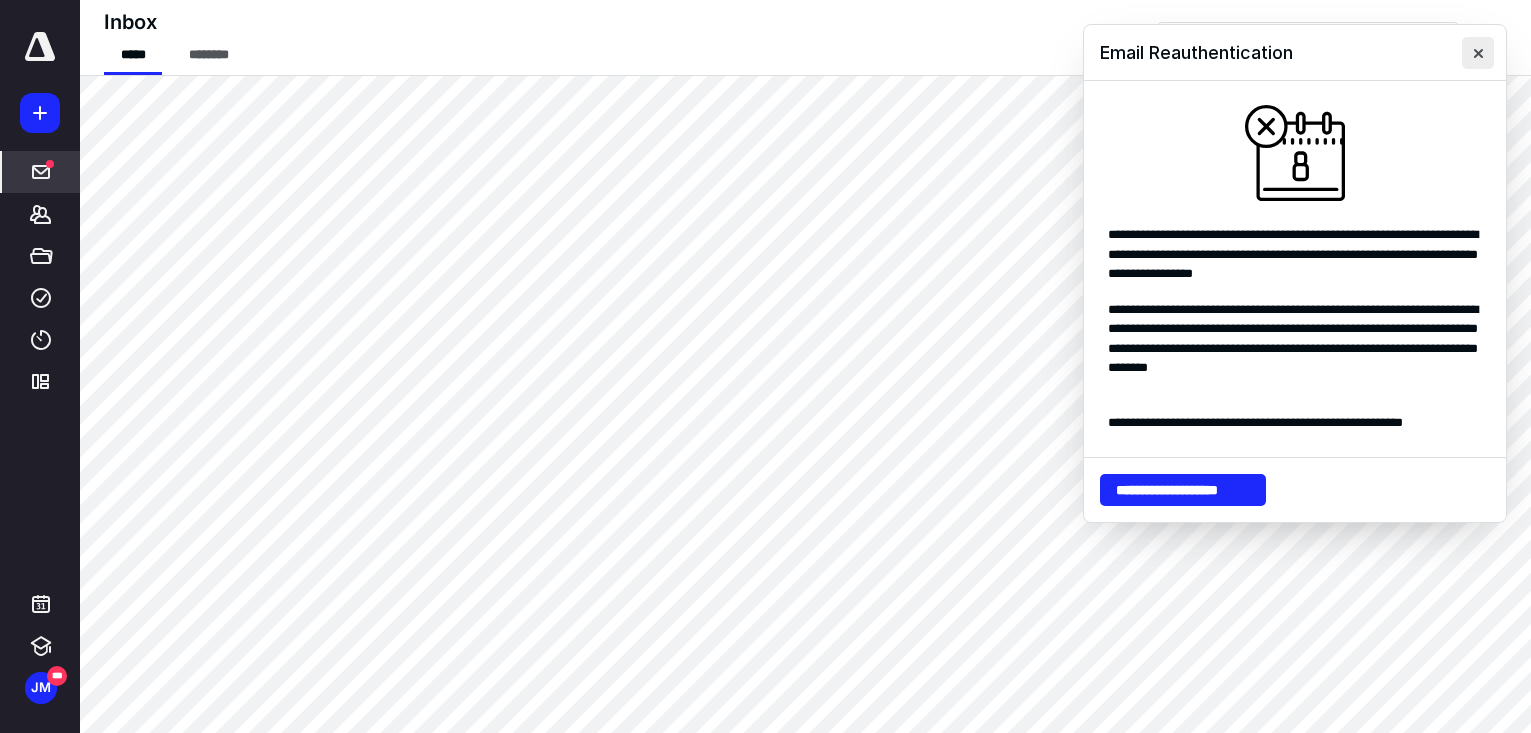 click at bounding box center [1478, 53] 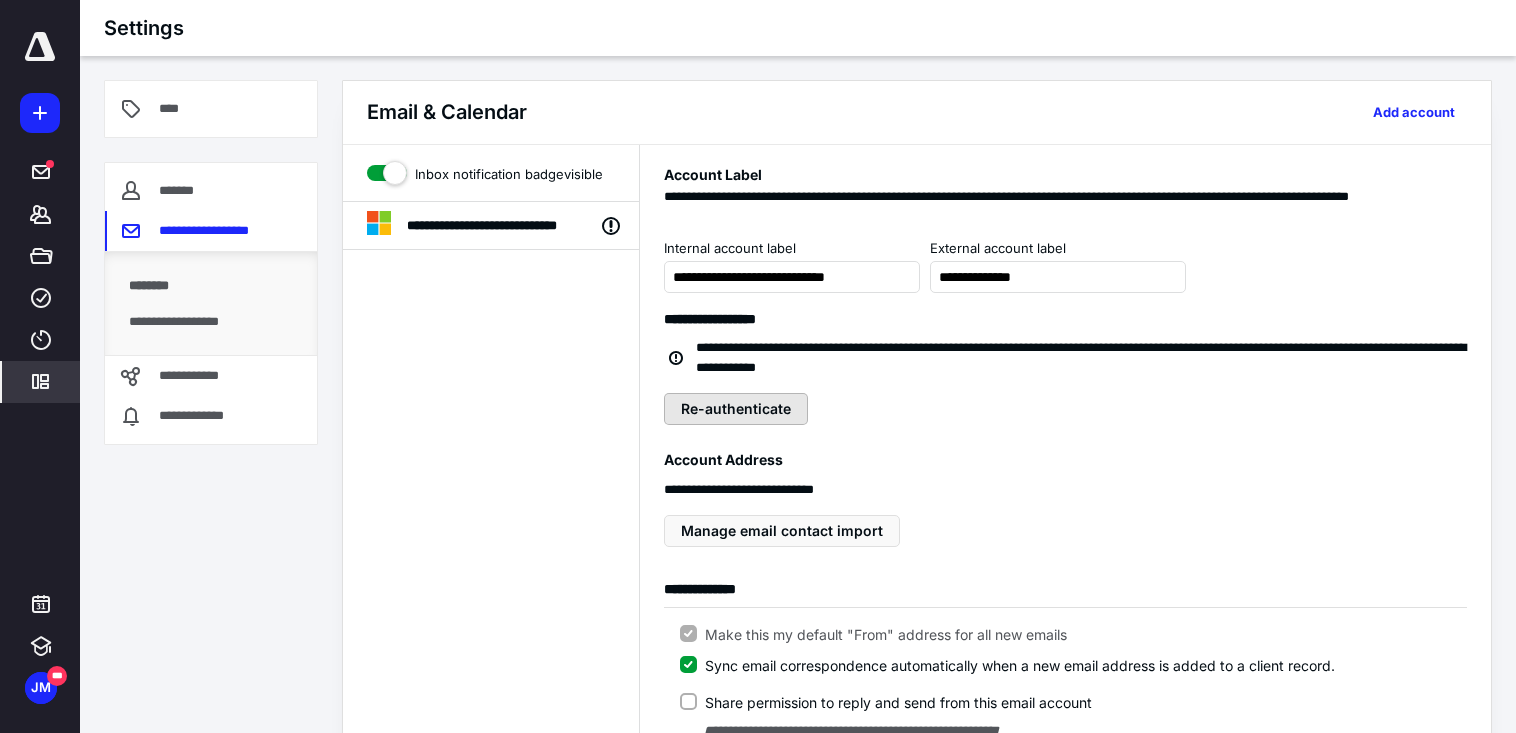 click on "Re-authenticate" at bounding box center [736, 409] 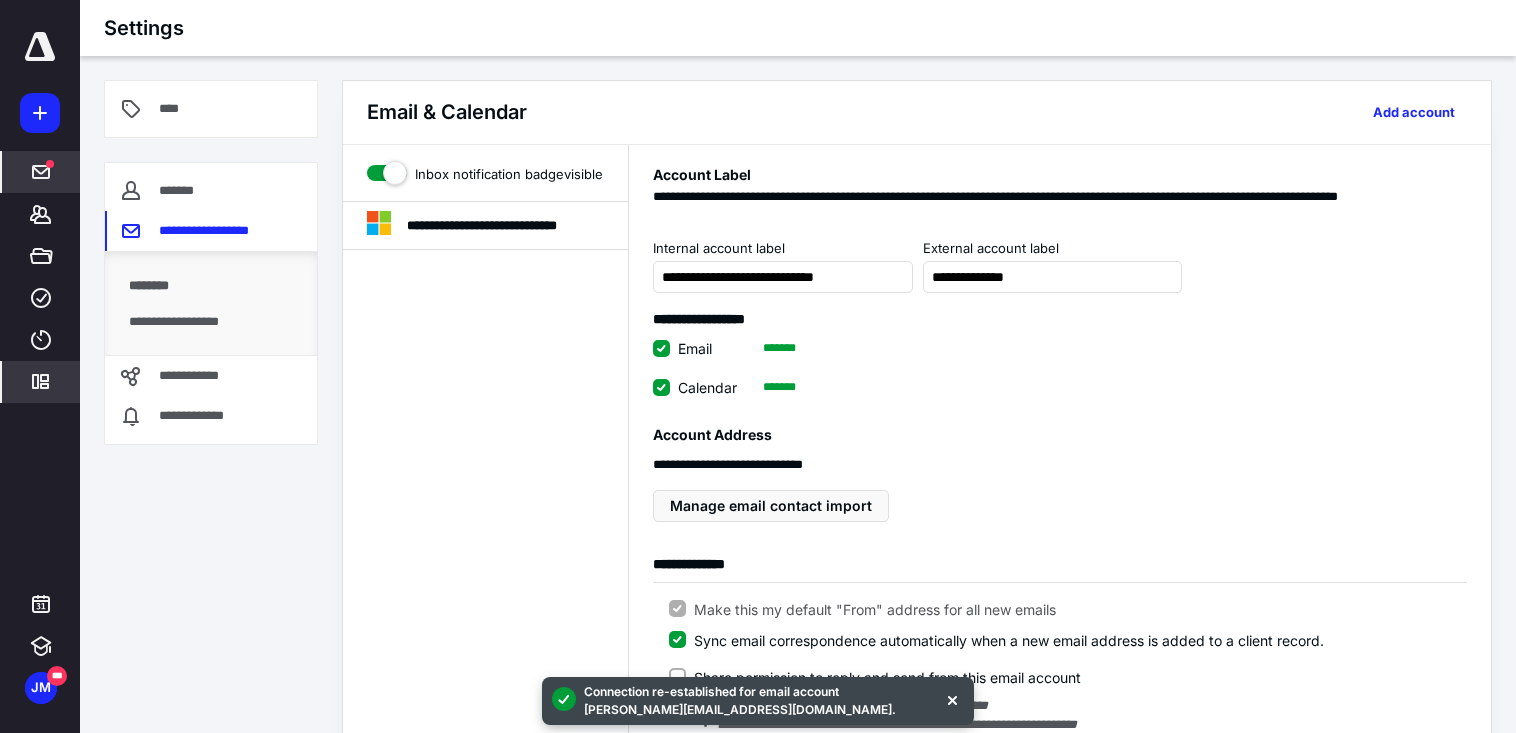 click on "*****" at bounding box center (41, 172) 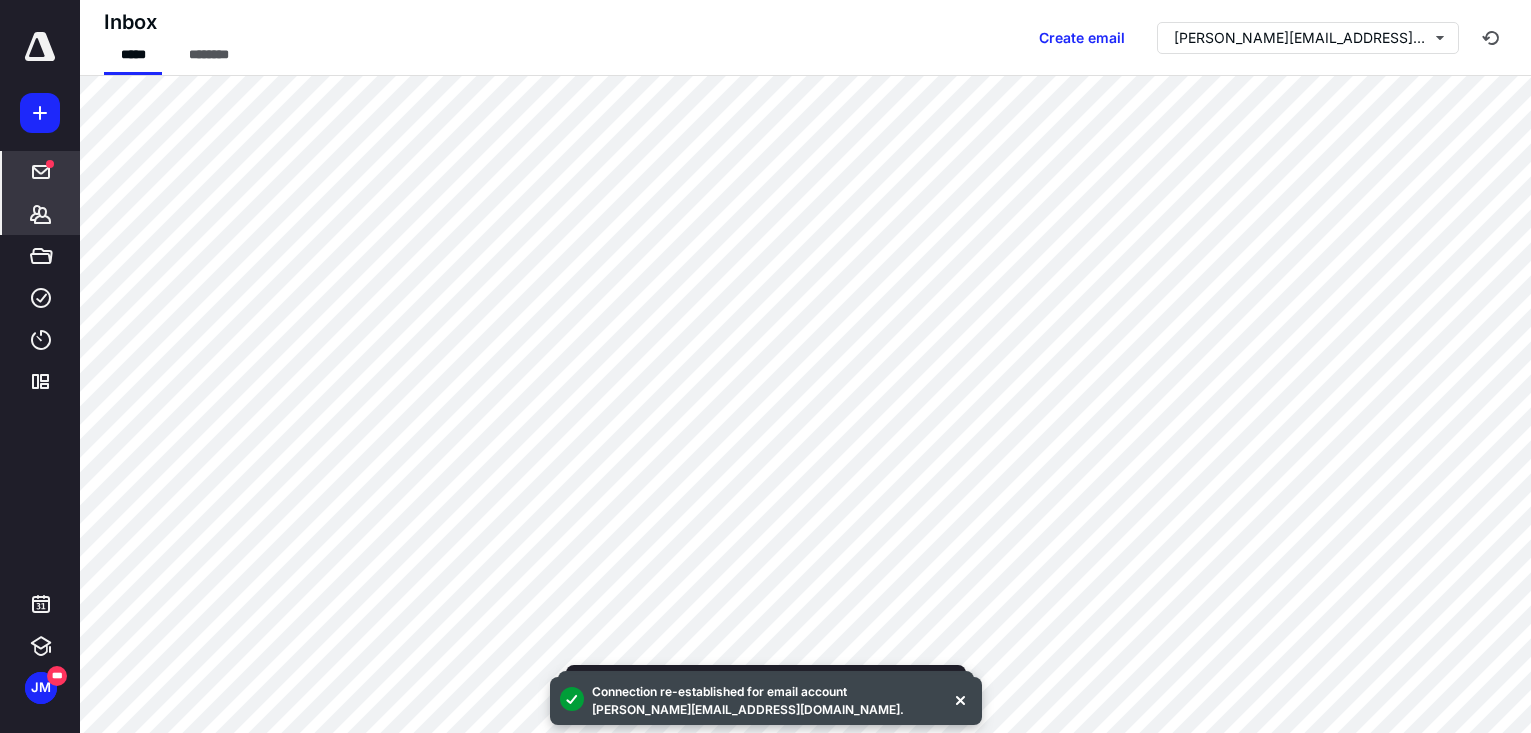 click 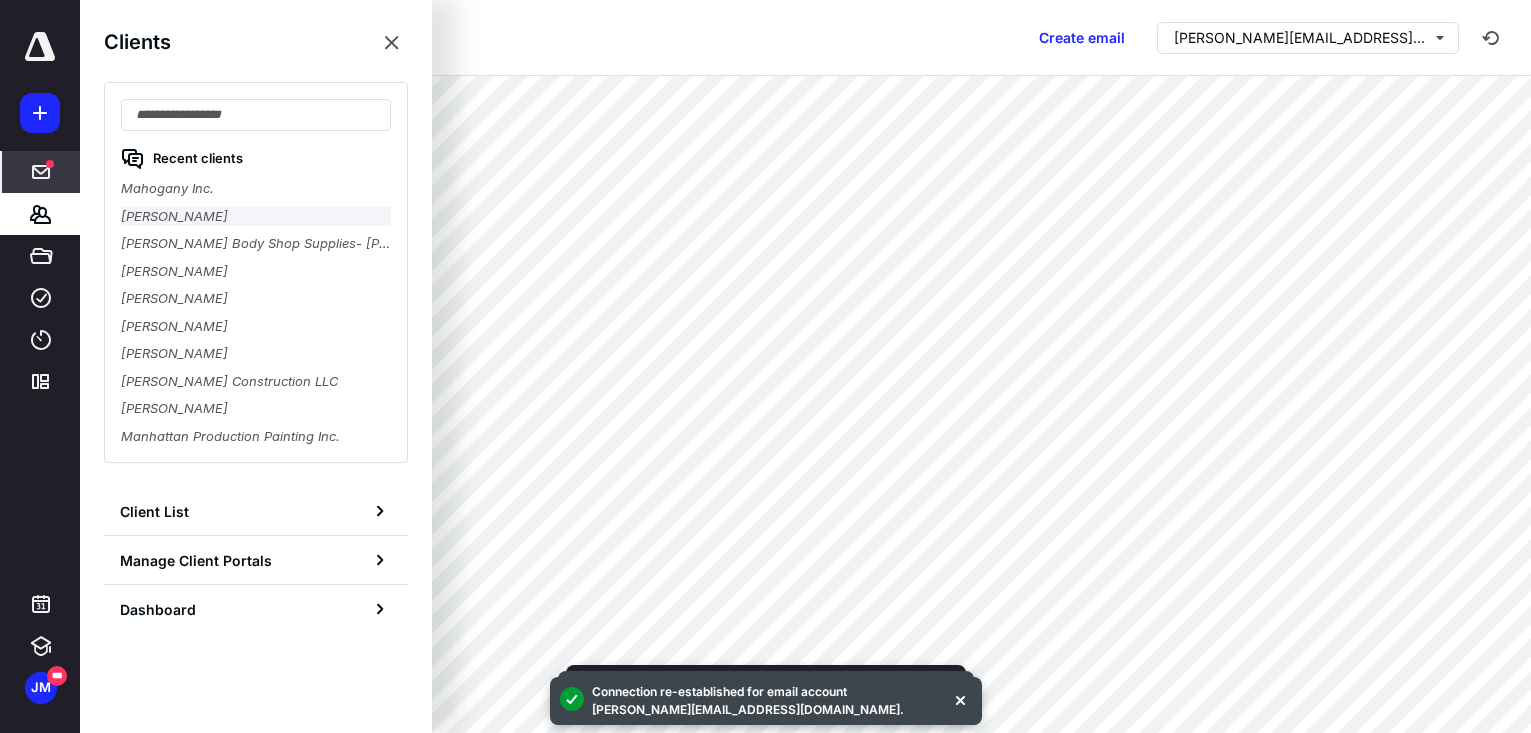 click on "[PERSON_NAME]" at bounding box center (256, 217) 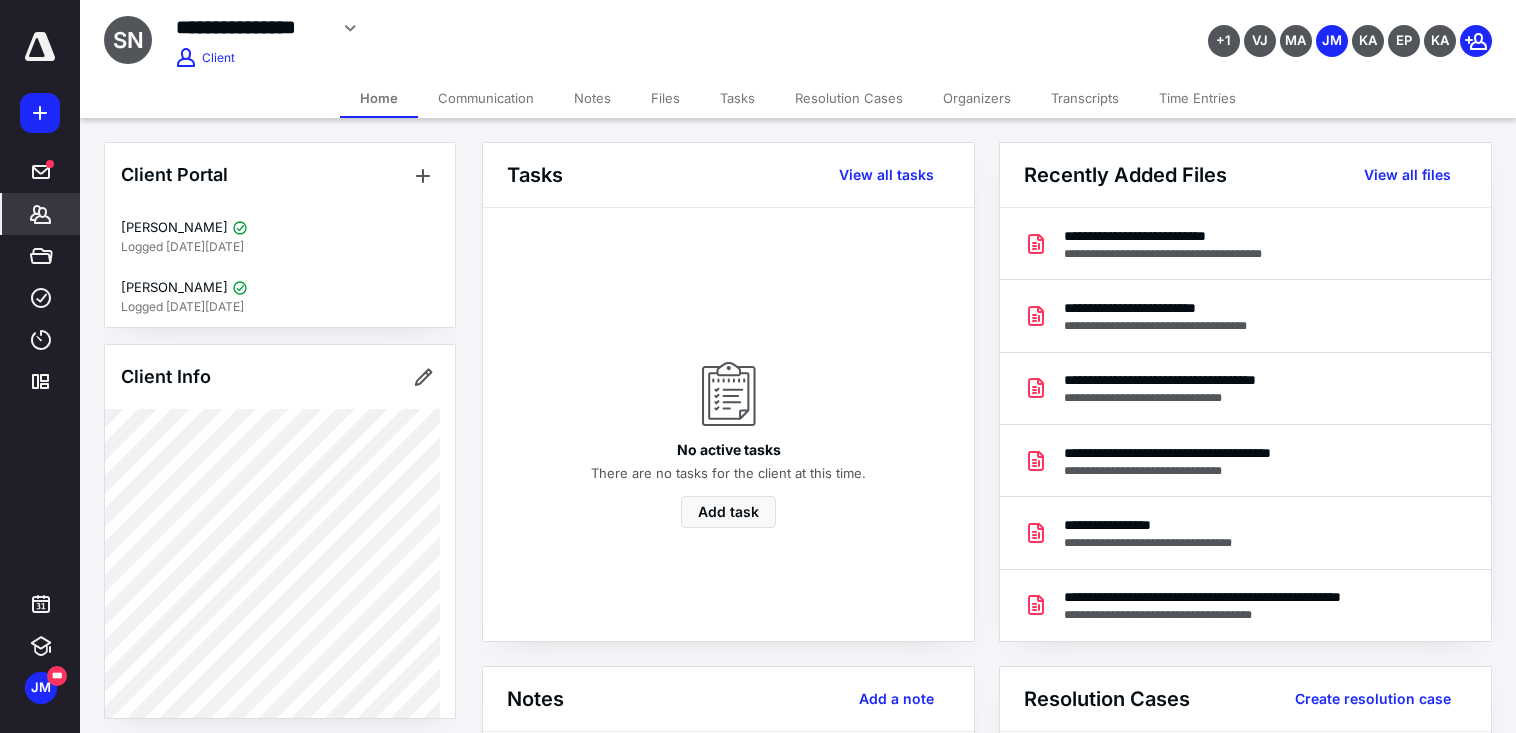 click on "Notes" at bounding box center [592, 98] 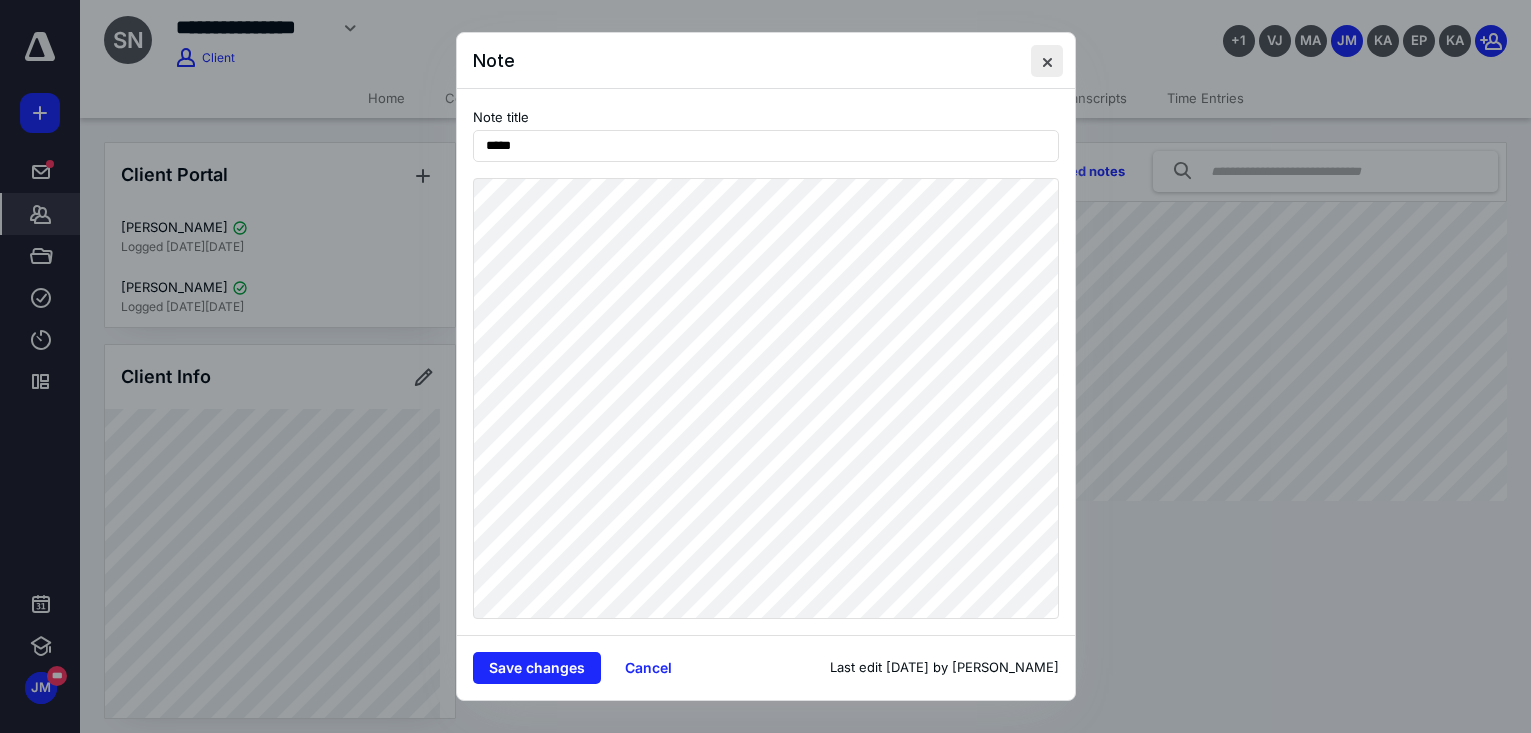 click at bounding box center (1047, 61) 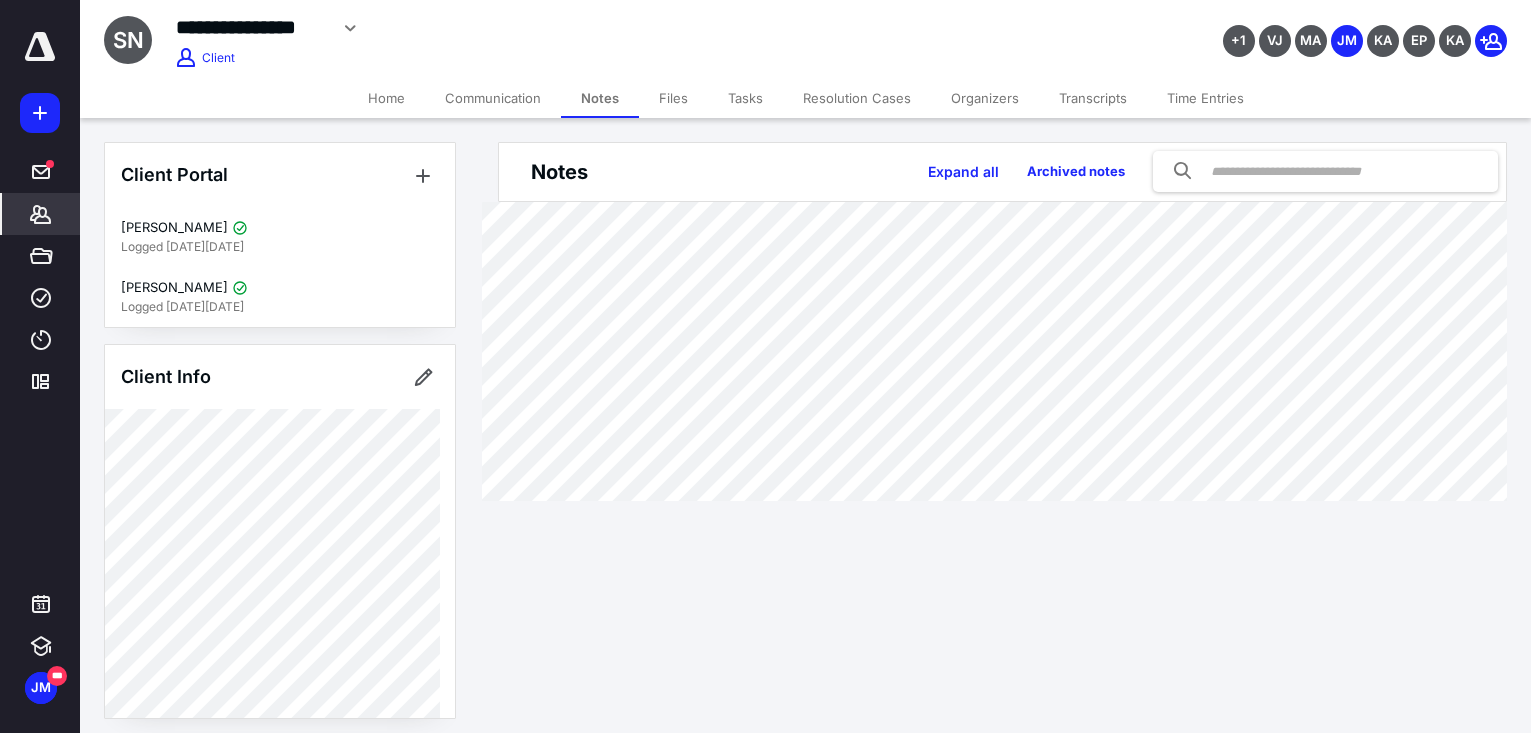 scroll, scrollTop: 55, scrollLeft: 0, axis: vertical 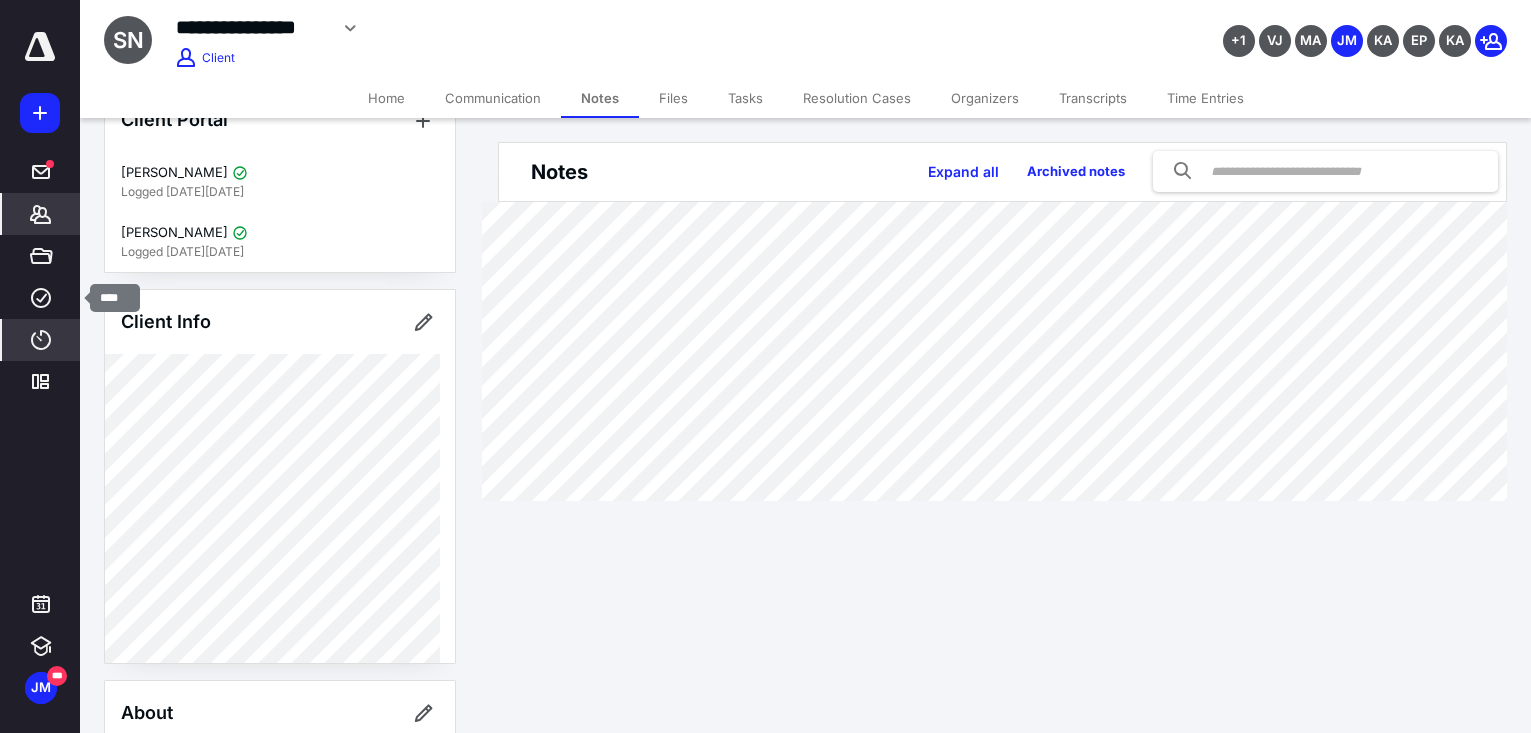click on "****" at bounding box center (41, 340) 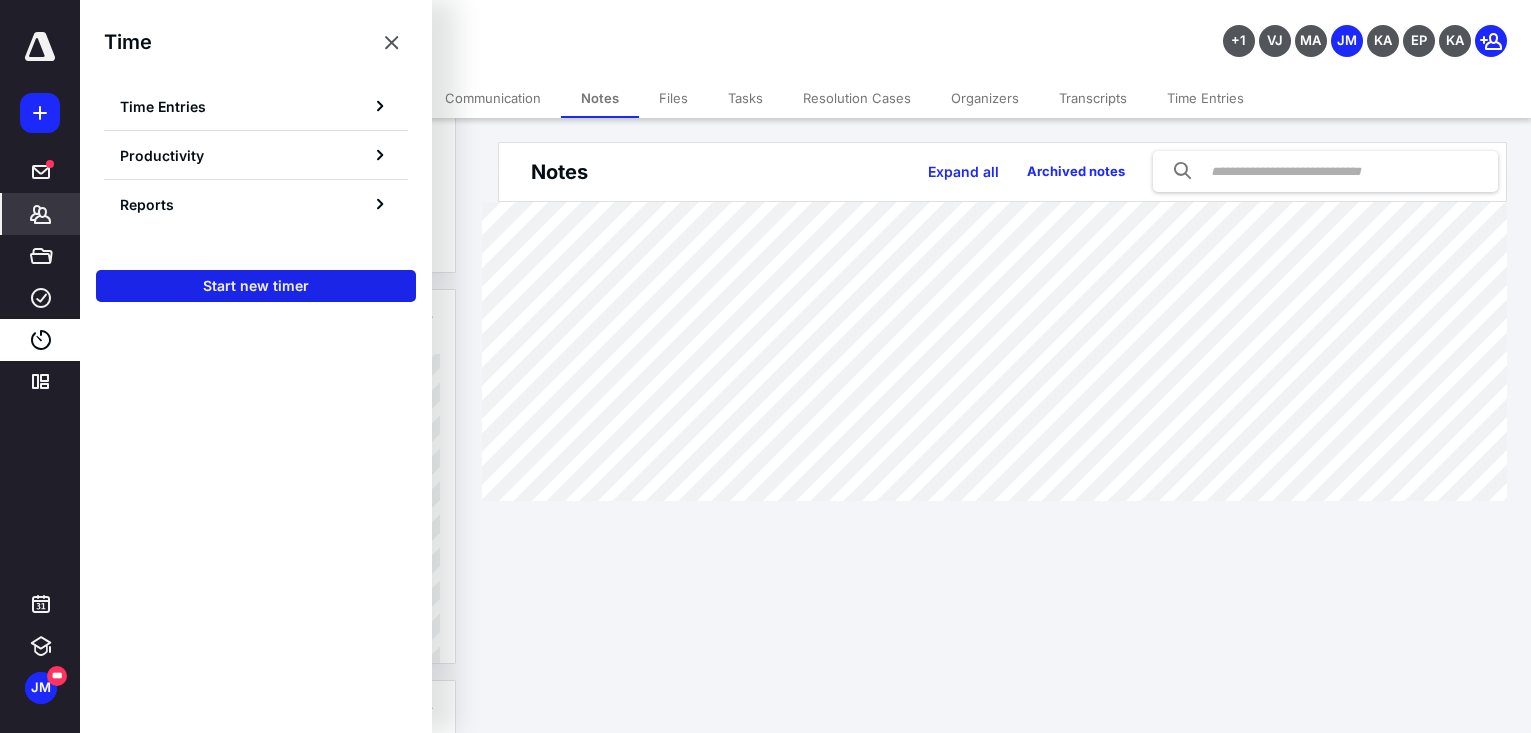 click on "Start new timer" at bounding box center (256, 286) 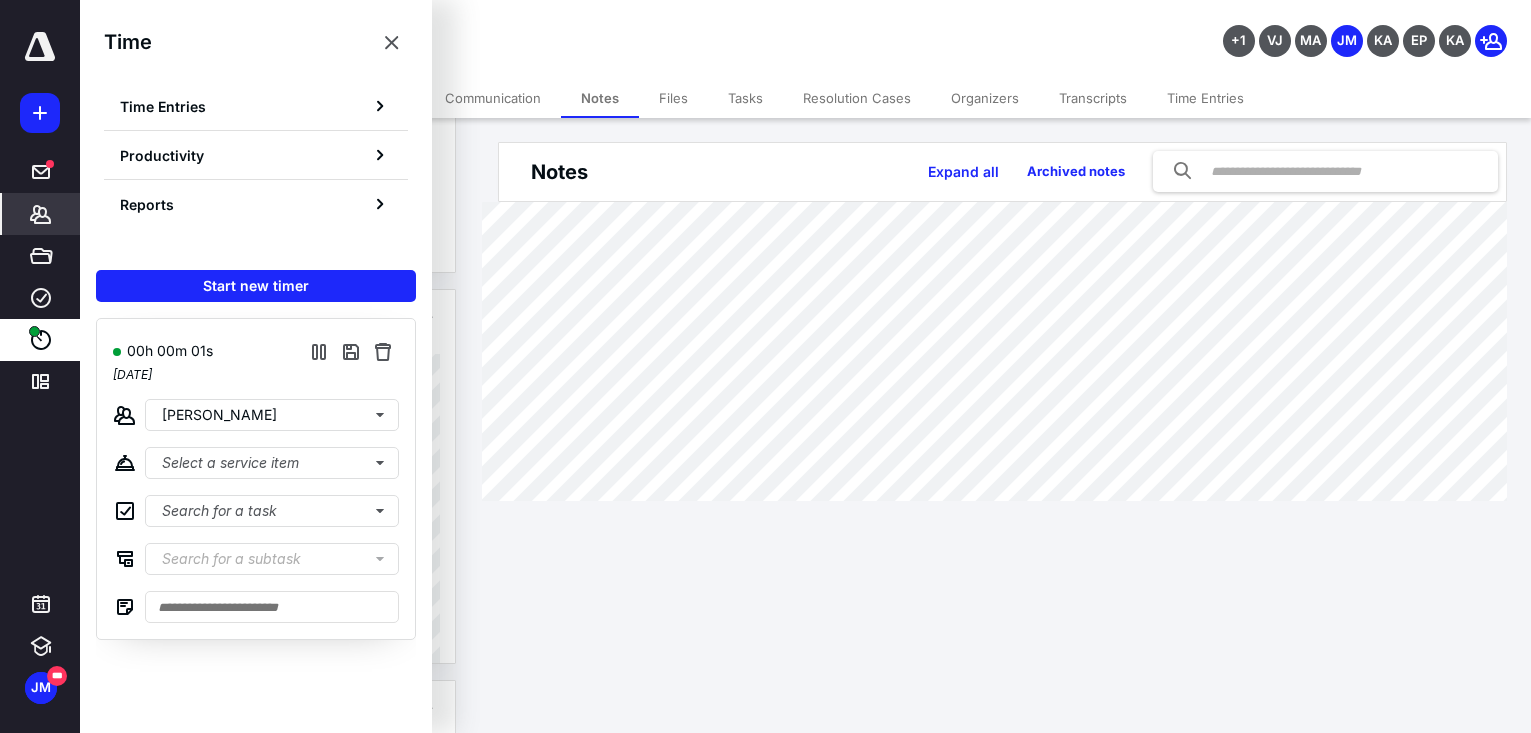 click on "**********" at bounding box center (765, 366) 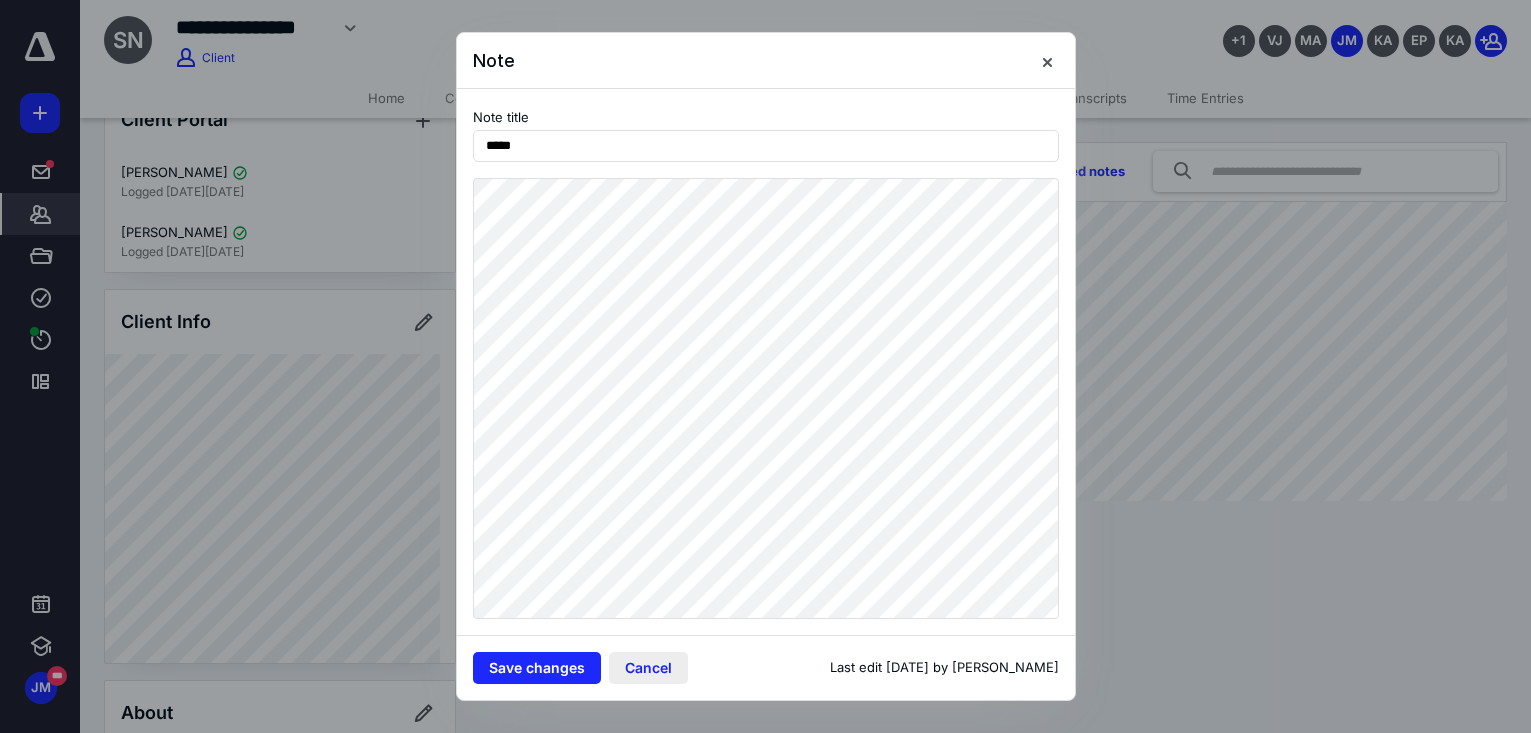 click on "Cancel" at bounding box center [648, 668] 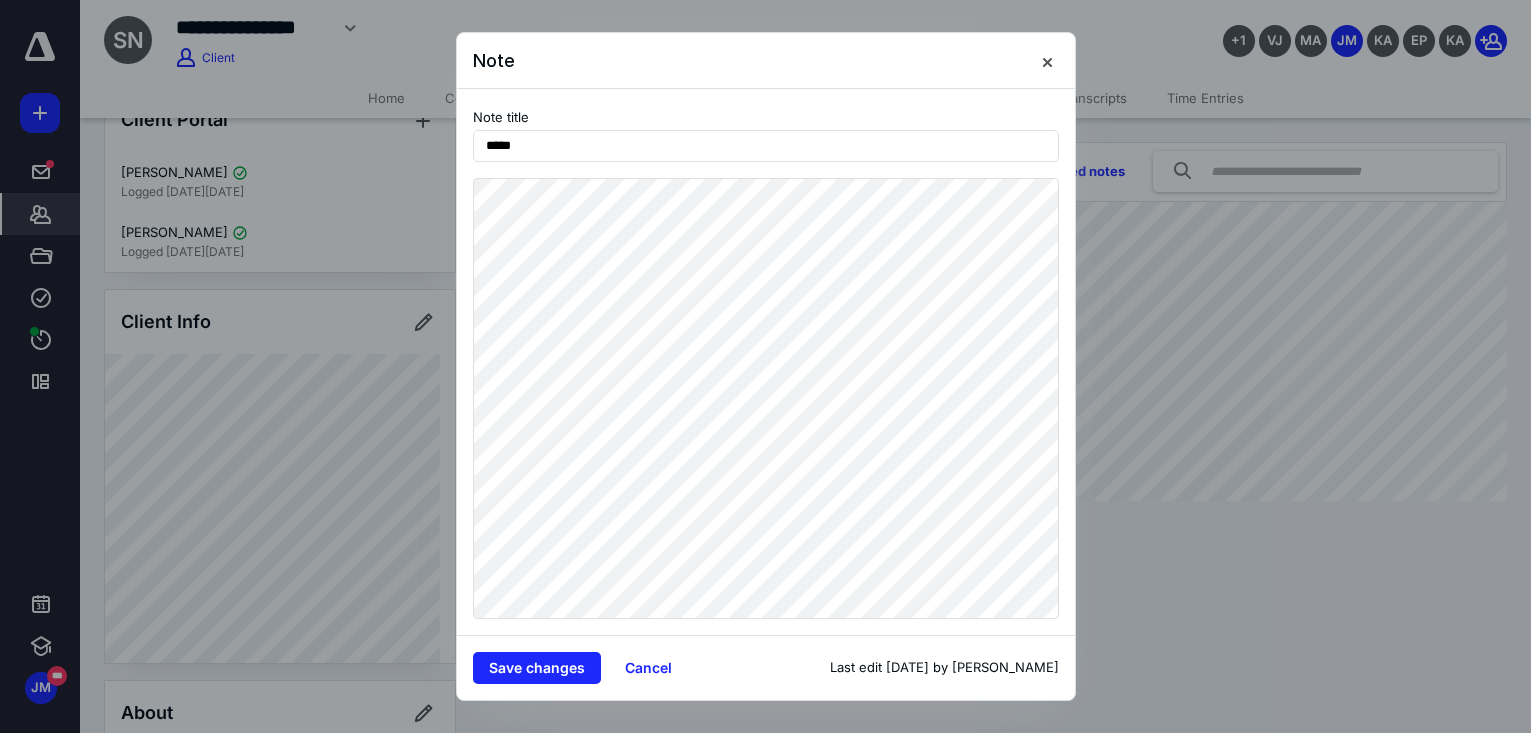 click at bounding box center (765, 366) 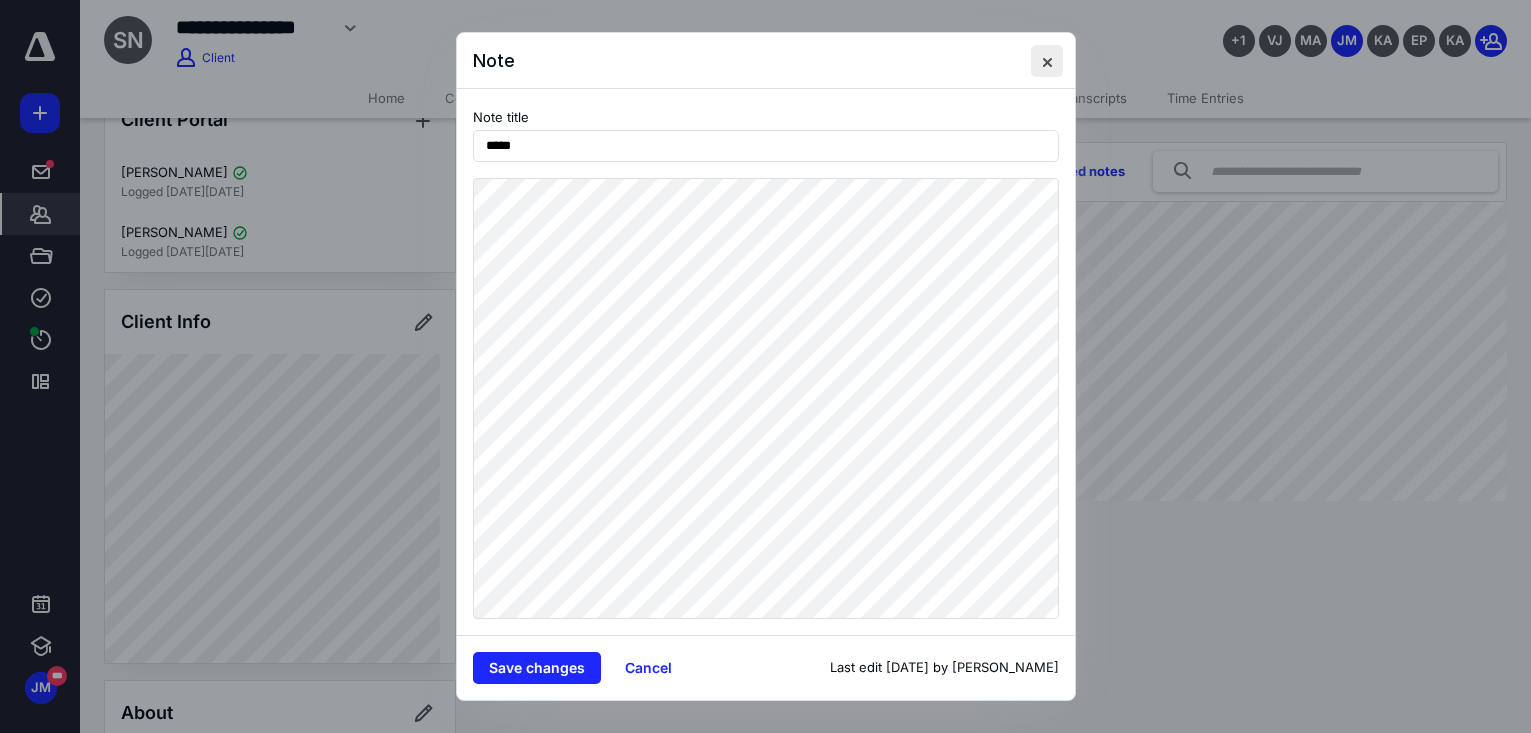 click at bounding box center (1047, 61) 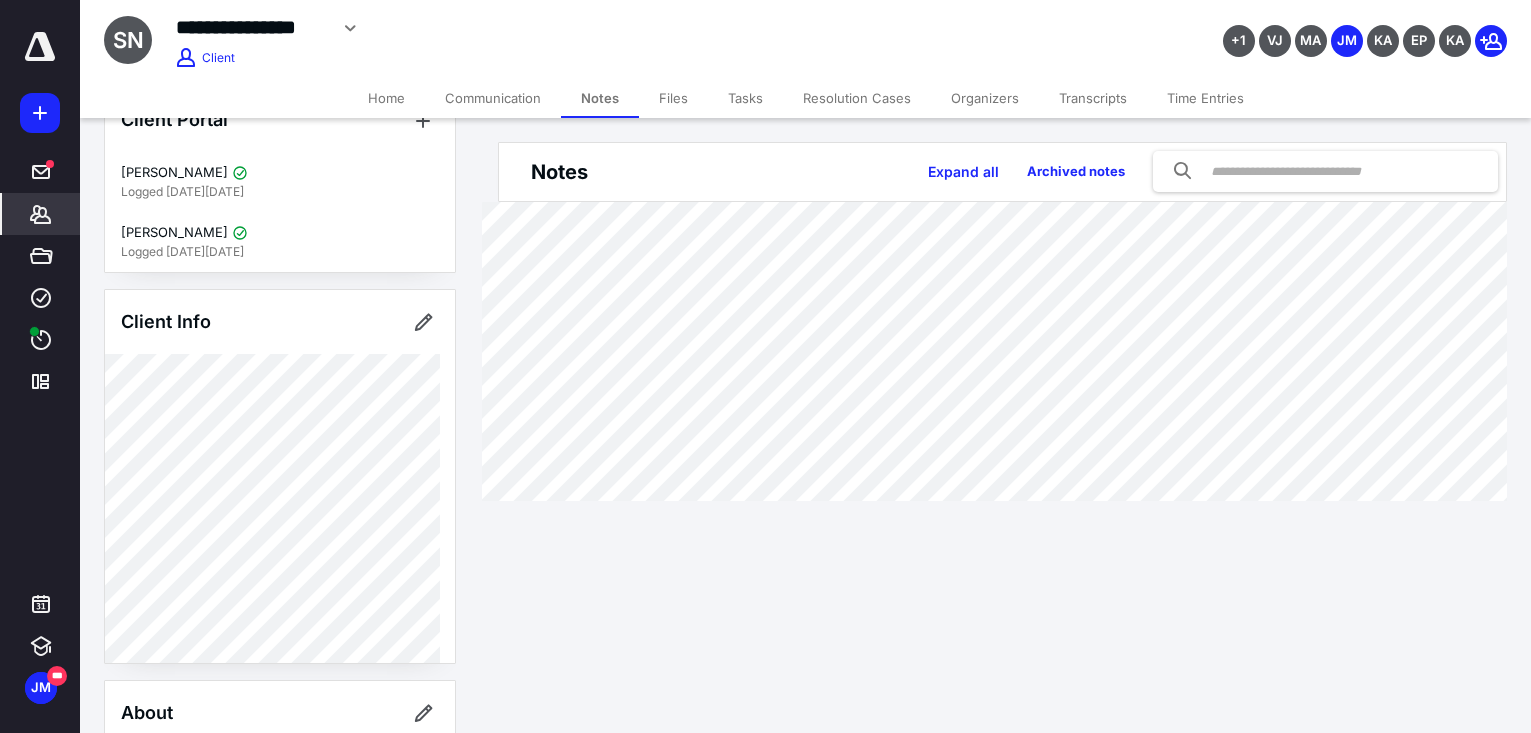 click on "Files" at bounding box center (673, 98) 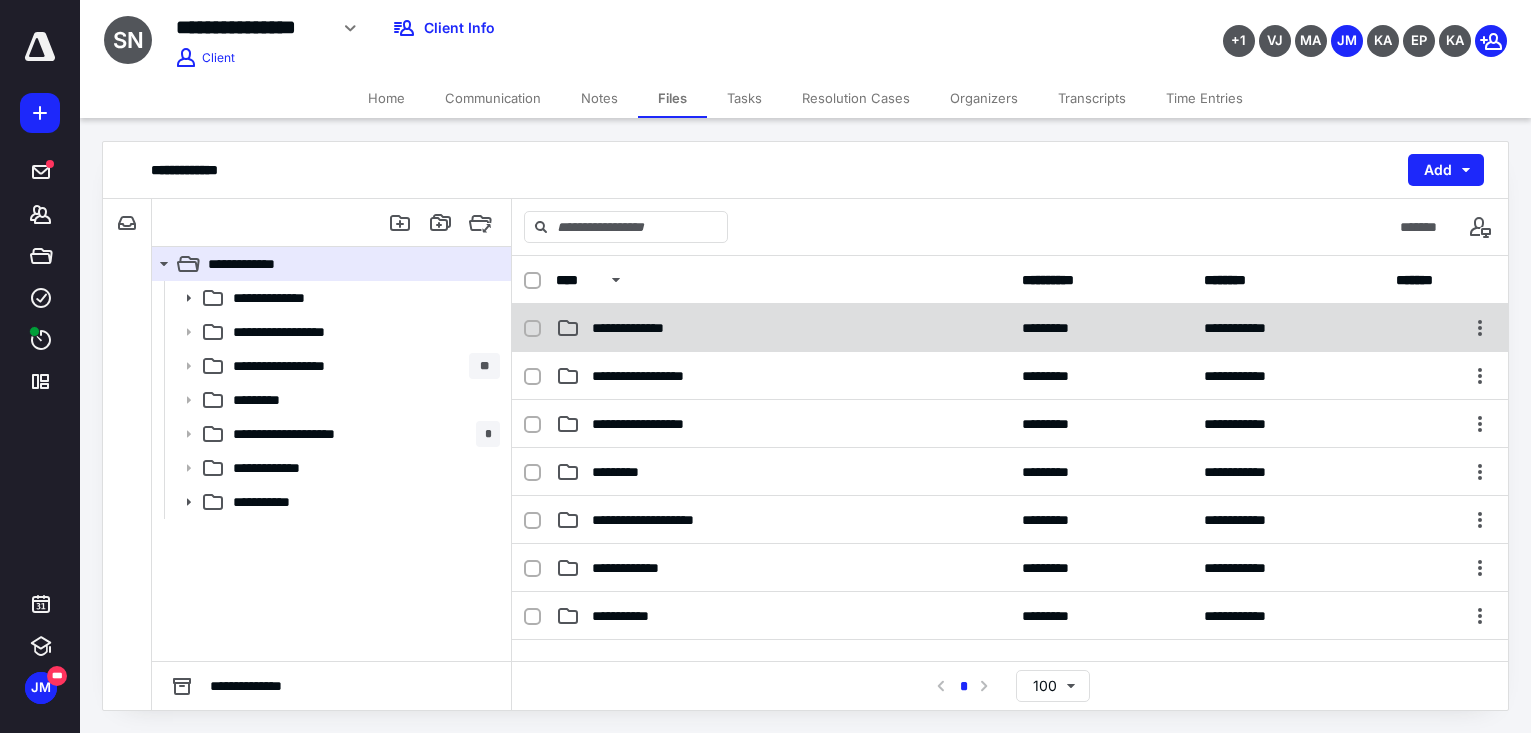 click on "**********" at bounding box center [783, 328] 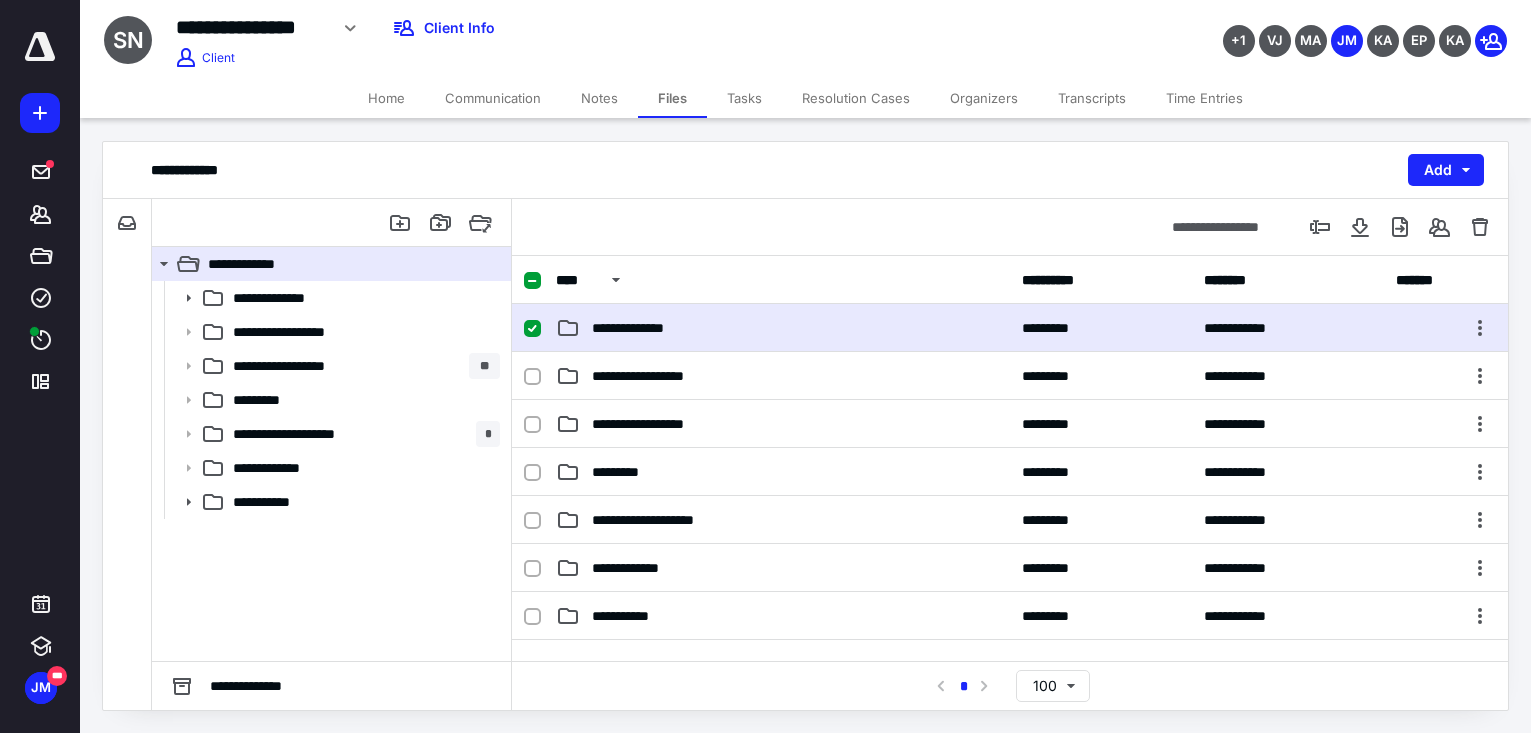 click on "**********" at bounding box center (783, 328) 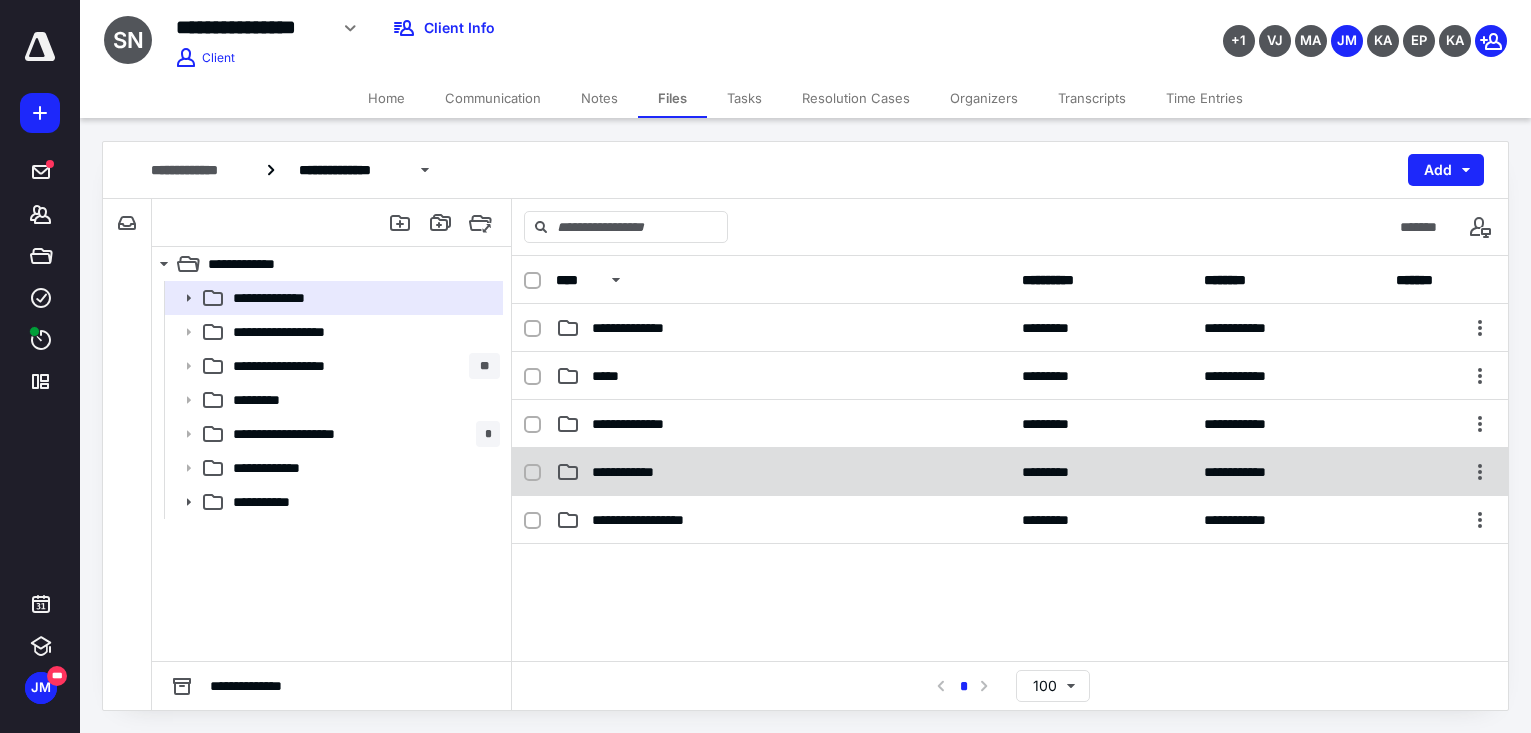 click on "**********" at bounding box center [1010, 472] 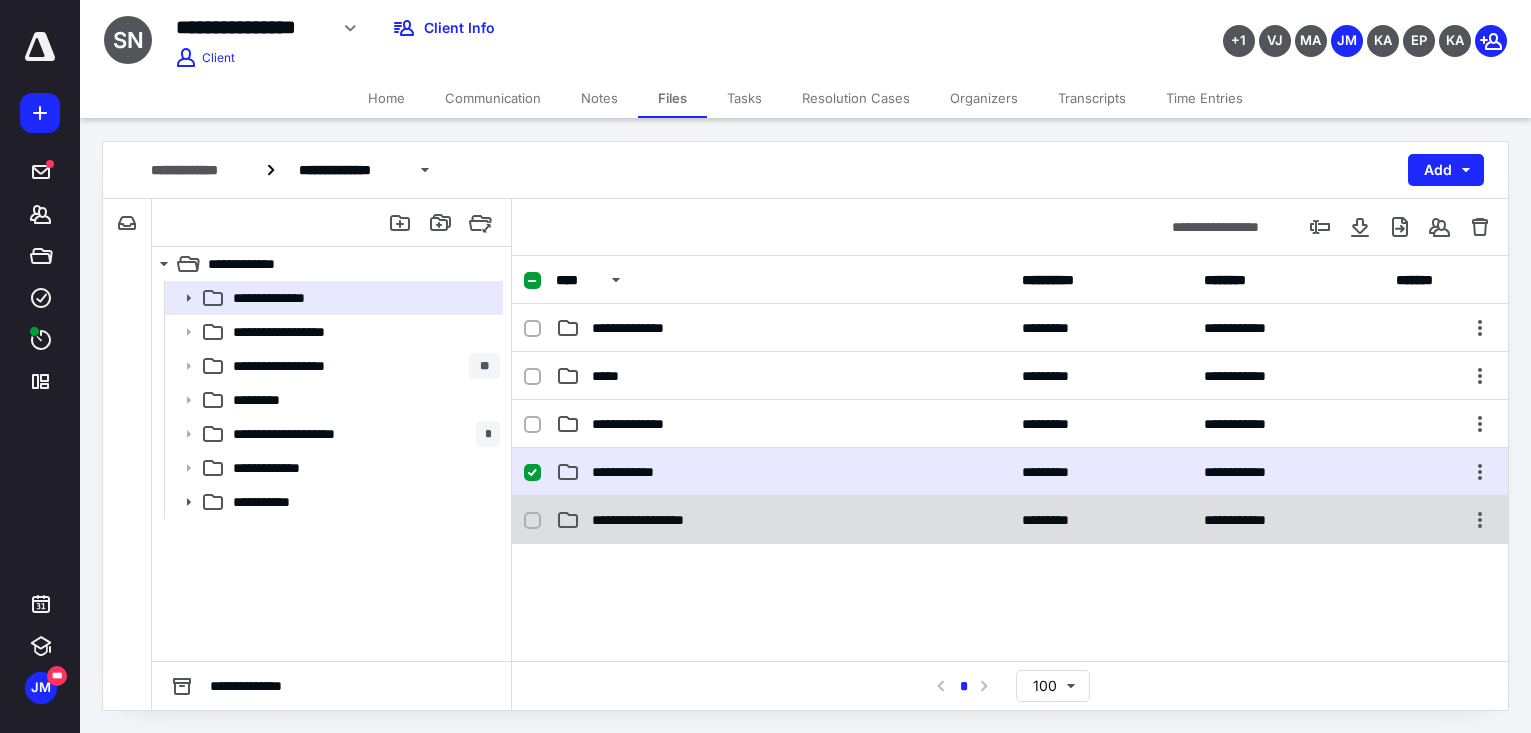 click on "**********" at bounding box center (1010, 520) 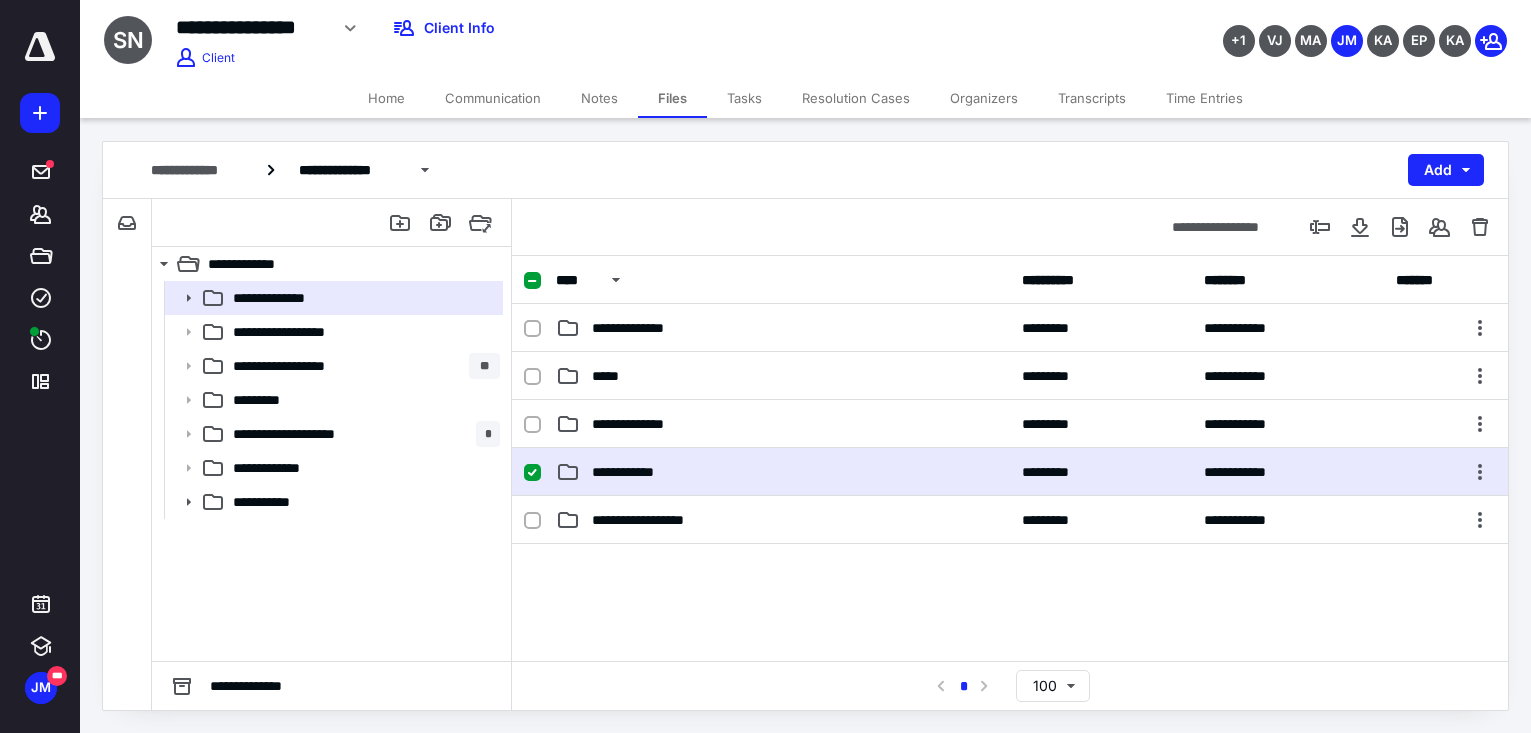 click on "**********" at bounding box center [1010, 520] 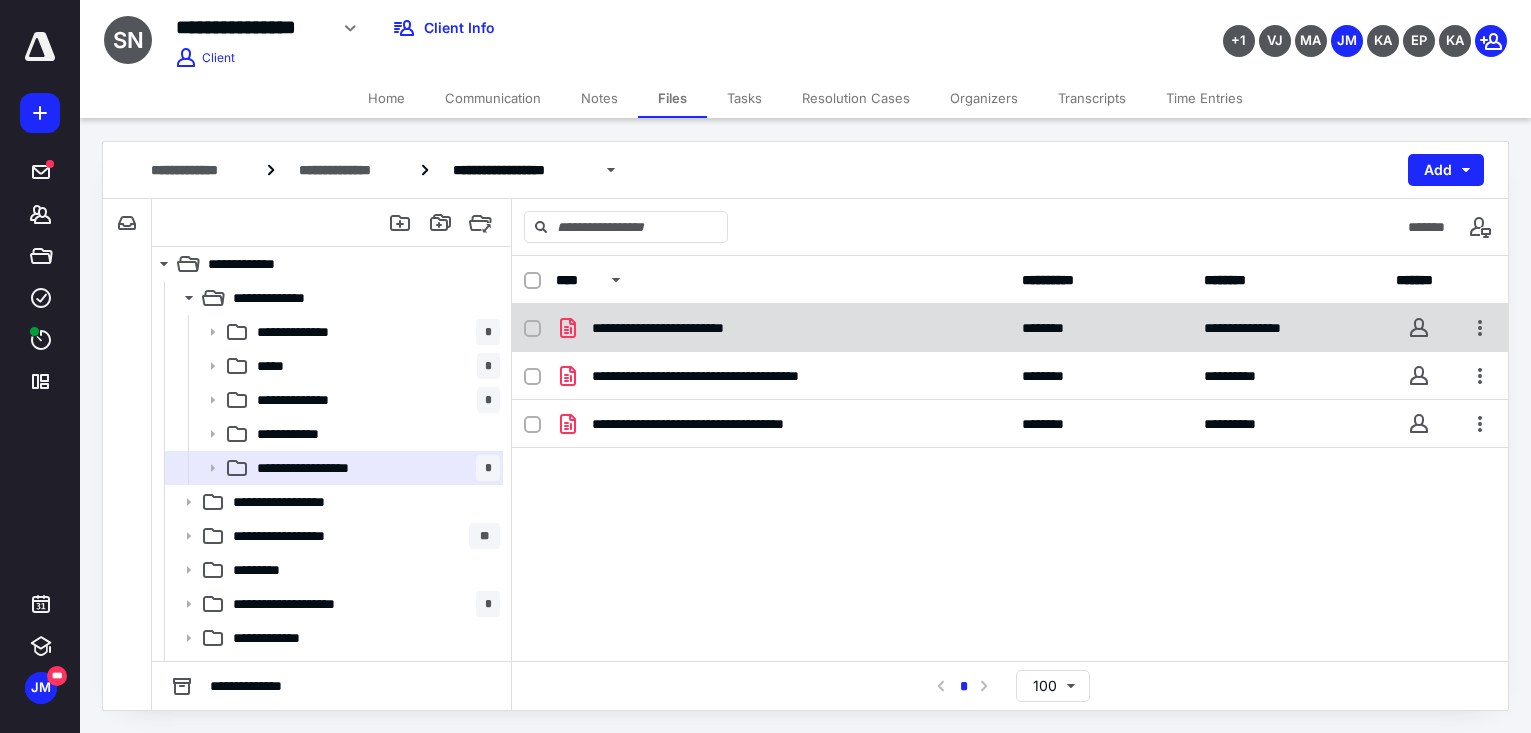 click on "**********" at bounding box center [1010, 328] 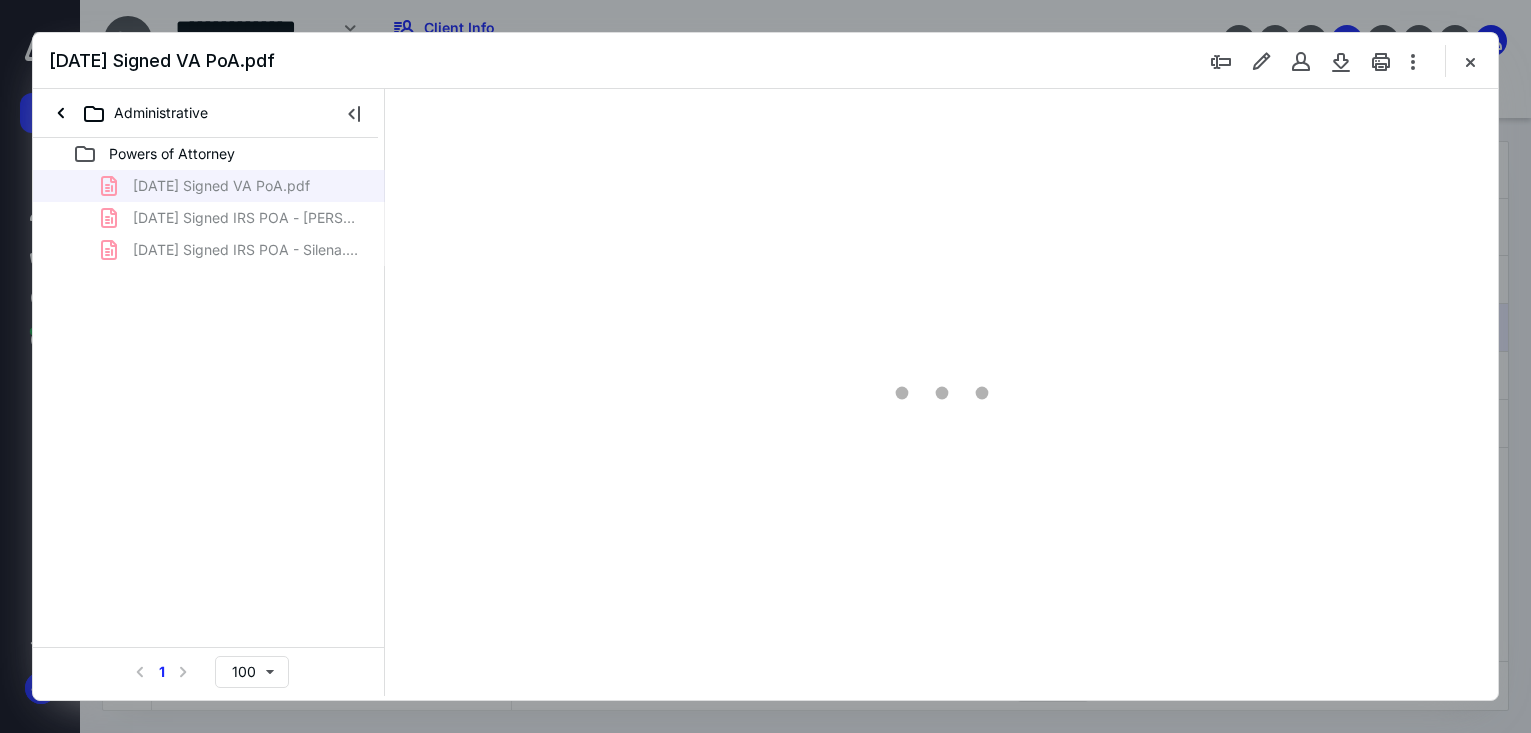 scroll, scrollTop: 0, scrollLeft: 0, axis: both 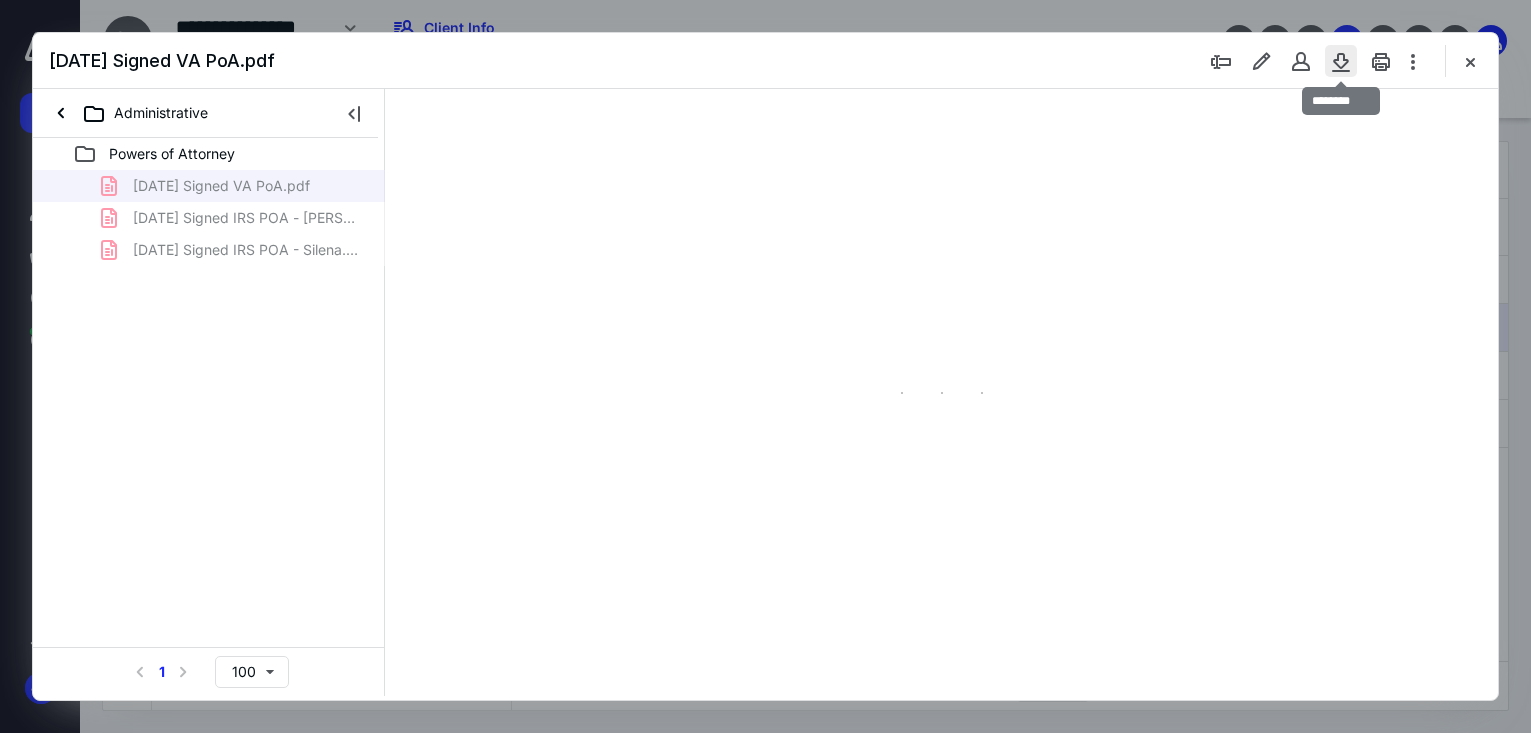 click at bounding box center (1341, 61) 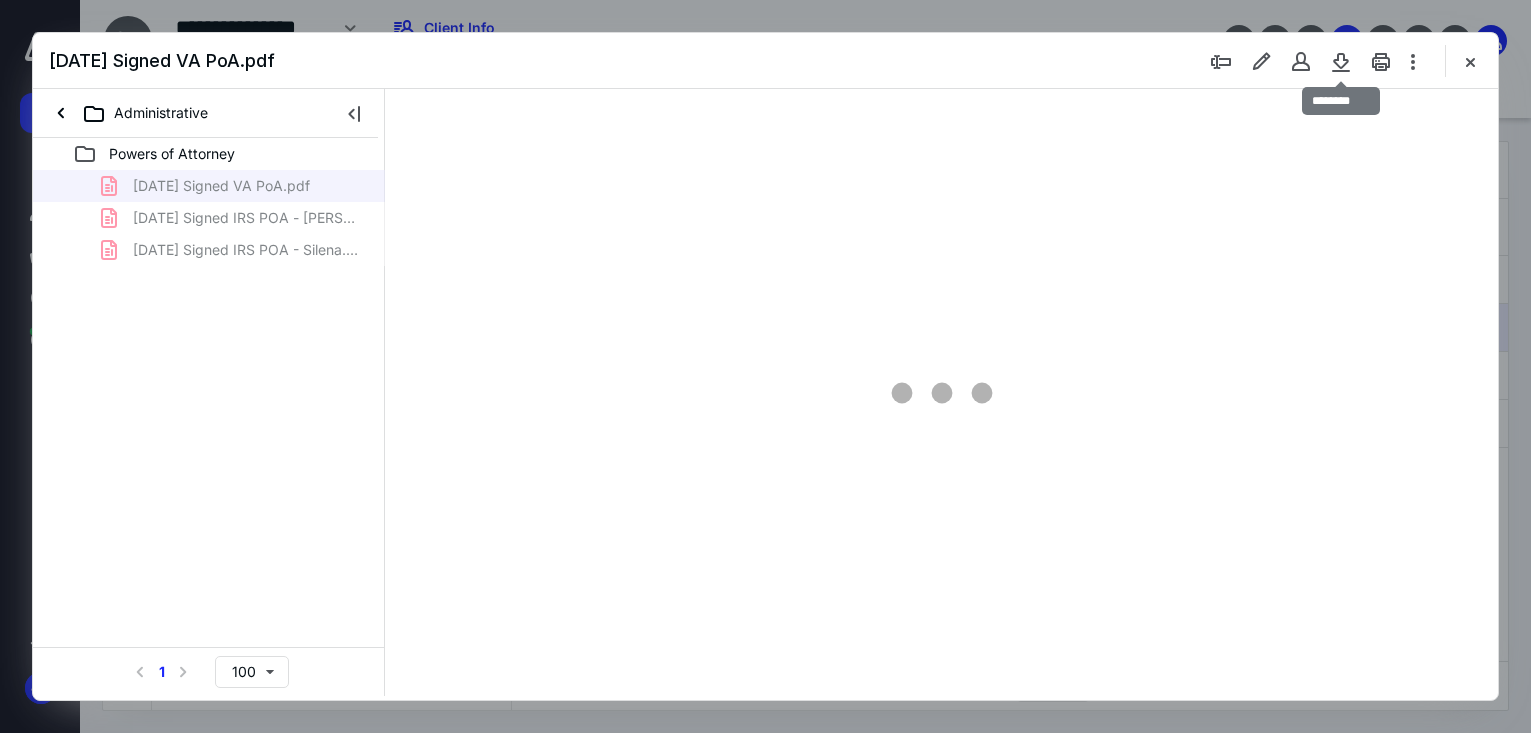 type on "67" 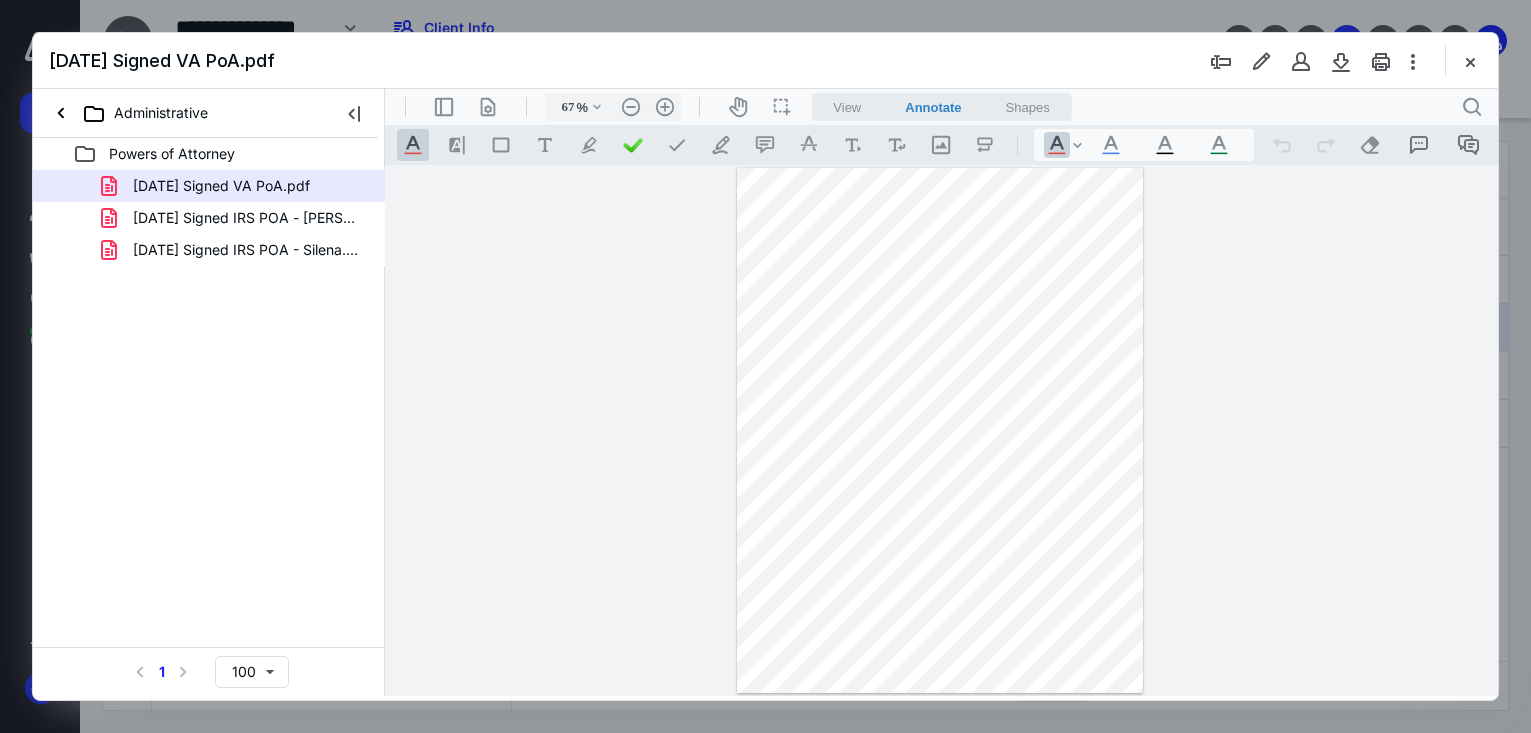 click at bounding box center [1341, 61] 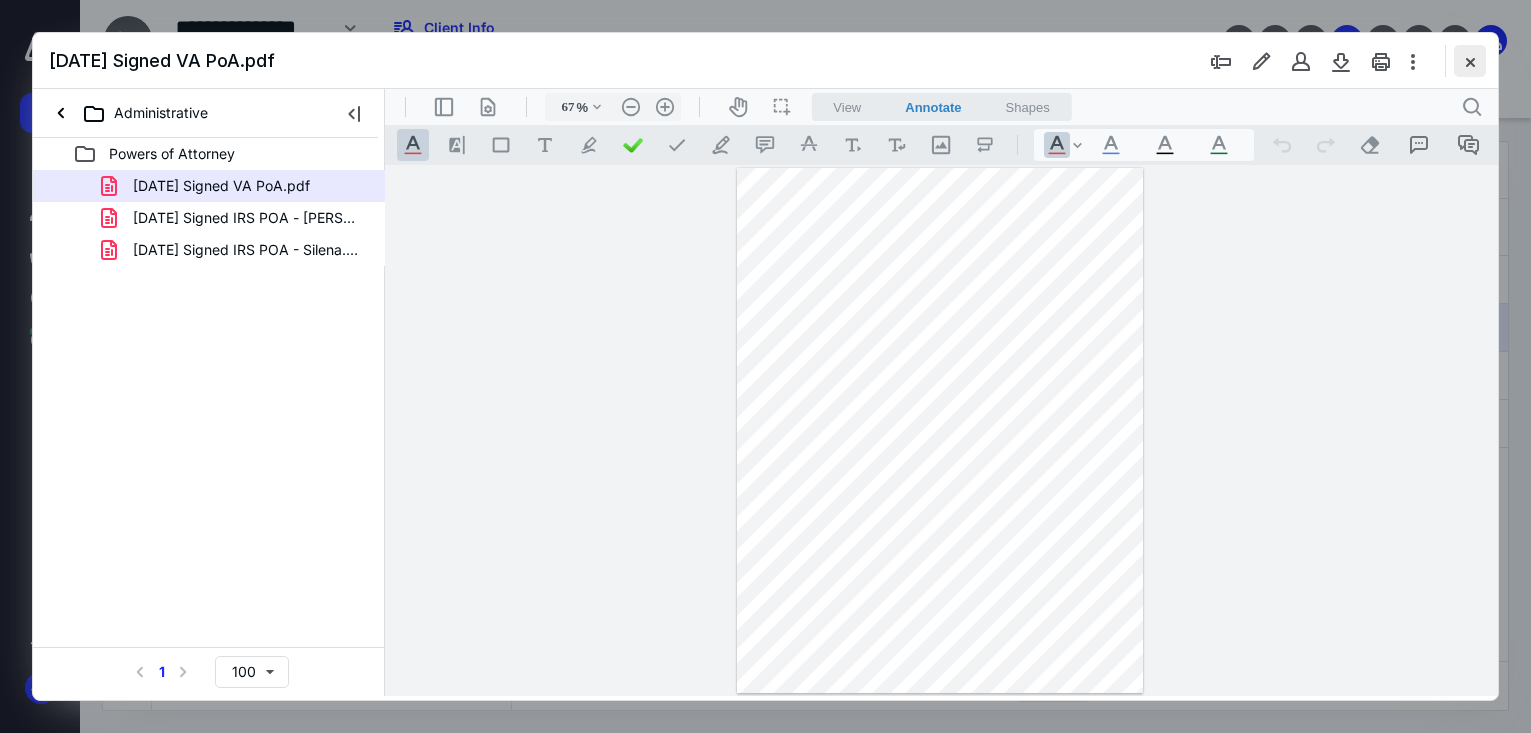 click at bounding box center [1470, 61] 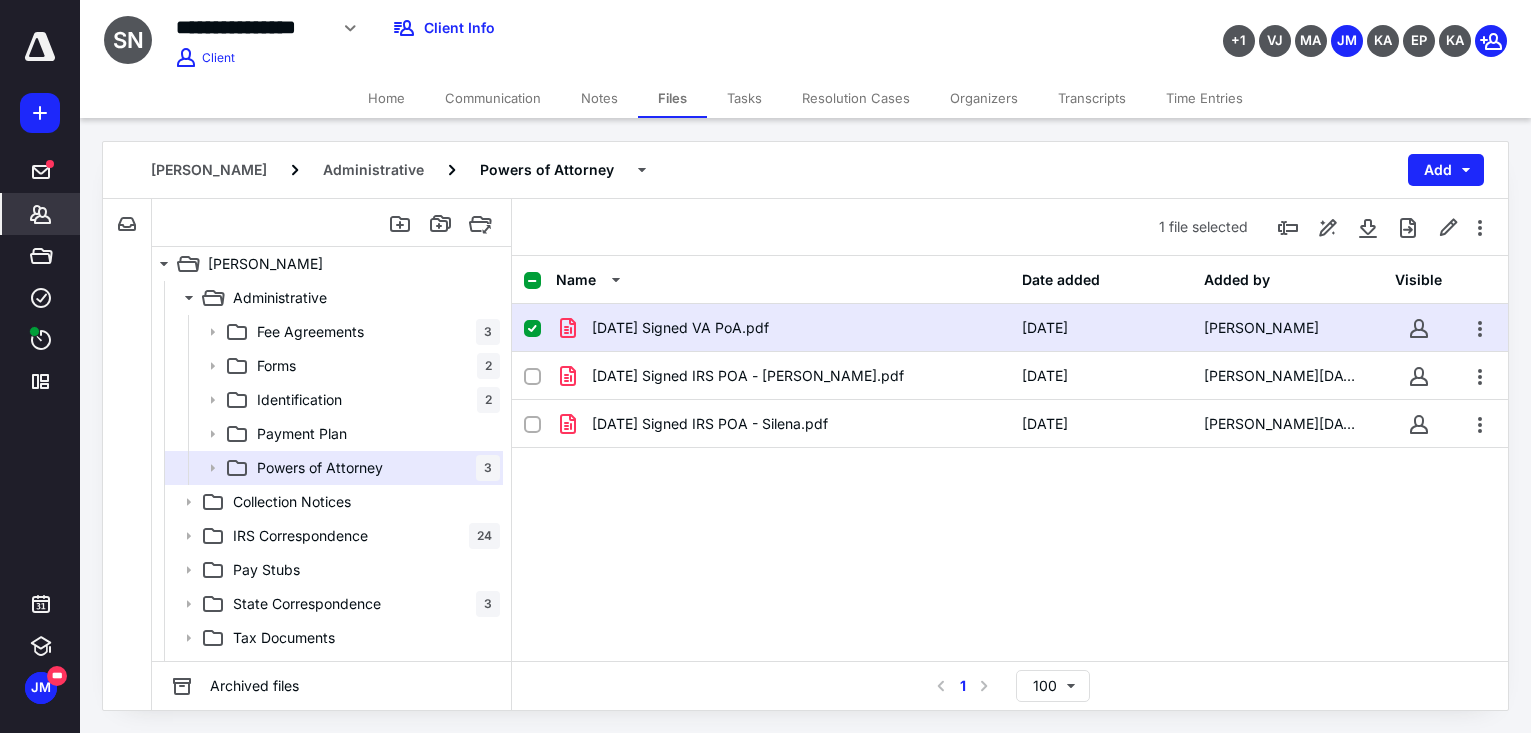 click on "*******" at bounding box center [41, 214] 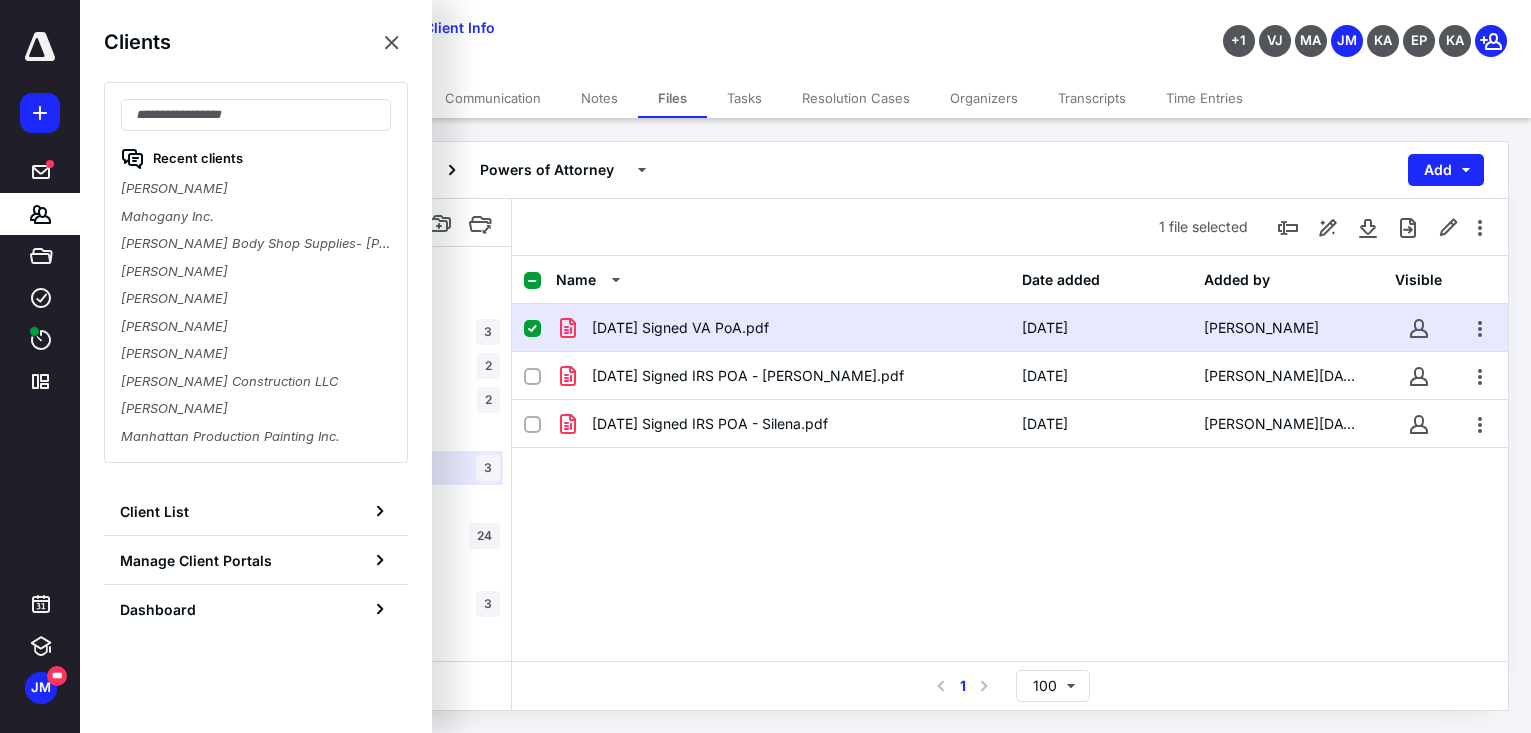 click on "[DATE] Signed VA PoA.pdf [DATE] [PERSON_NAME] [DATE] Signed IRS POA - [PERSON_NAME].pdf [DATE] [PERSON_NAME][DATE] [DATE] Signed IRS POA - Silena.pdf [DATE] [PERSON_NAME][DATE]" at bounding box center [1010, 454] 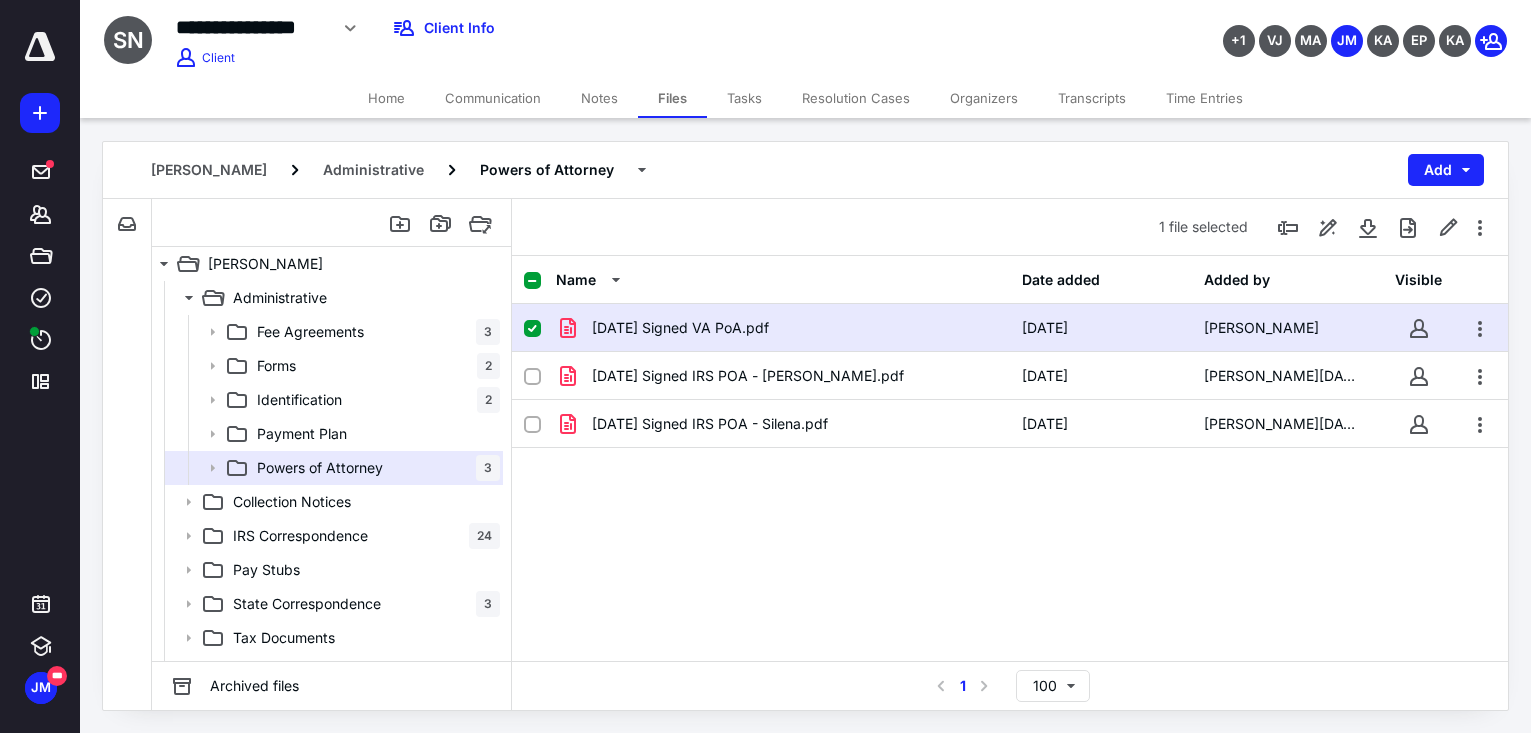 click on "Home" at bounding box center [386, 98] 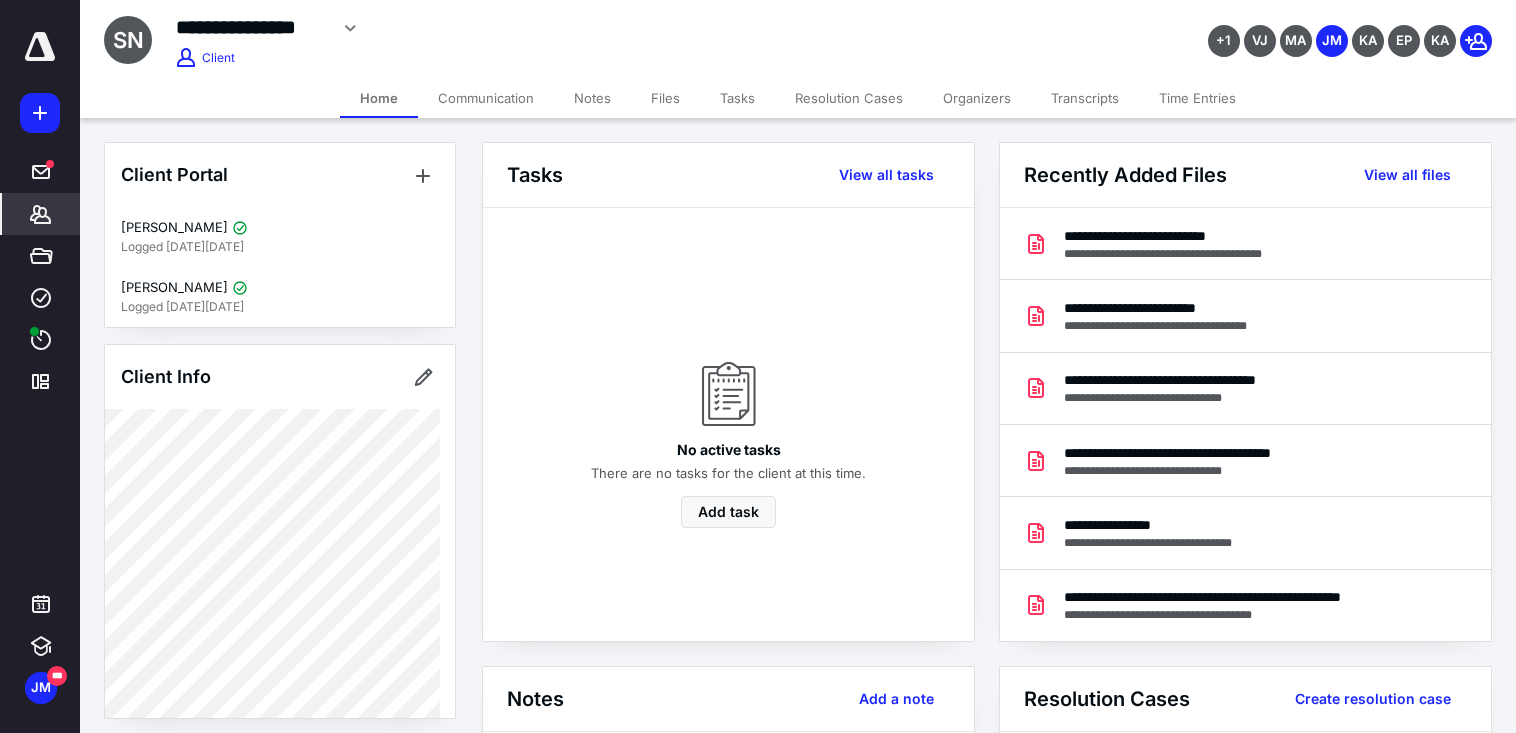 click on "Notes" at bounding box center [592, 98] 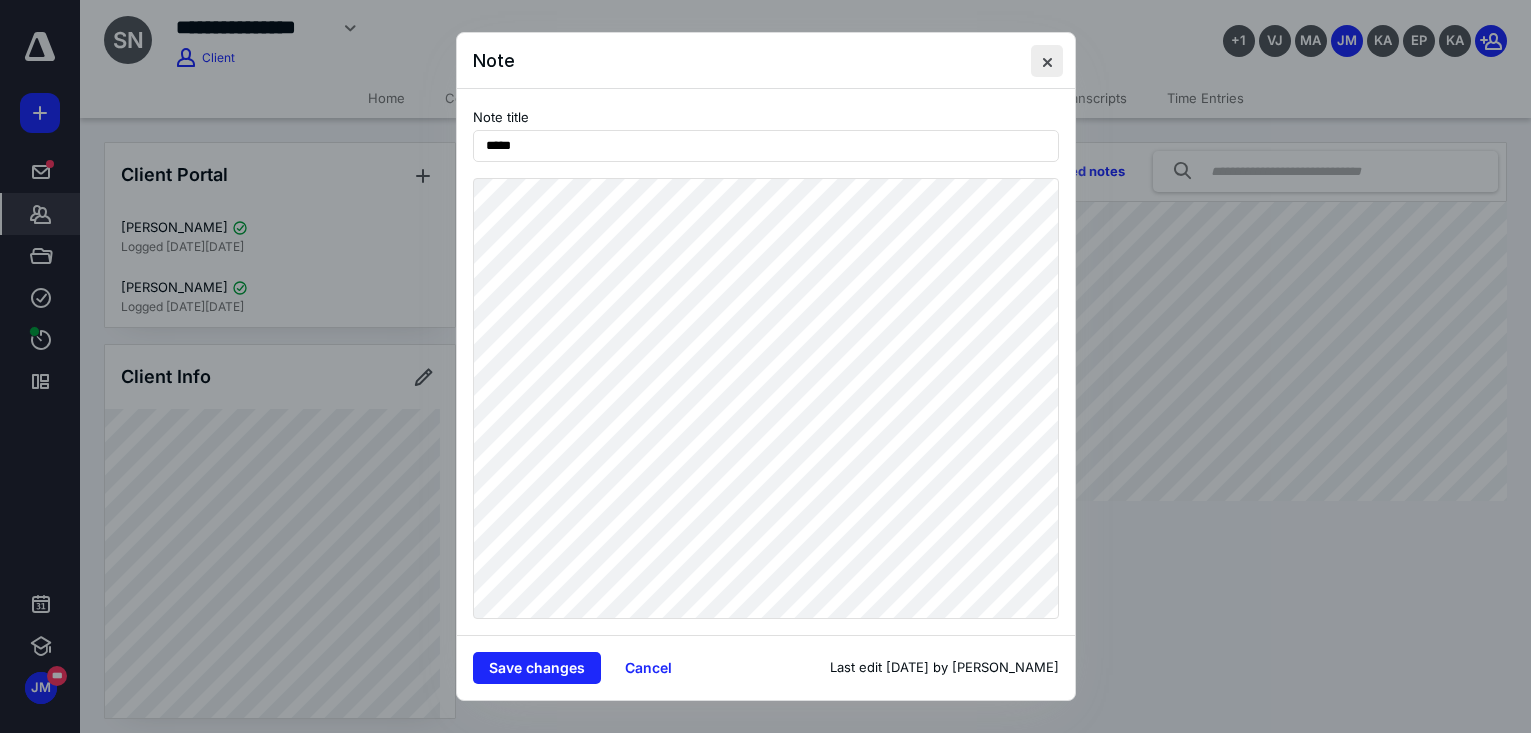 click at bounding box center [1047, 61] 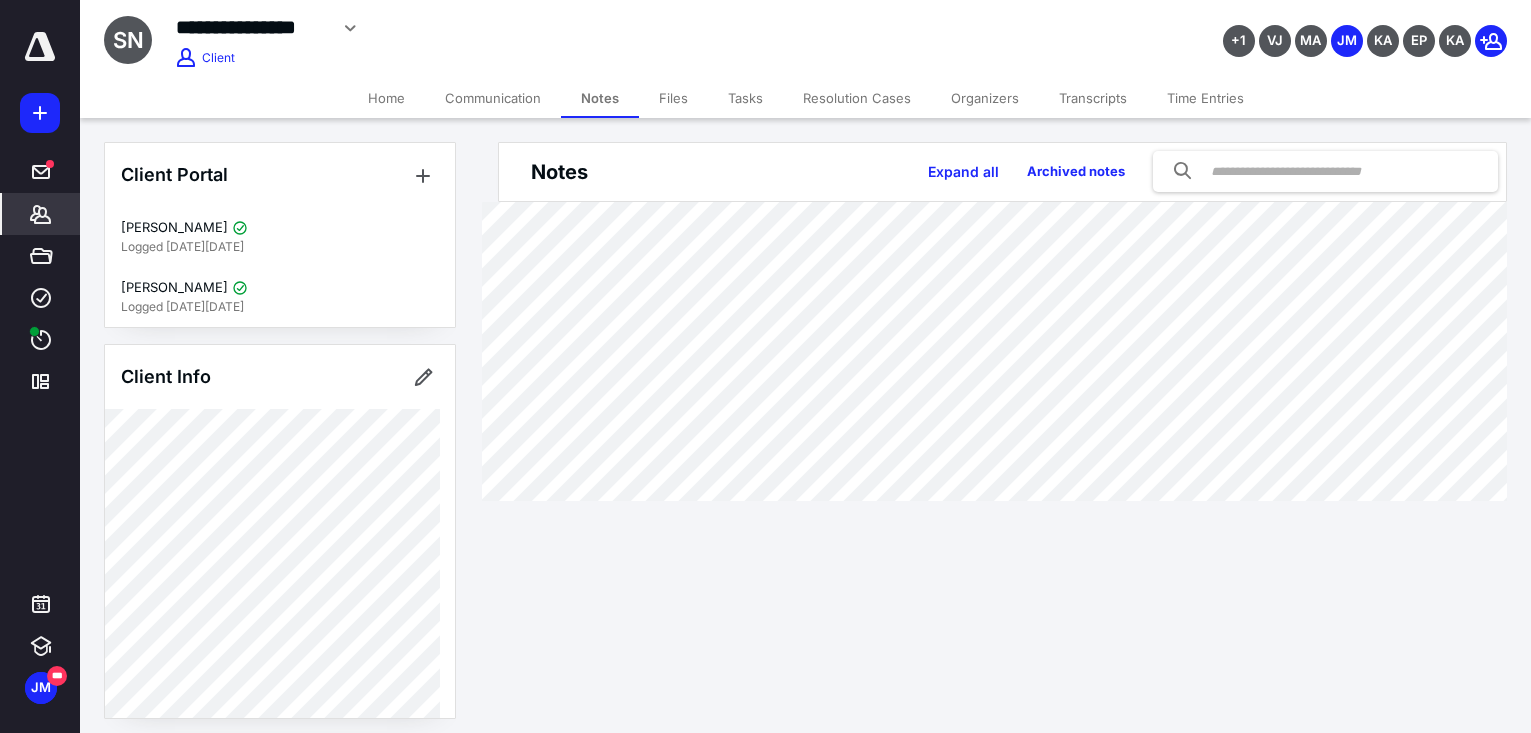 click on "**********" at bounding box center (40, 366) 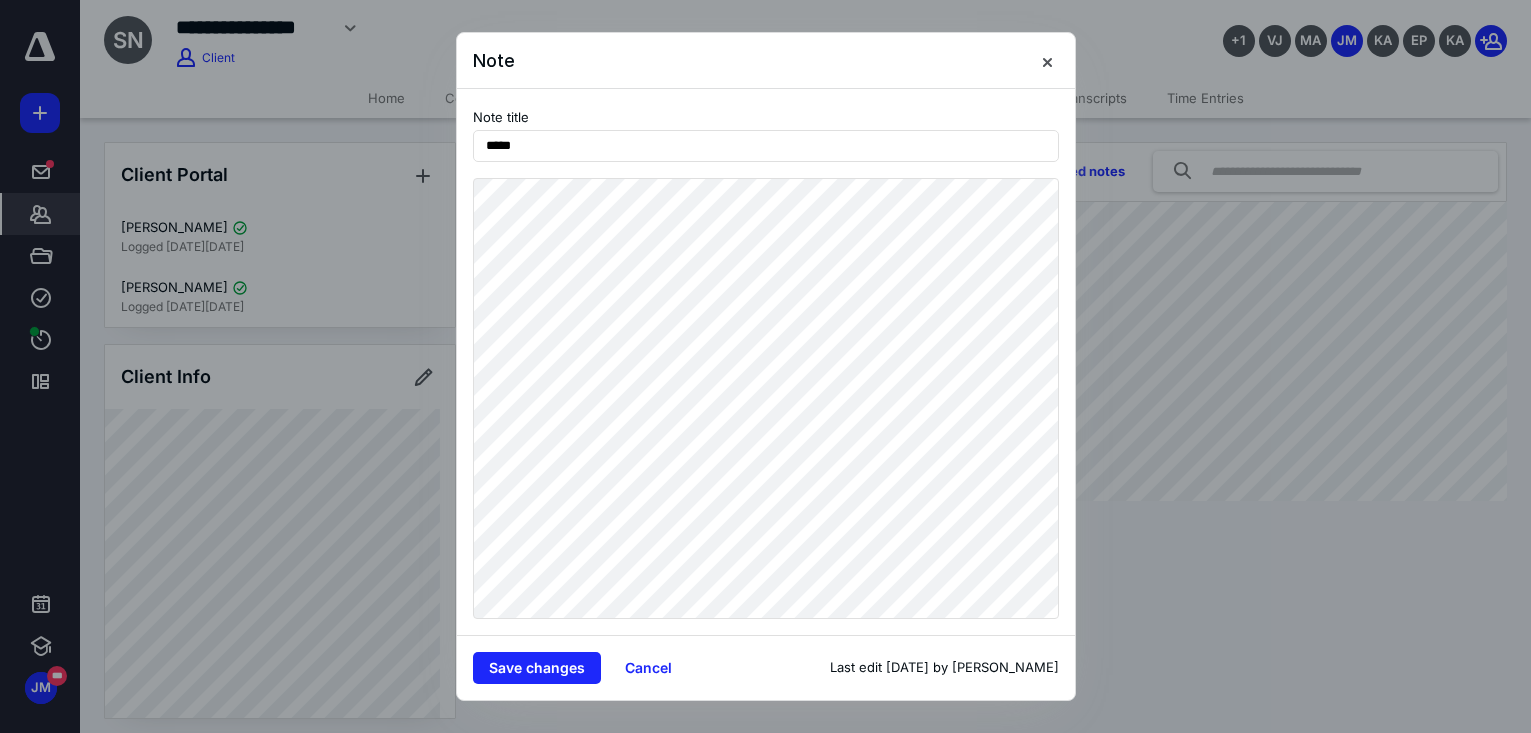 click at bounding box center (765, 366) 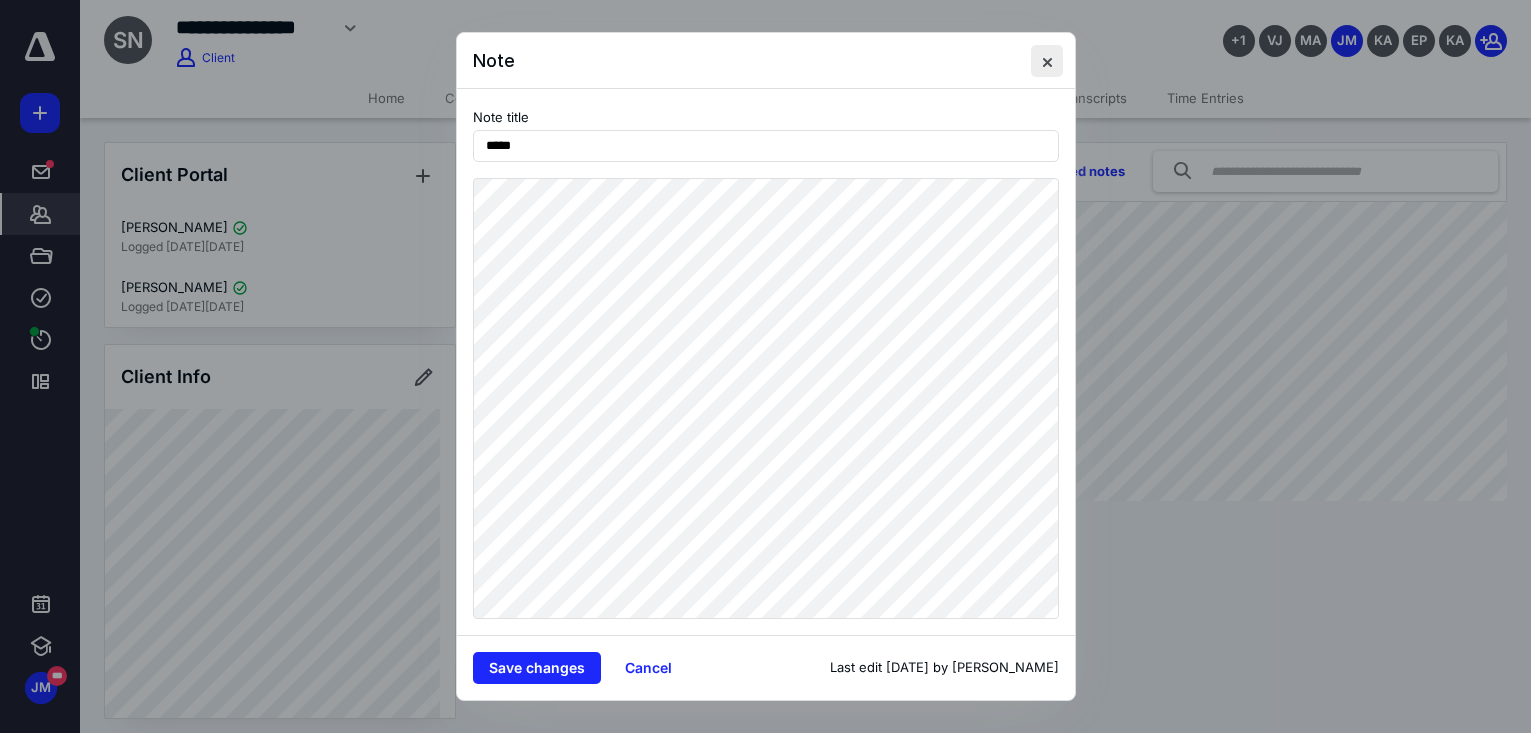 click at bounding box center (1047, 61) 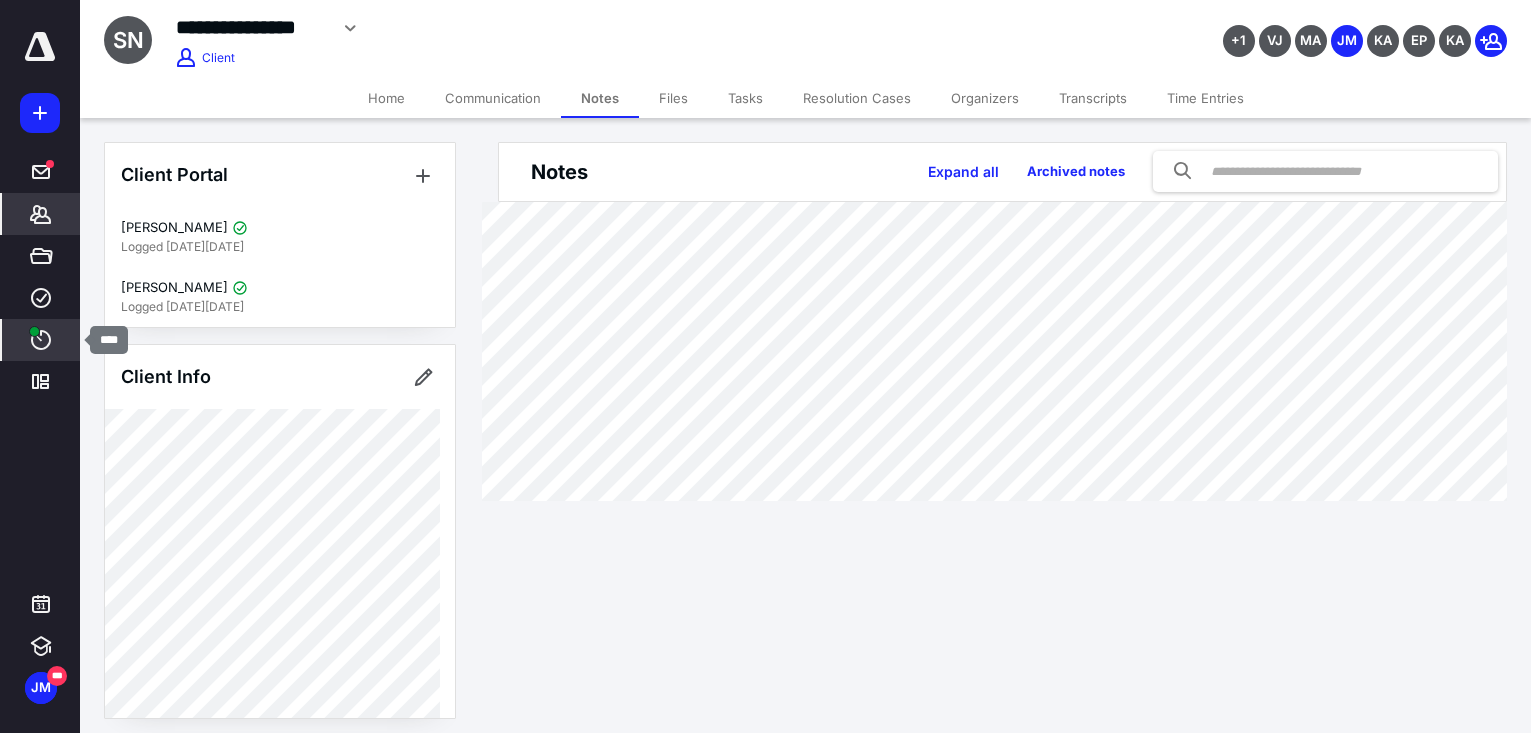 click 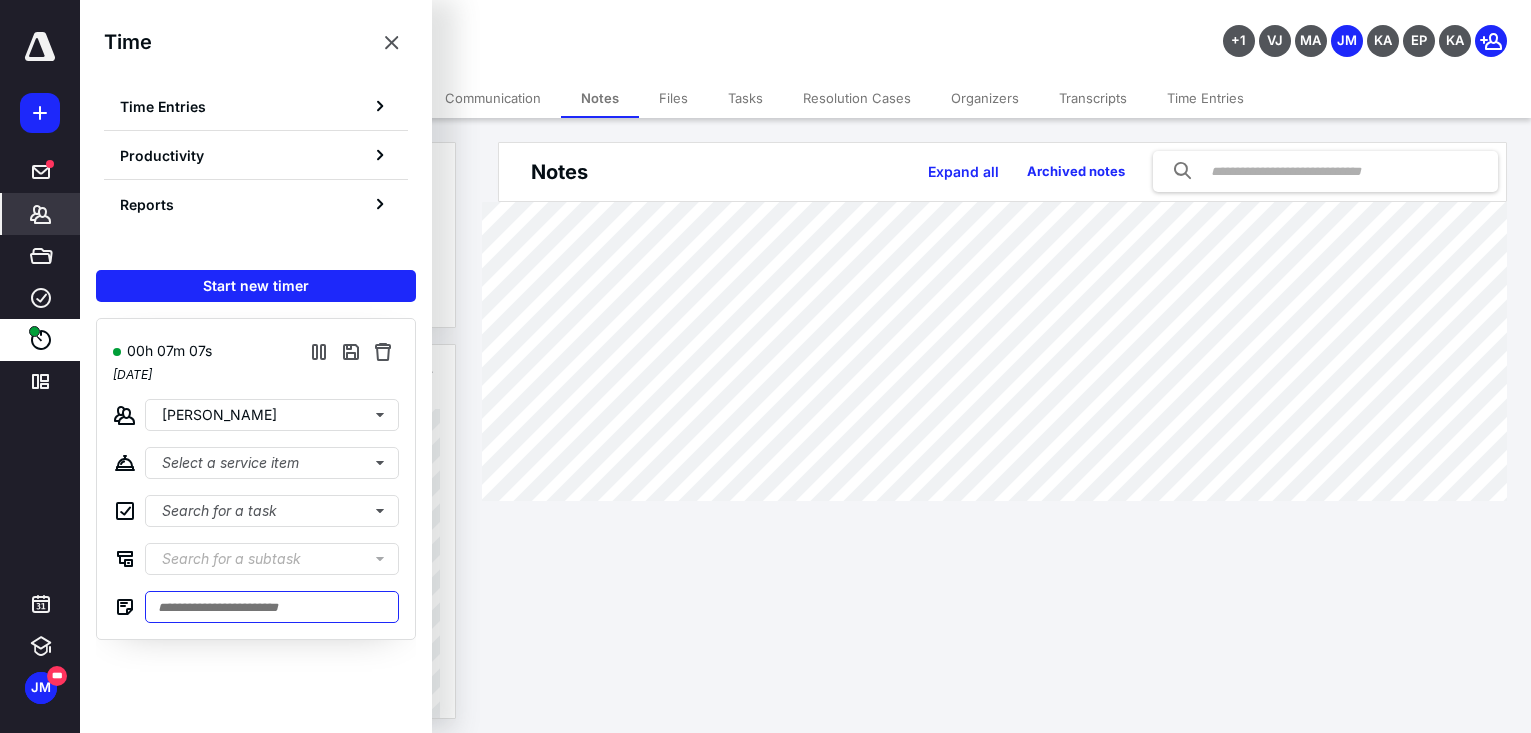 click at bounding box center [272, 607] 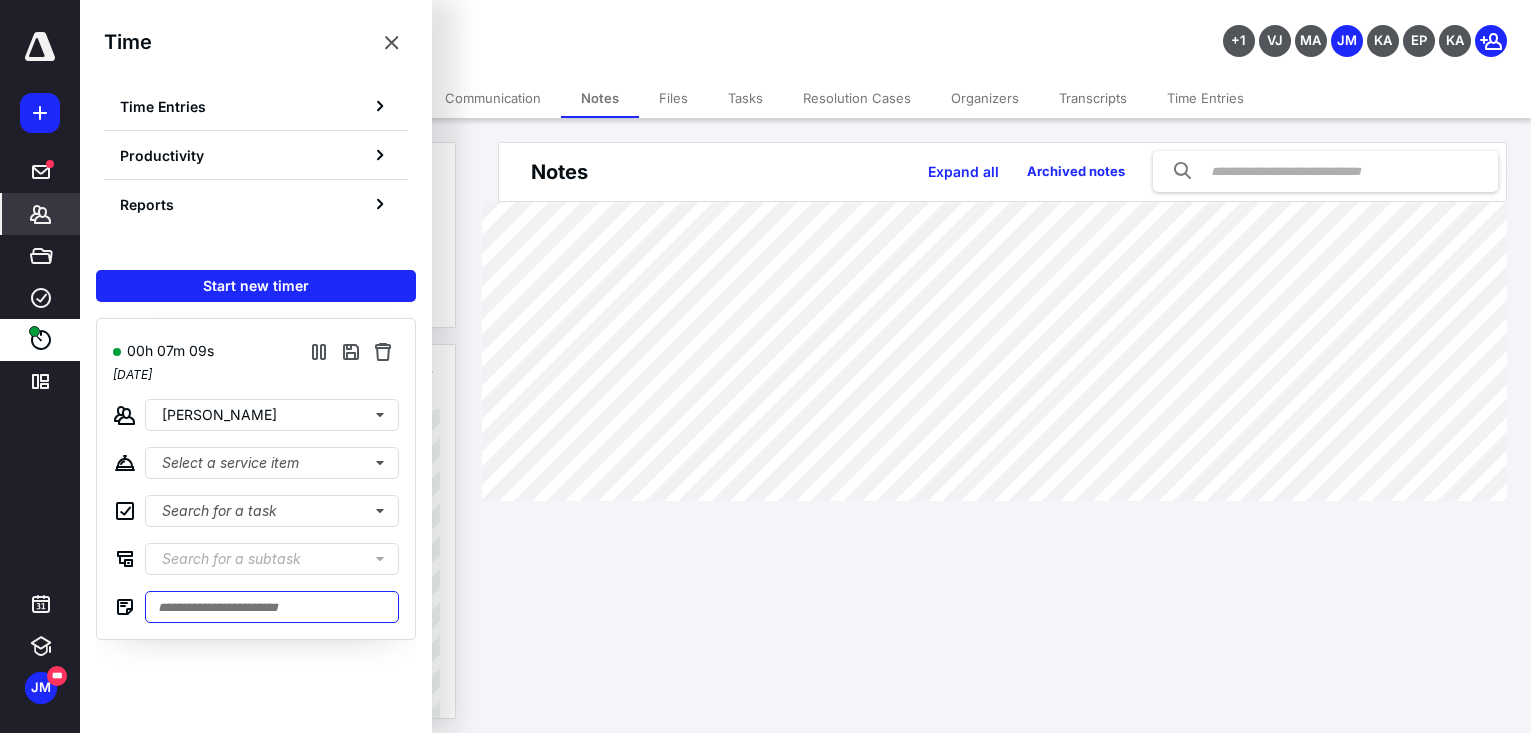 click at bounding box center (272, 607) 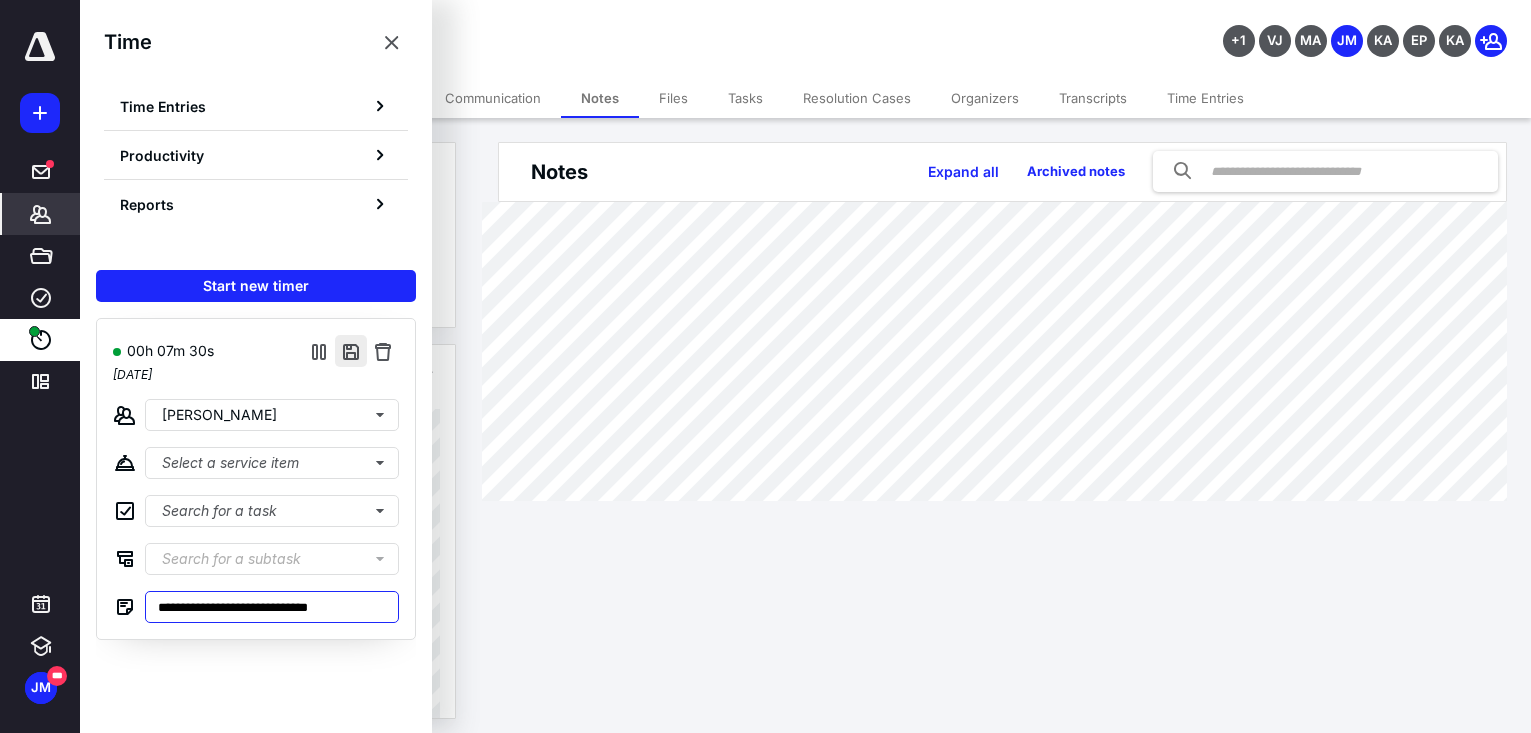 type on "**********" 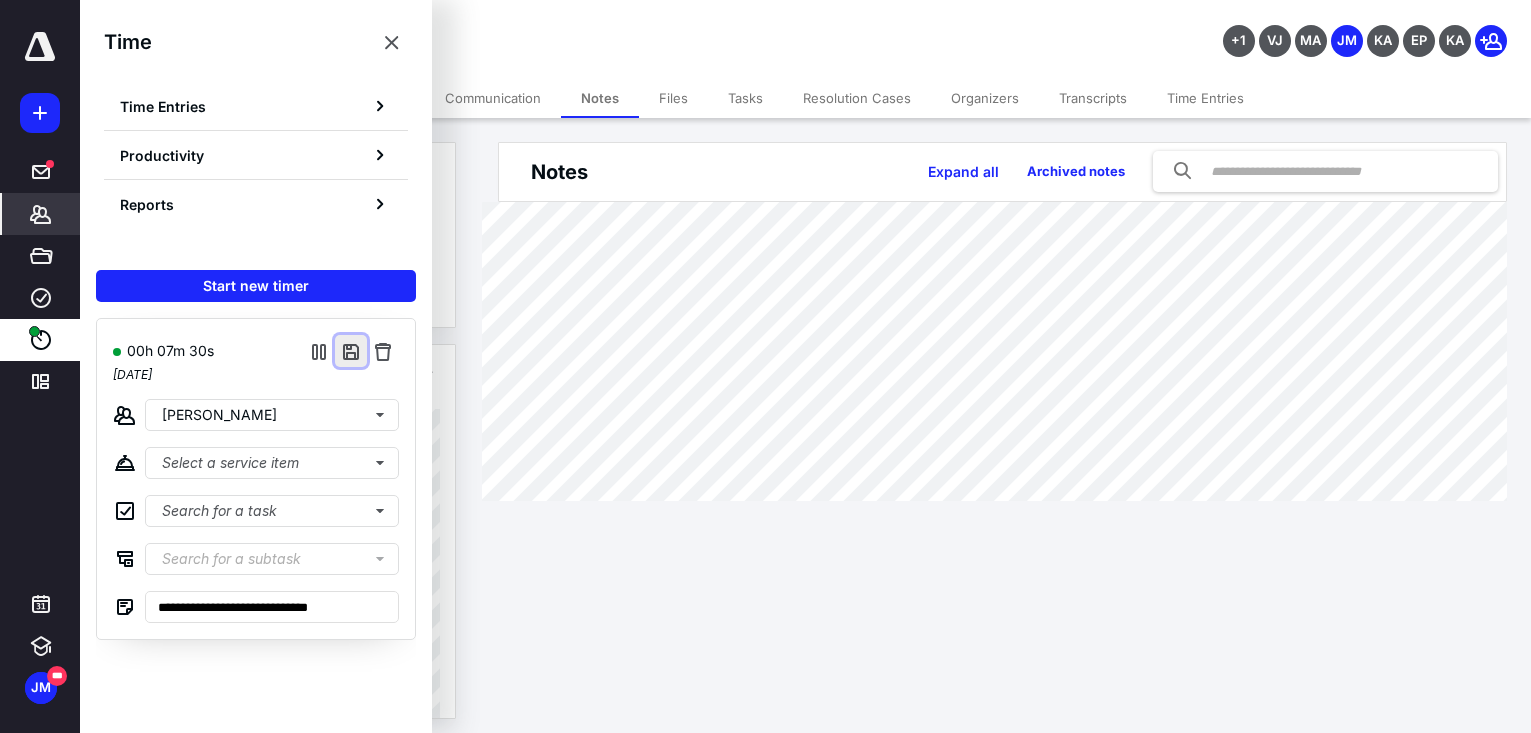 click at bounding box center (351, 351) 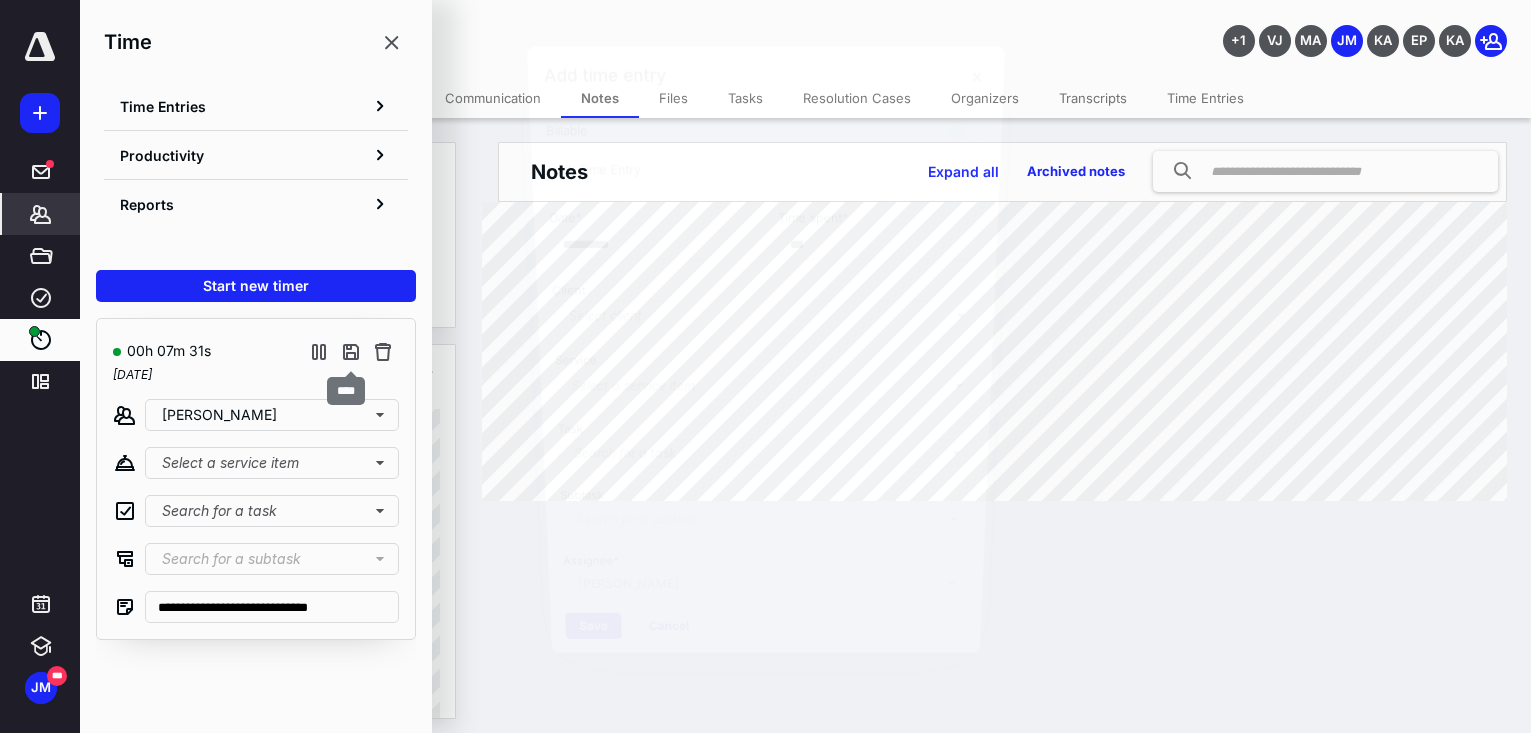 type on "***" 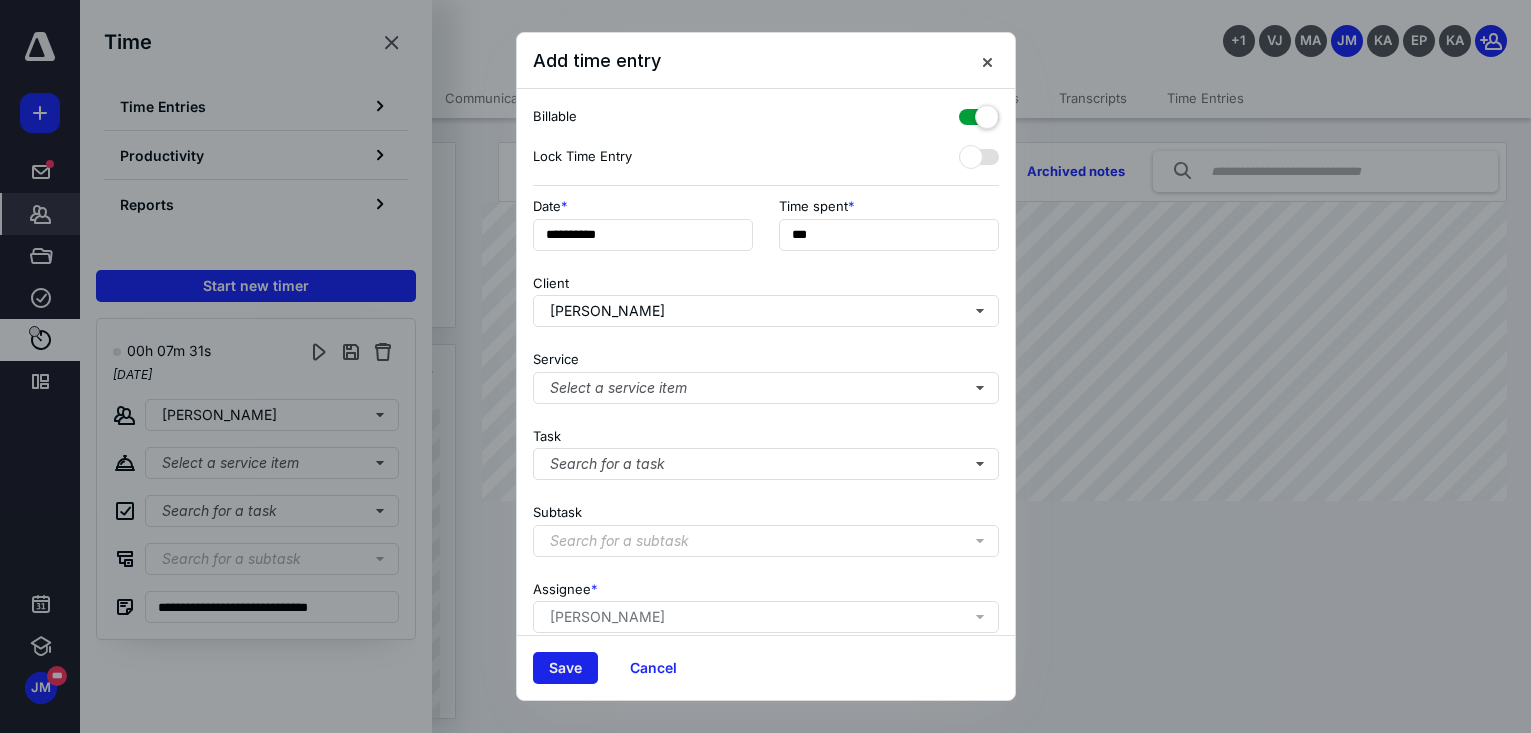 click on "Save" at bounding box center [565, 668] 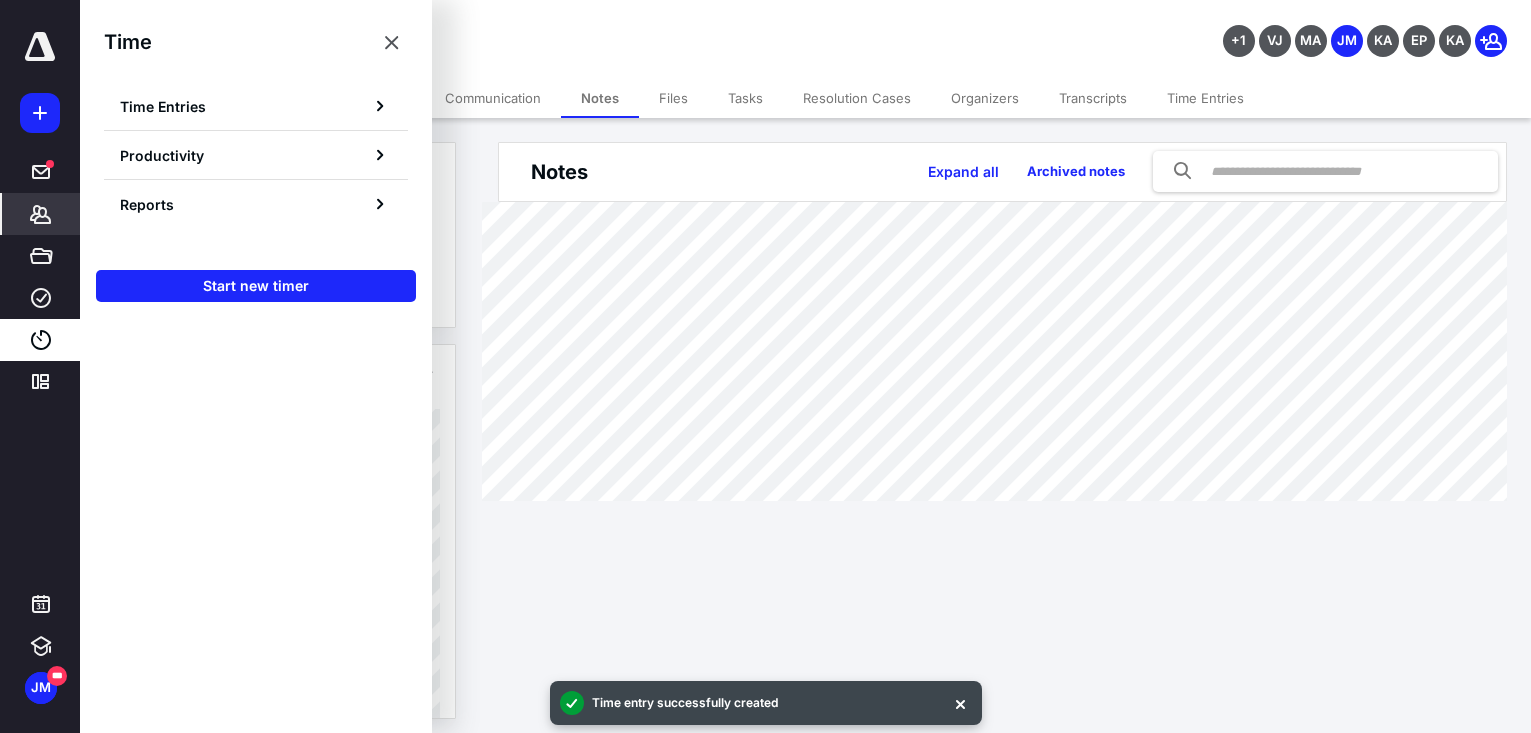 click on "**********" at bounding box center (765, 366) 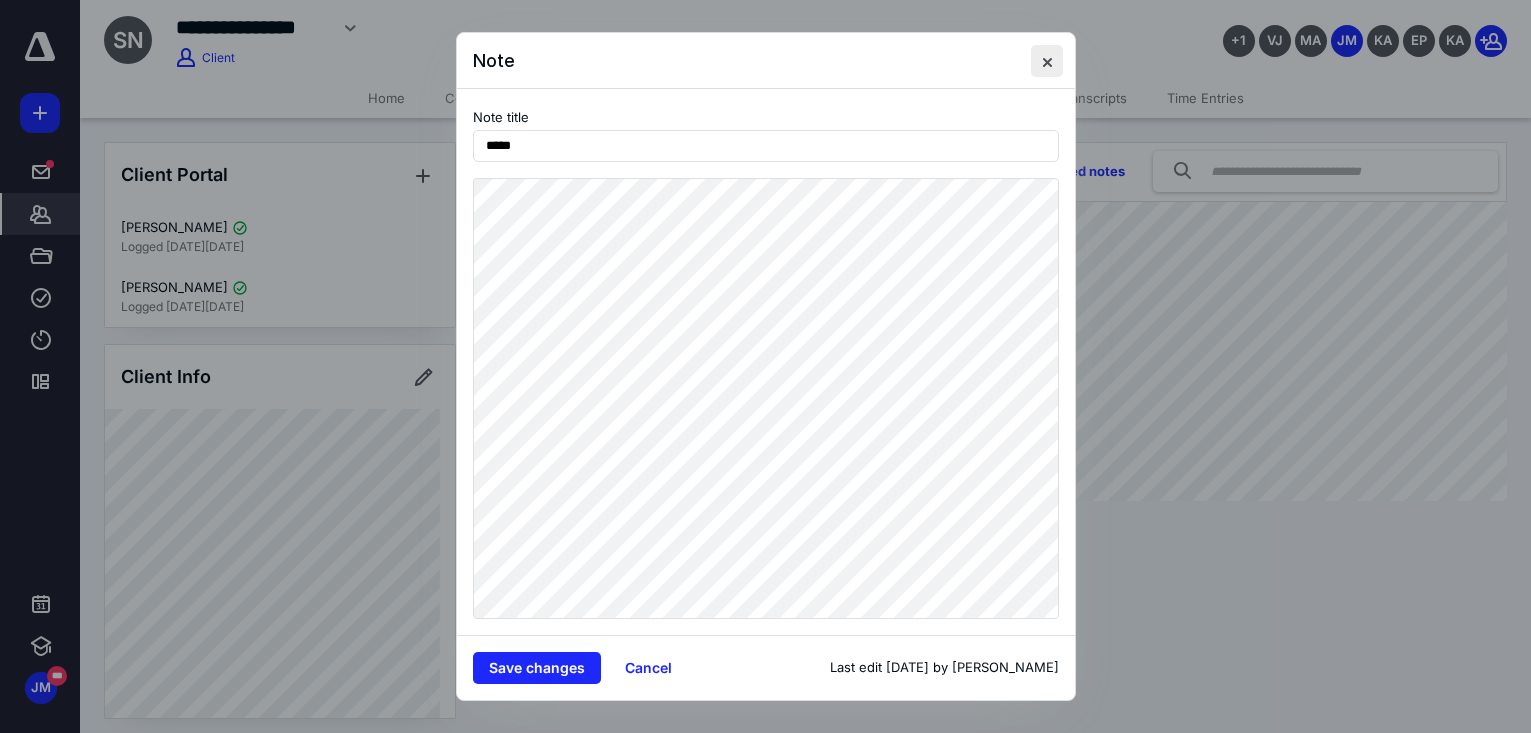click at bounding box center [1047, 61] 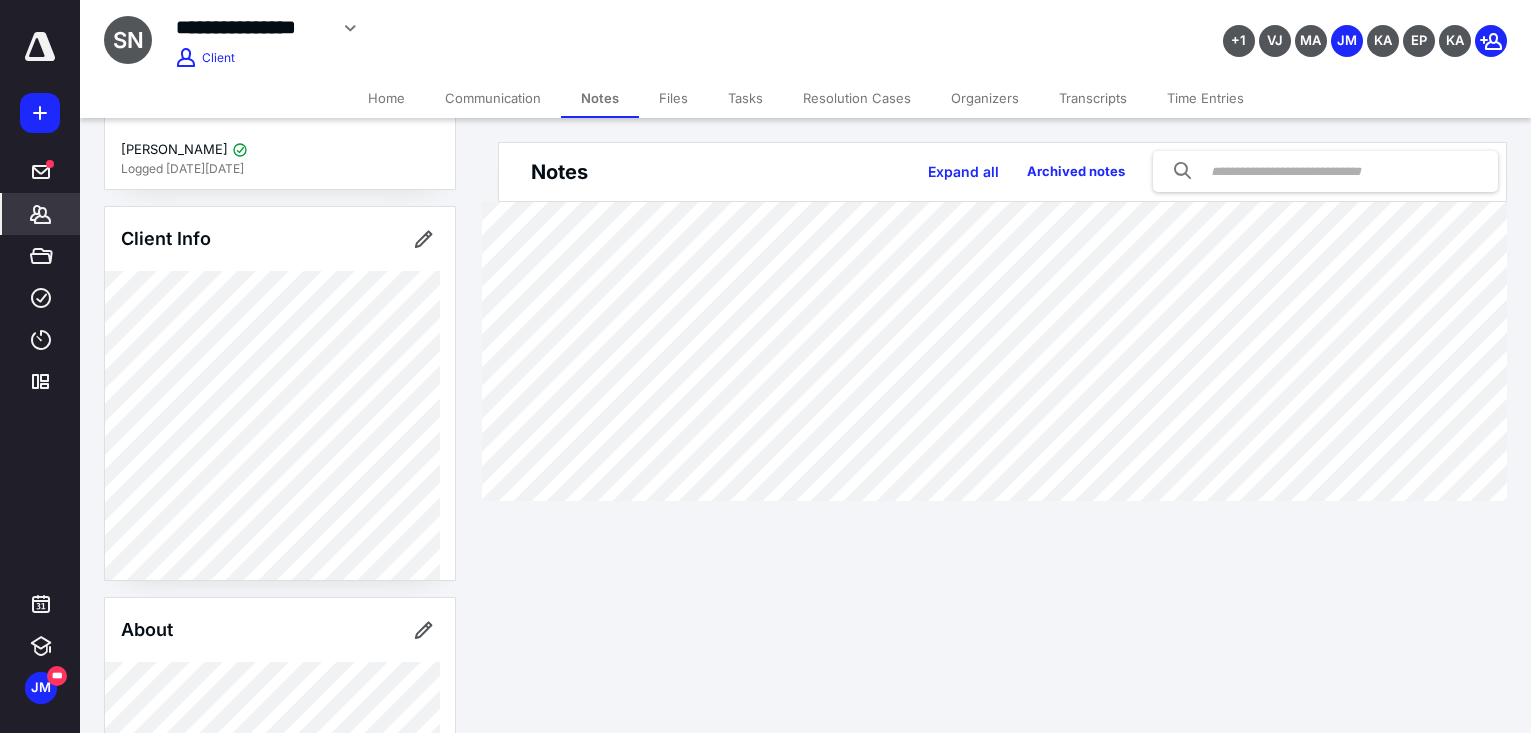 scroll, scrollTop: 209, scrollLeft: 0, axis: vertical 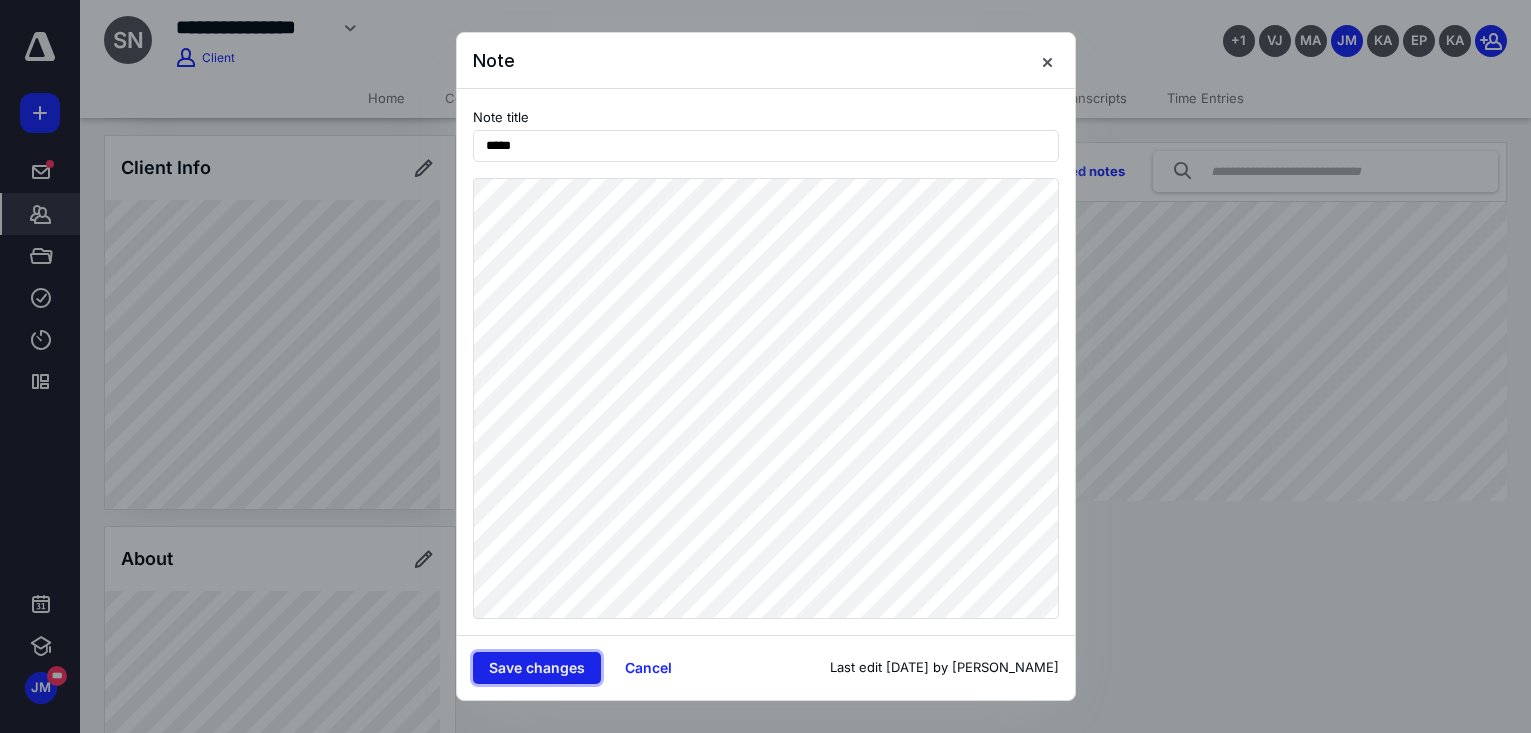 click on "Save changes" at bounding box center [537, 668] 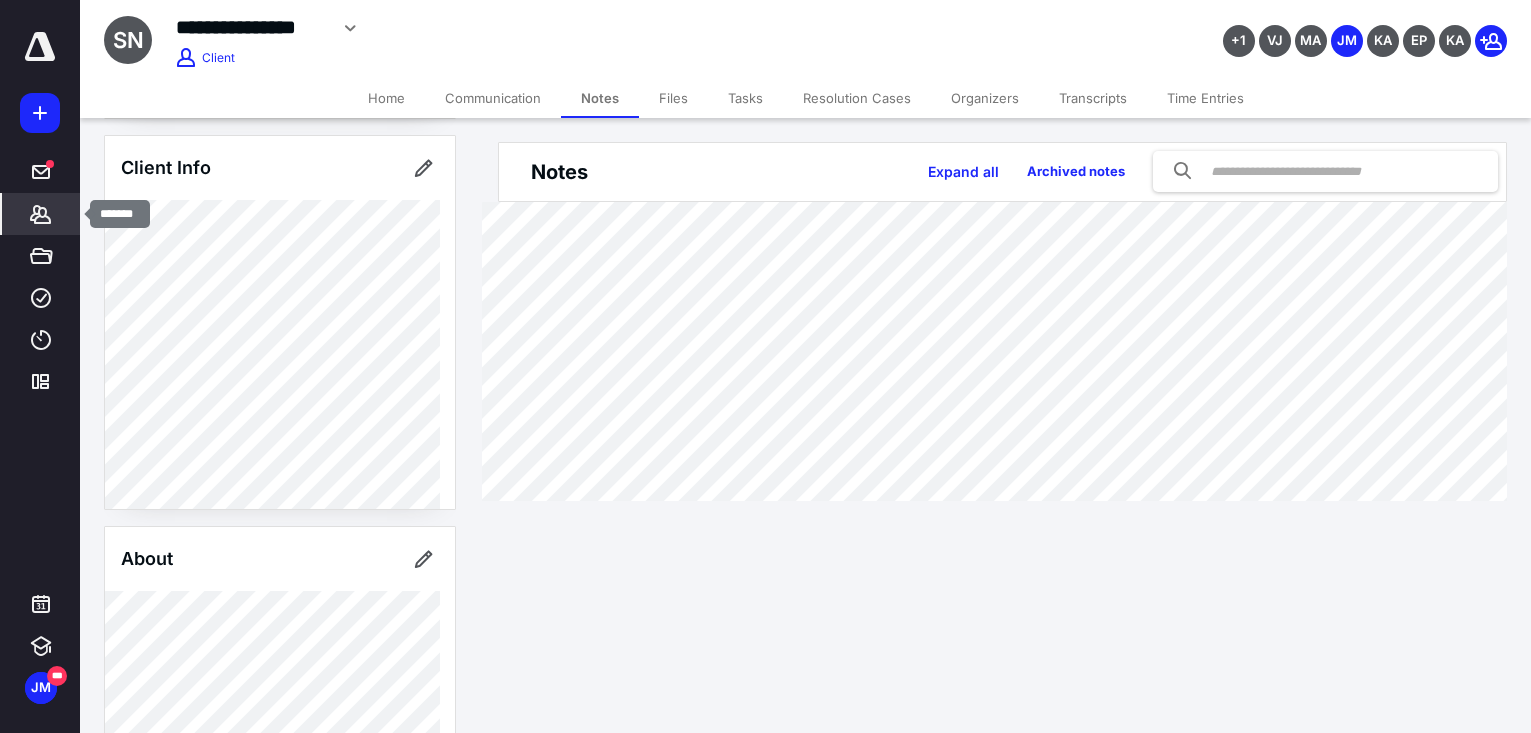 click on "*******" at bounding box center (41, 214) 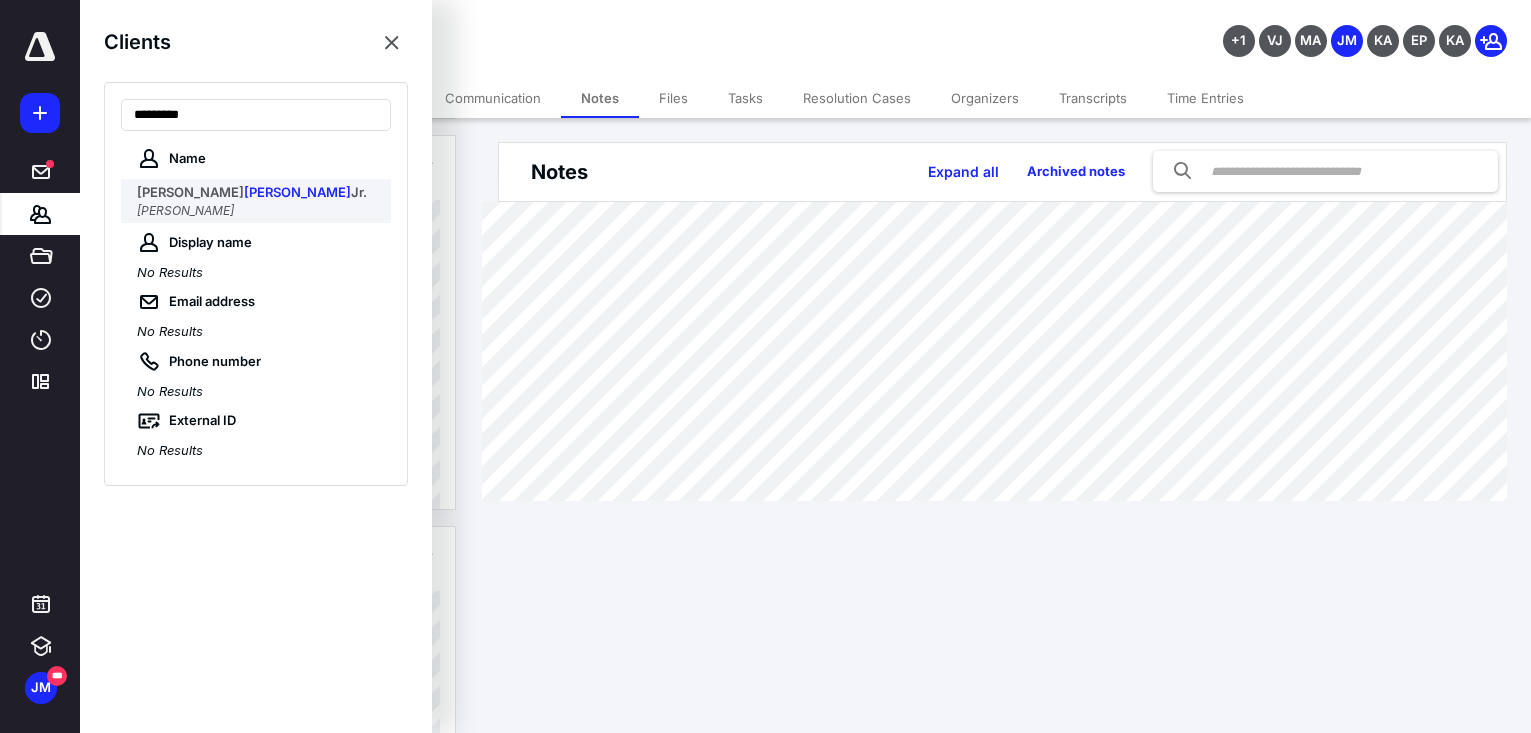type on "*********" 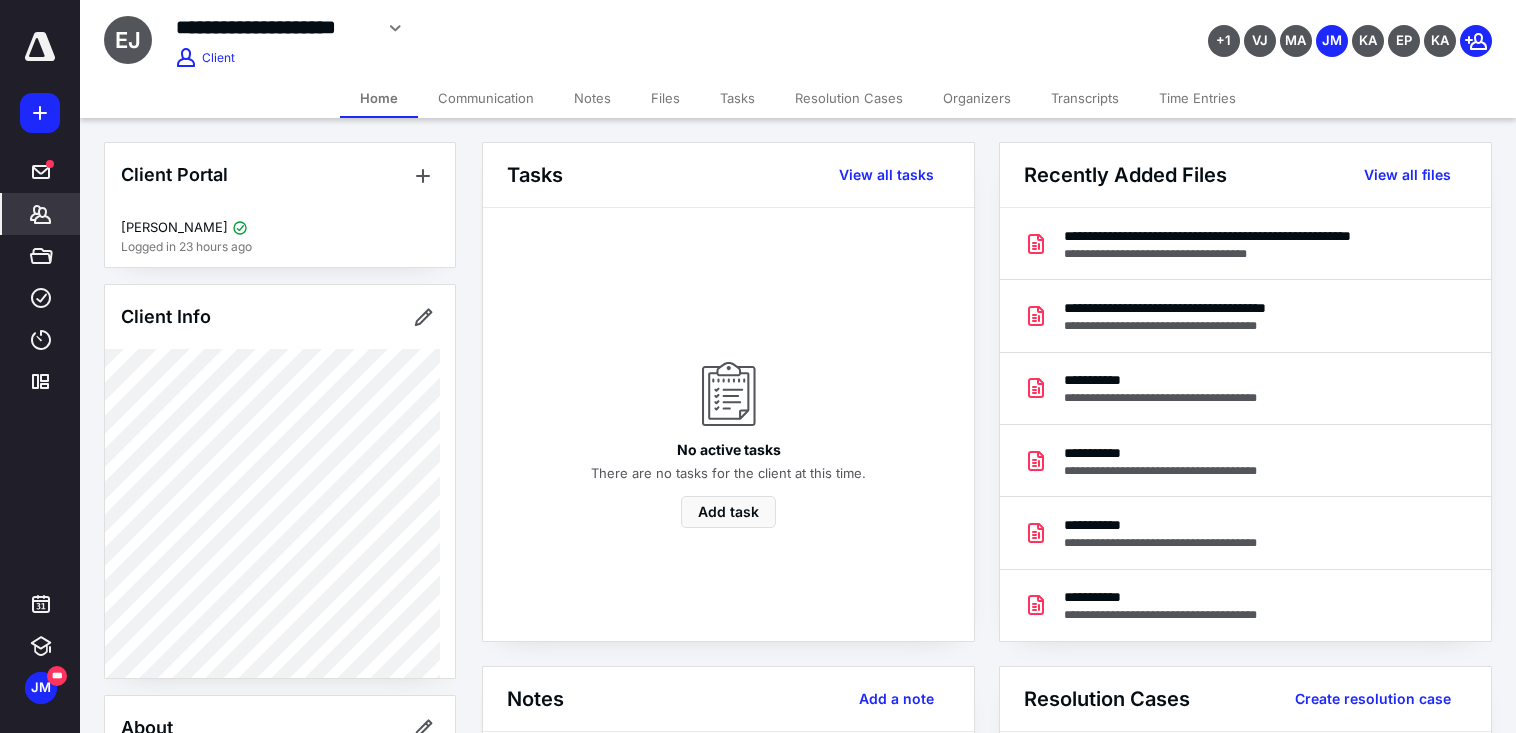 click on "Notes" at bounding box center [592, 98] 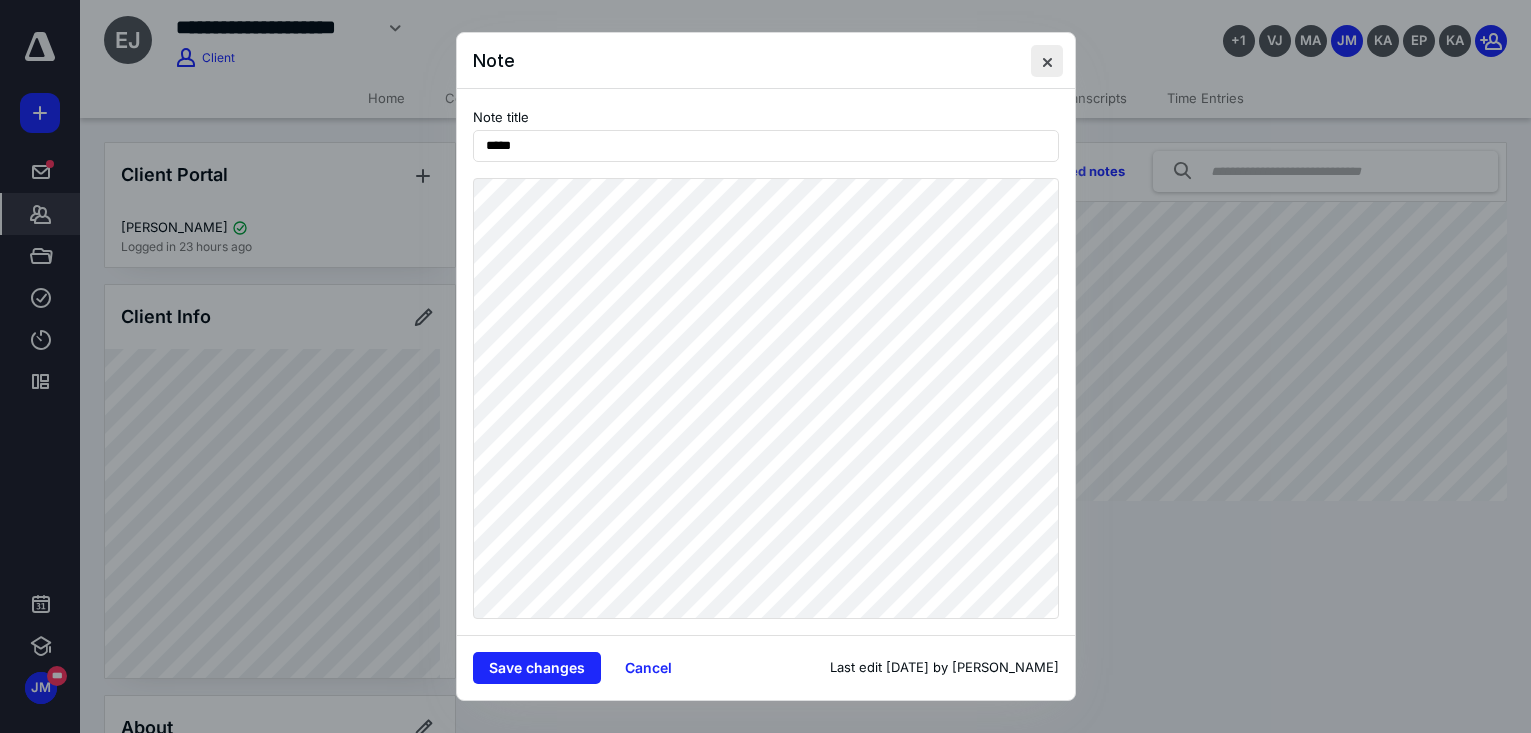 click at bounding box center [1047, 61] 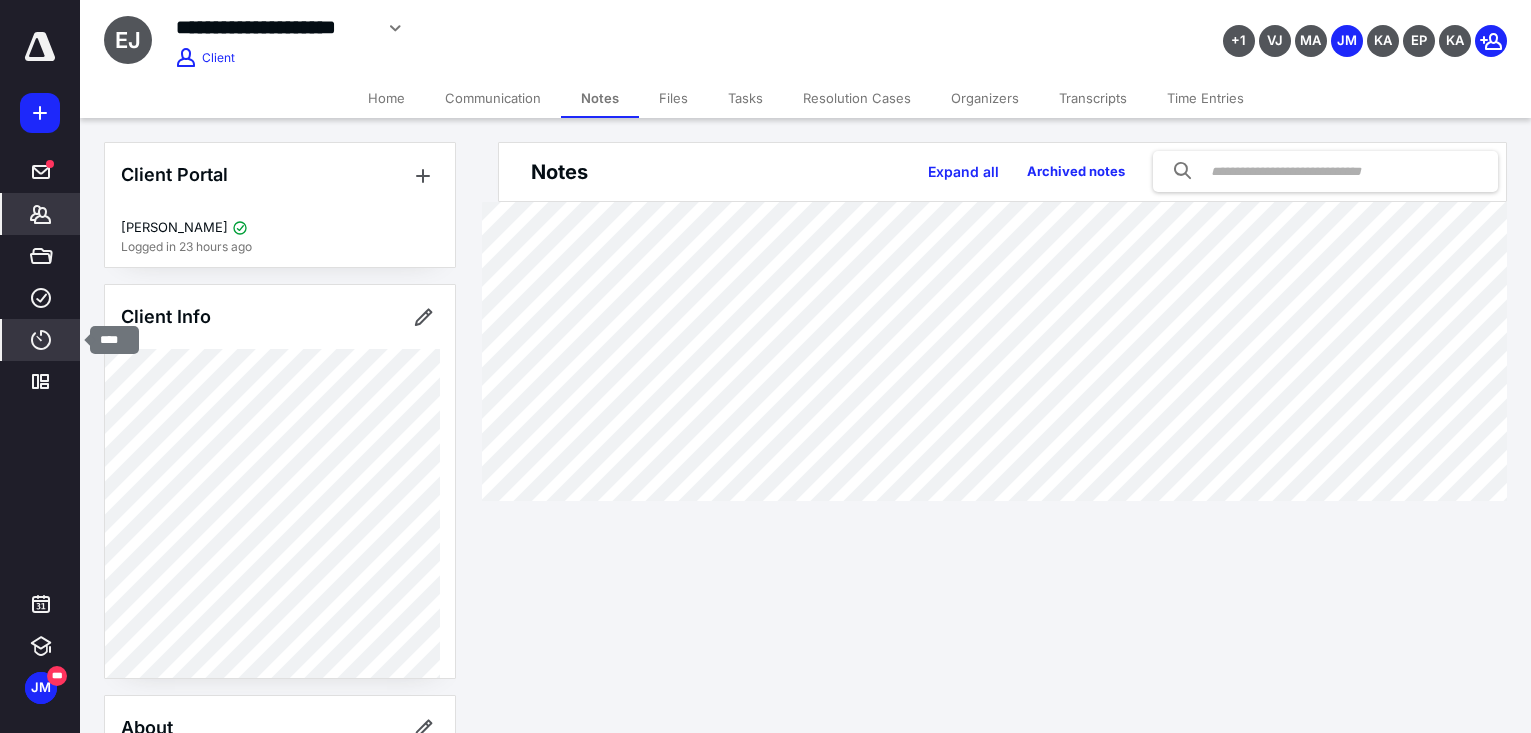 click on "****" at bounding box center (41, 340) 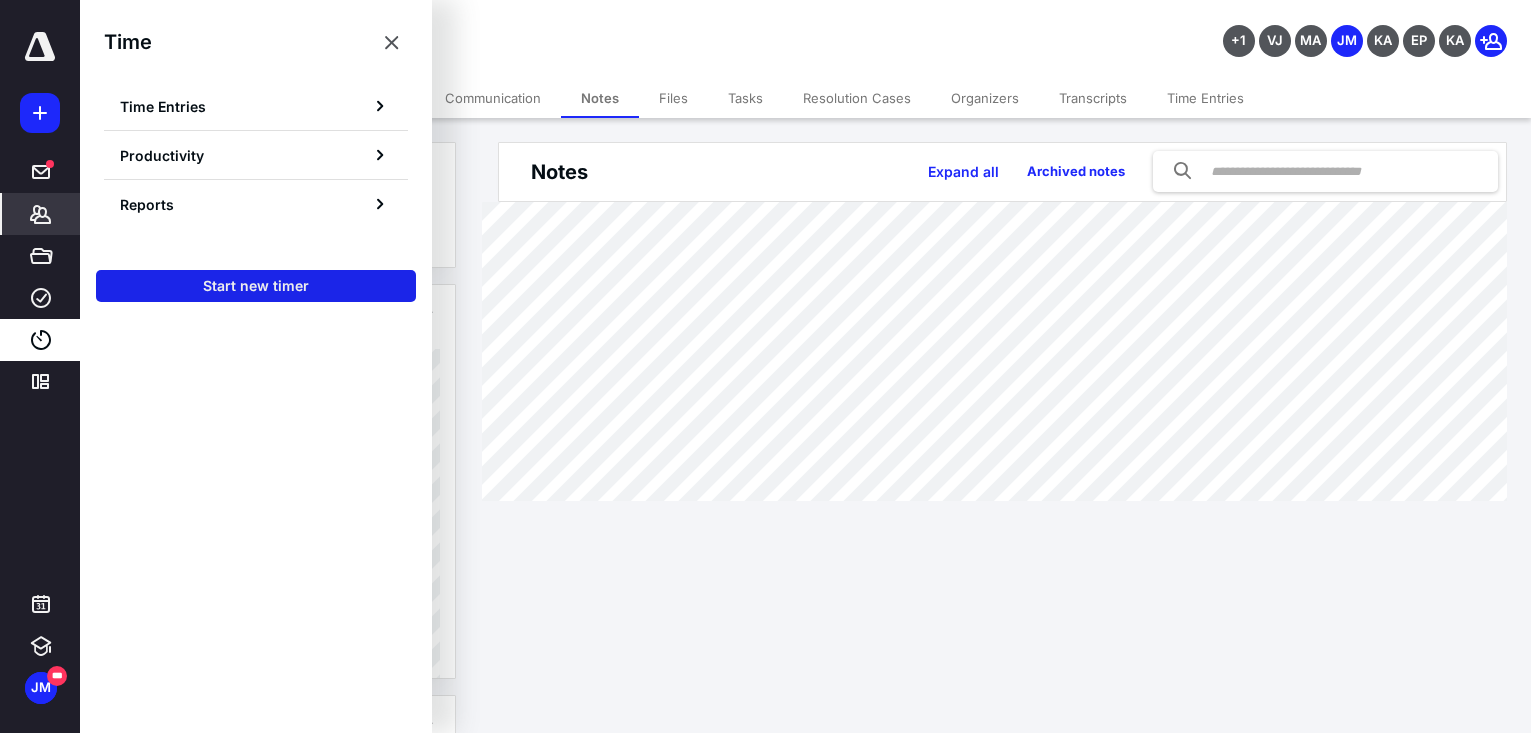 click on "Start new timer" at bounding box center (256, 286) 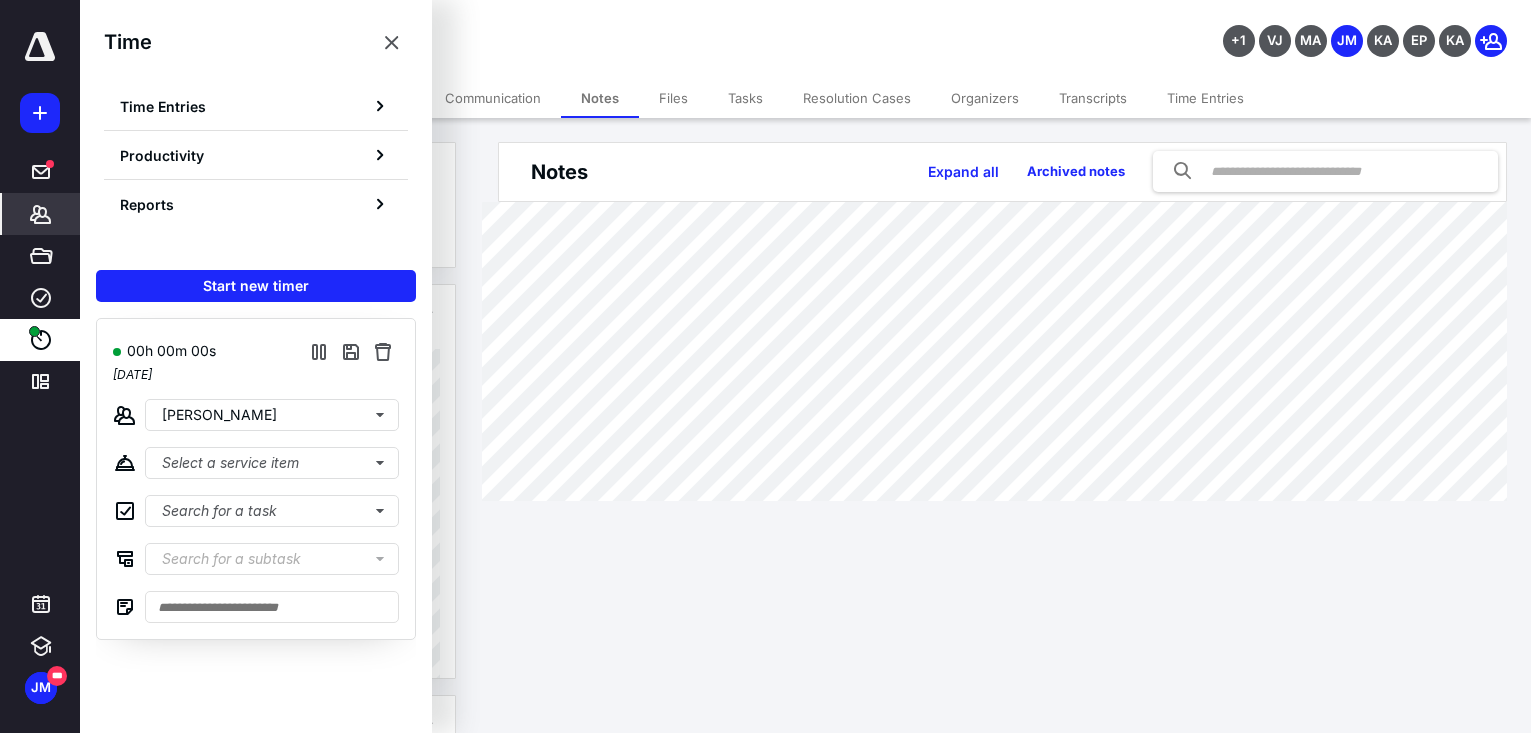 click on "Notes" at bounding box center [600, 98] 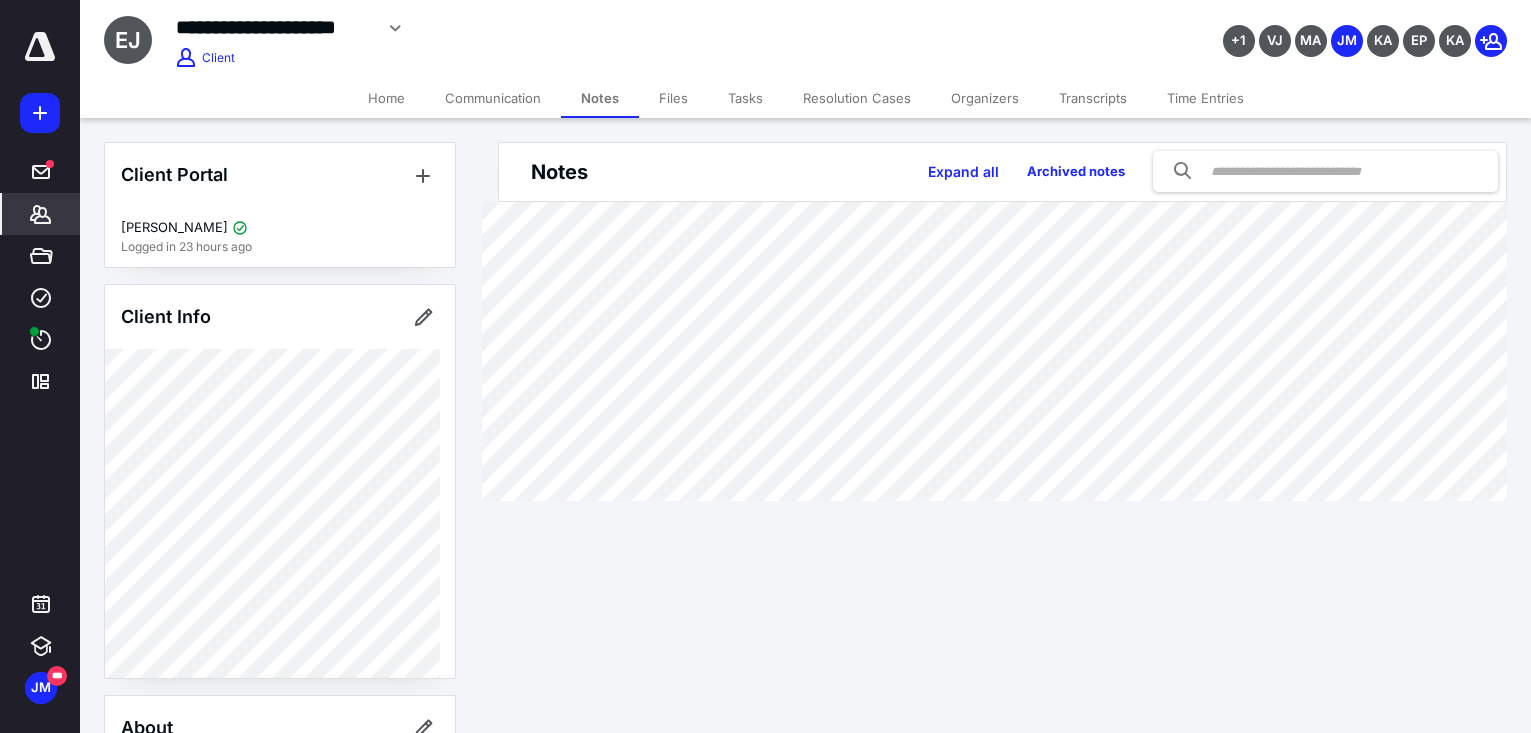 click on "Notes" at bounding box center [600, 98] 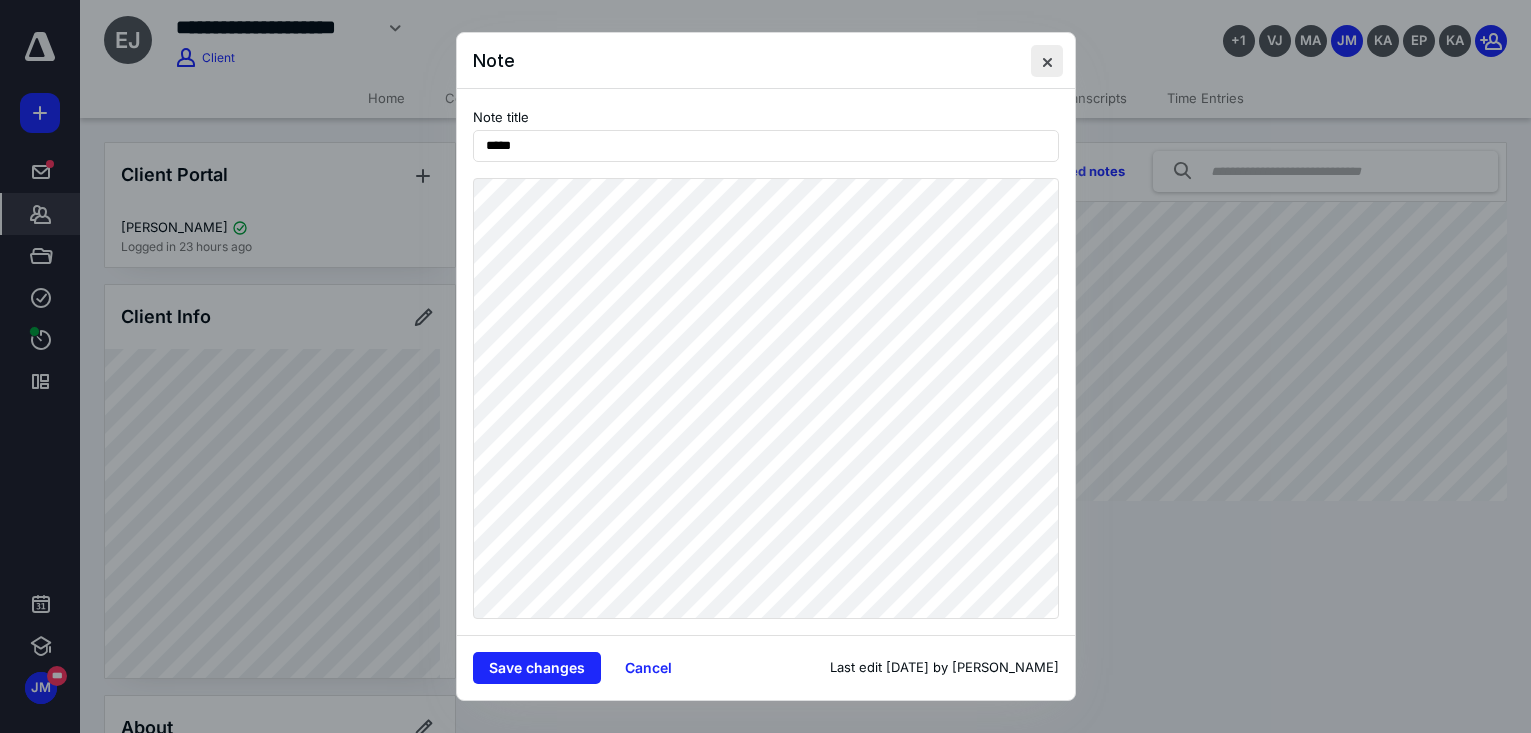 click at bounding box center (1047, 61) 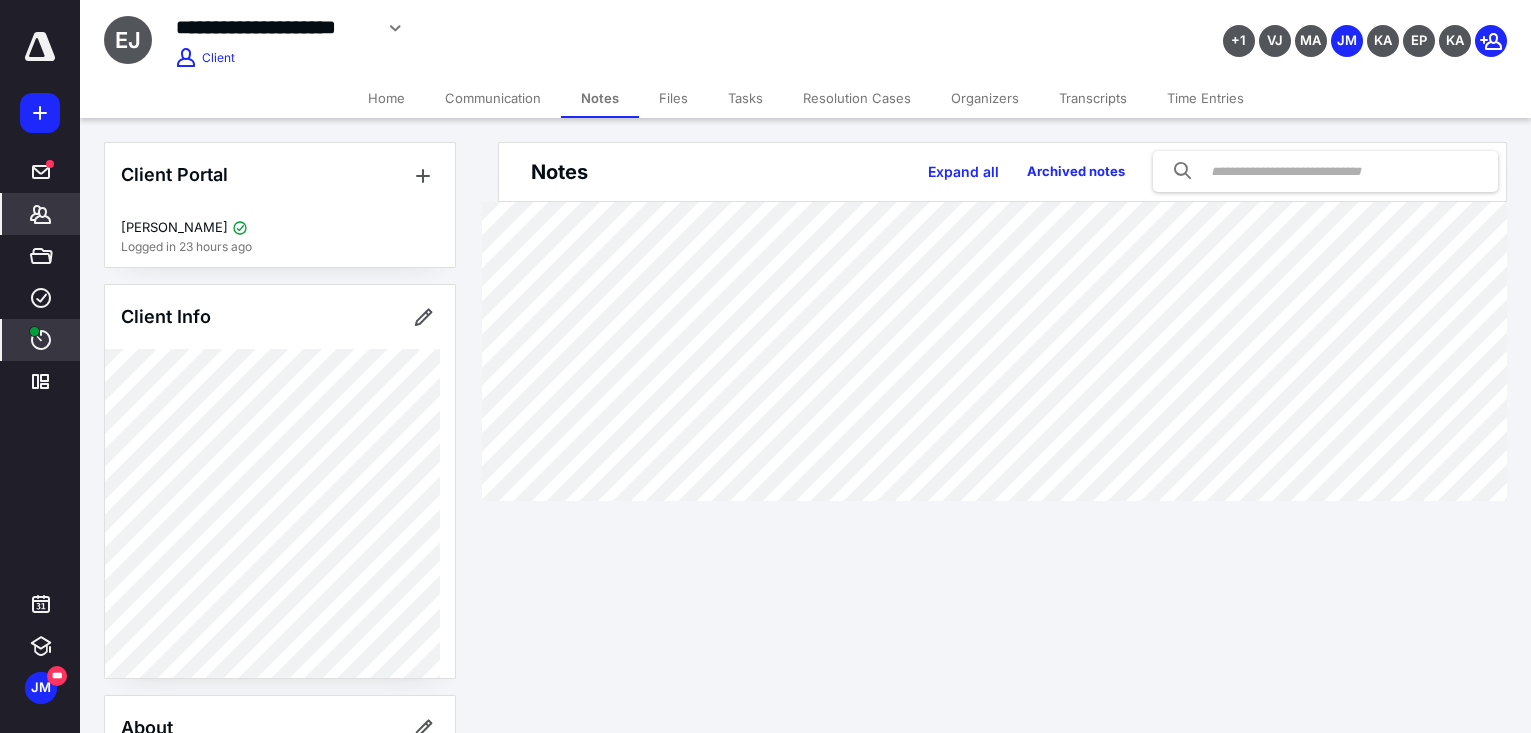 click 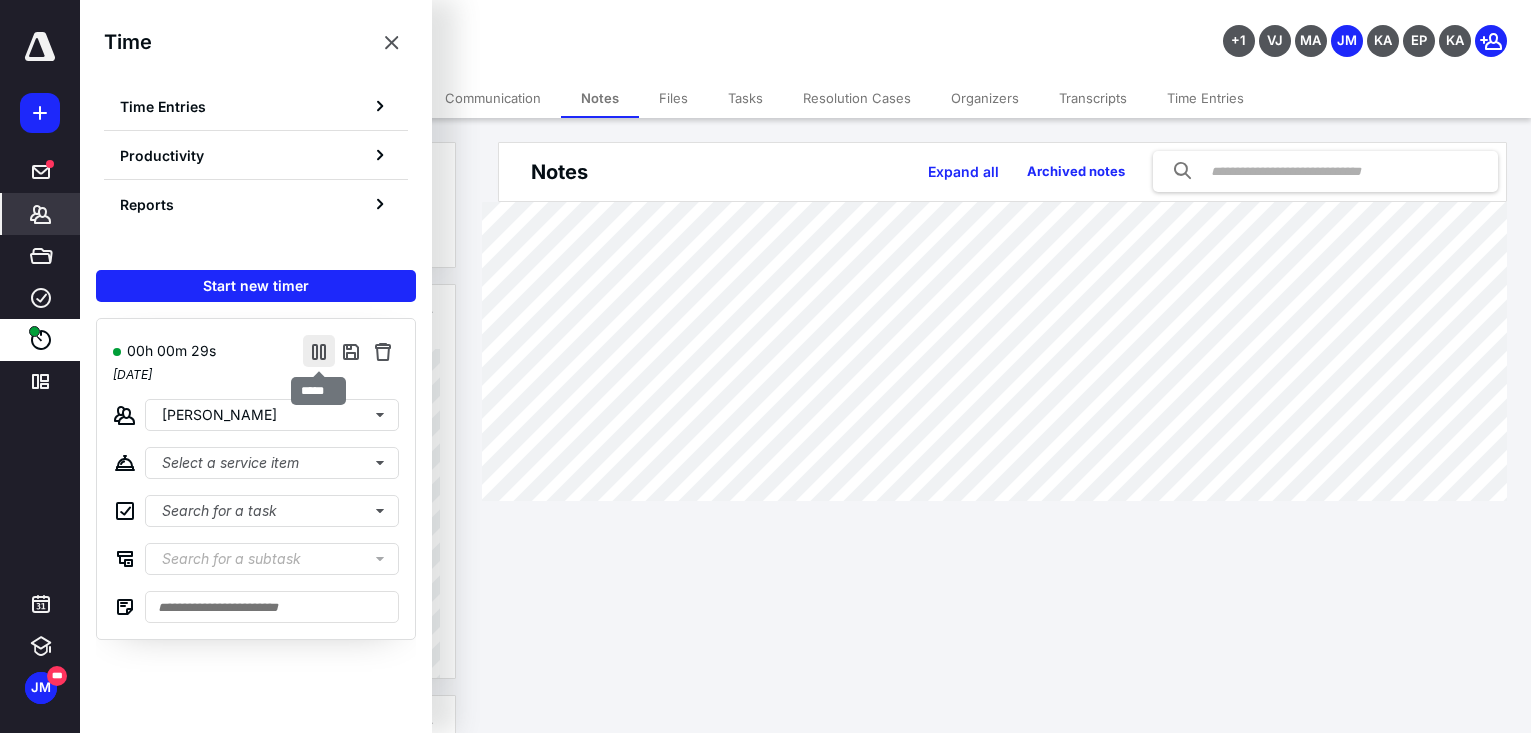 click at bounding box center (319, 351) 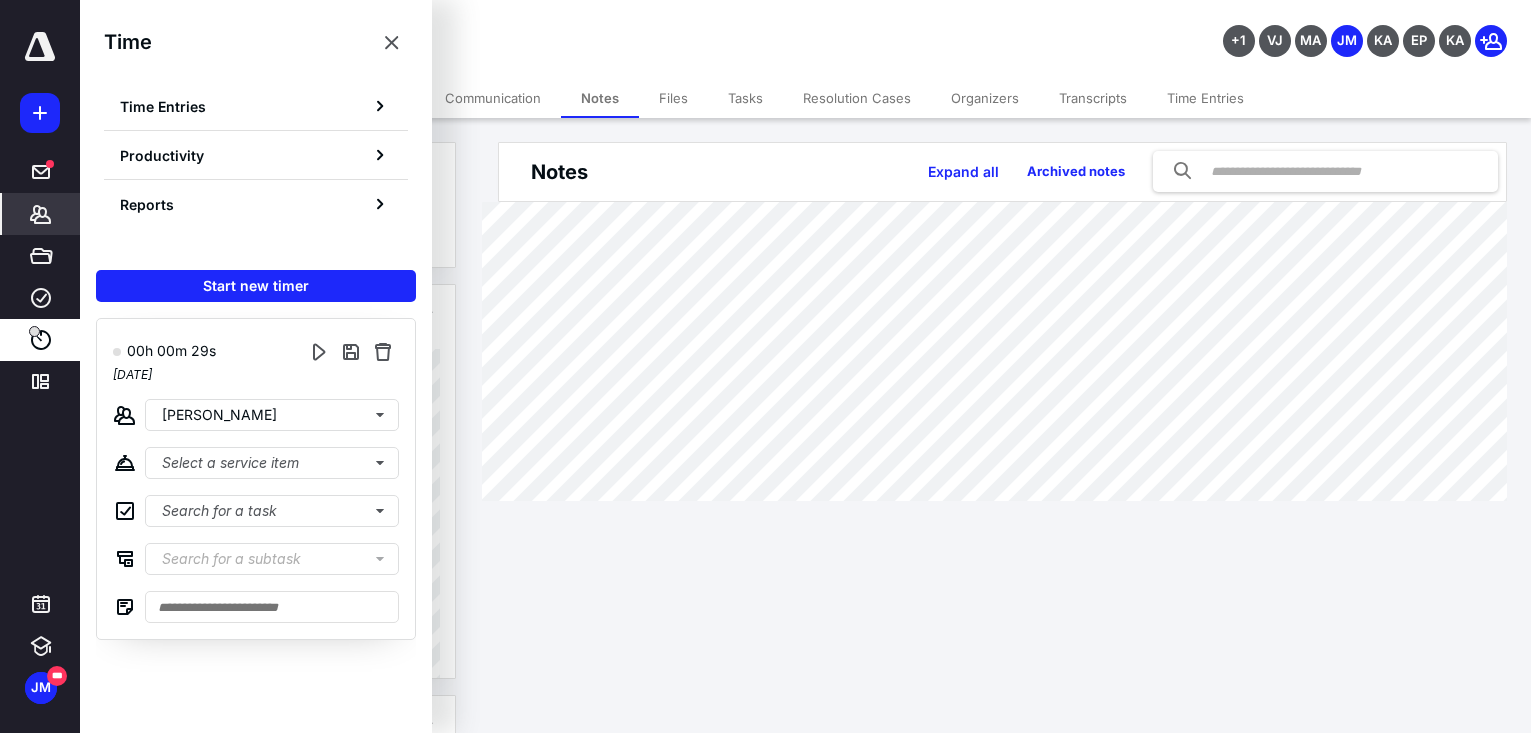 click on "Time" at bounding box center (256, 42) 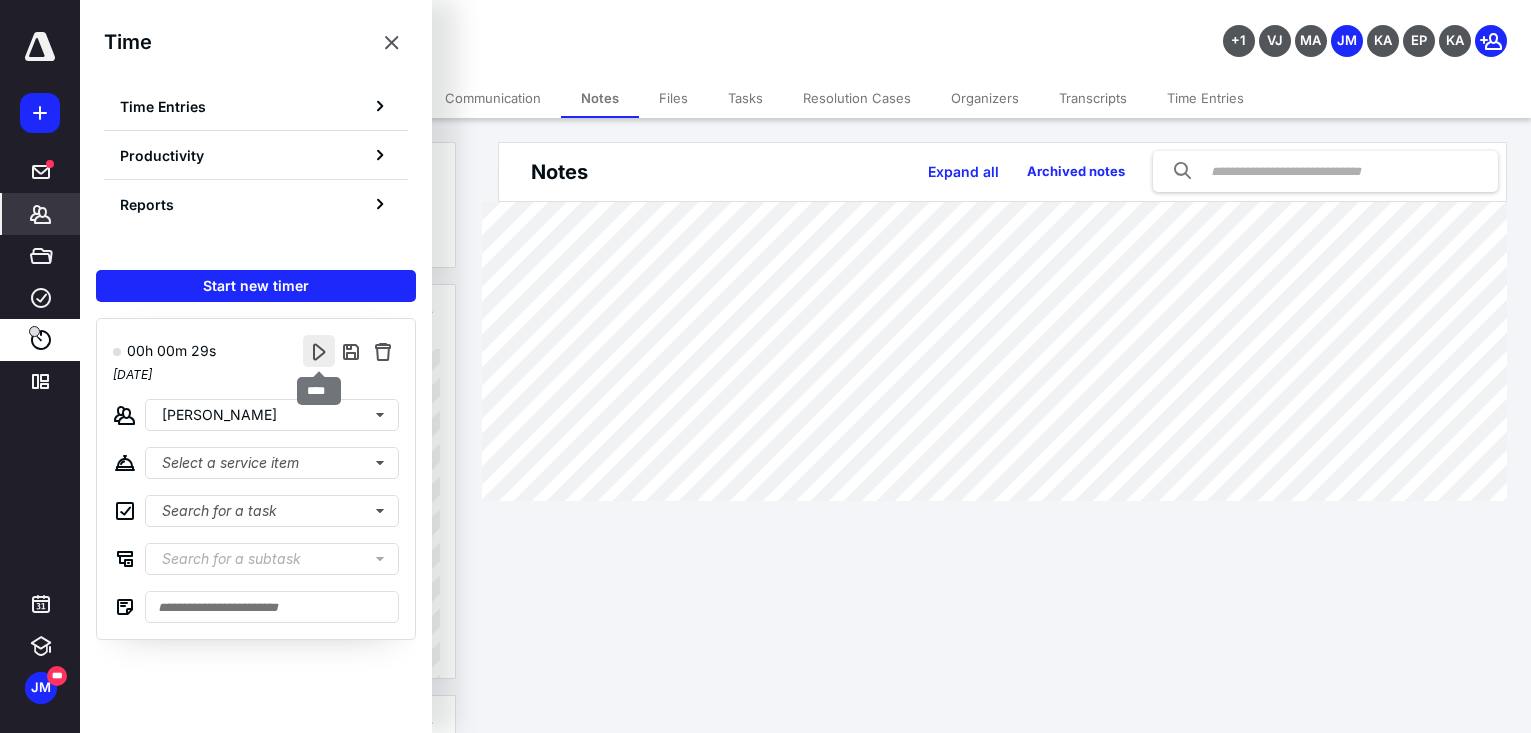 click at bounding box center (319, 351) 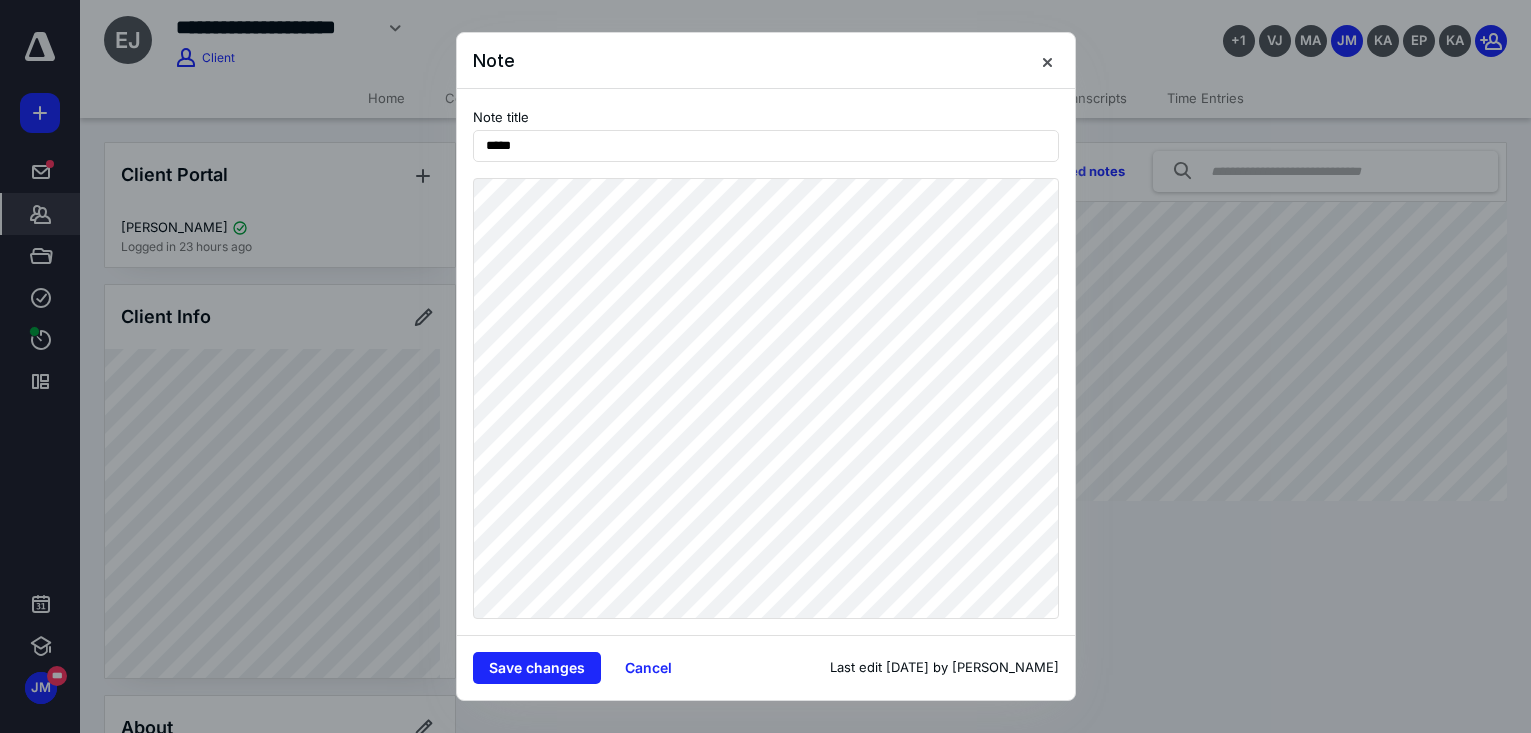click at bounding box center (765, 366) 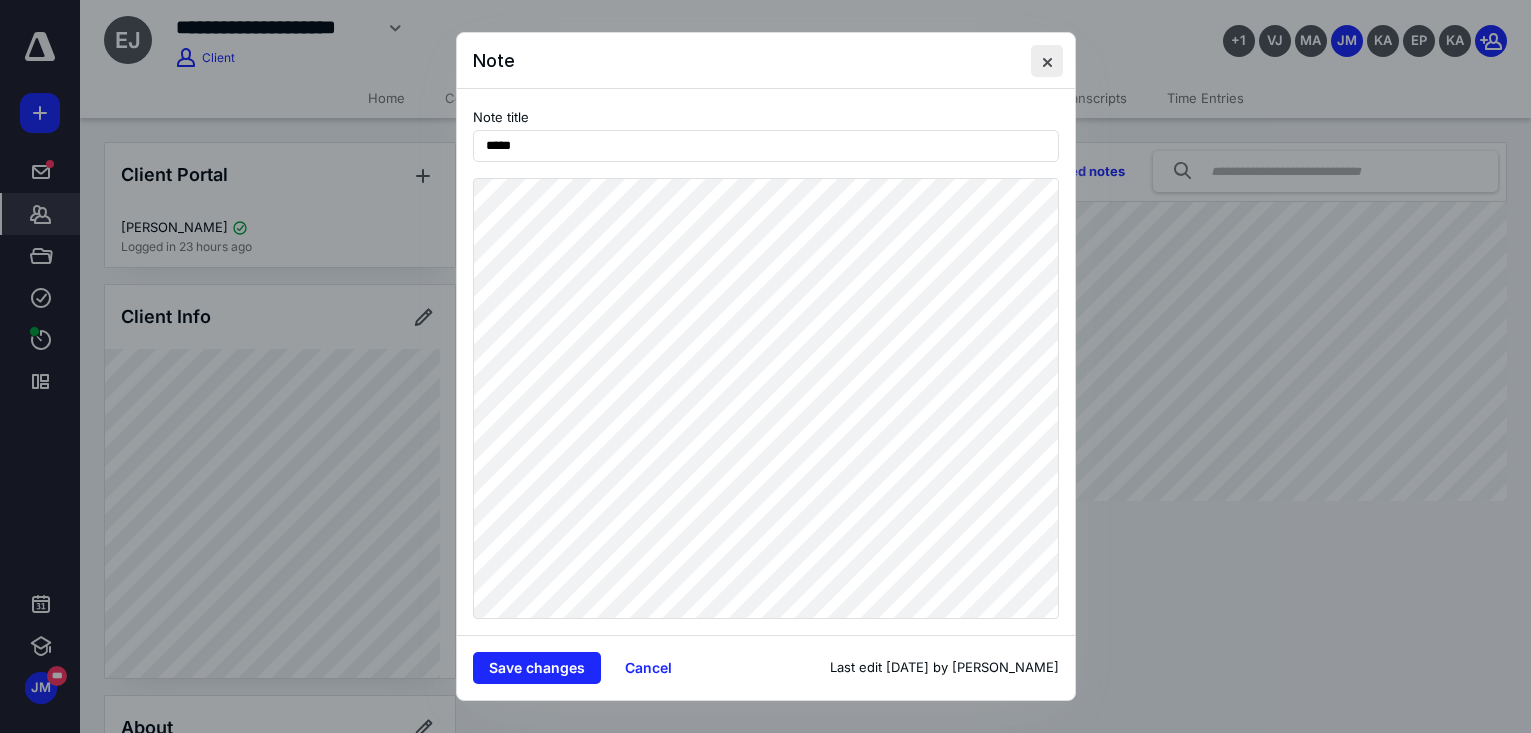 click at bounding box center [1047, 61] 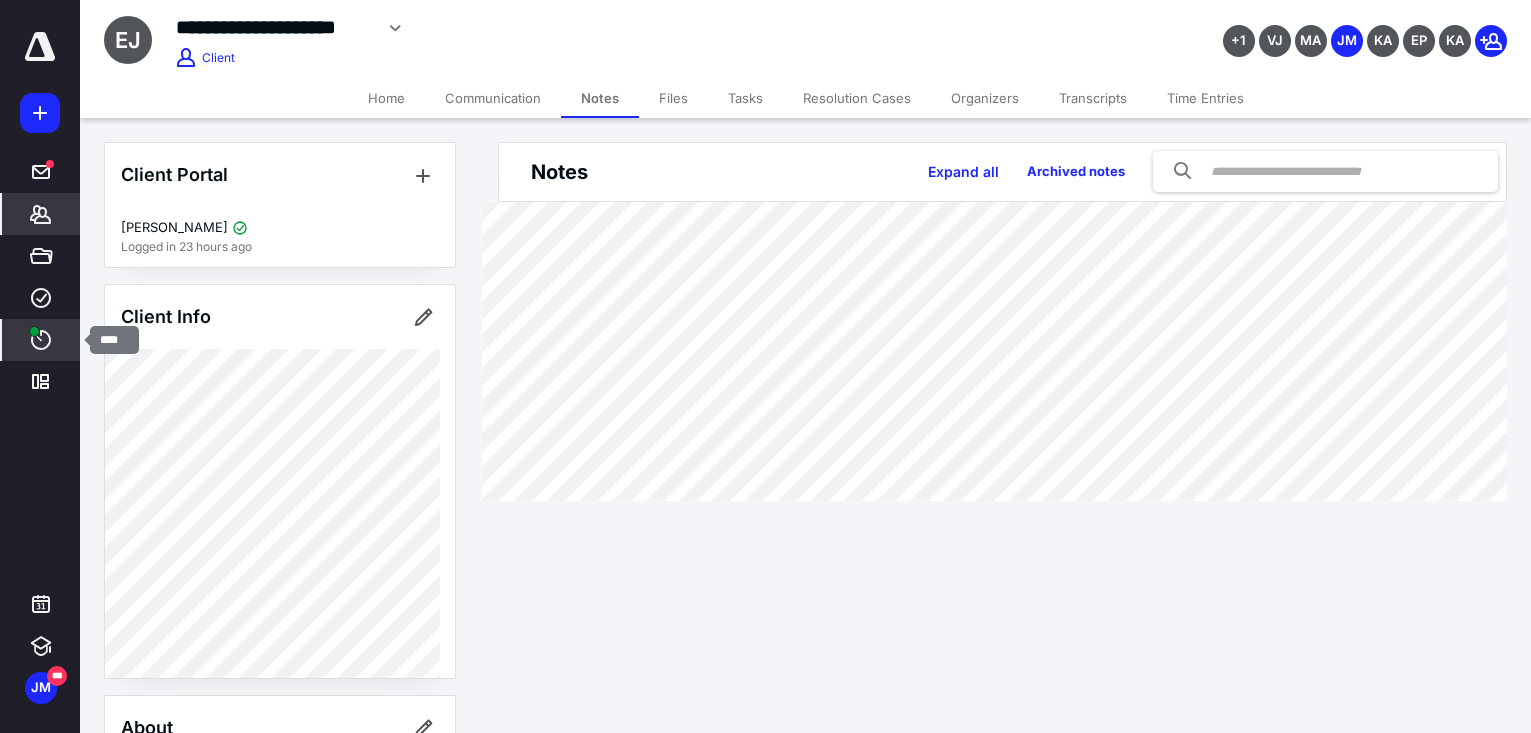 click on "****" at bounding box center [41, 340] 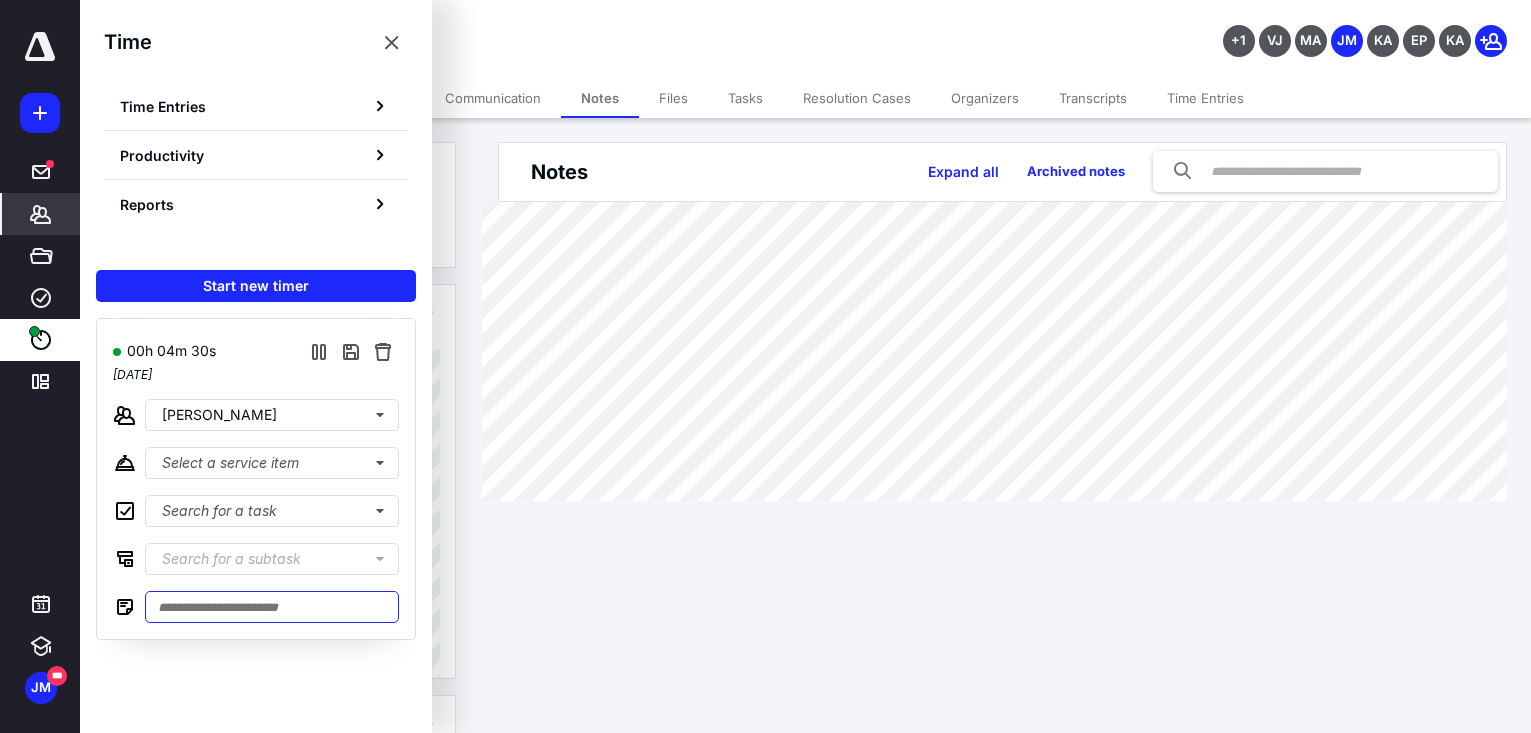 click at bounding box center (272, 607) 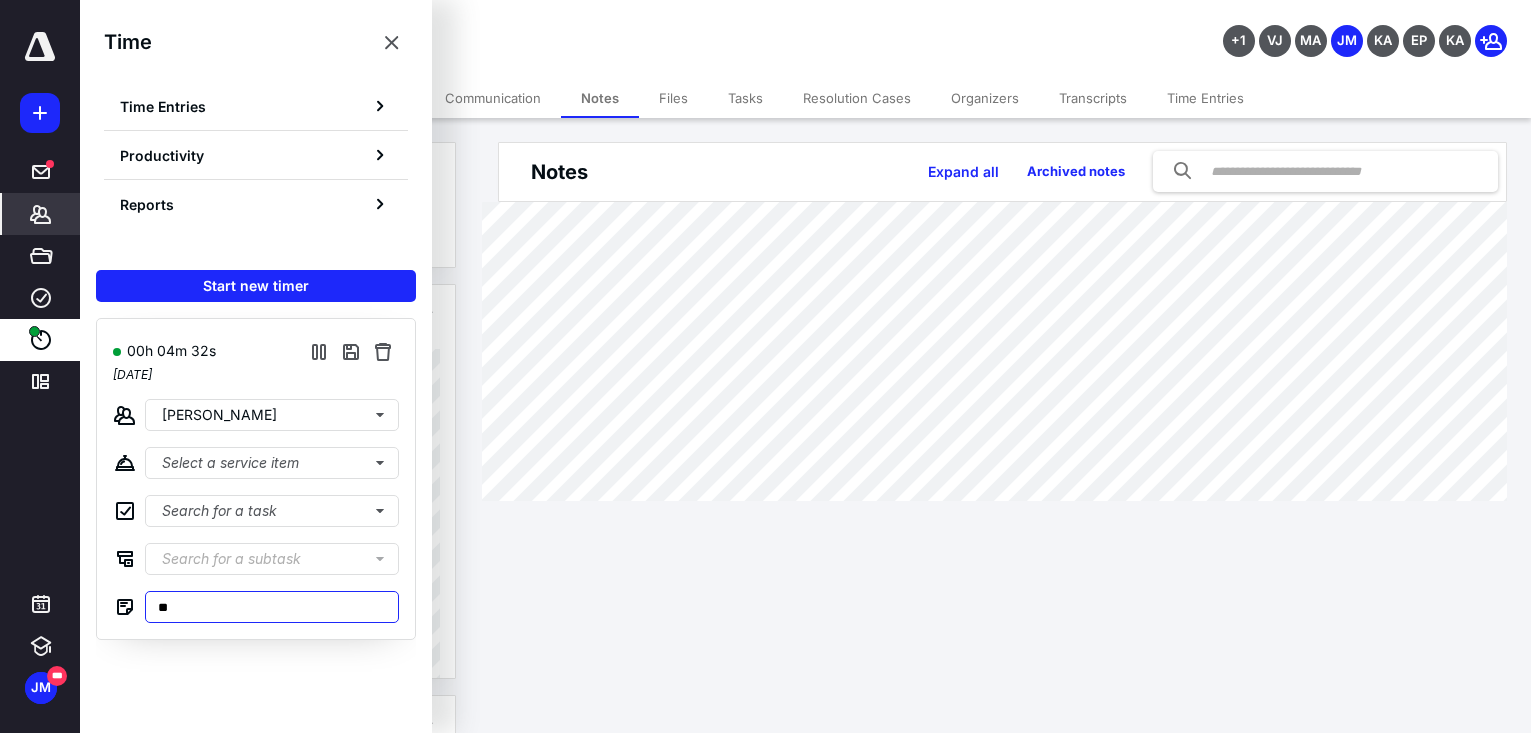 type on "*" 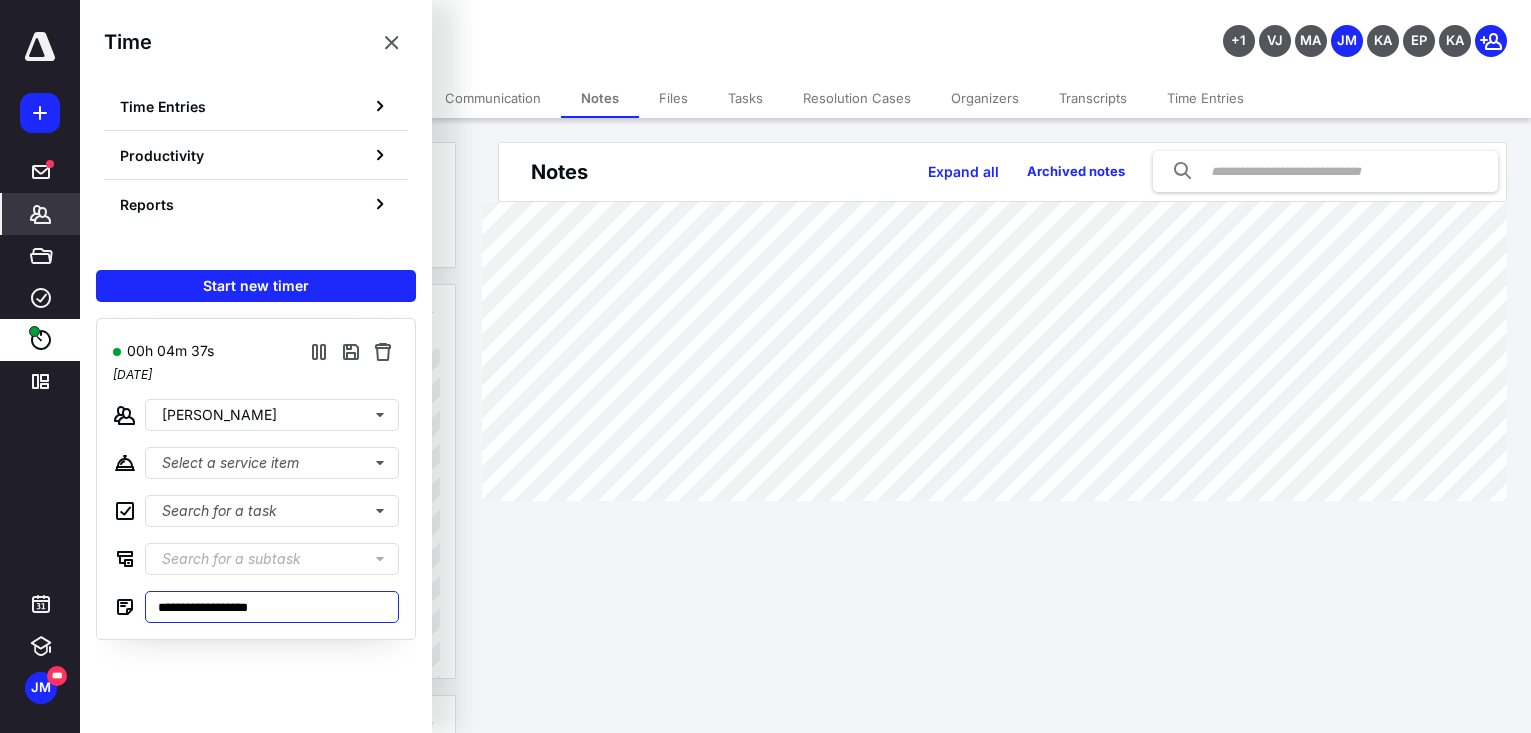 type on "**********" 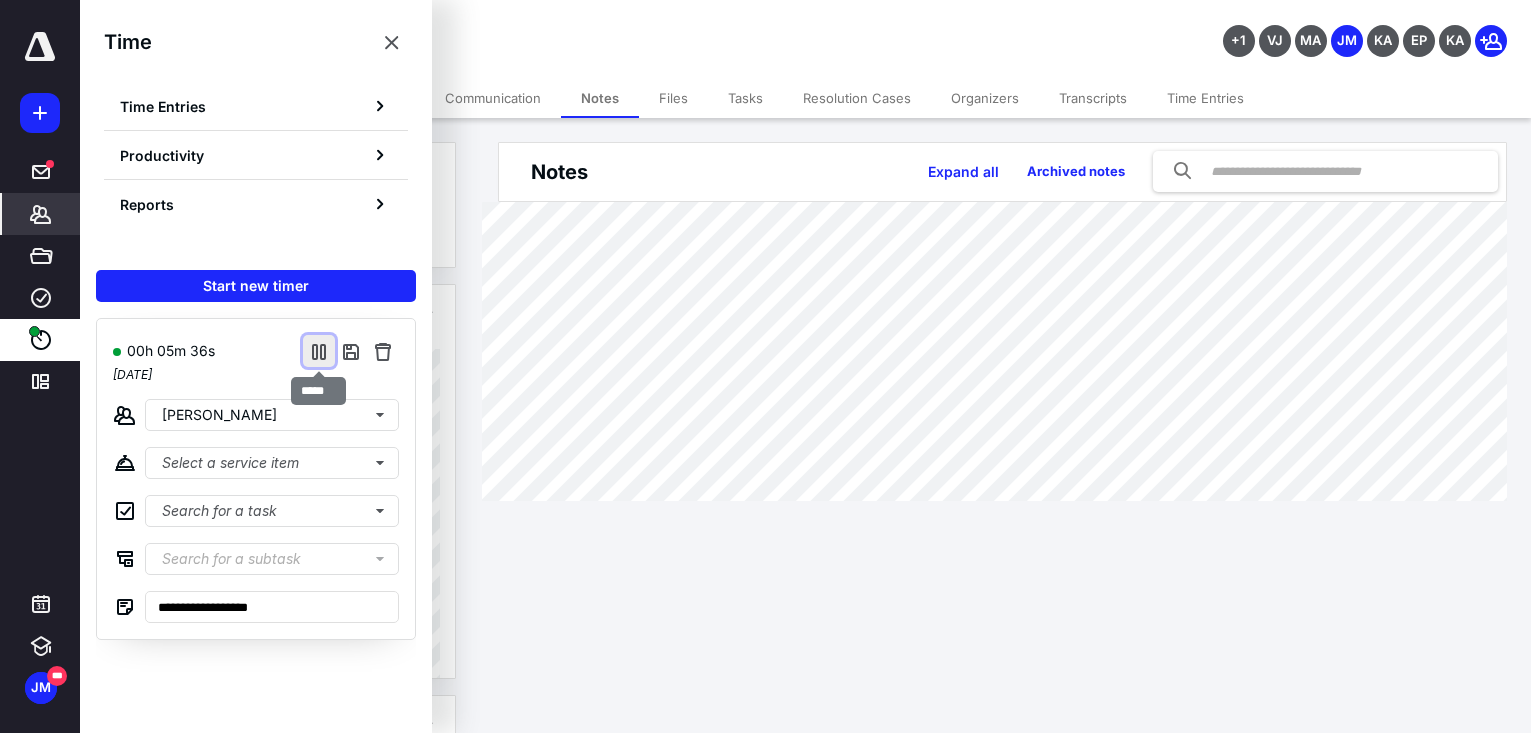 click at bounding box center [319, 351] 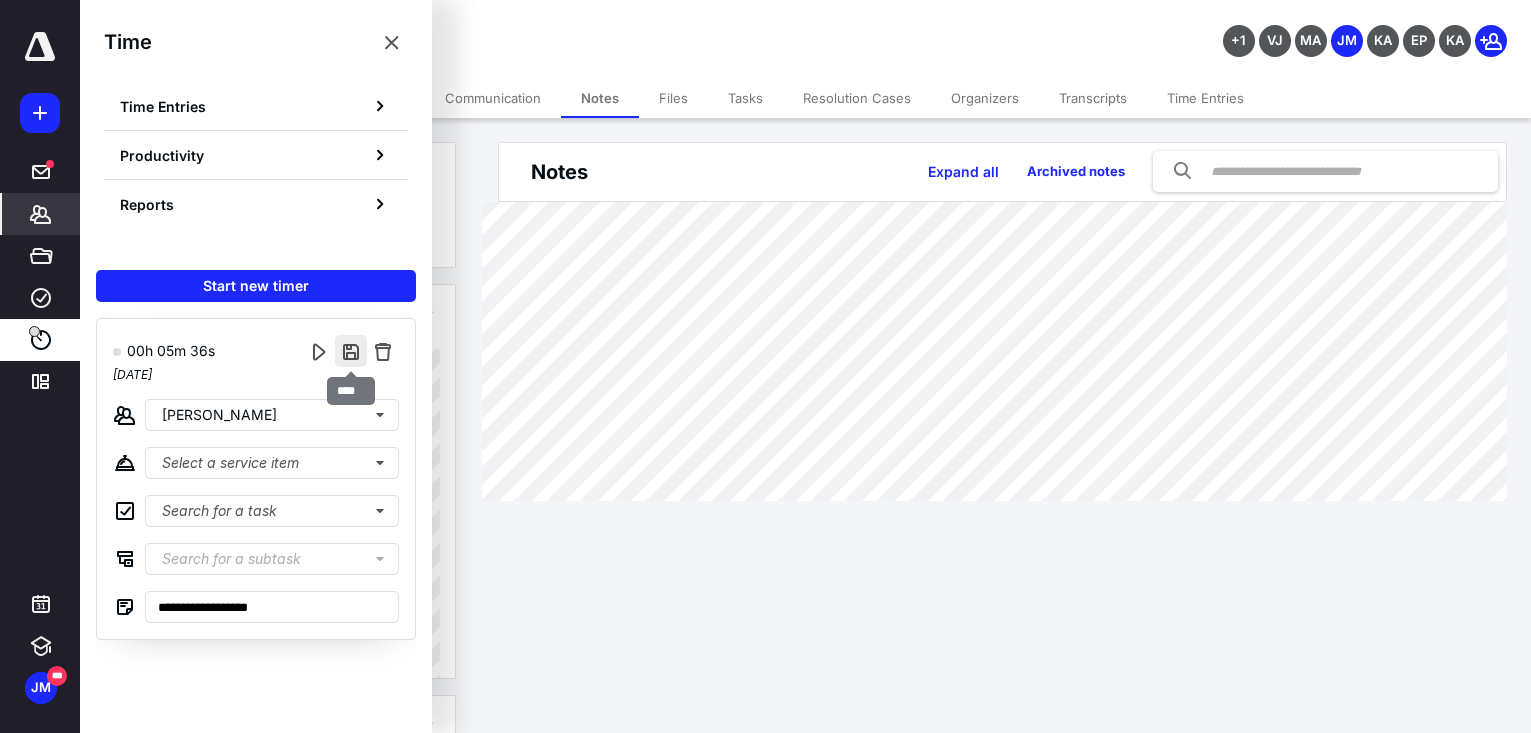 click at bounding box center (351, 351) 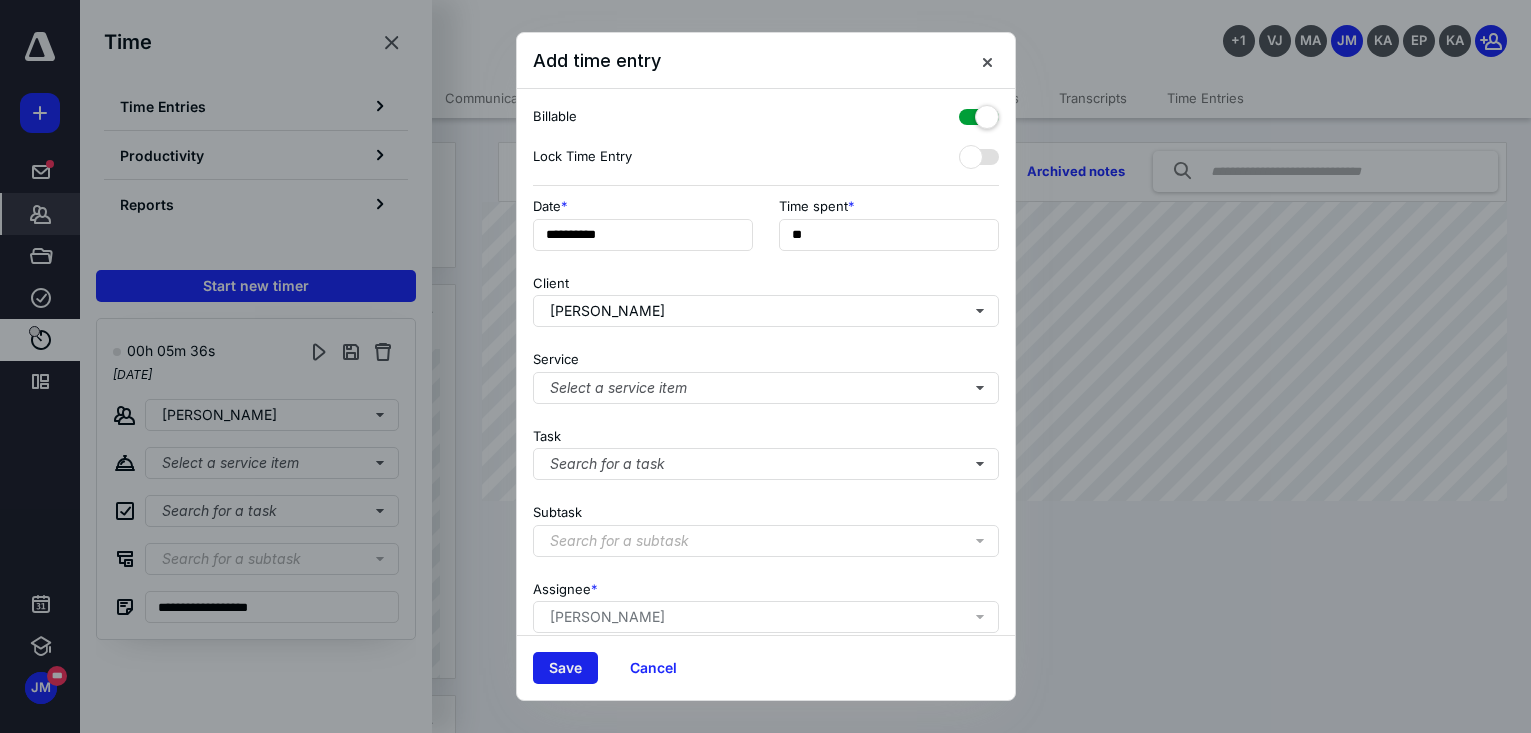 click on "Save" at bounding box center (565, 668) 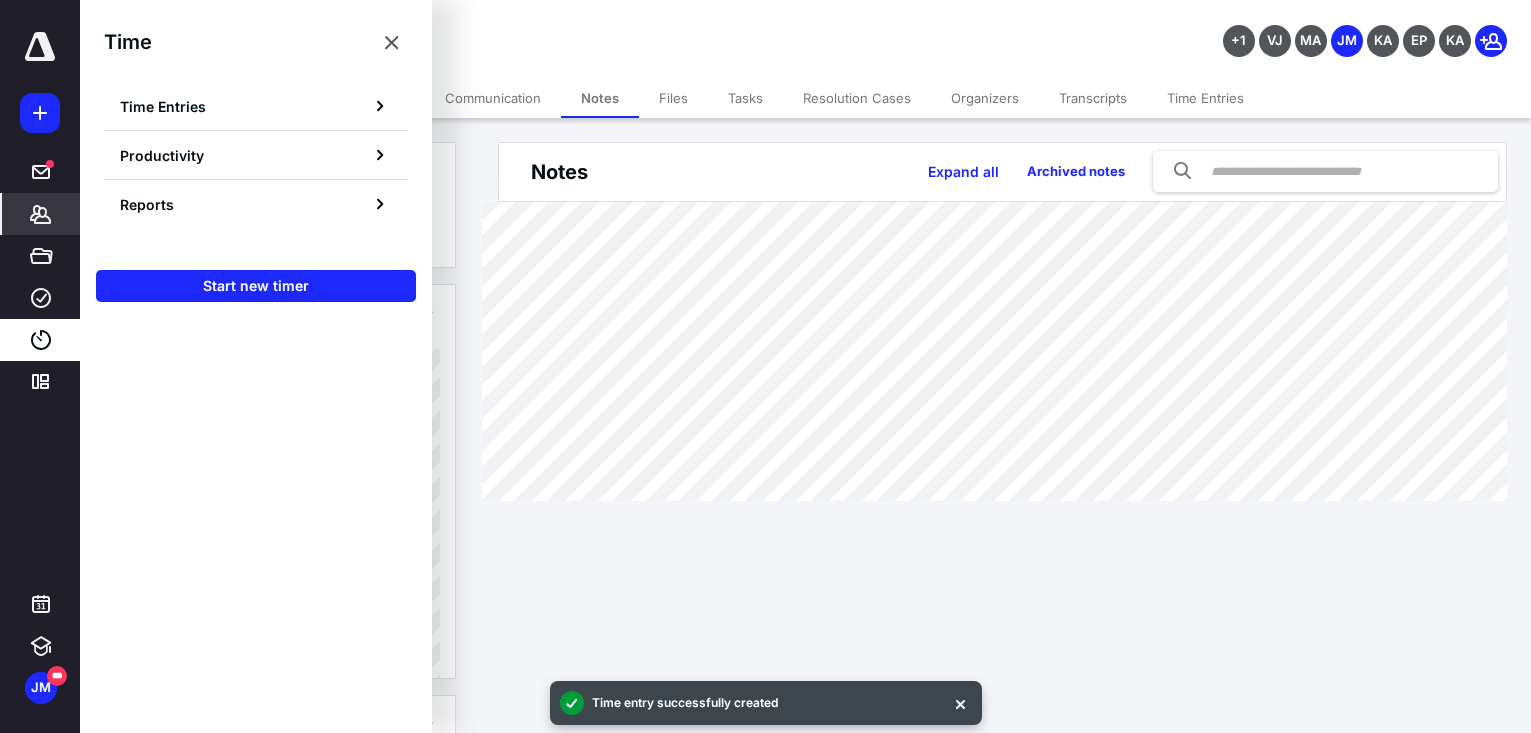 click on "Files" at bounding box center [673, 98] 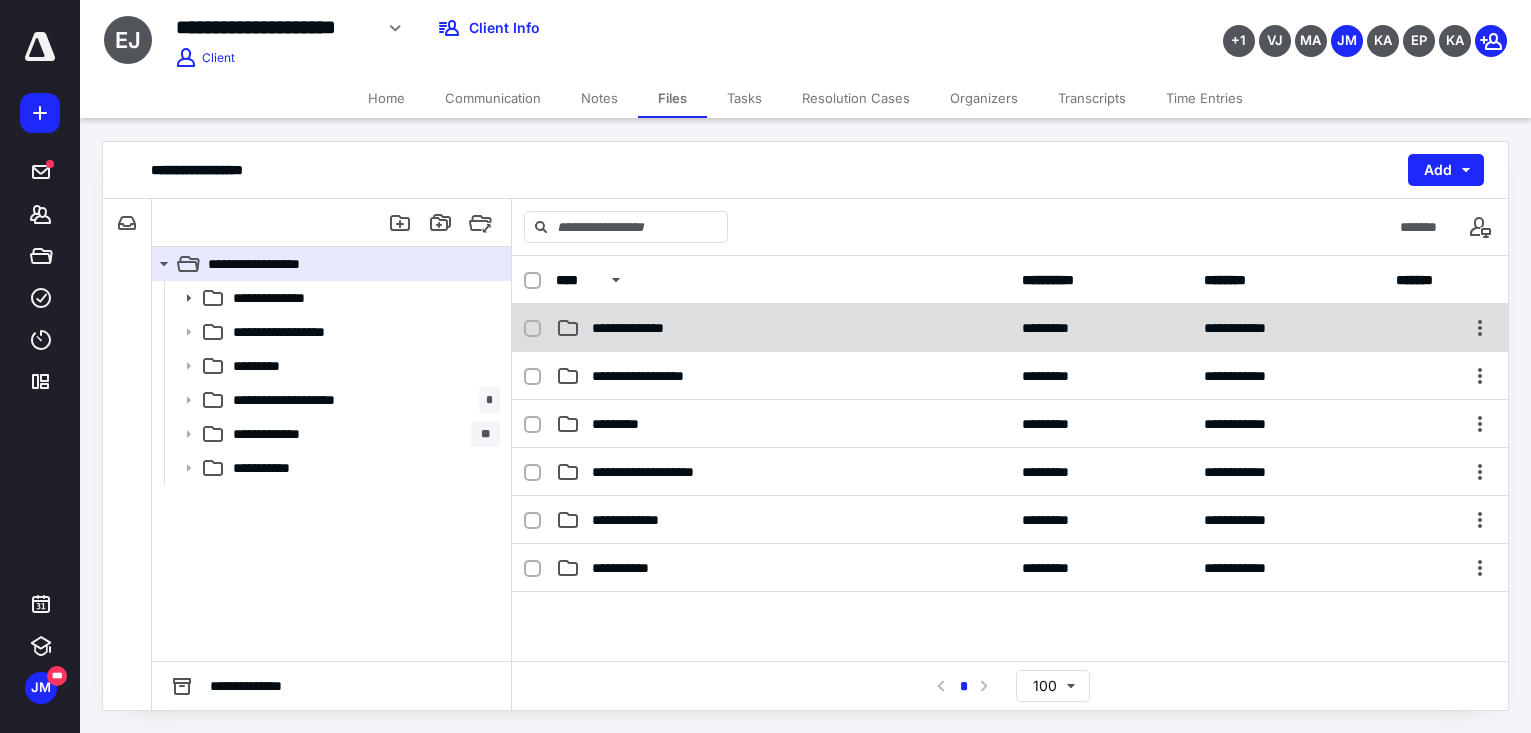 click on "**********" at bounding box center [639, 328] 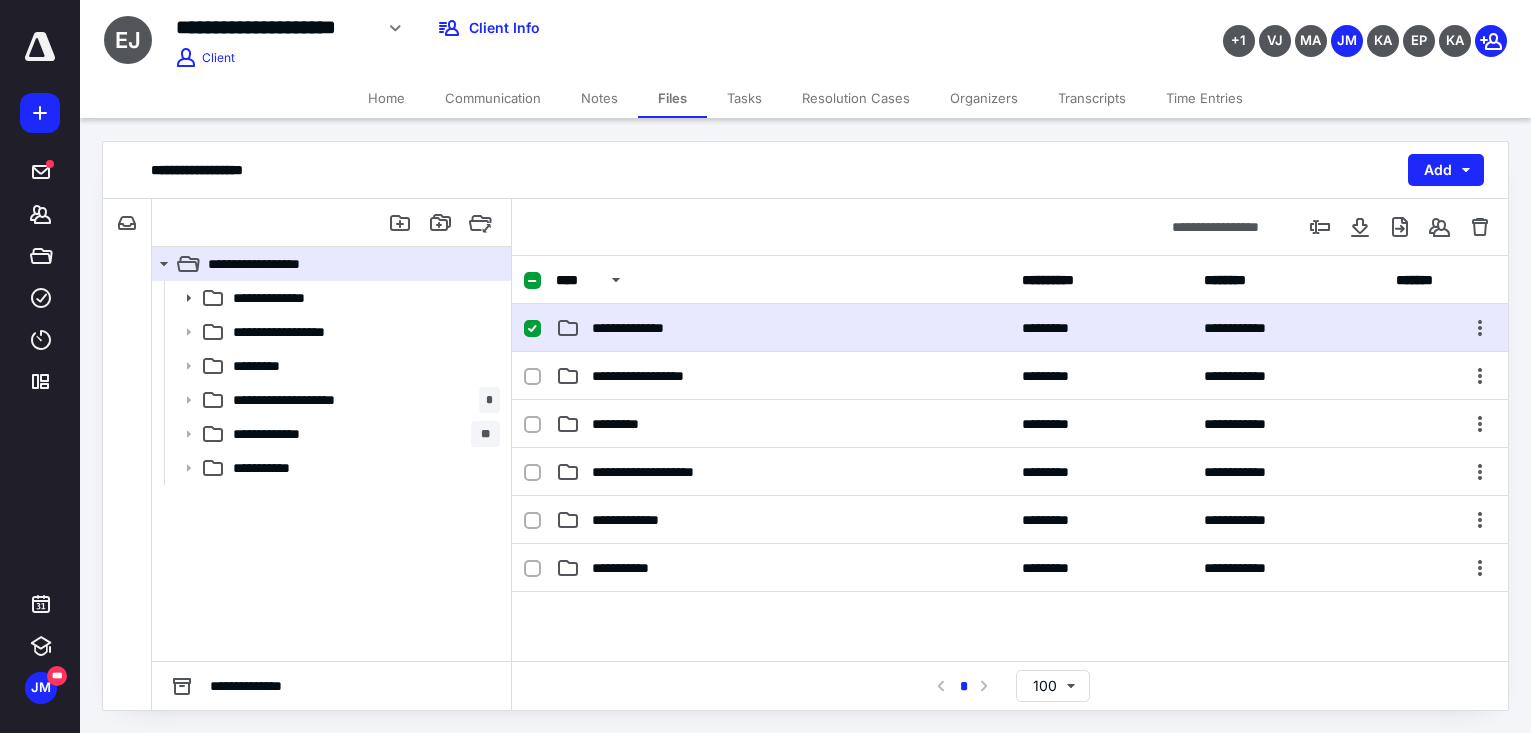 click on "**********" at bounding box center (639, 328) 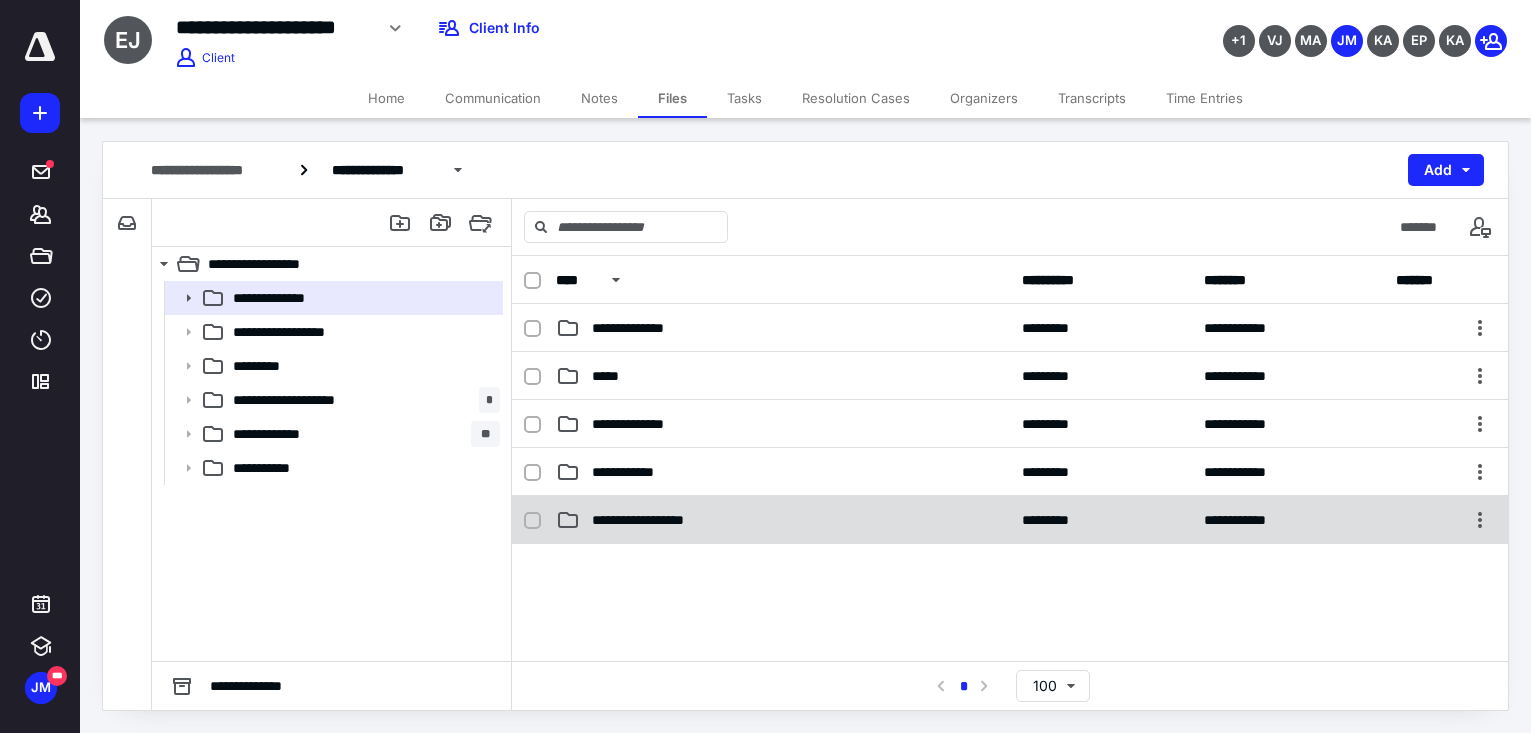 click on "**********" at bounding box center (1010, 520) 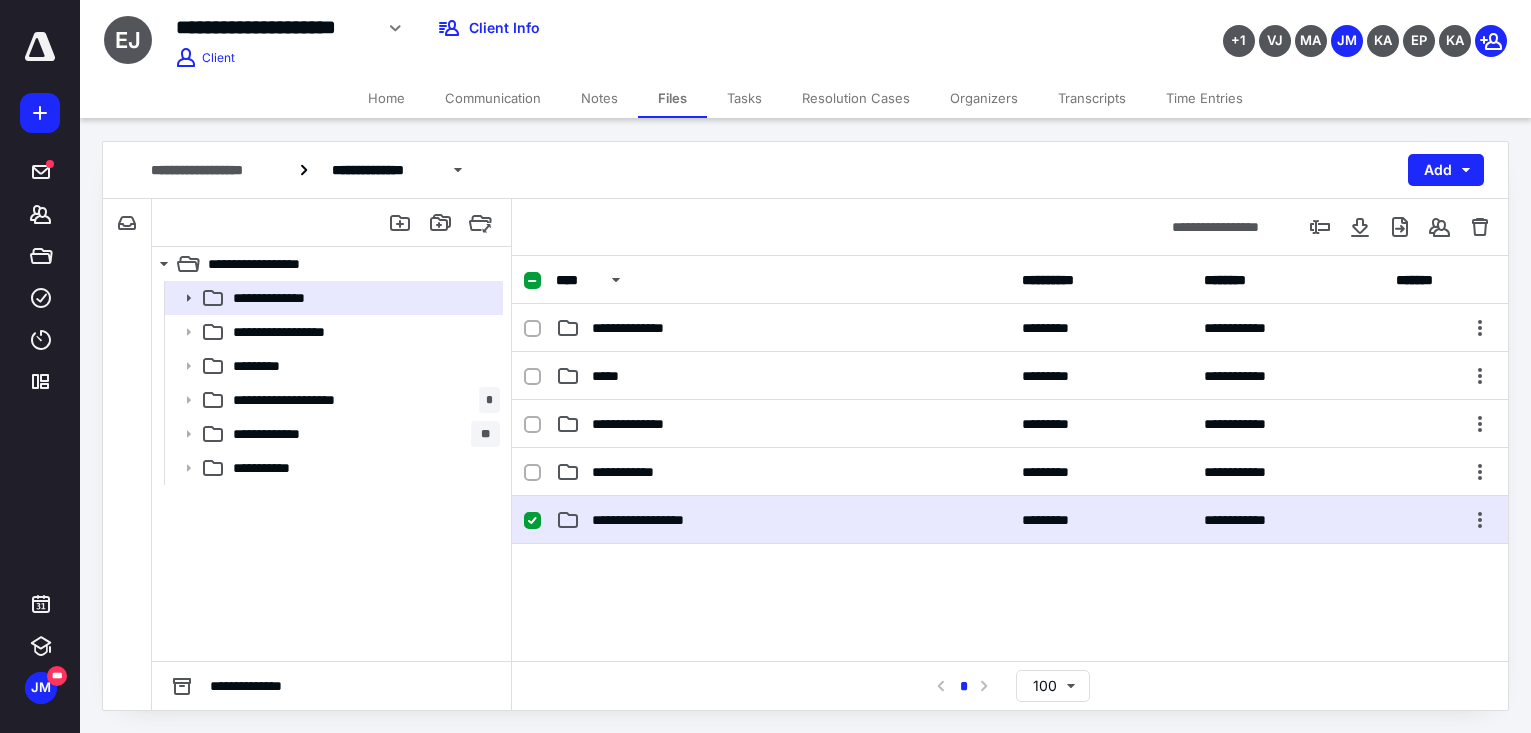 click on "**********" at bounding box center (1010, 520) 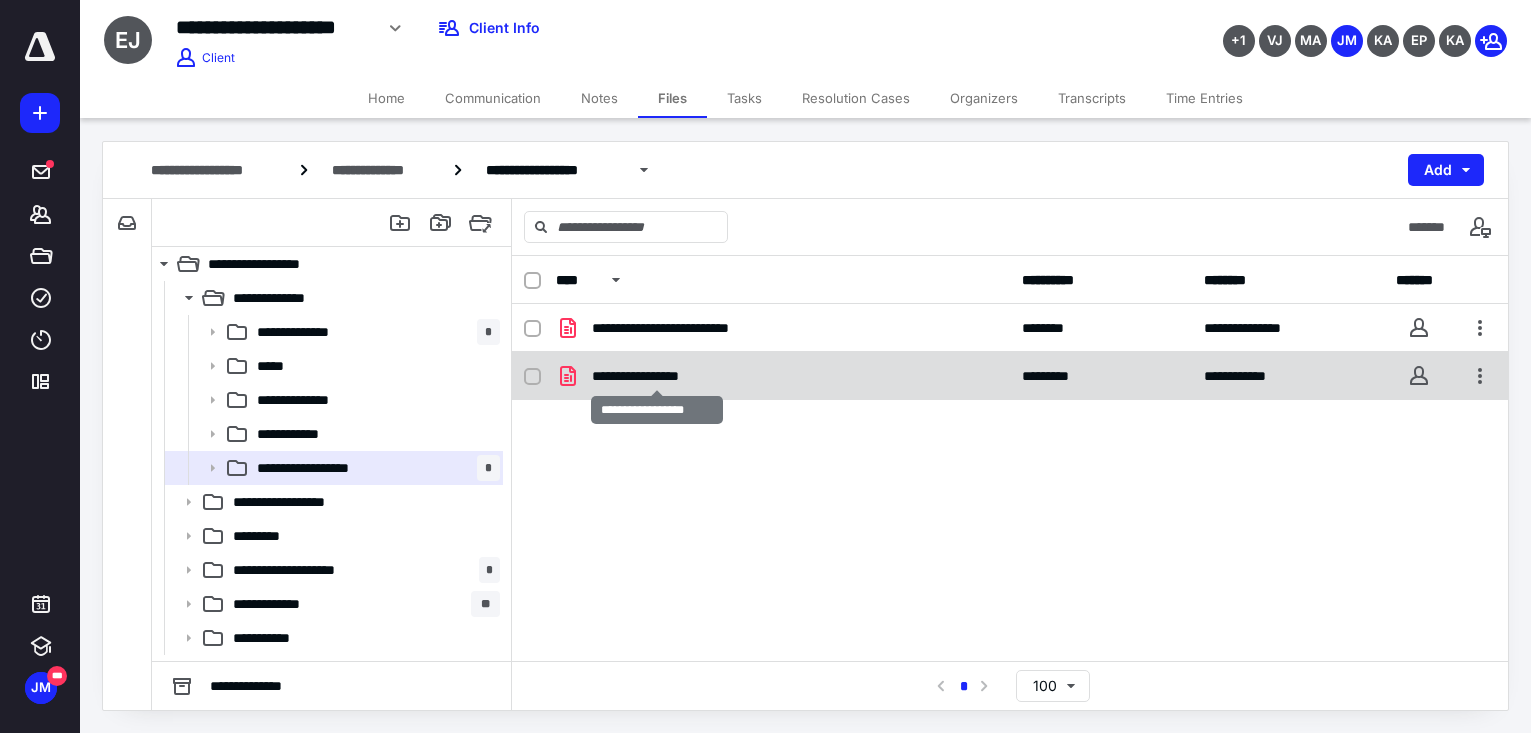 click on "**********" at bounding box center [656, 376] 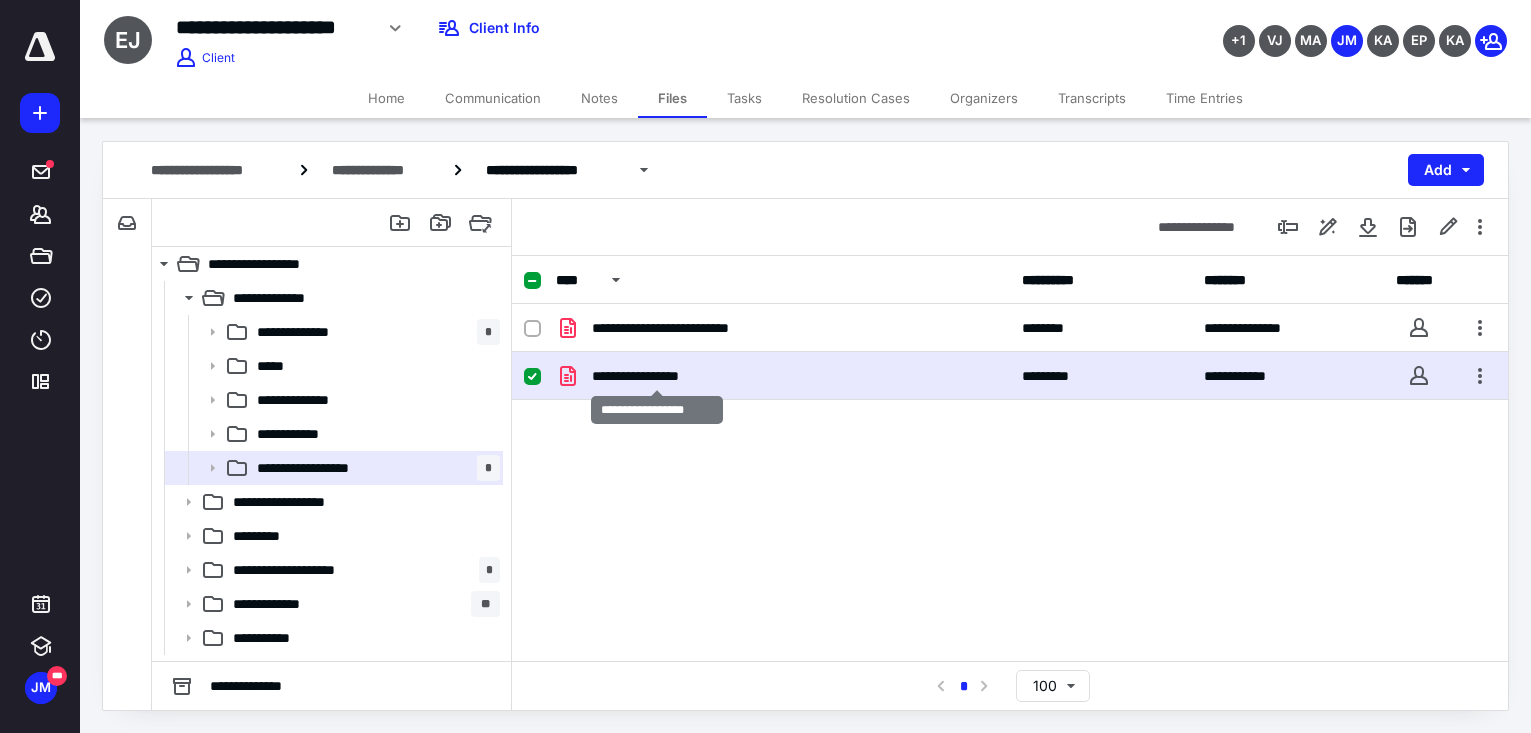 click on "**********" at bounding box center (656, 376) 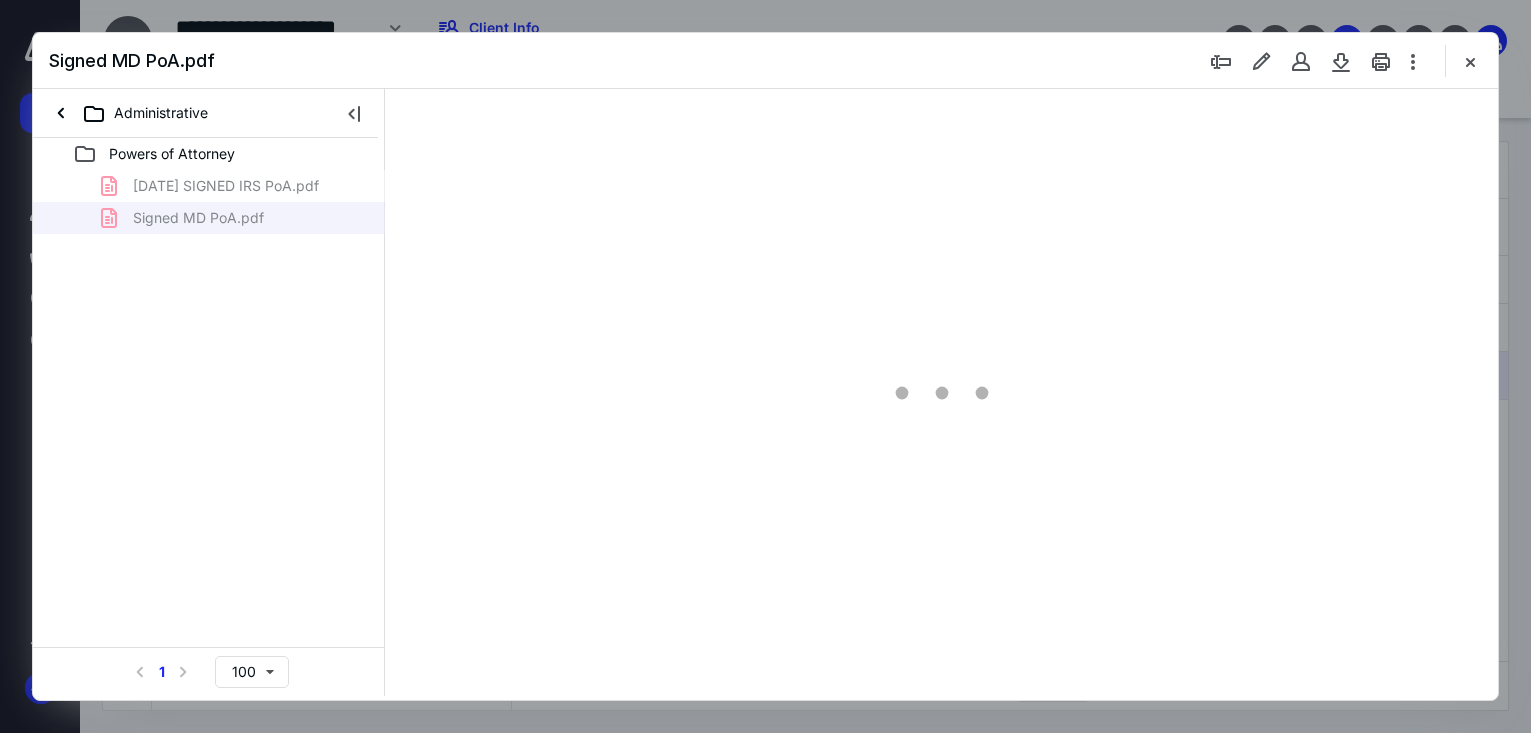 scroll, scrollTop: 0, scrollLeft: 0, axis: both 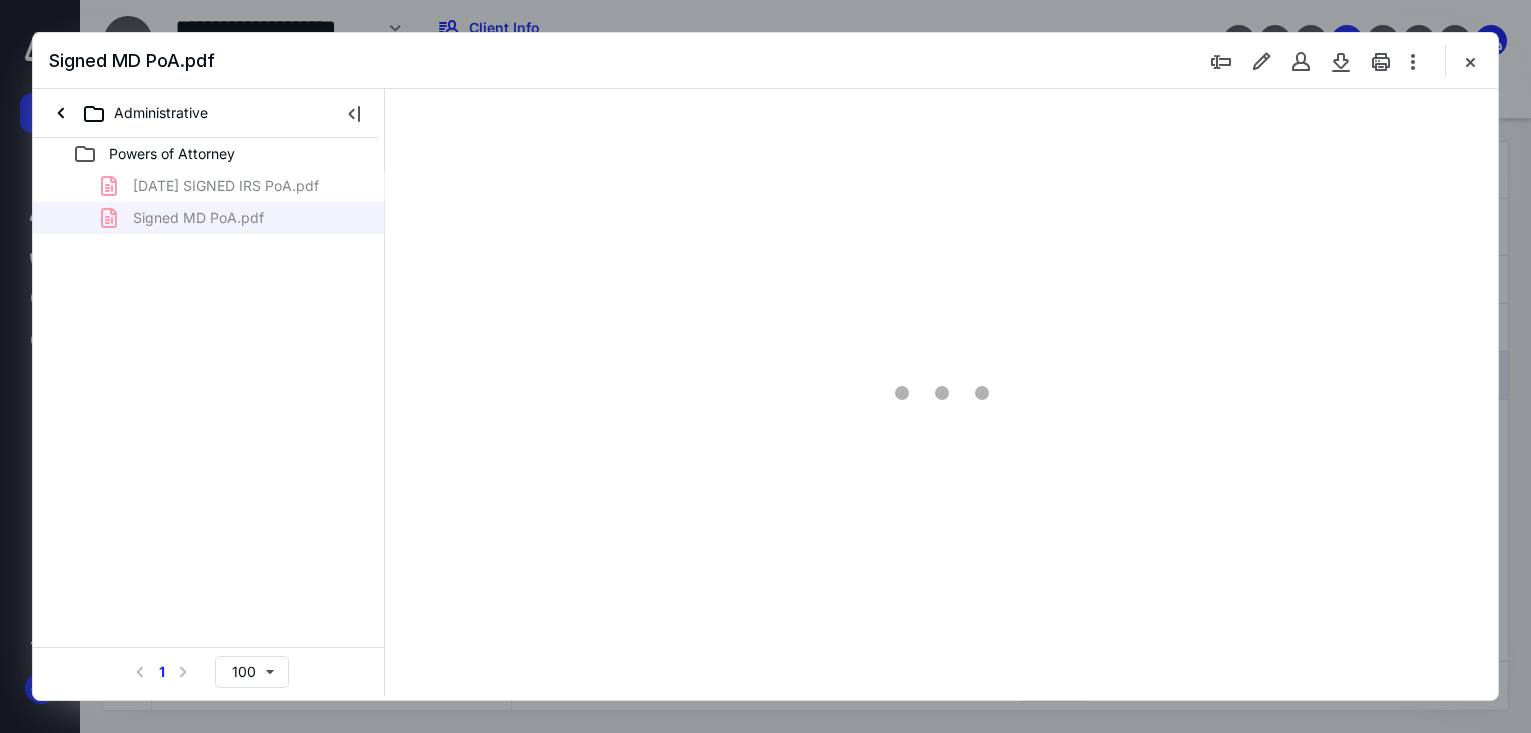 type on "67" 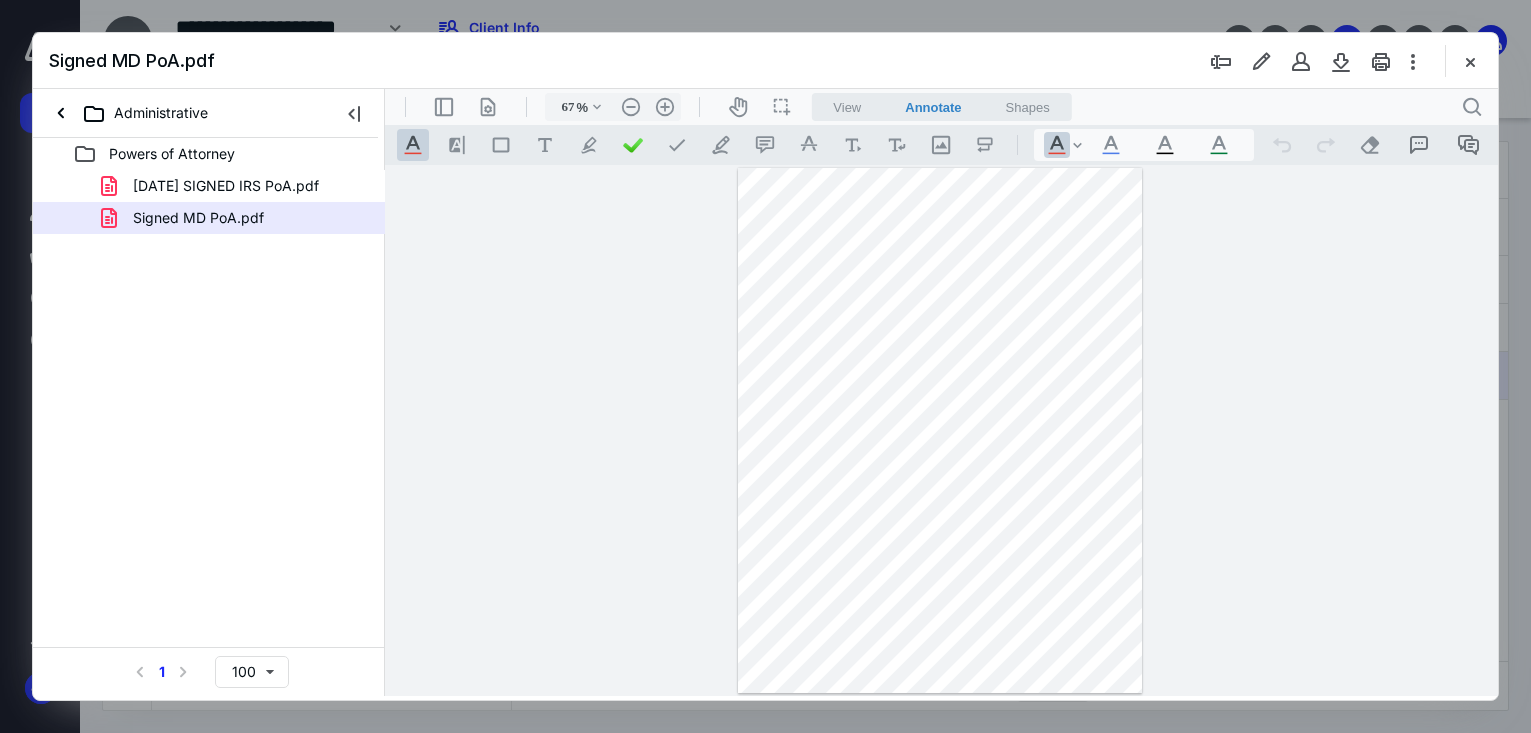scroll, scrollTop: 308, scrollLeft: 0, axis: vertical 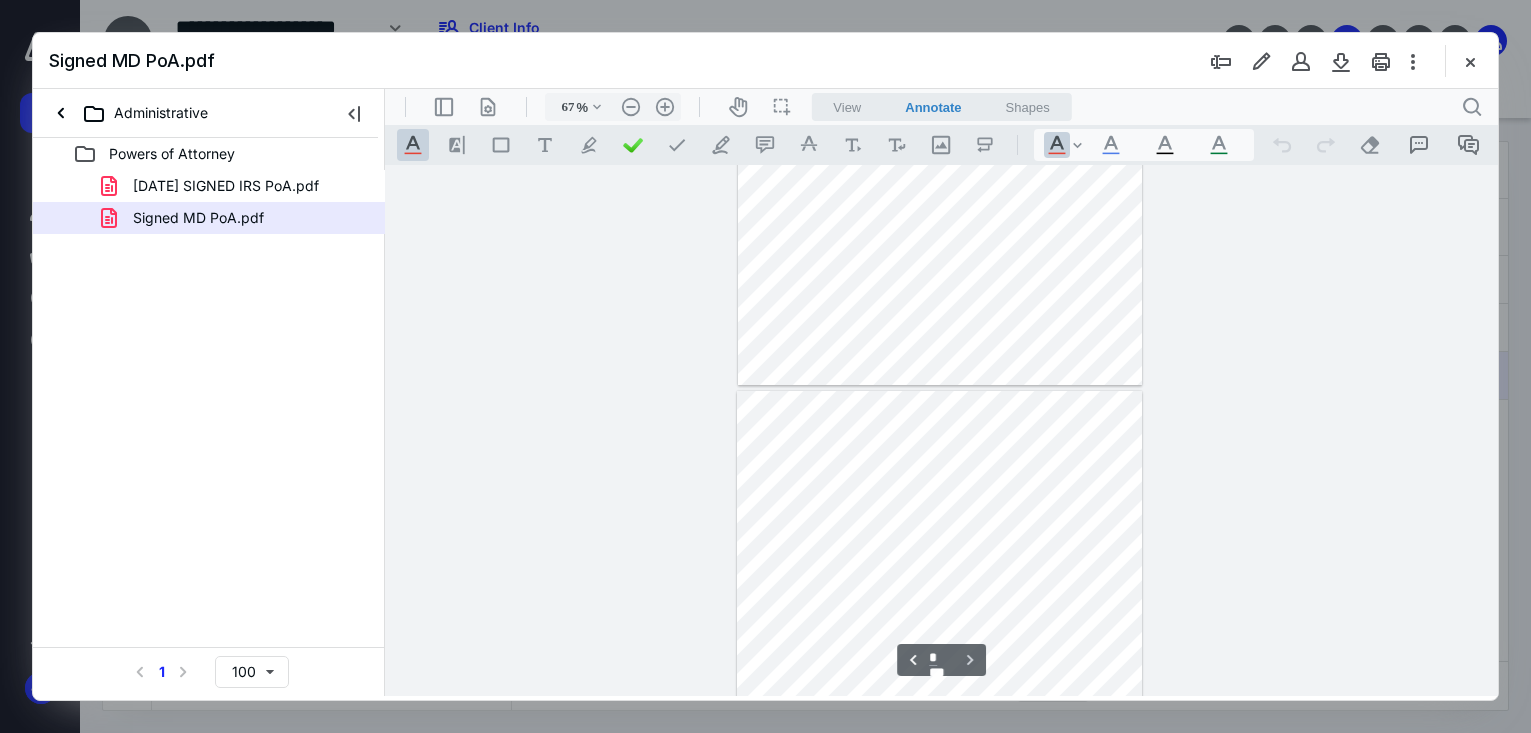 type on "*" 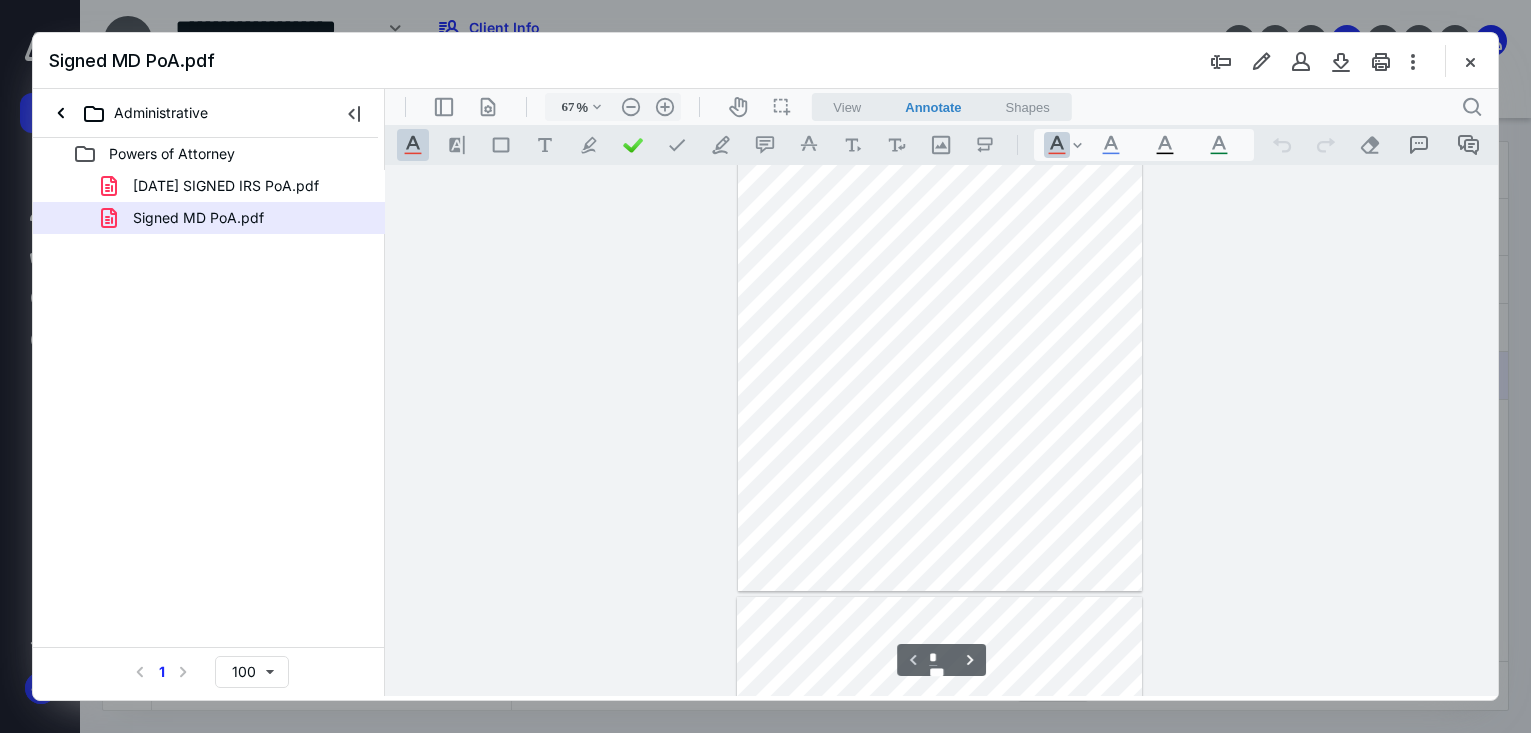 scroll, scrollTop: 0, scrollLeft: 0, axis: both 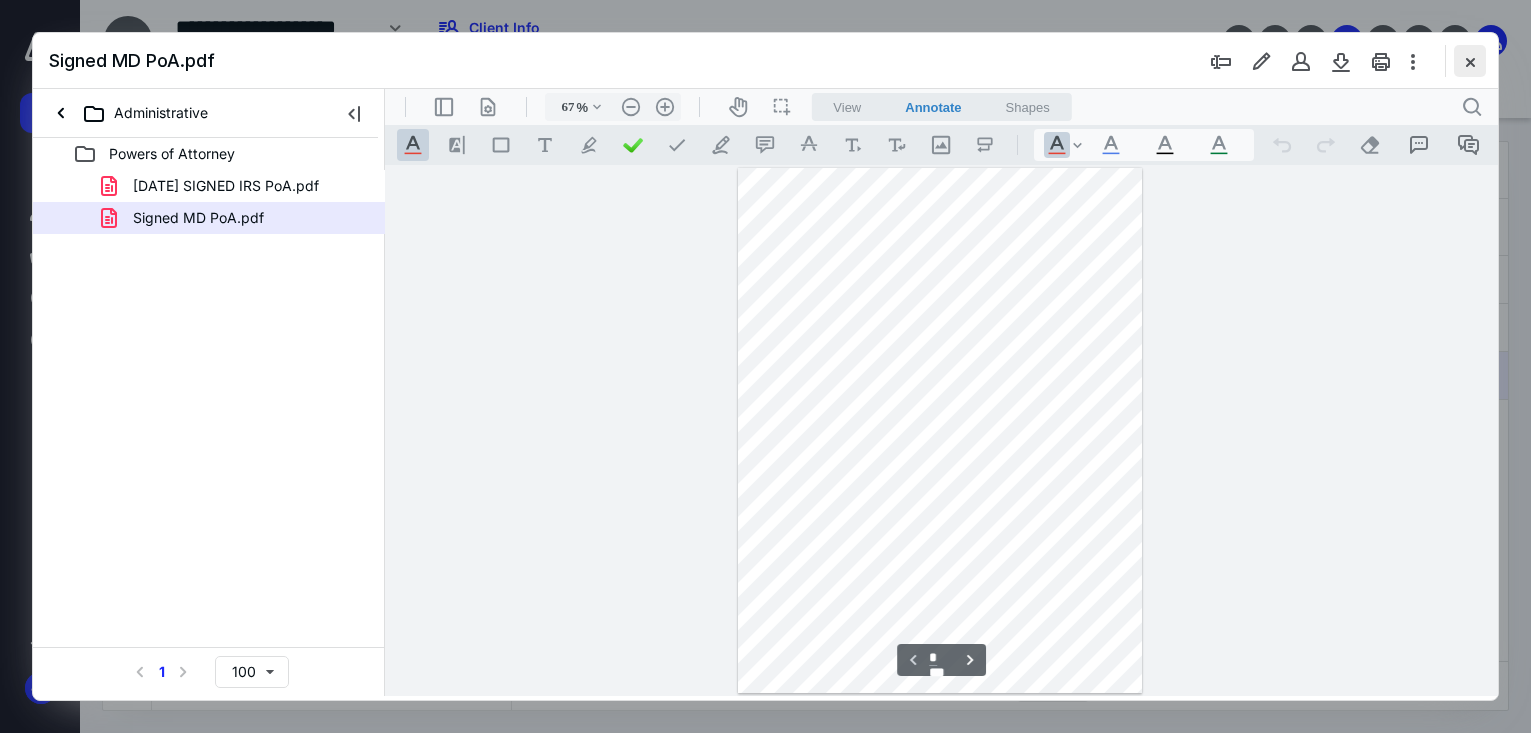 click at bounding box center (1470, 61) 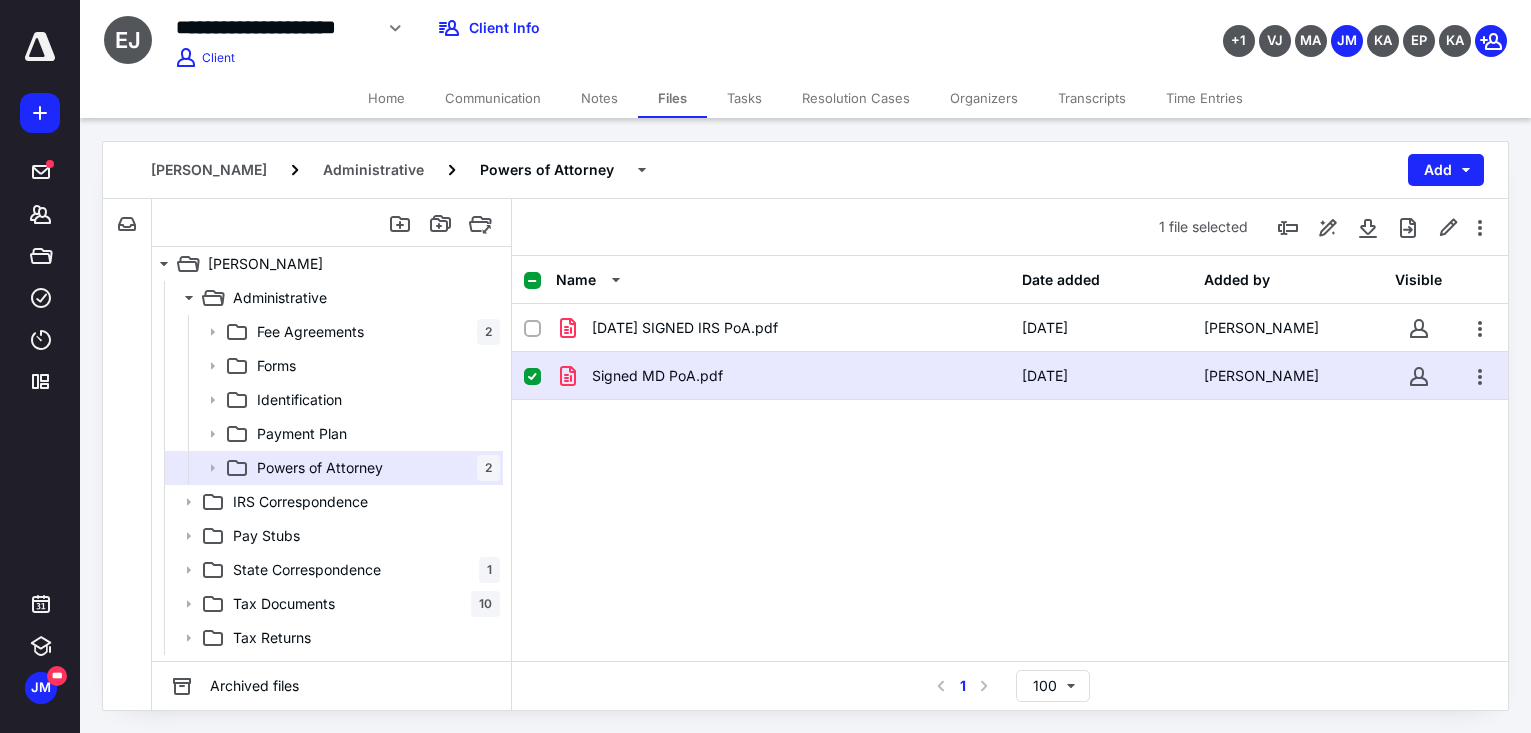 click on "**********" at bounding box center [604, 28] 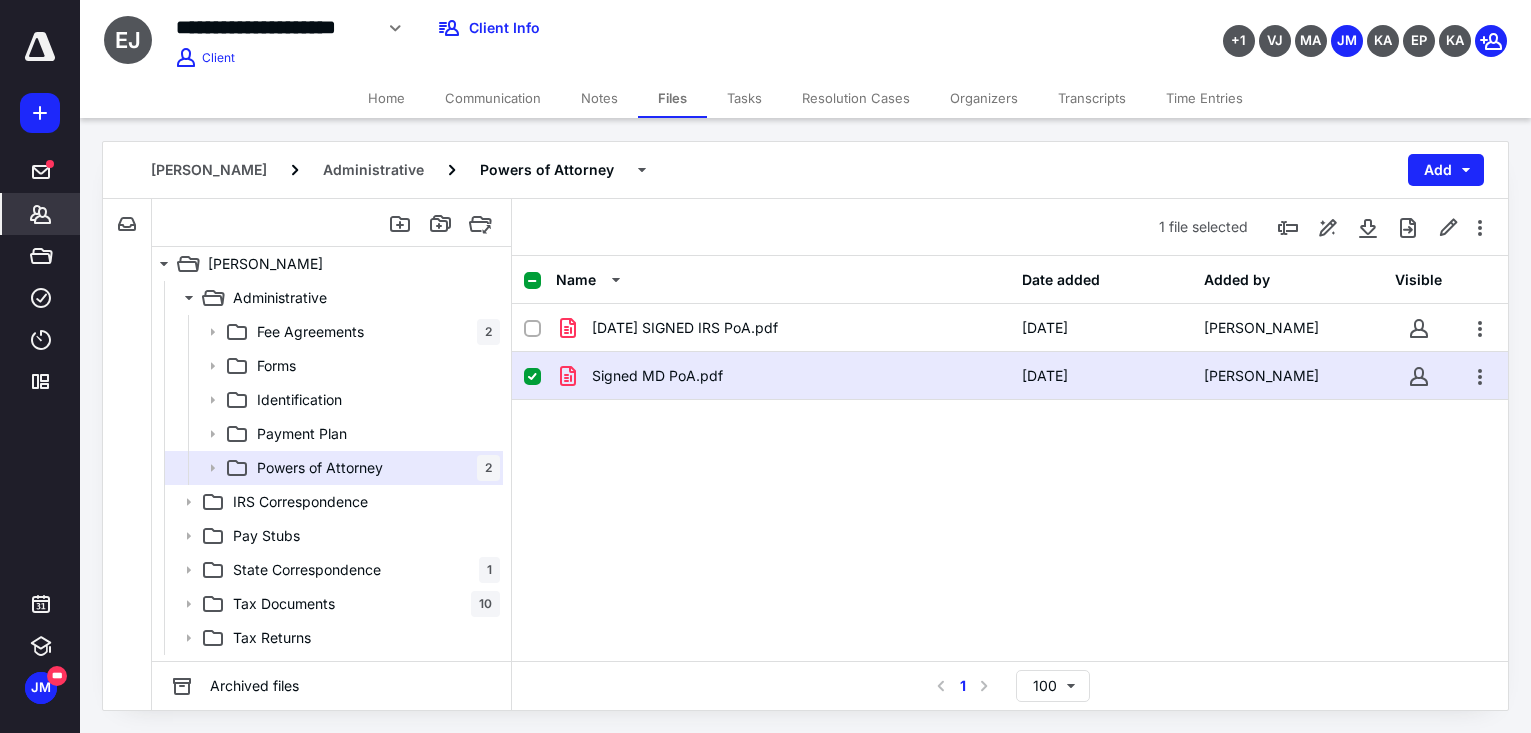 click on "*******" at bounding box center [41, 214] 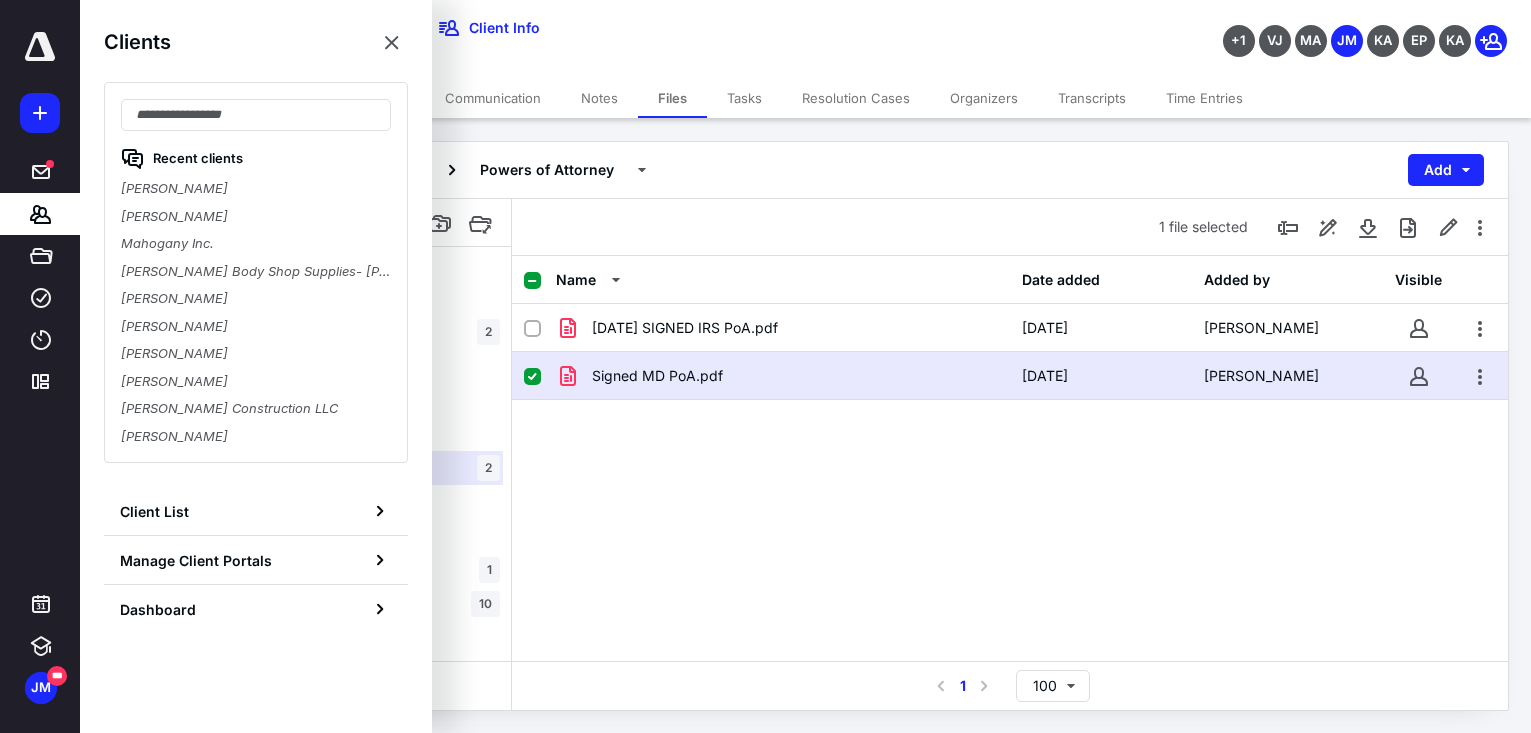 click on "Mahogany Inc." at bounding box center [256, 244] 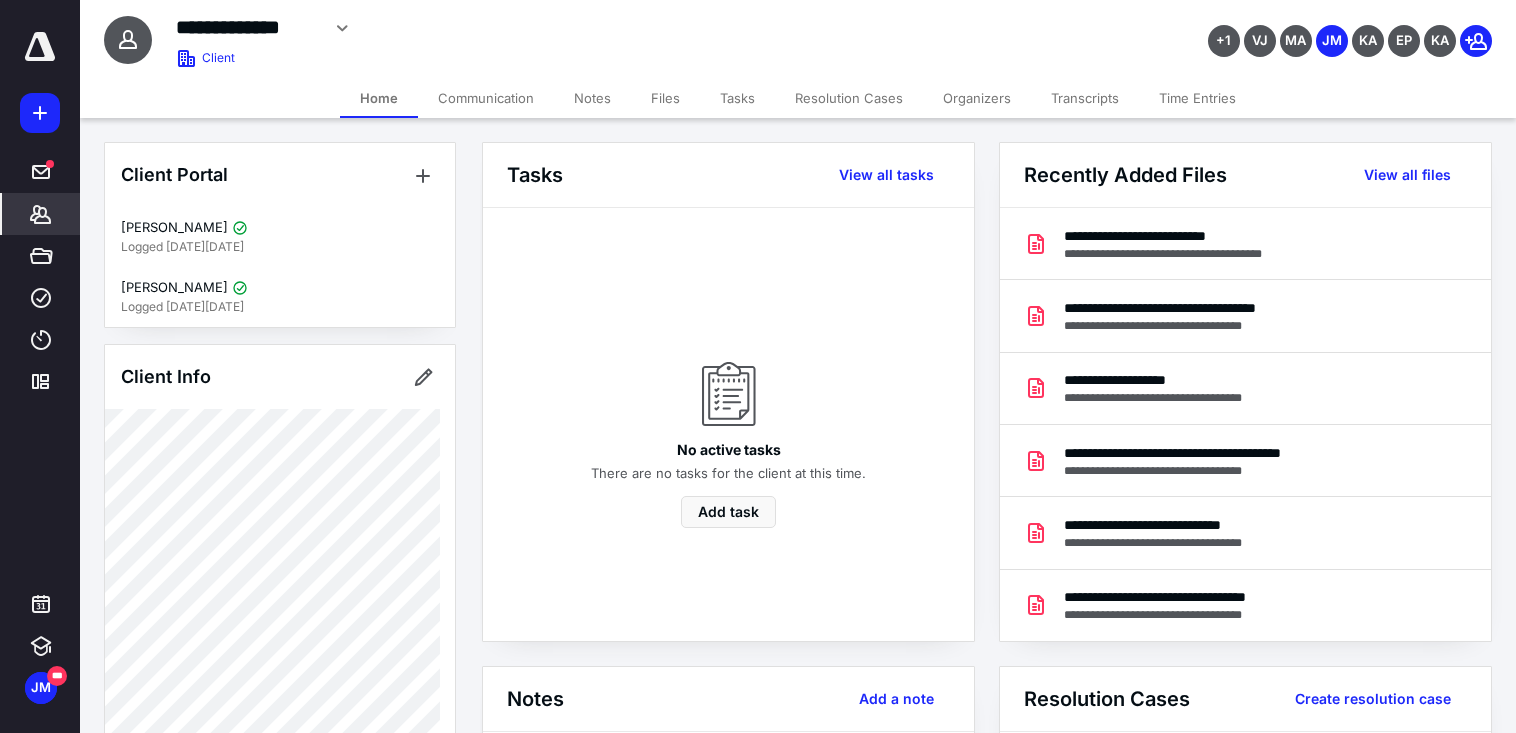 click on "Files" at bounding box center [665, 98] 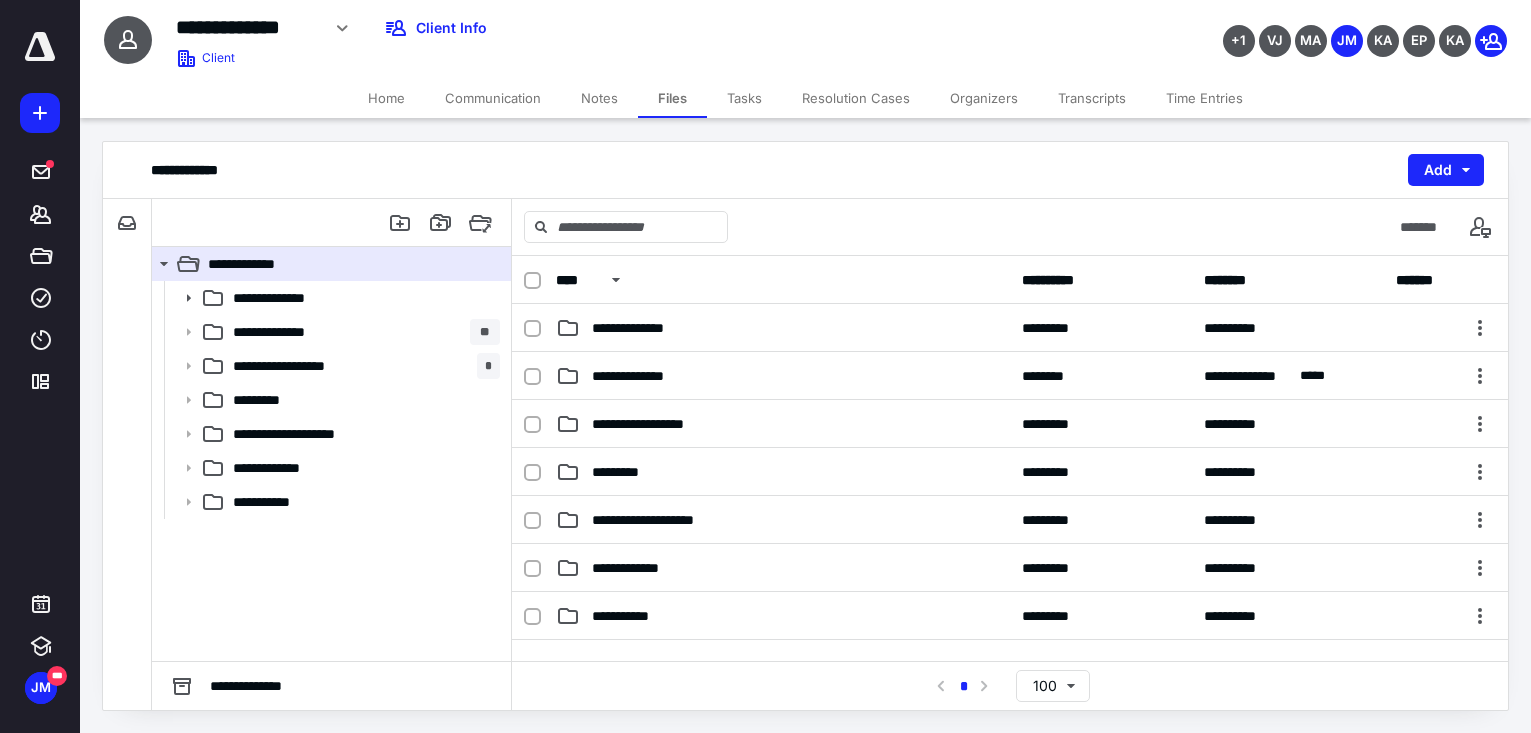 click on "Home" at bounding box center [386, 98] 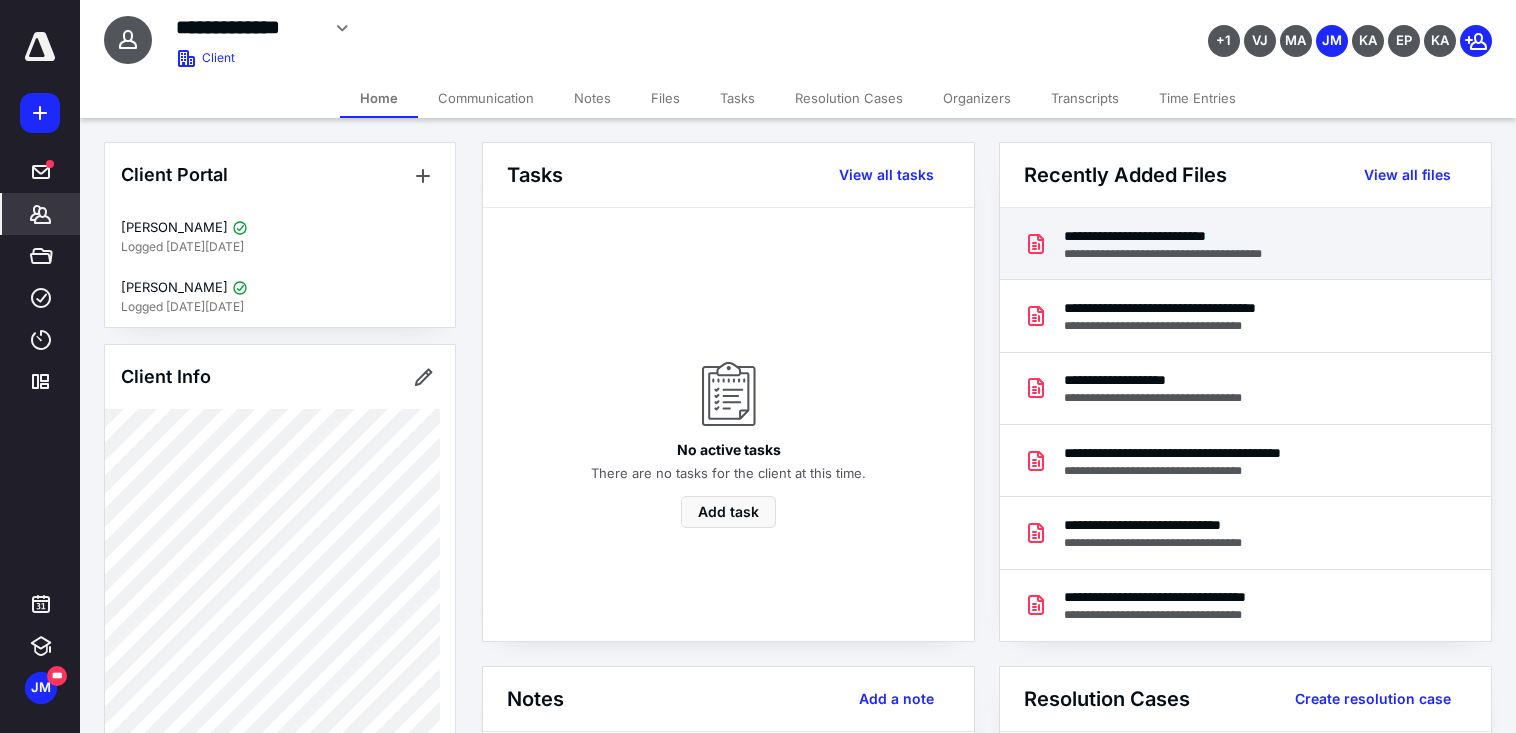 click on "**********" at bounding box center [1187, 254] 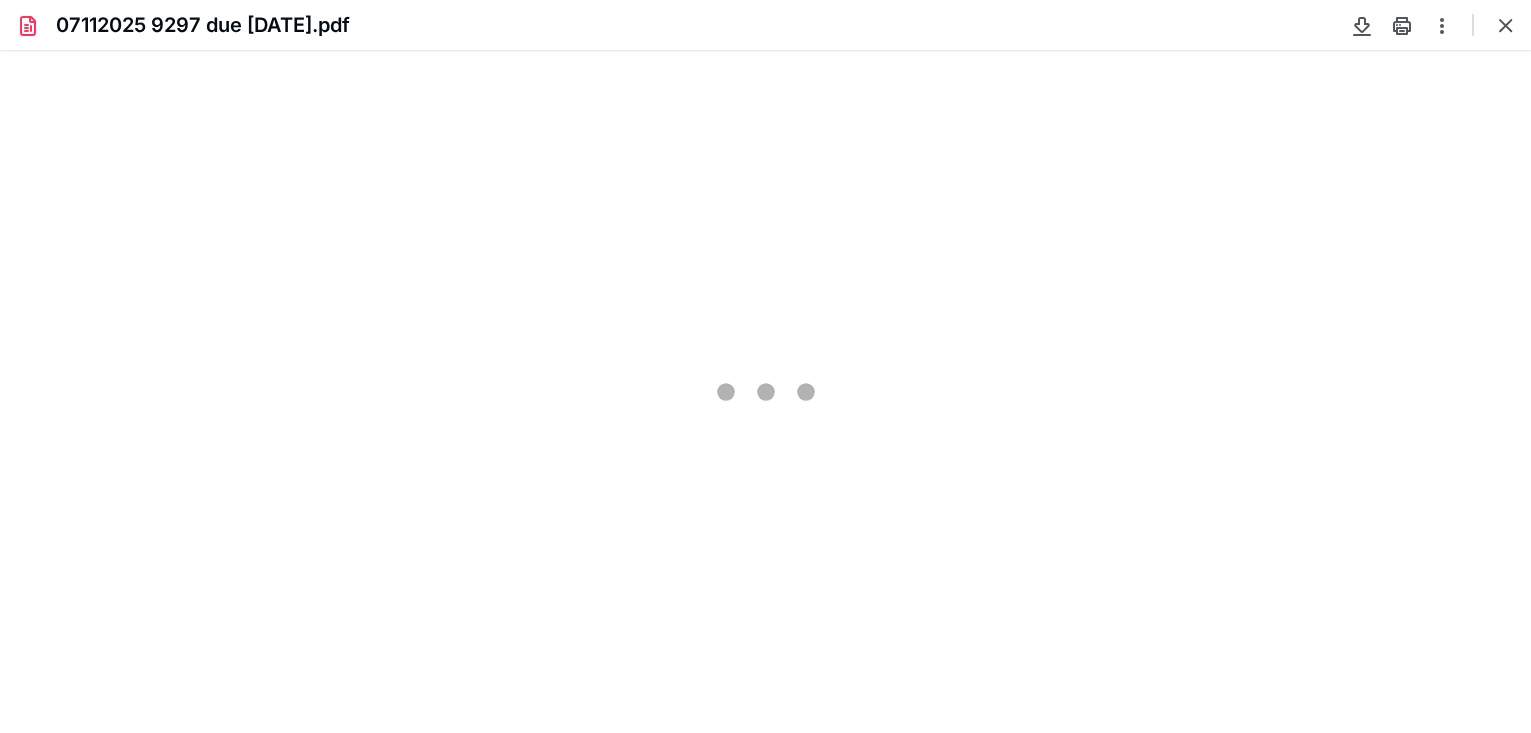 scroll, scrollTop: 0, scrollLeft: 0, axis: both 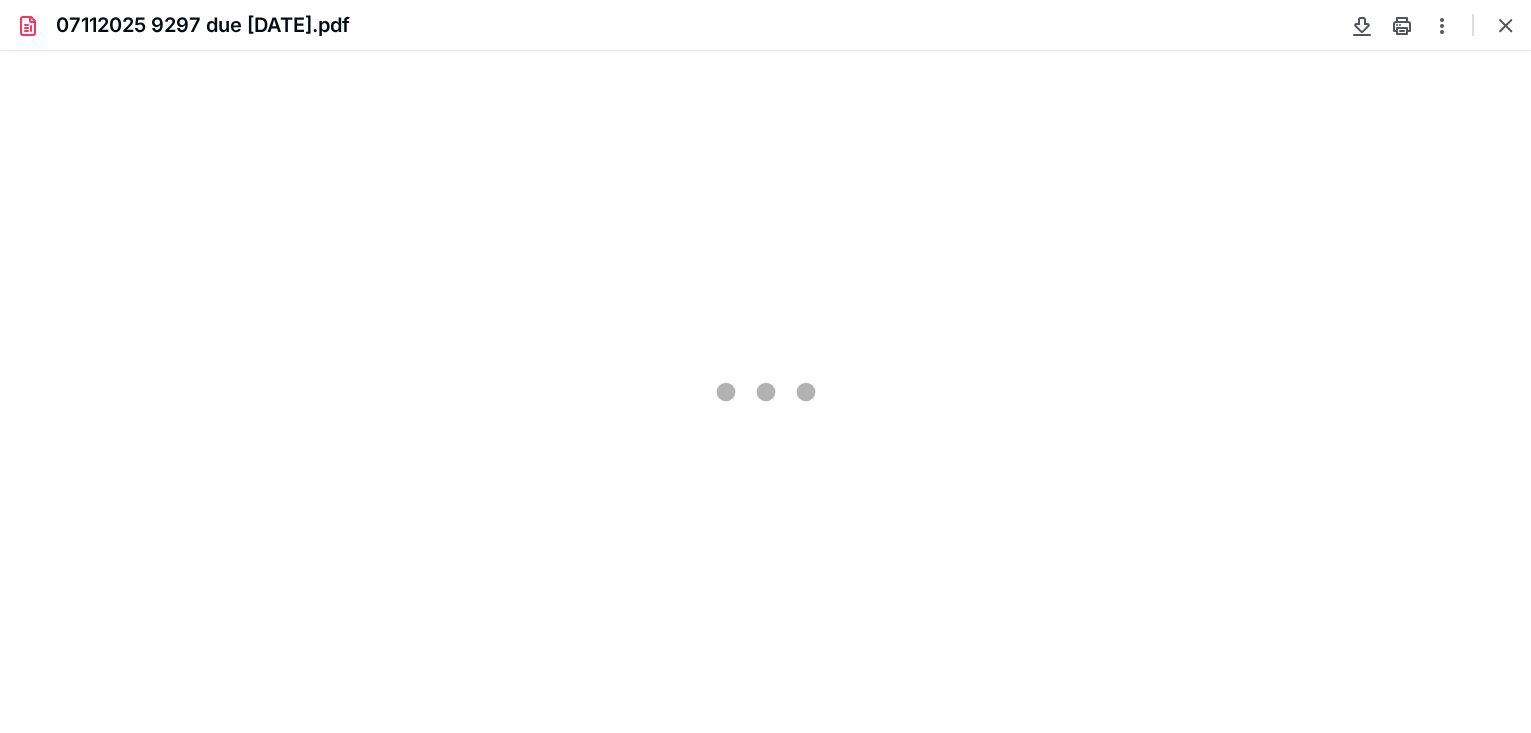 type on "78" 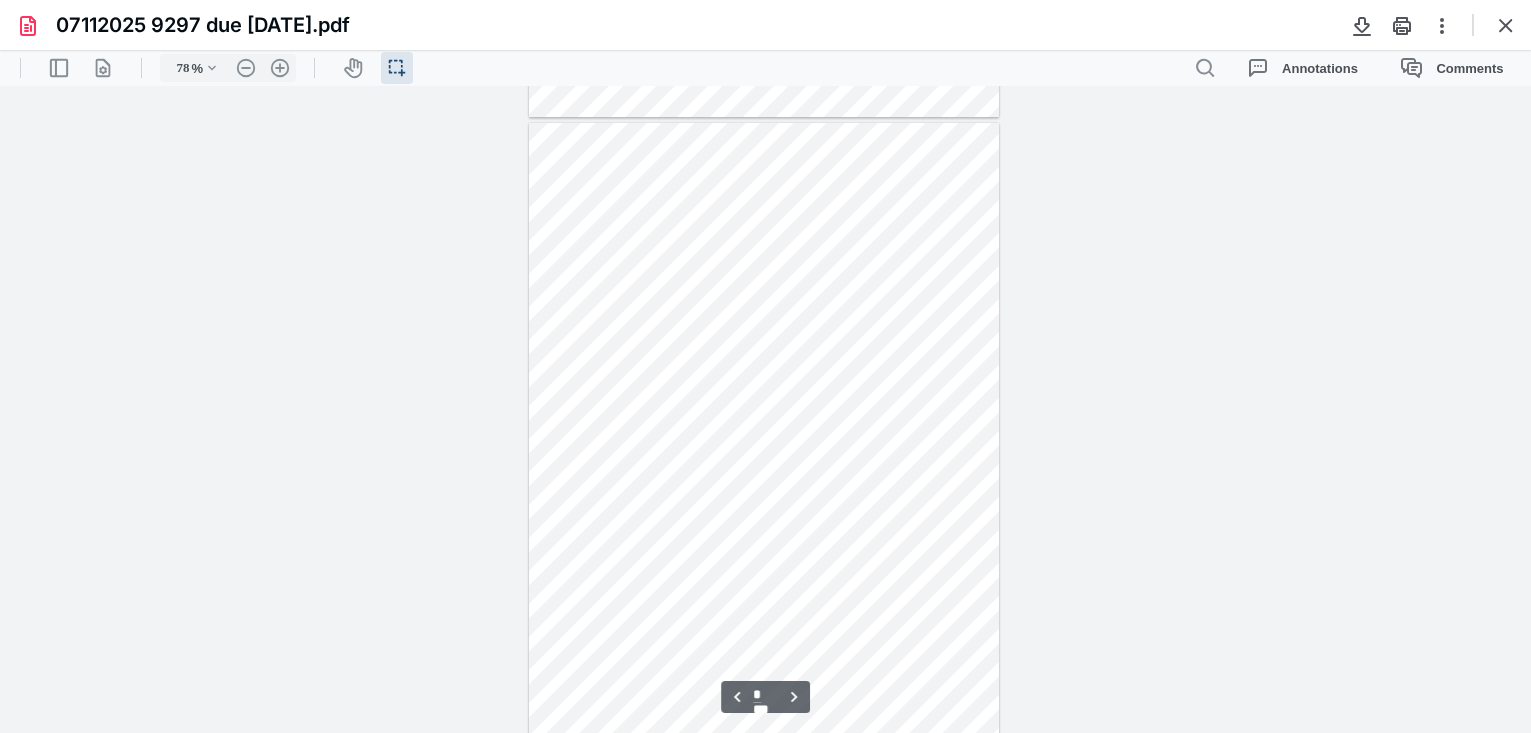 scroll, scrollTop: 2291, scrollLeft: 0, axis: vertical 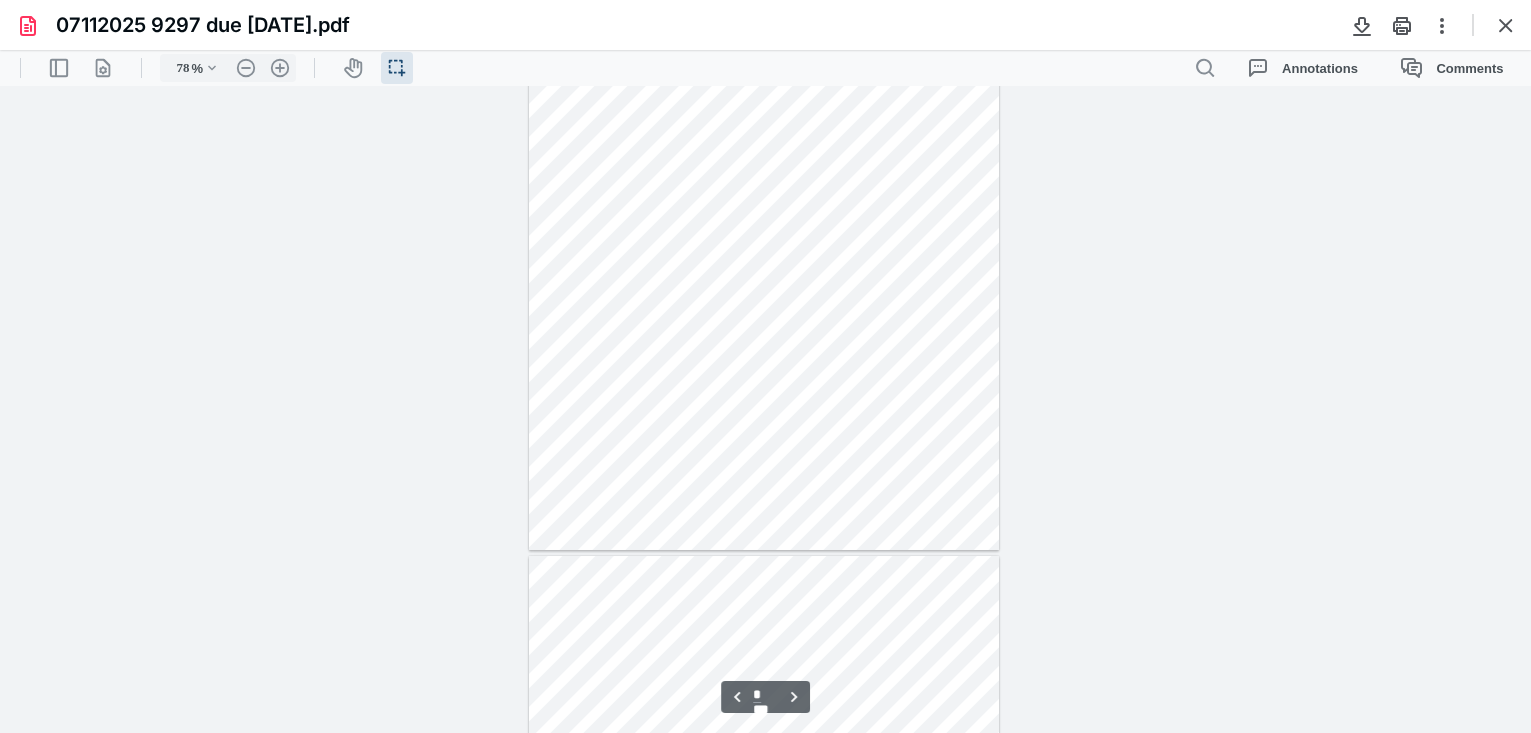 type on "*" 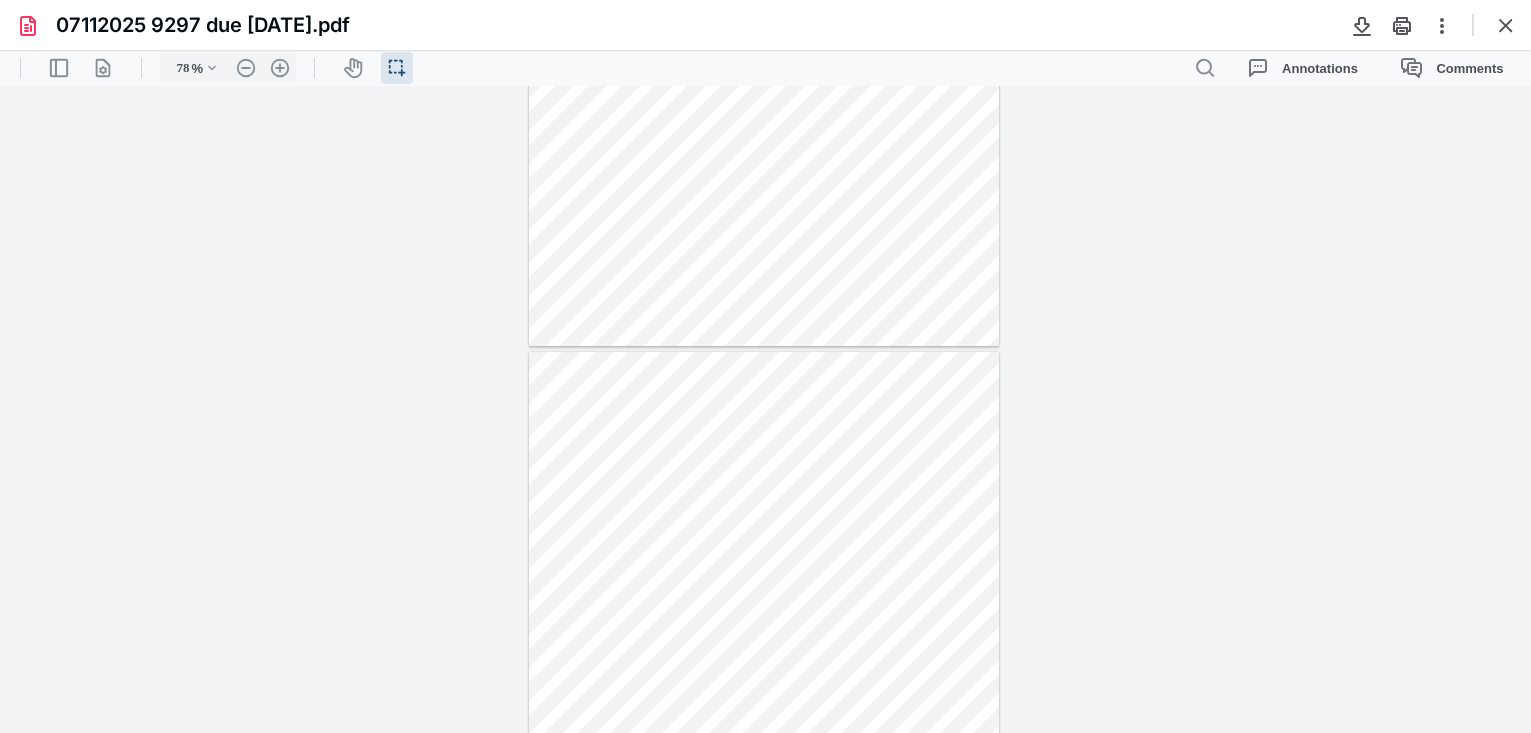 drag, startPoint x: 137, startPoint y: 205, endPoint x: 683, endPoint y: 209, distance: 546.01465 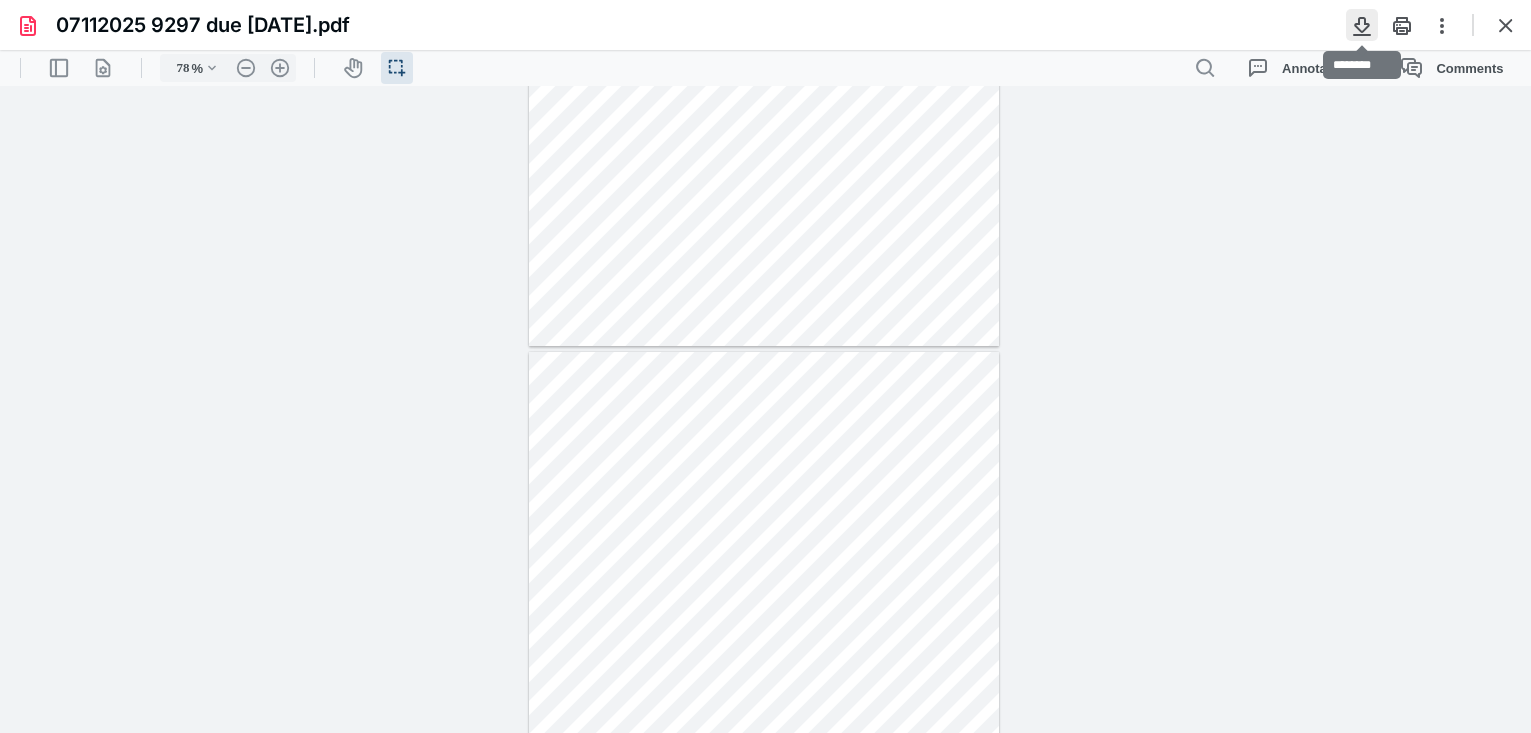 click at bounding box center (1362, 25) 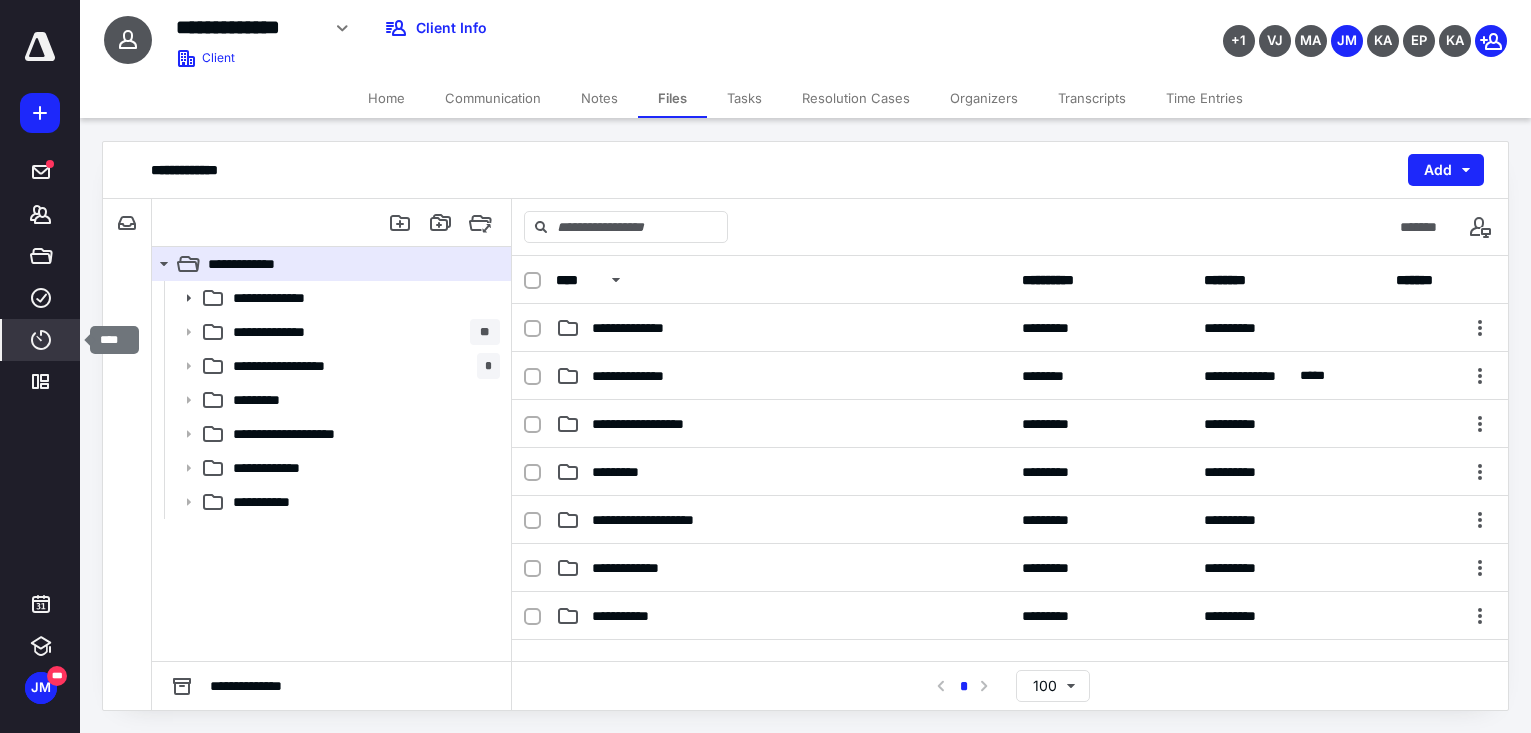 click on "****" at bounding box center [41, 340] 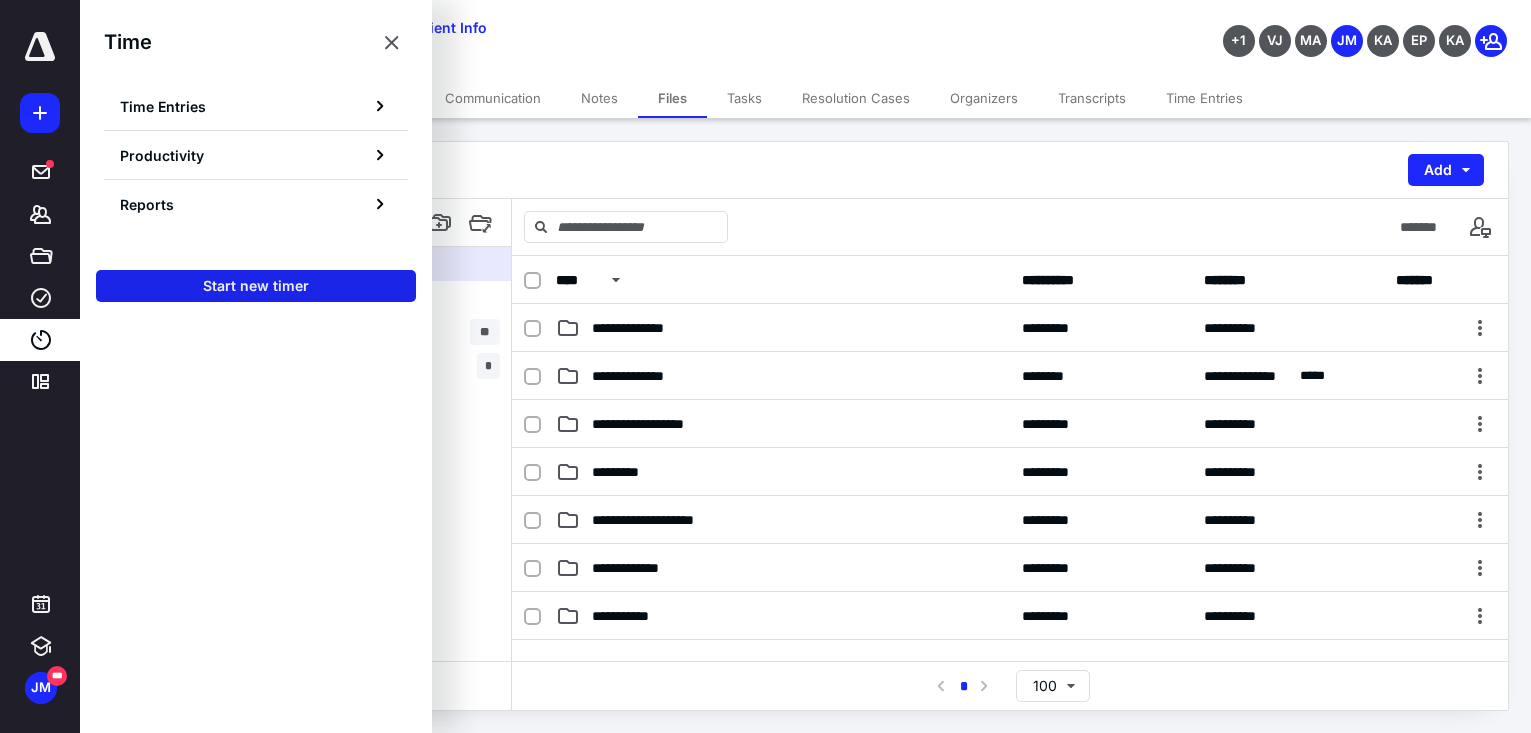 click on "Start new timer" at bounding box center [256, 286] 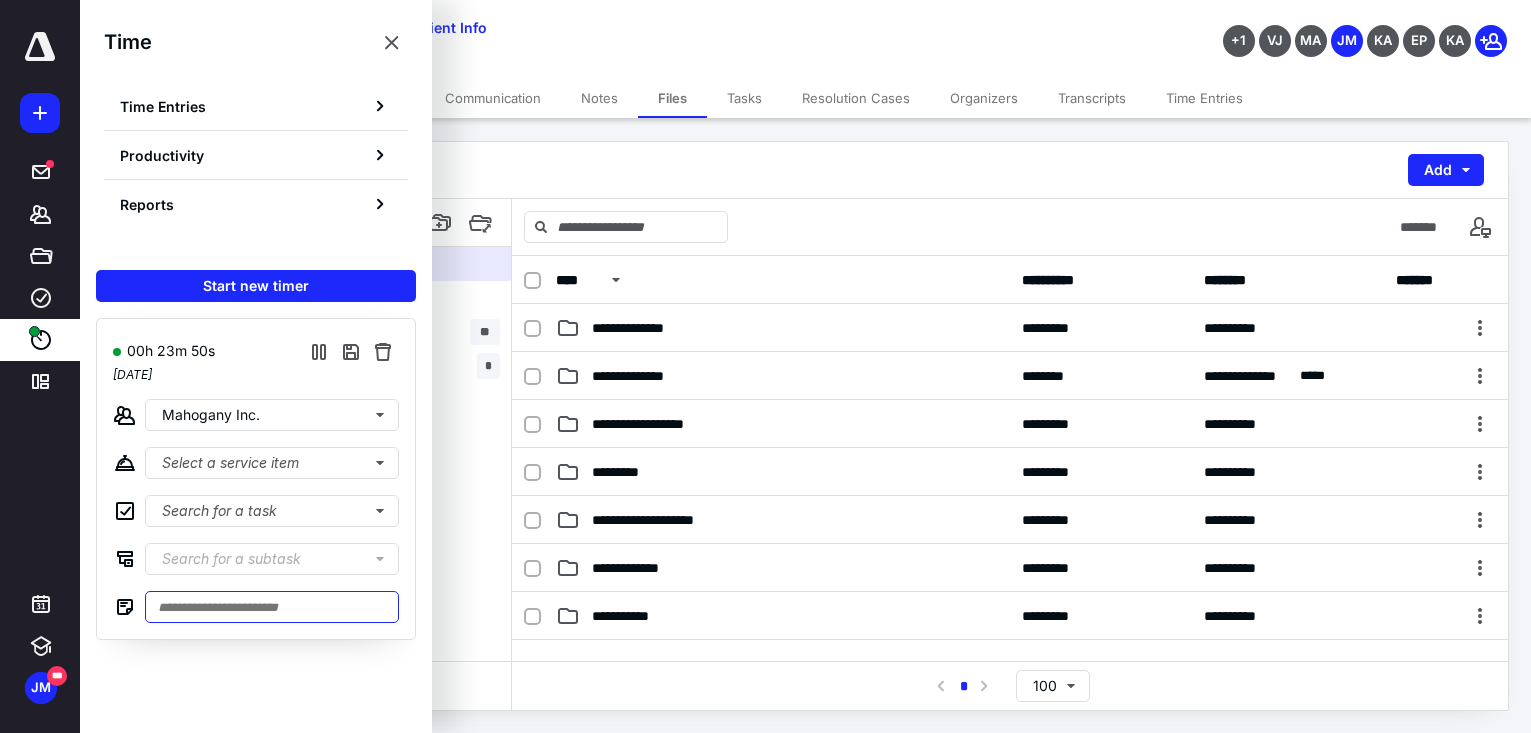 click at bounding box center (272, 607) 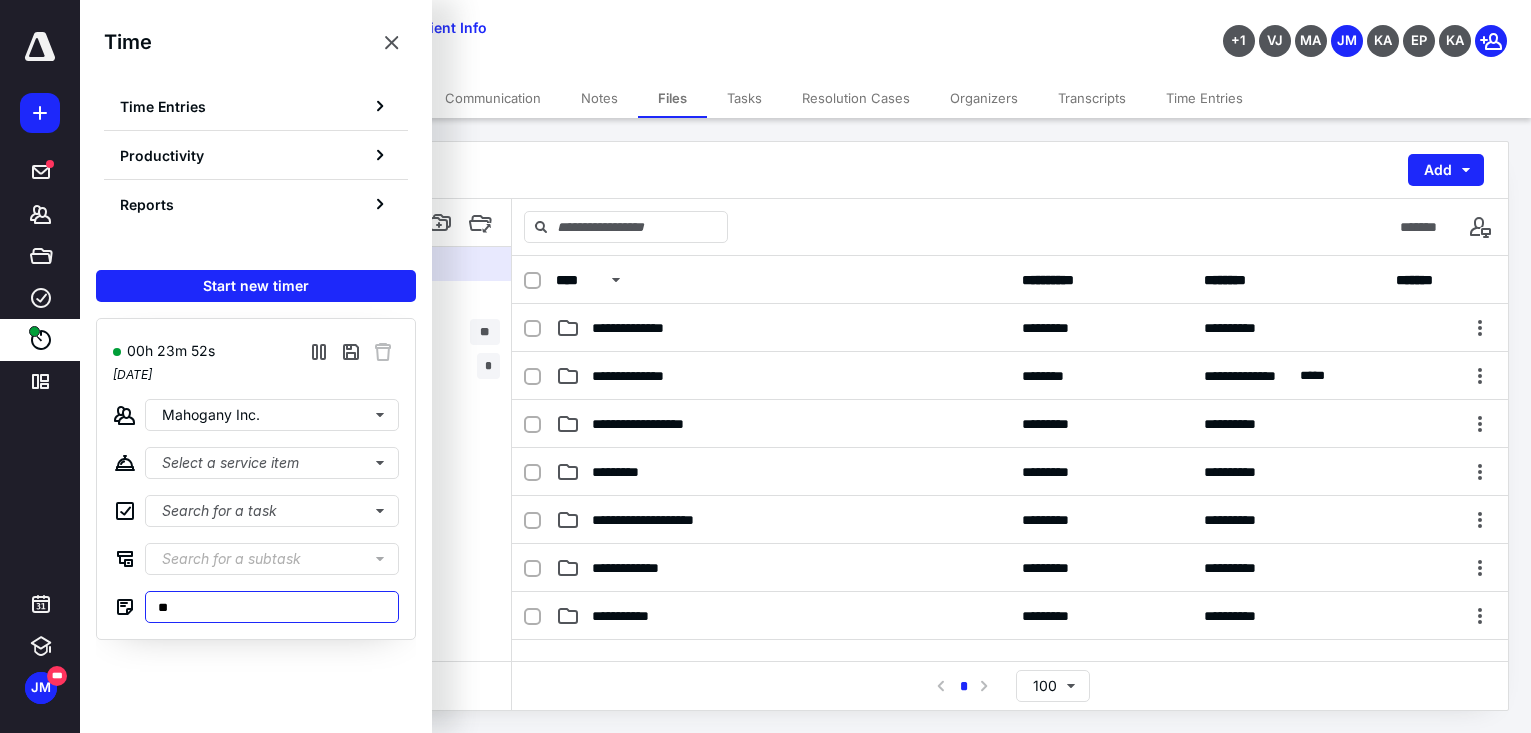 type on "*" 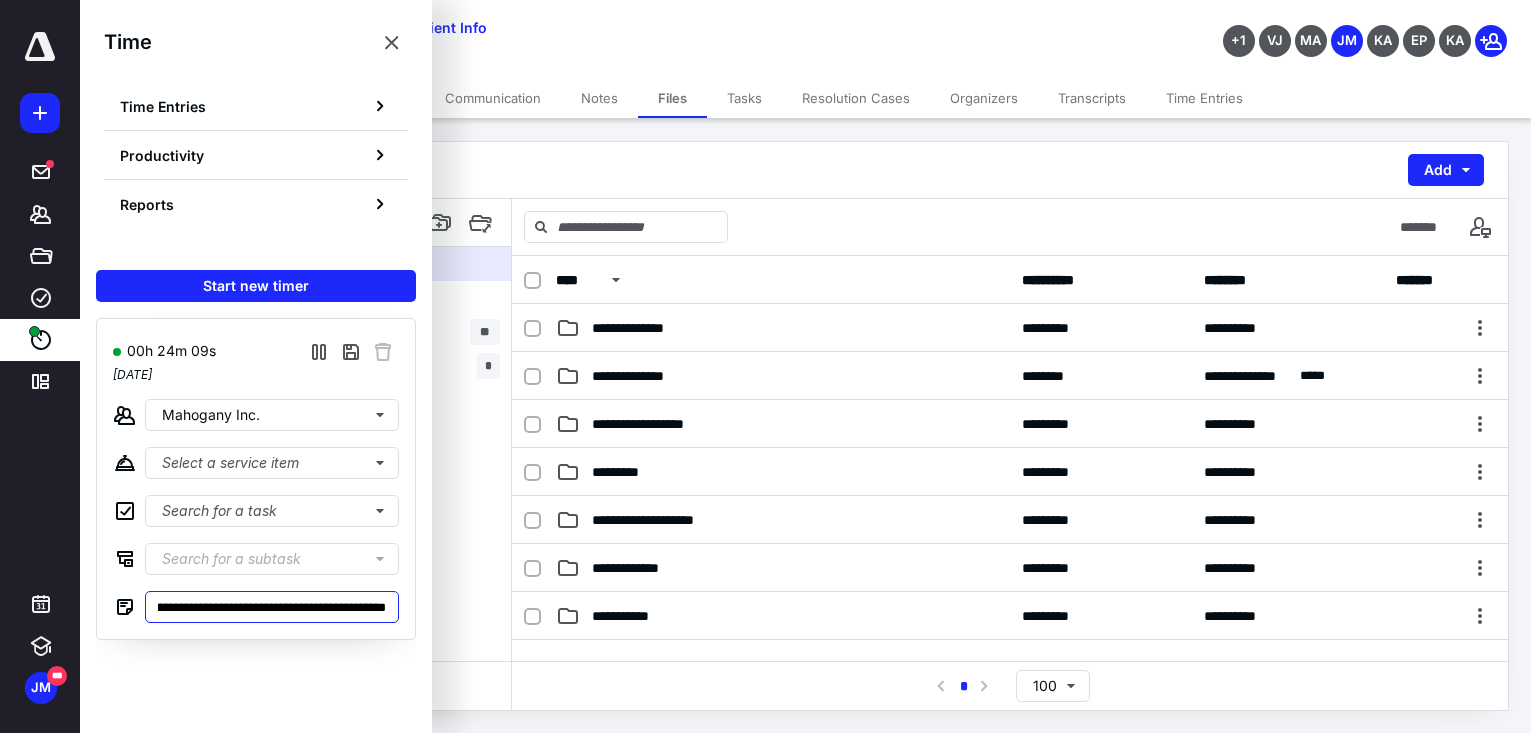 scroll, scrollTop: 0, scrollLeft: 79, axis: horizontal 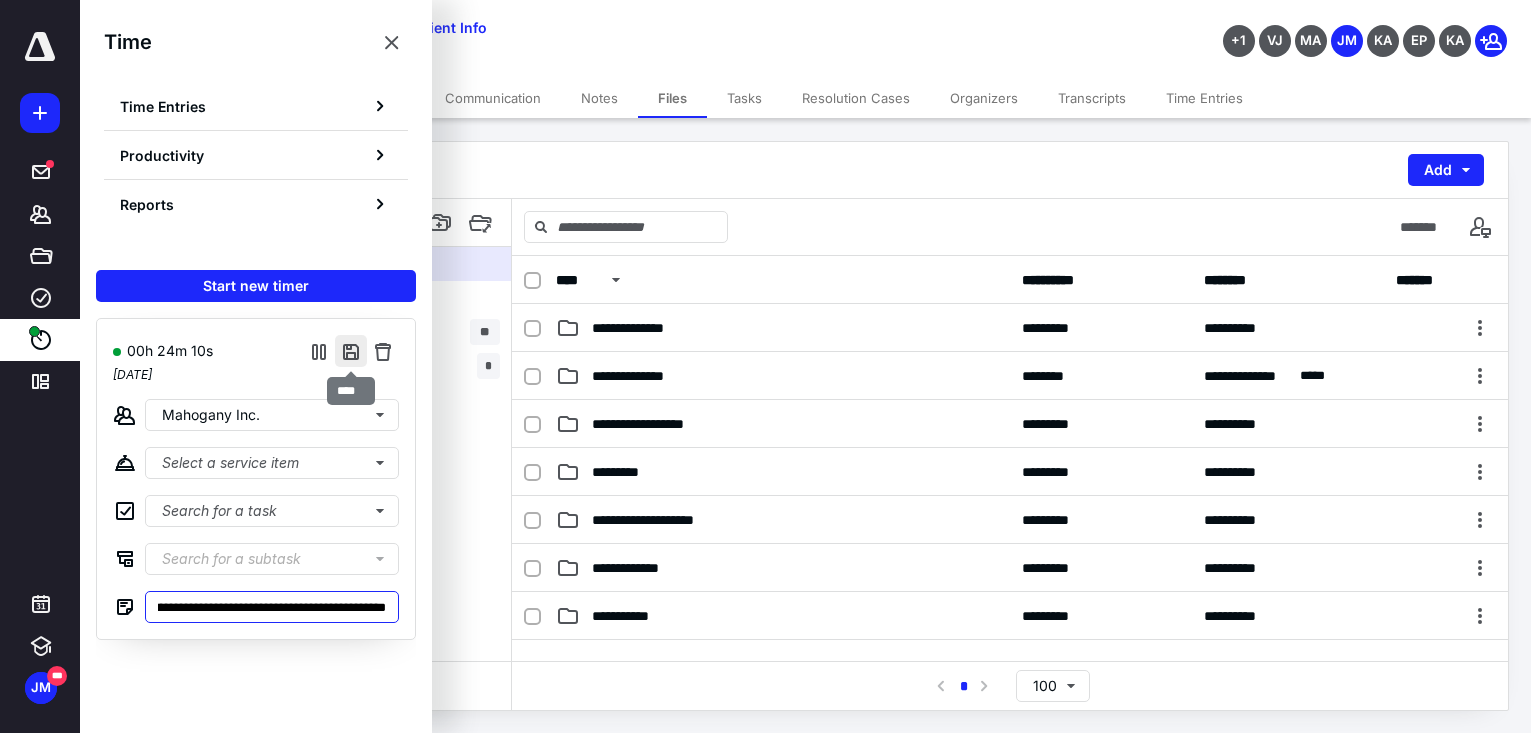 type on "**********" 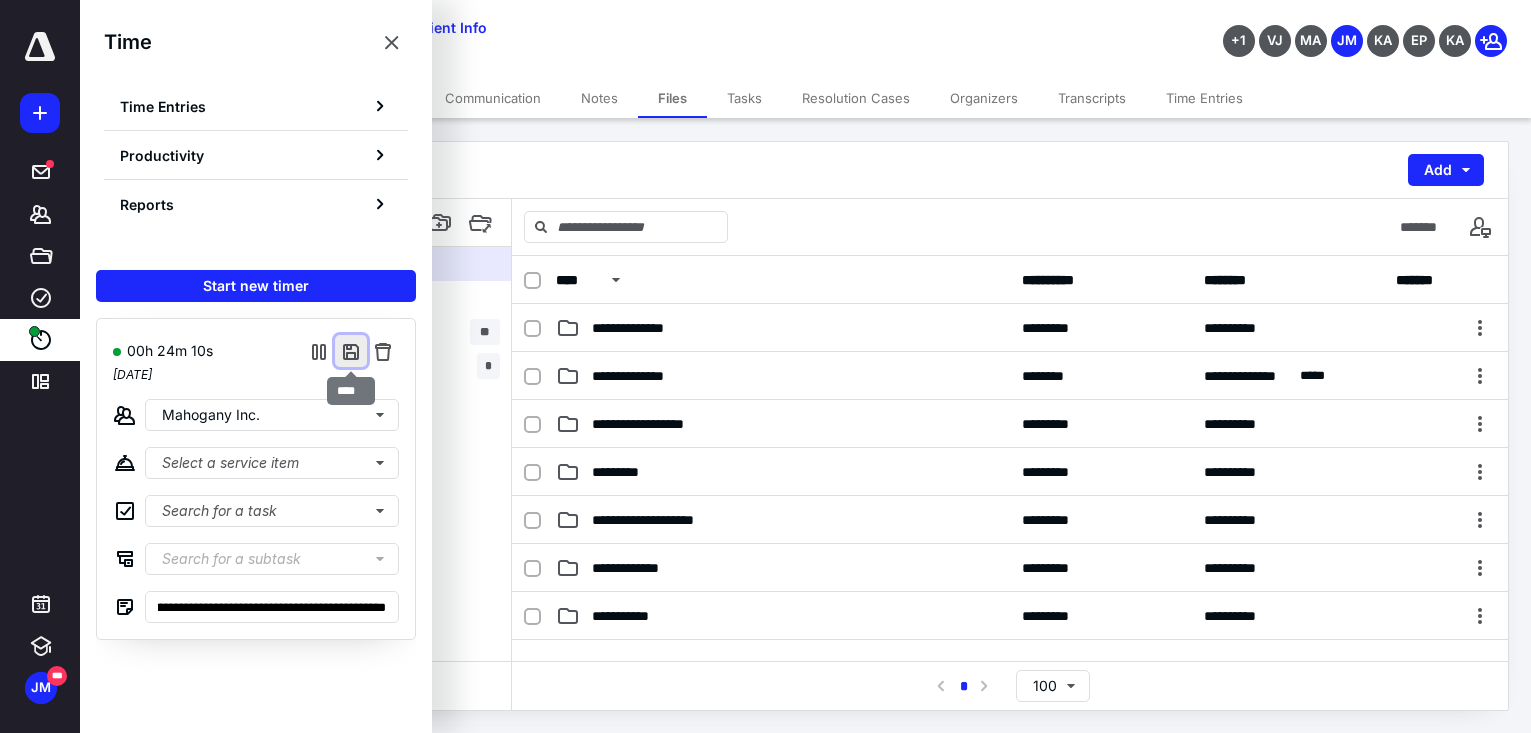 click at bounding box center [351, 351] 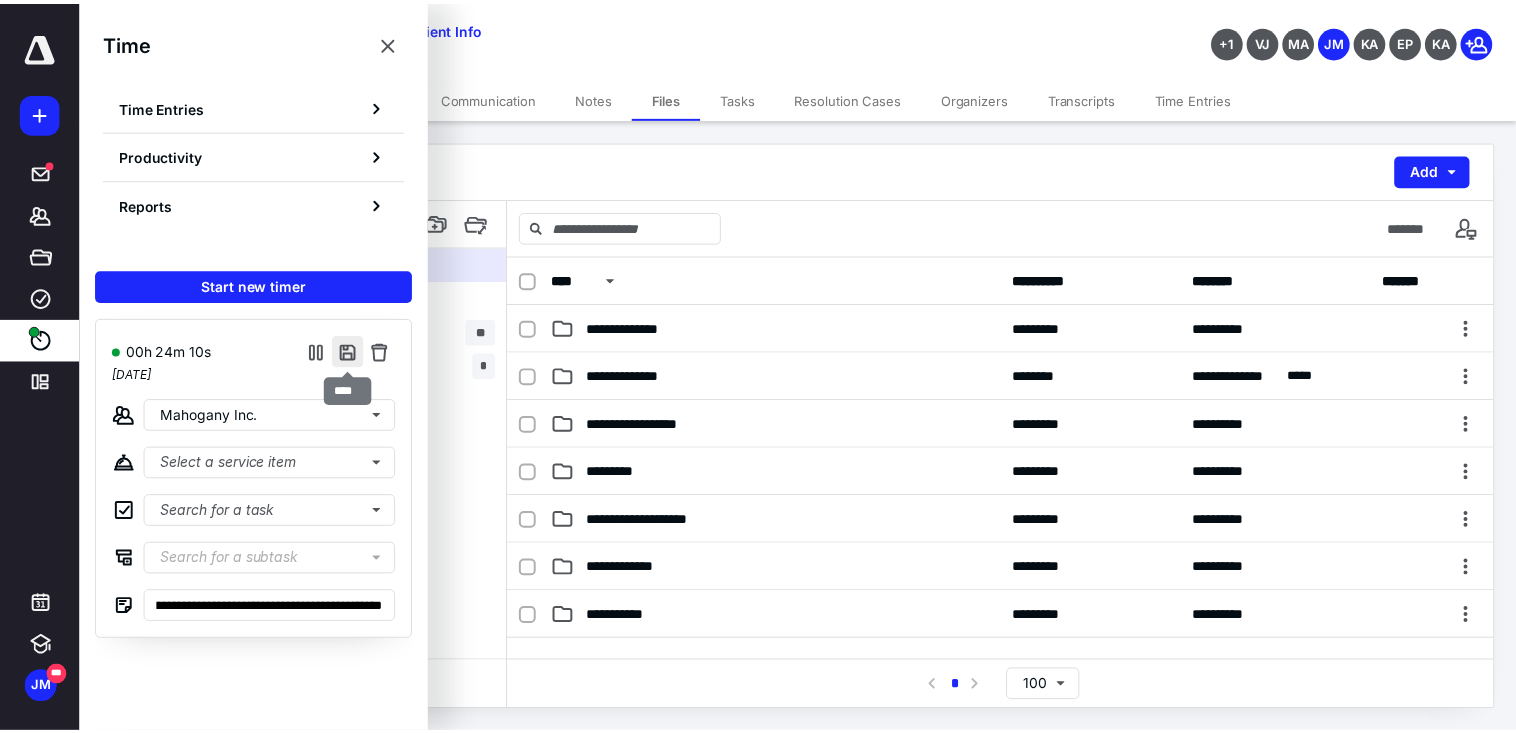 scroll, scrollTop: 0, scrollLeft: 0, axis: both 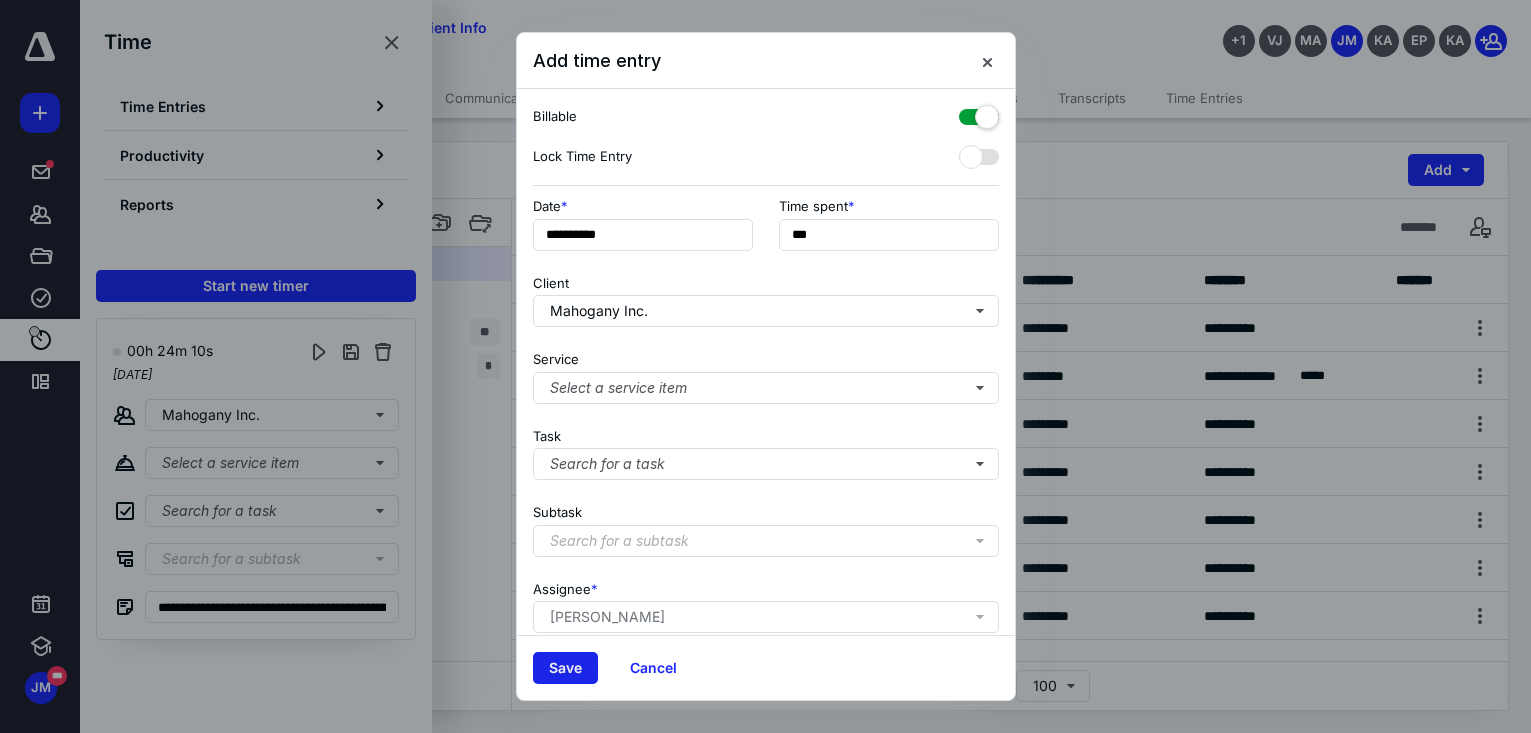 click on "Save" at bounding box center (565, 668) 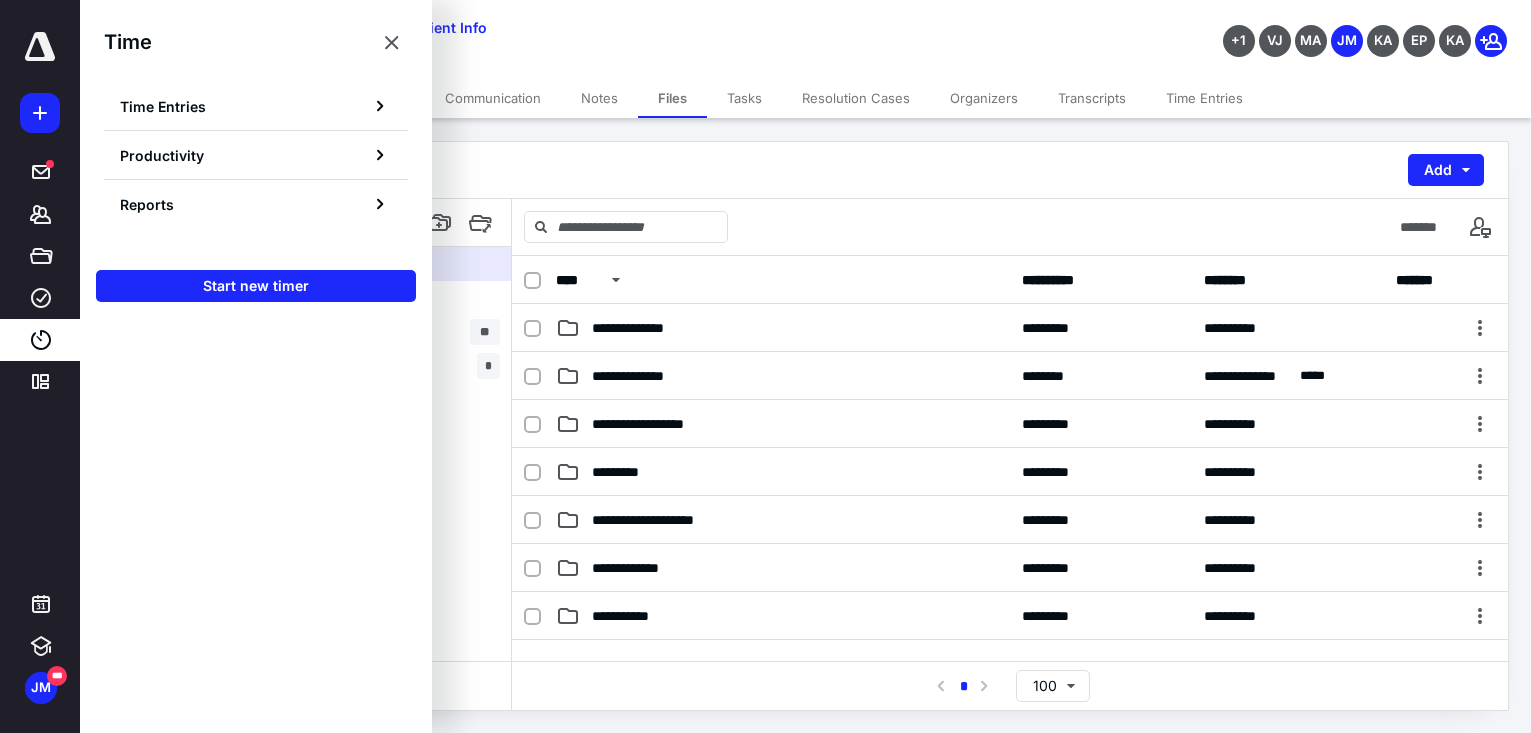 click on "**********" at bounding box center (604, 28) 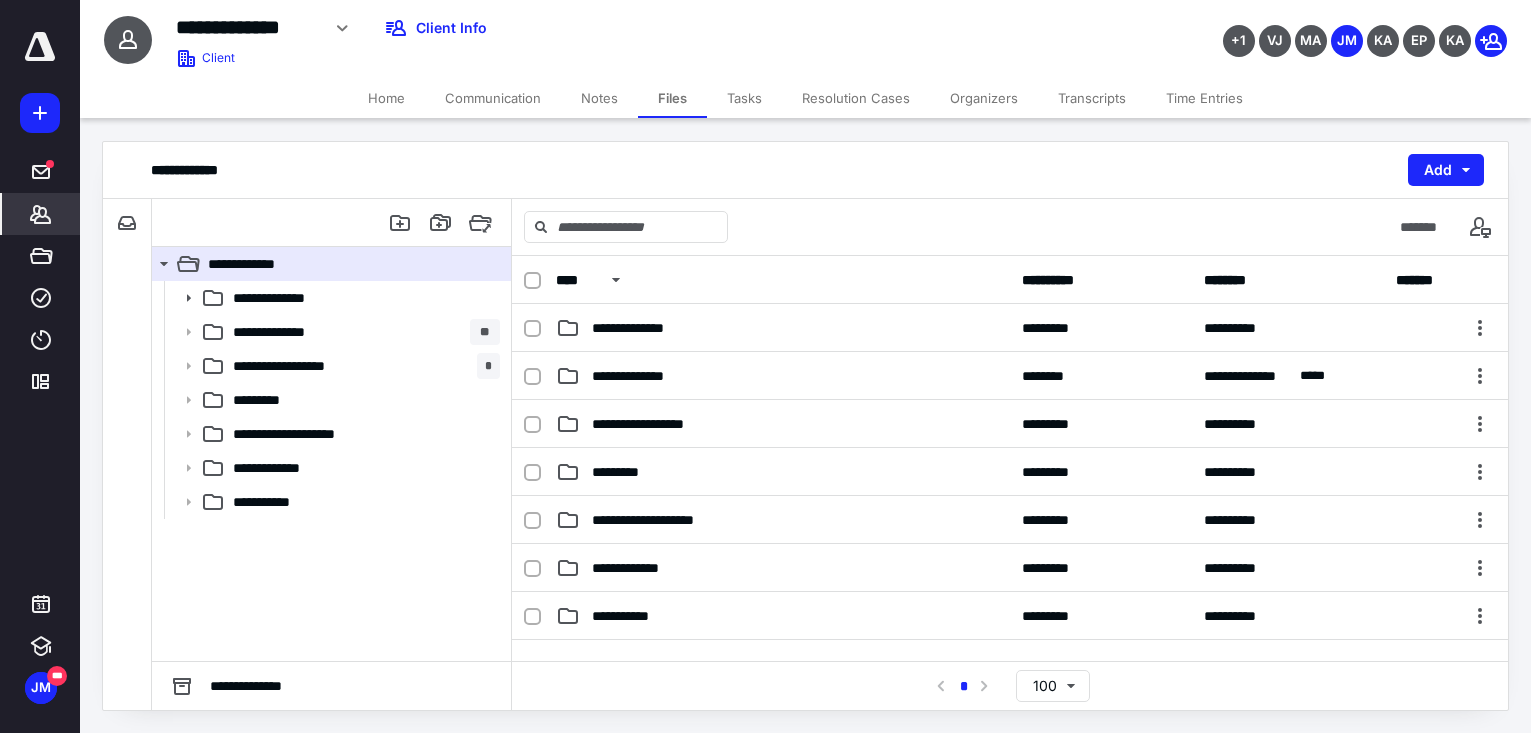 click on "*******" at bounding box center [41, 214] 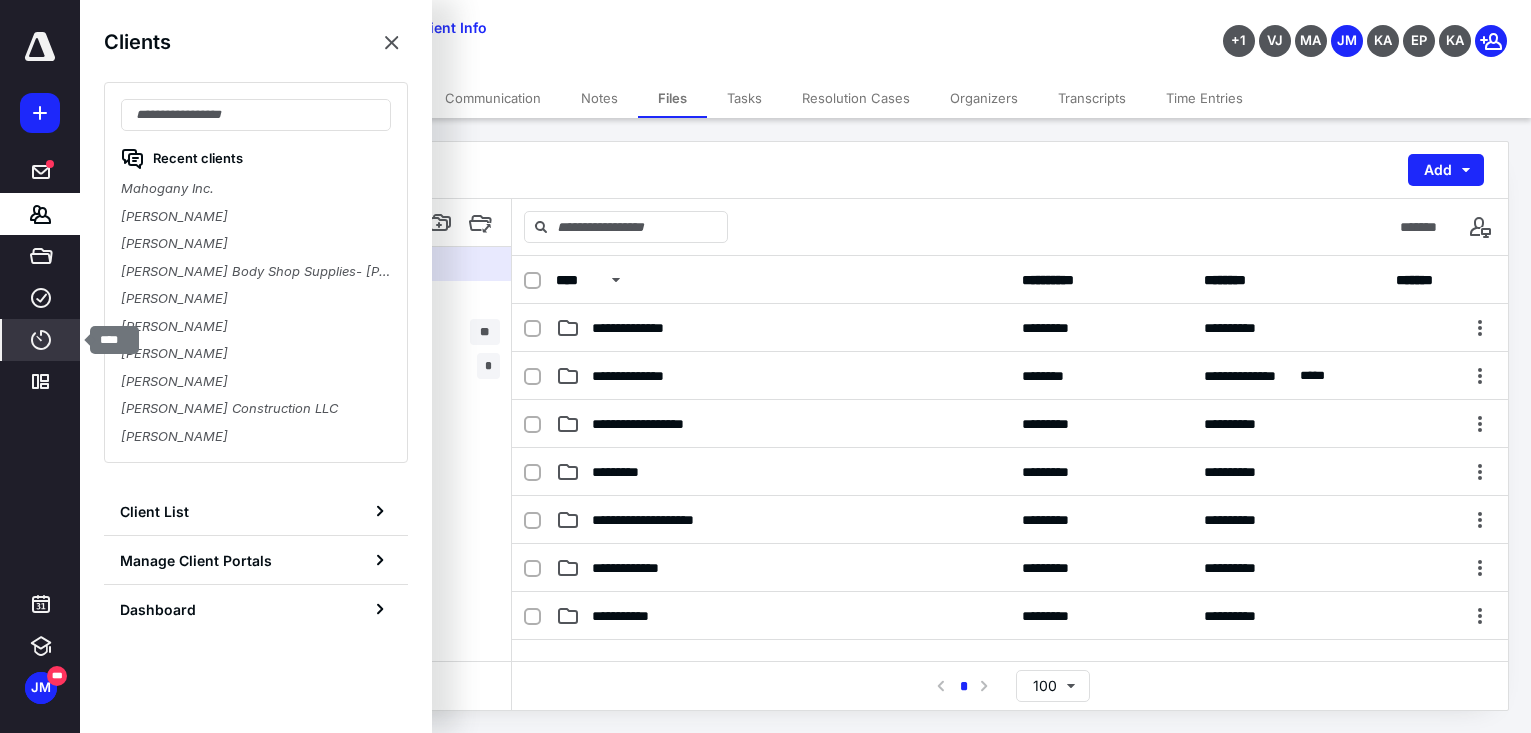 click on "****" at bounding box center [41, 340] 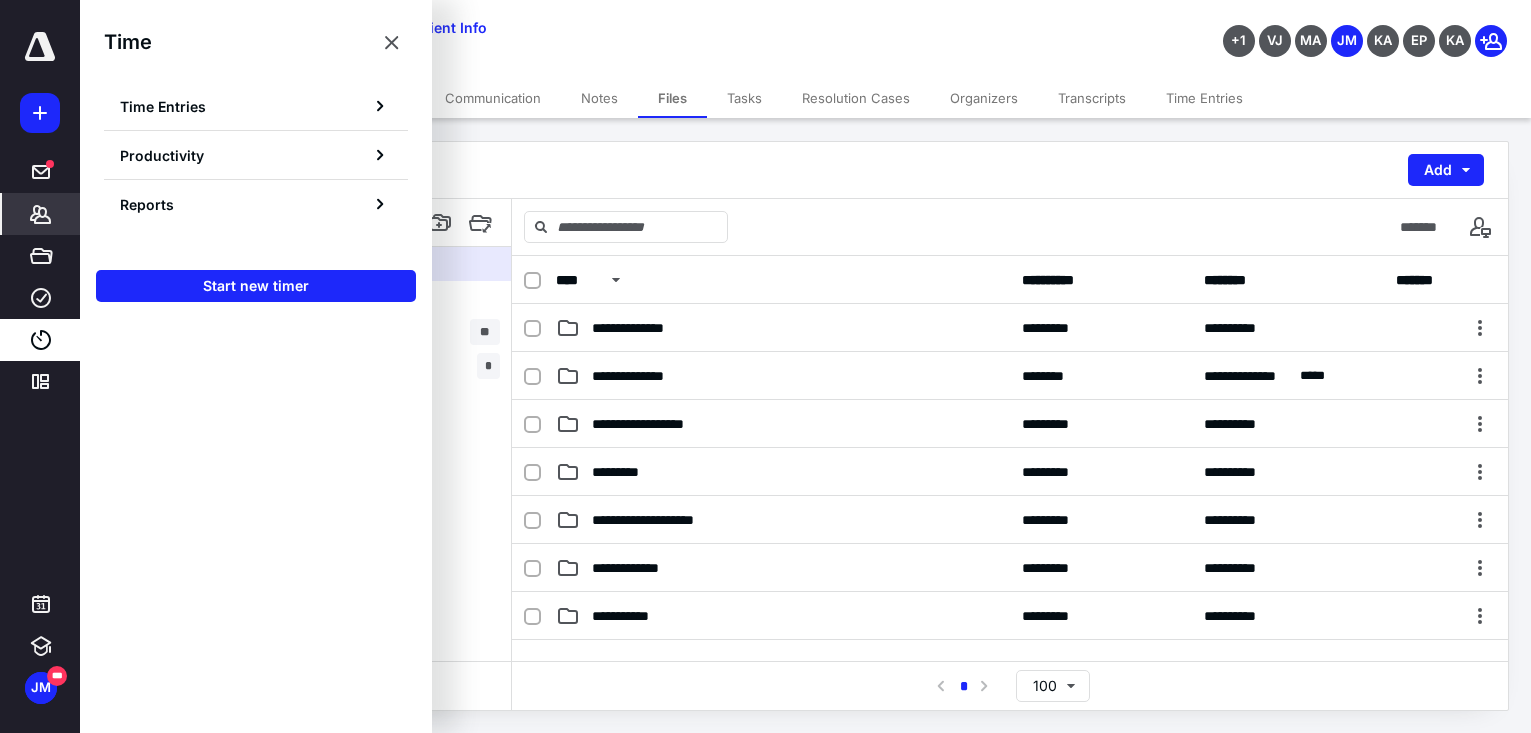 click on "*******" at bounding box center [41, 214] 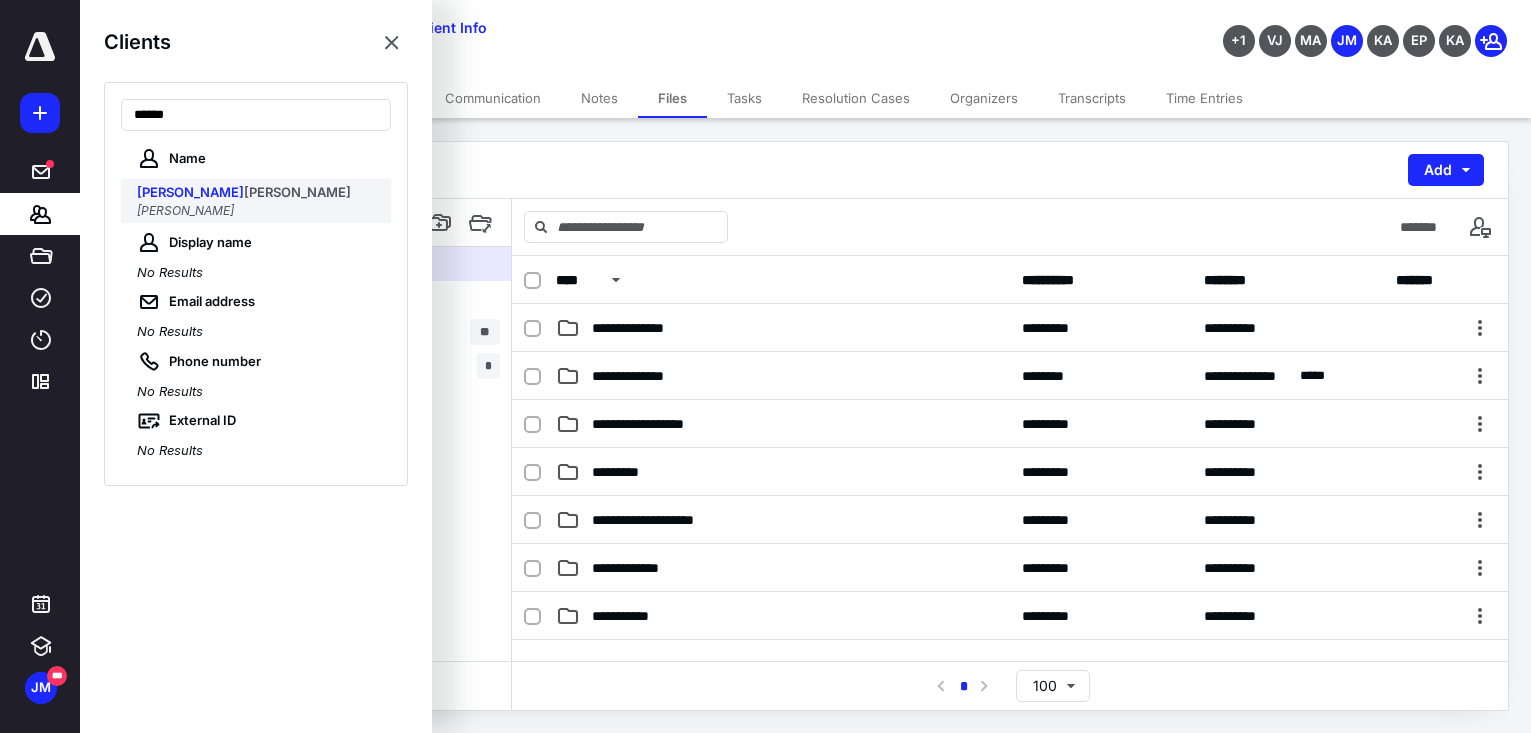 type on "******" 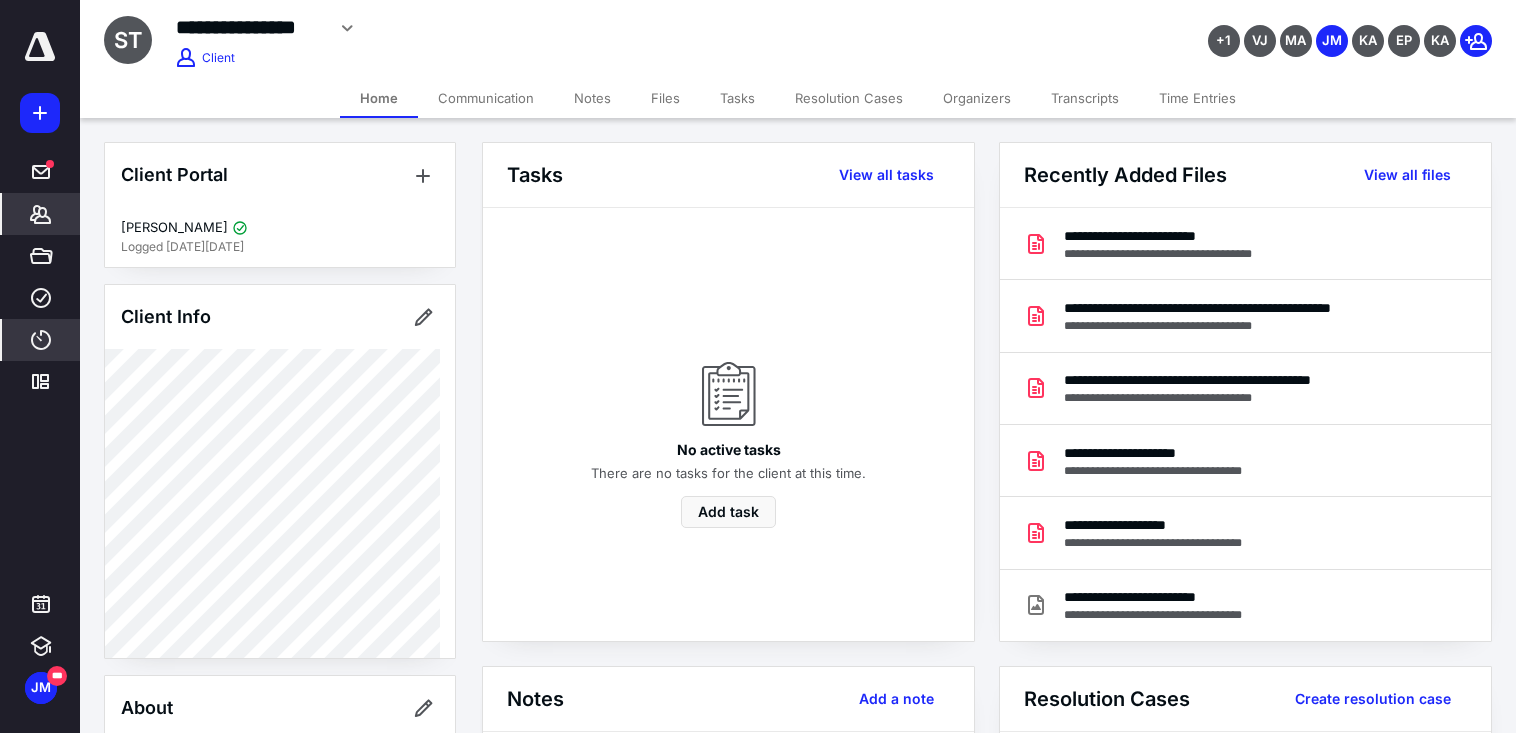 click on "****" at bounding box center [41, 340] 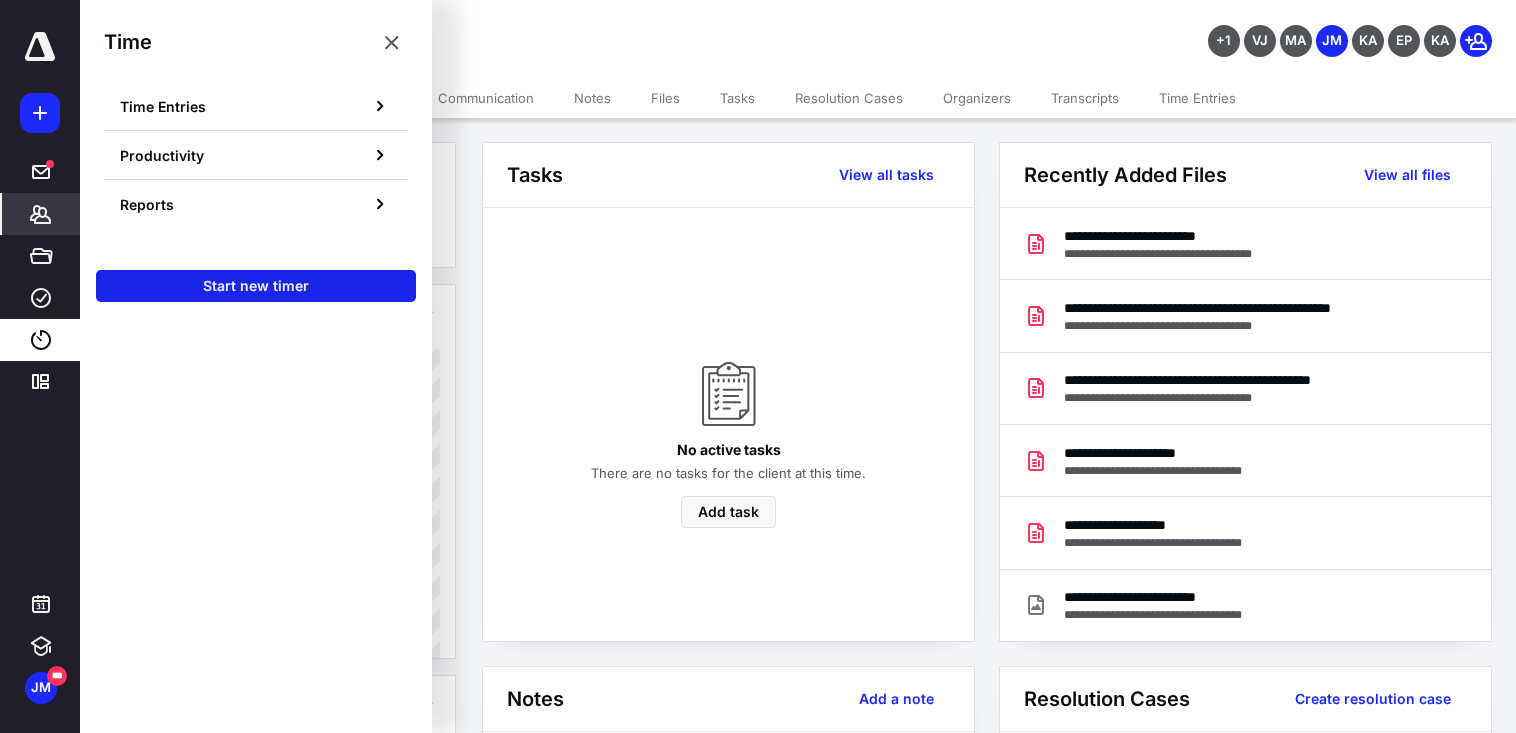 click on "Start new timer" at bounding box center (256, 286) 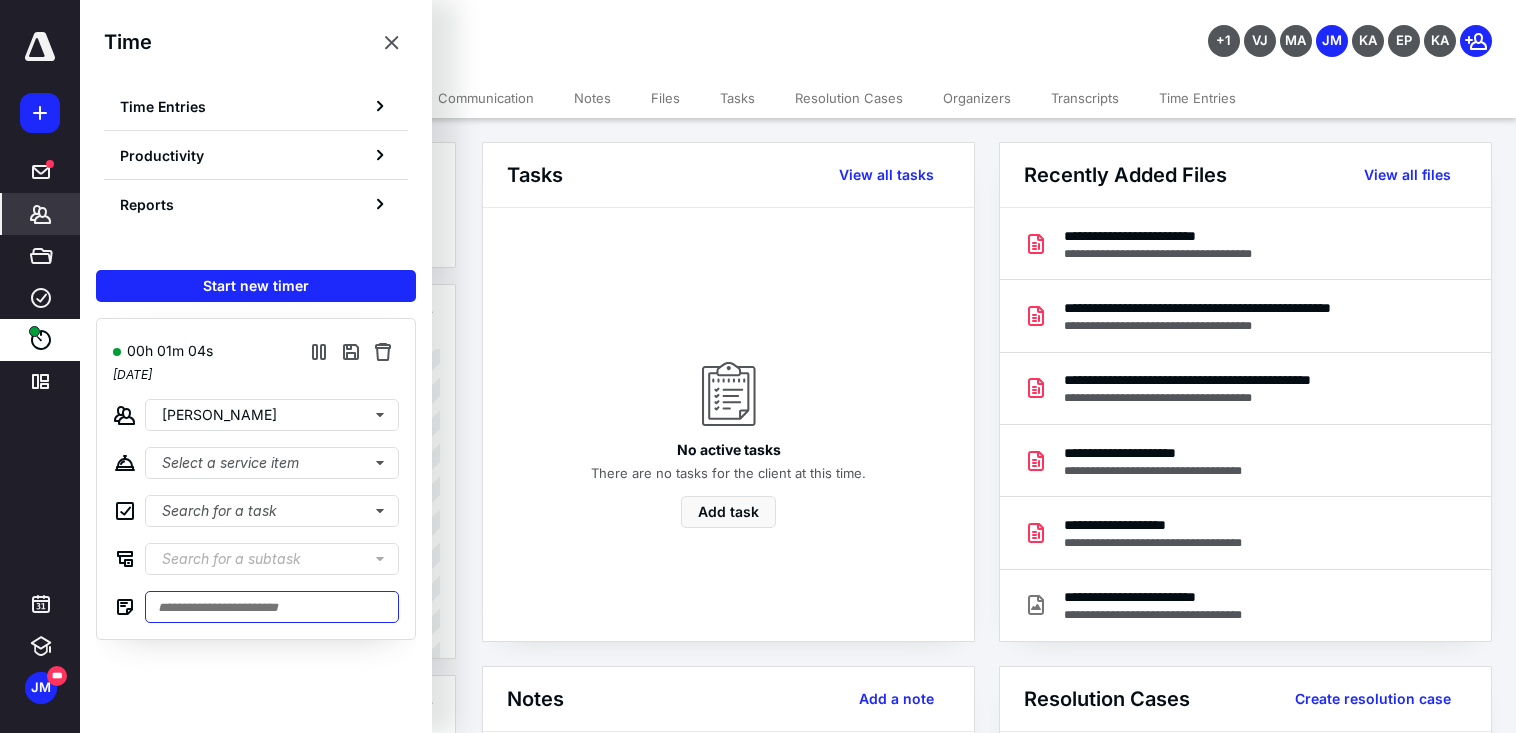 drag, startPoint x: 284, startPoint y: 609, endPoint x: 305, endPoint y: 608, distance: 21.023796 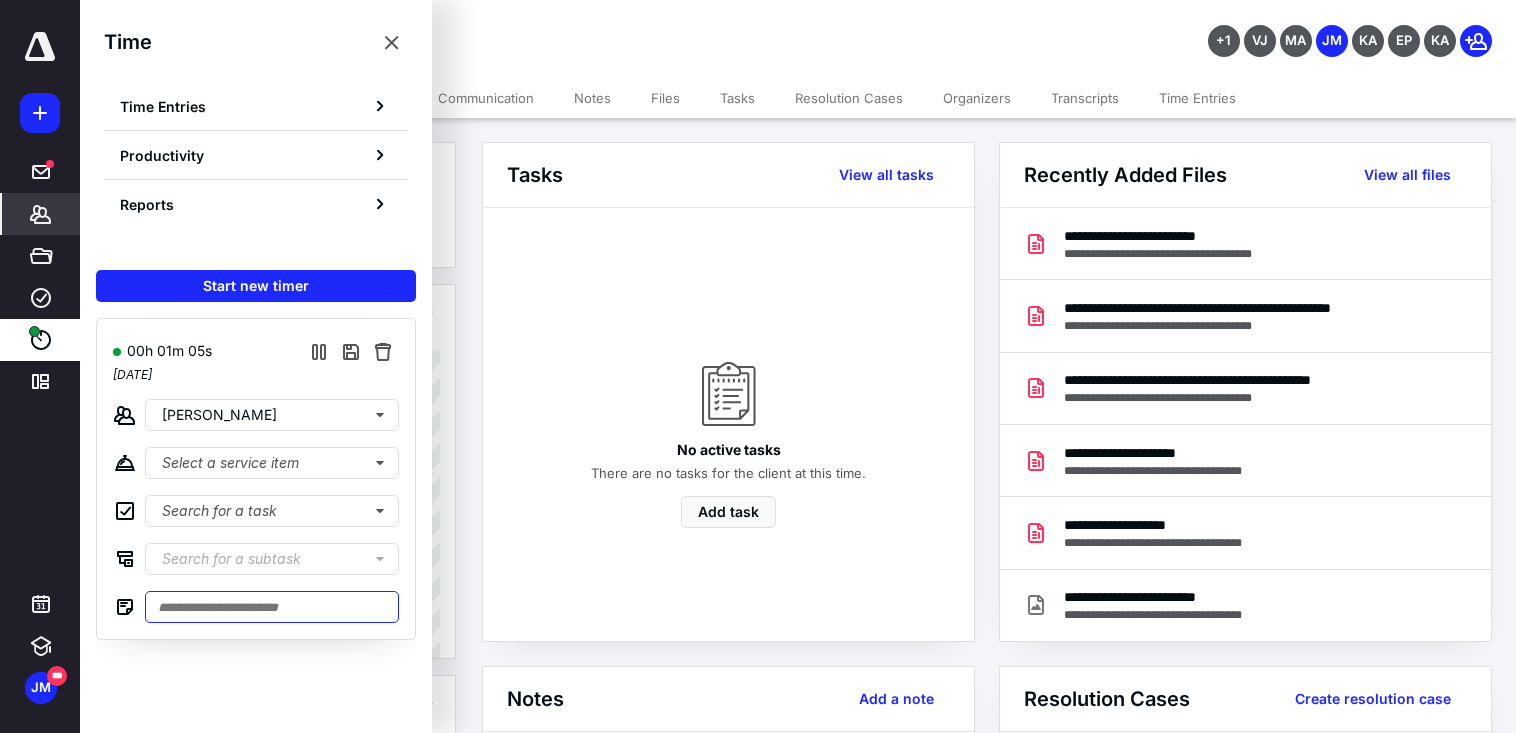 type on "*" 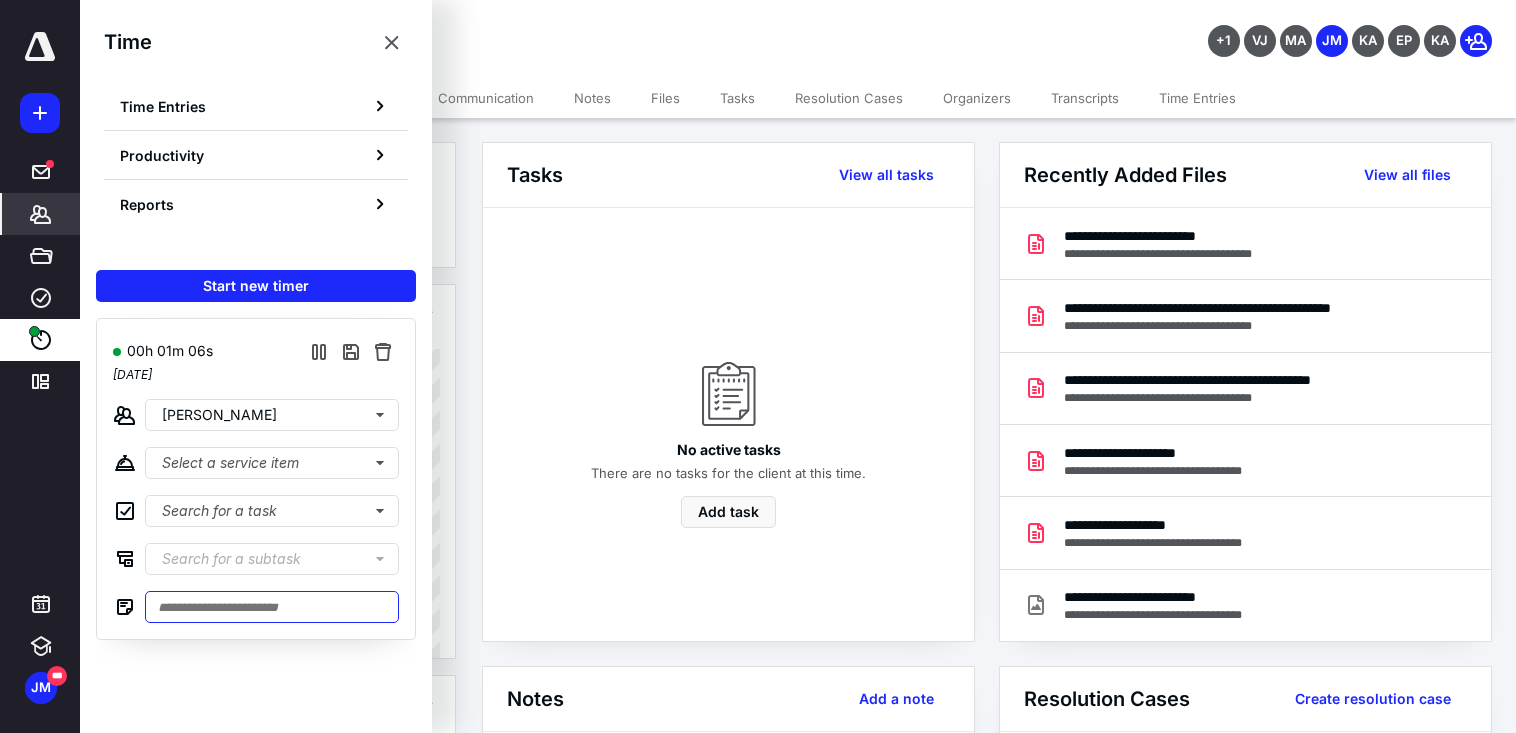 type on "*" 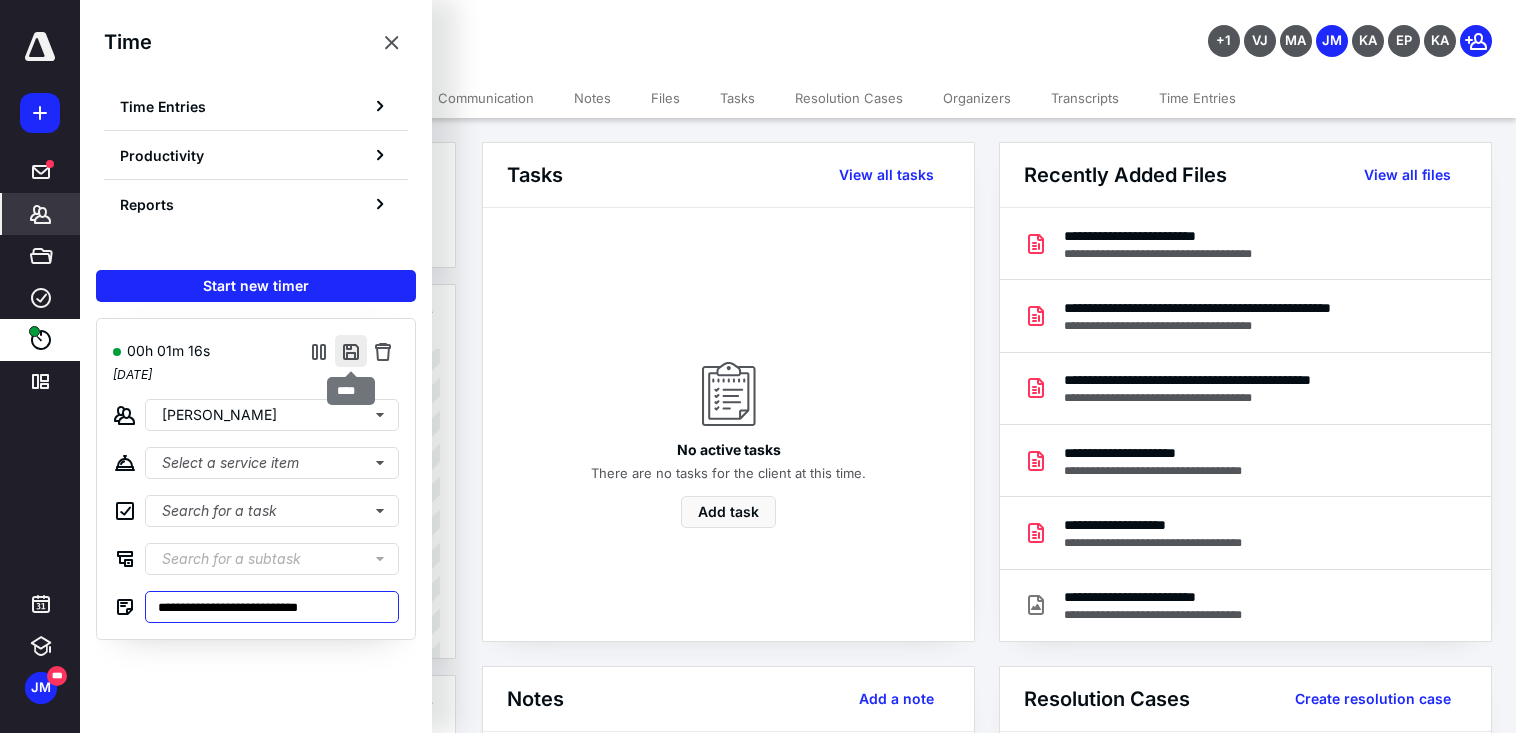 type on "**********" 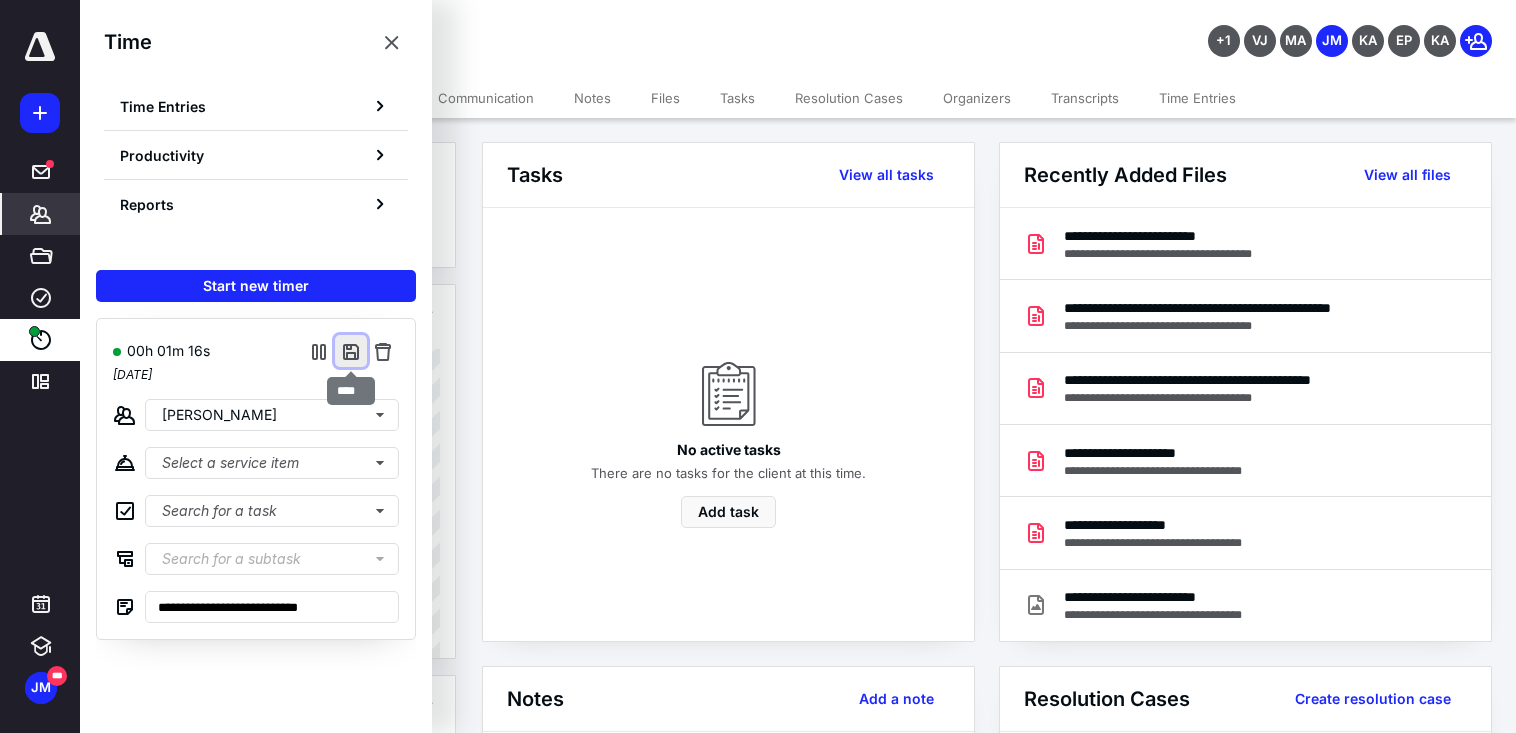 click at bounding box center (351, 351) 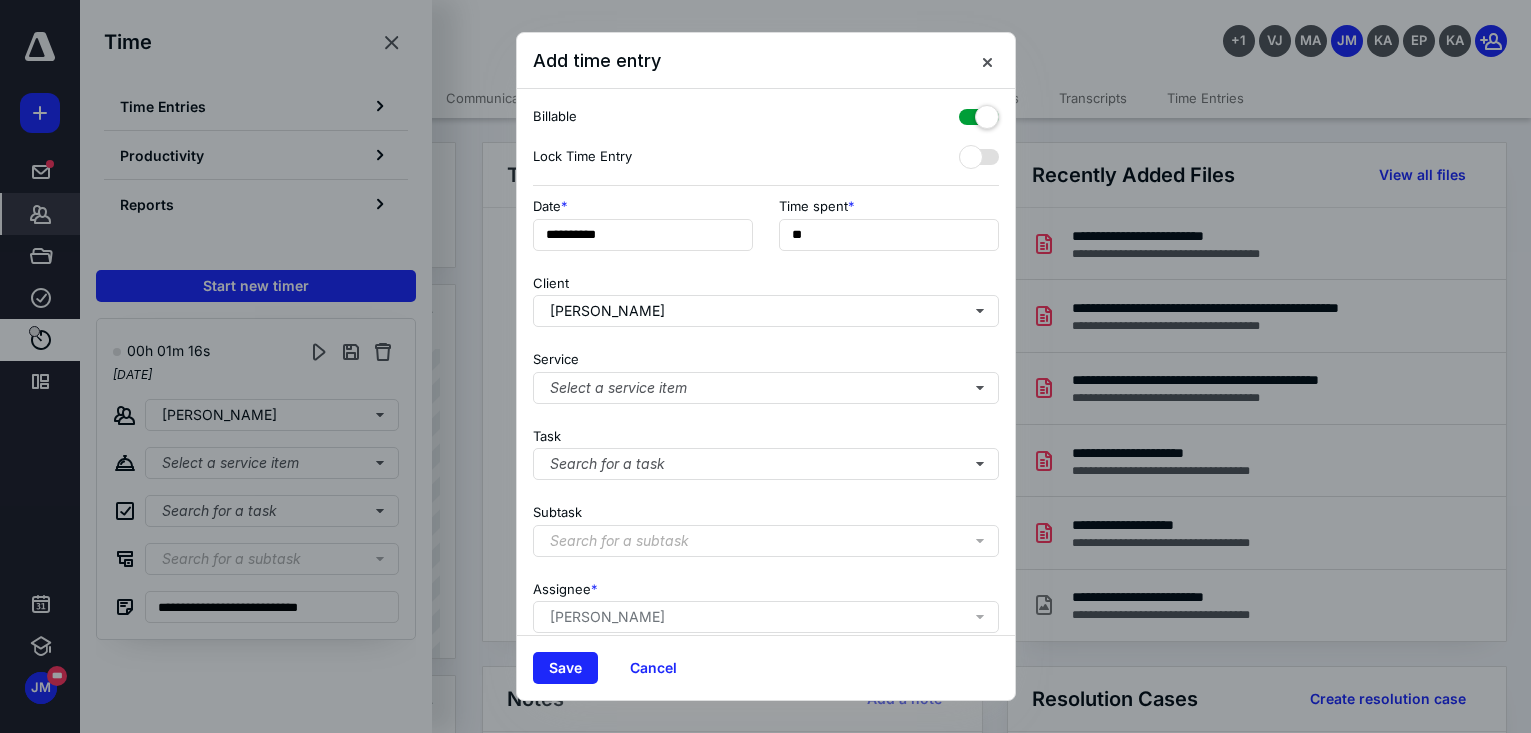 click on "Save Cancel" at bounding box center [766, 667] 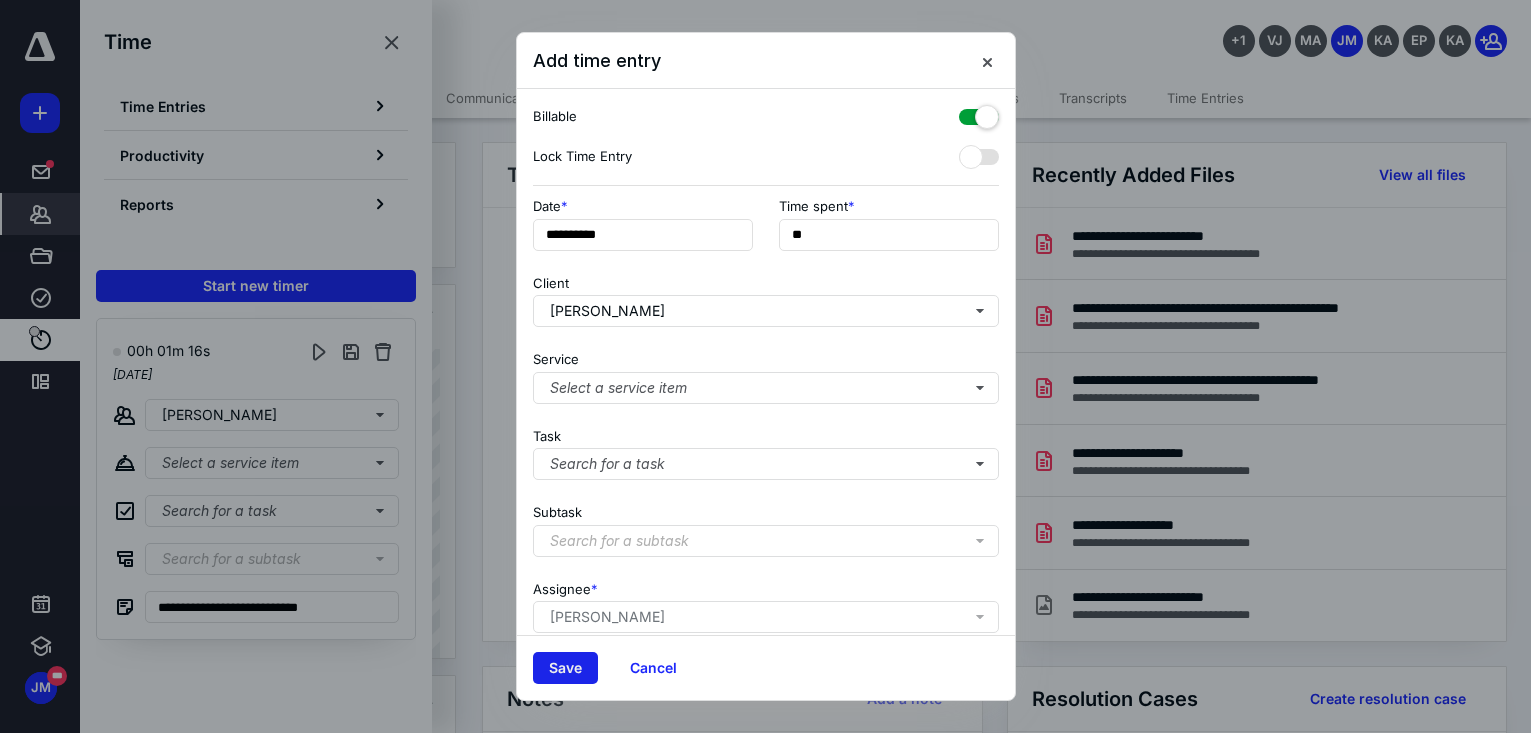 click on "Save" at bounding box center (565, 668) 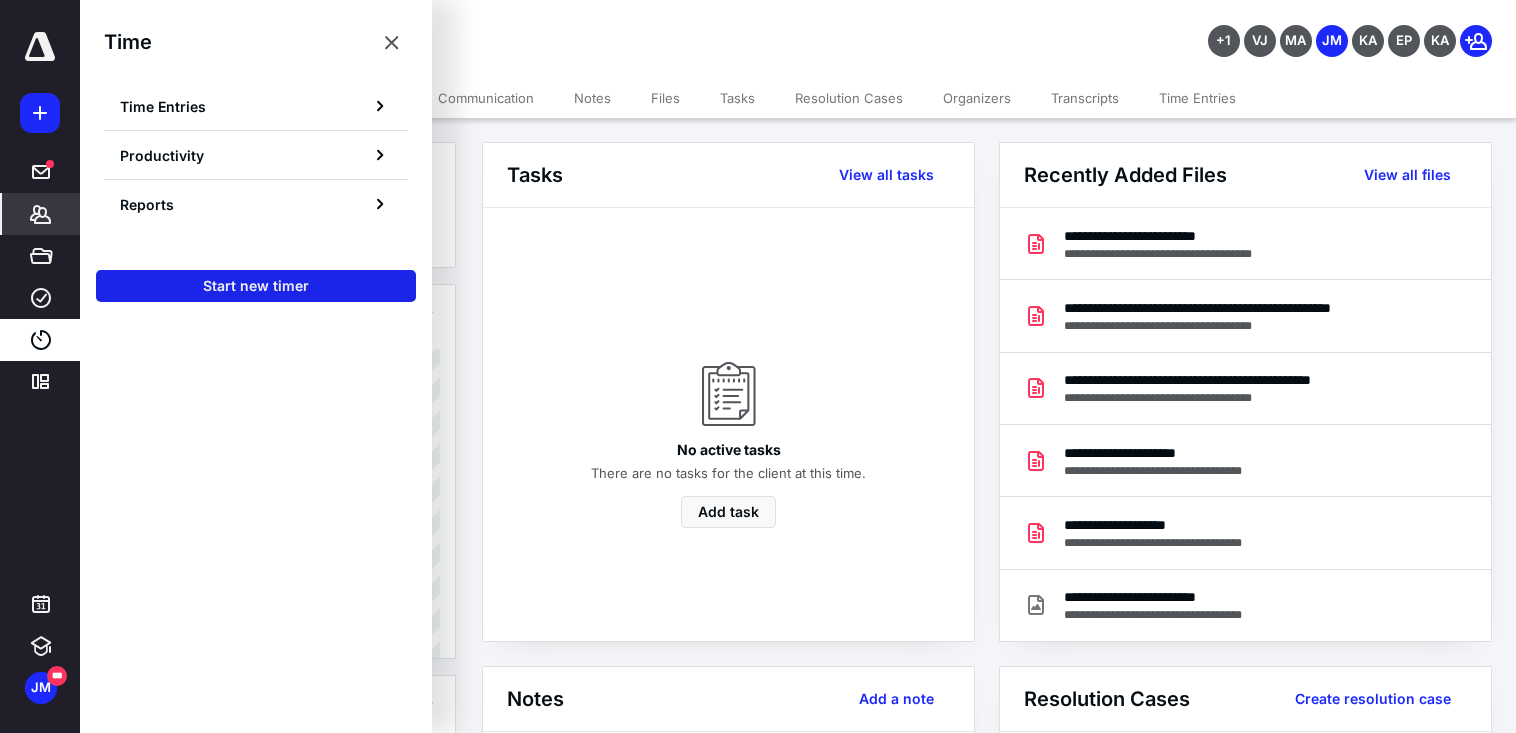 click on "Start new timer" at bounding box center [256, 286] 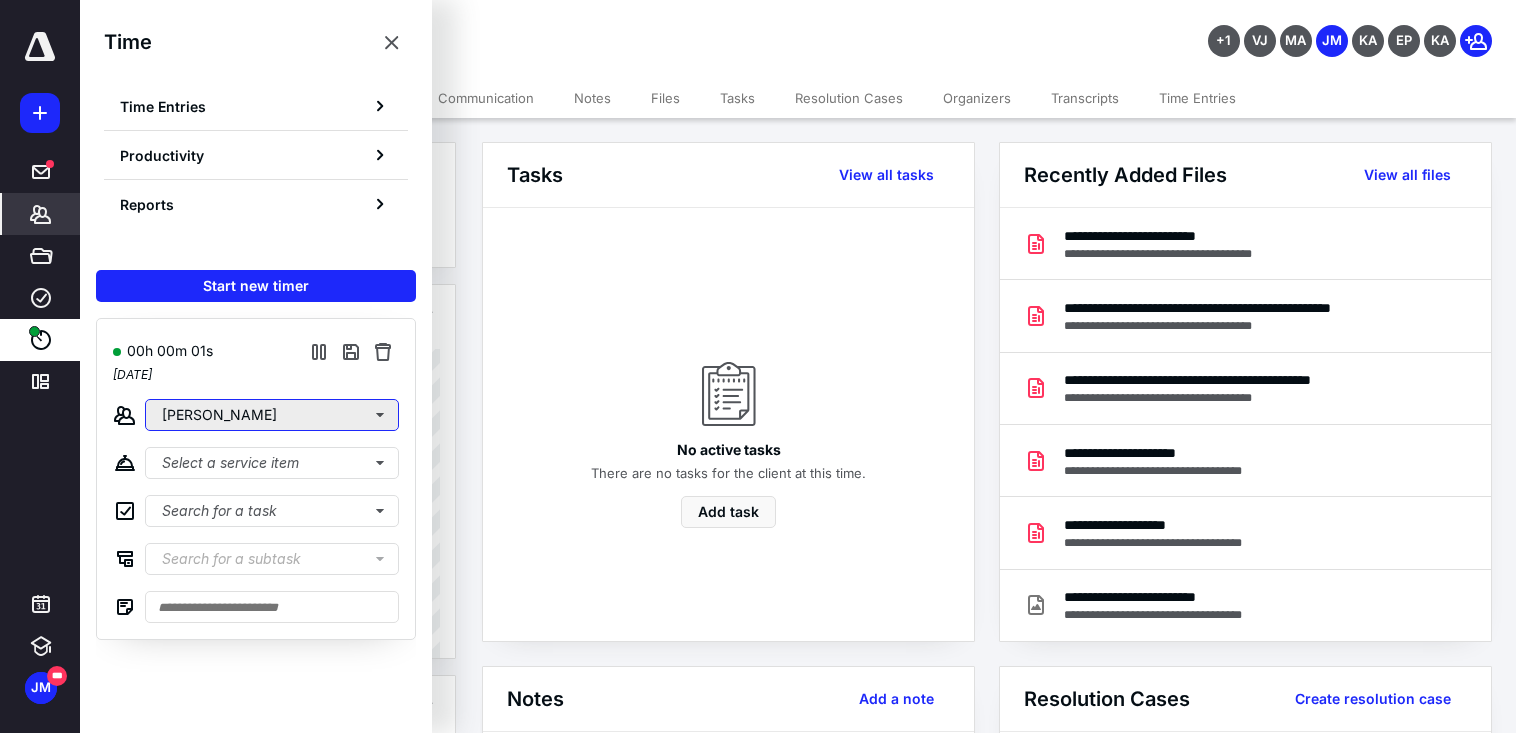 click on "[PERSON_NAME]" at bounding box center [272, 415] 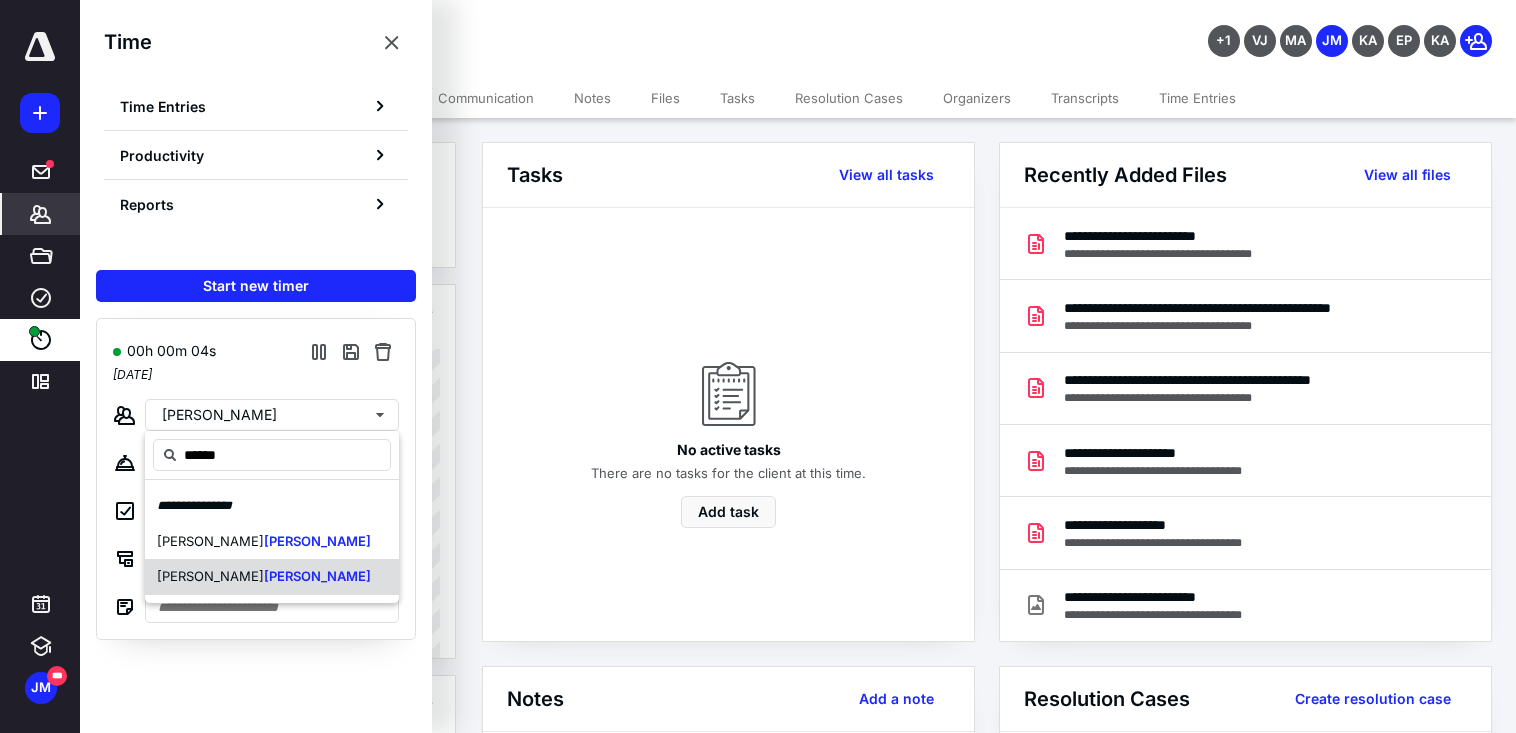click on "[PERSON_NAME]" at bounding box center (272, 577) 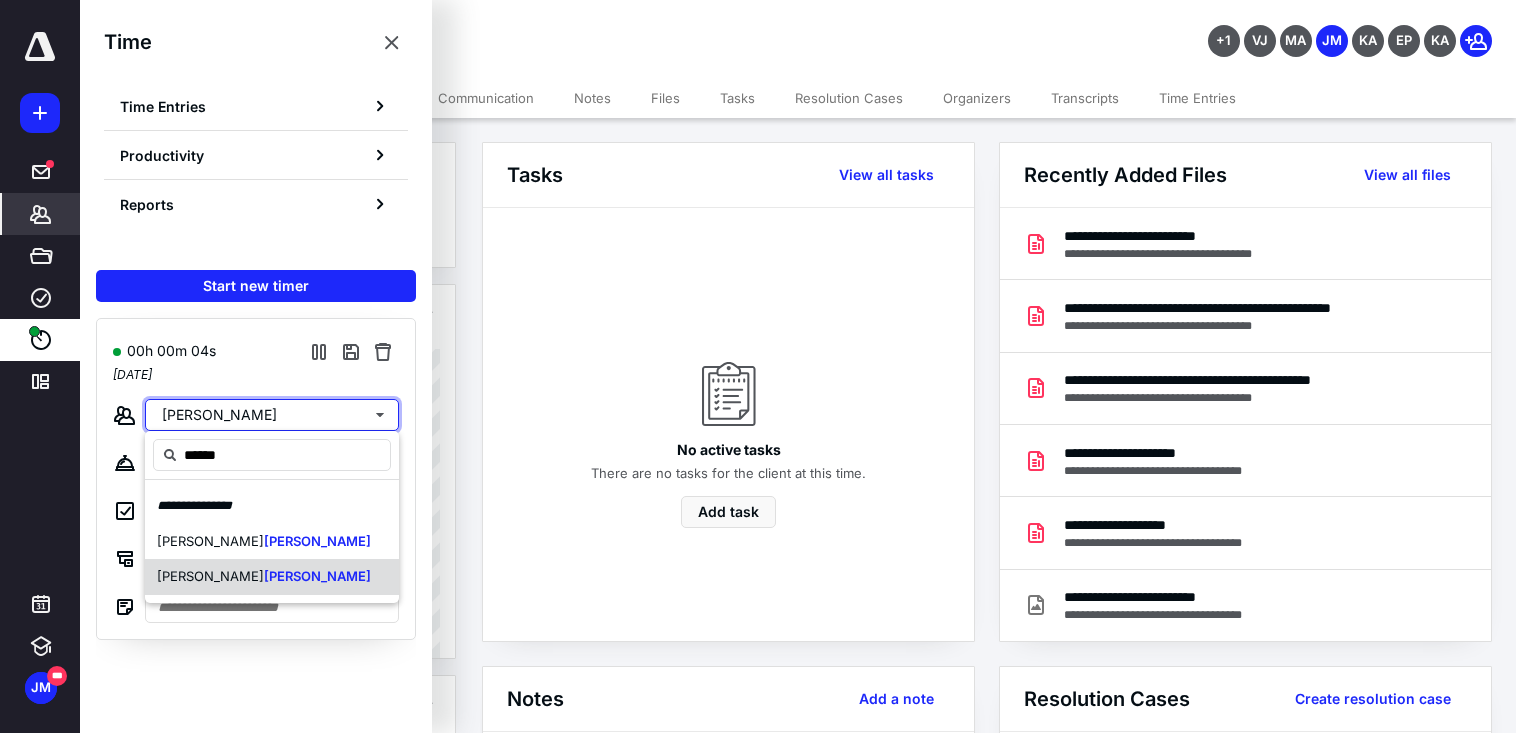 type 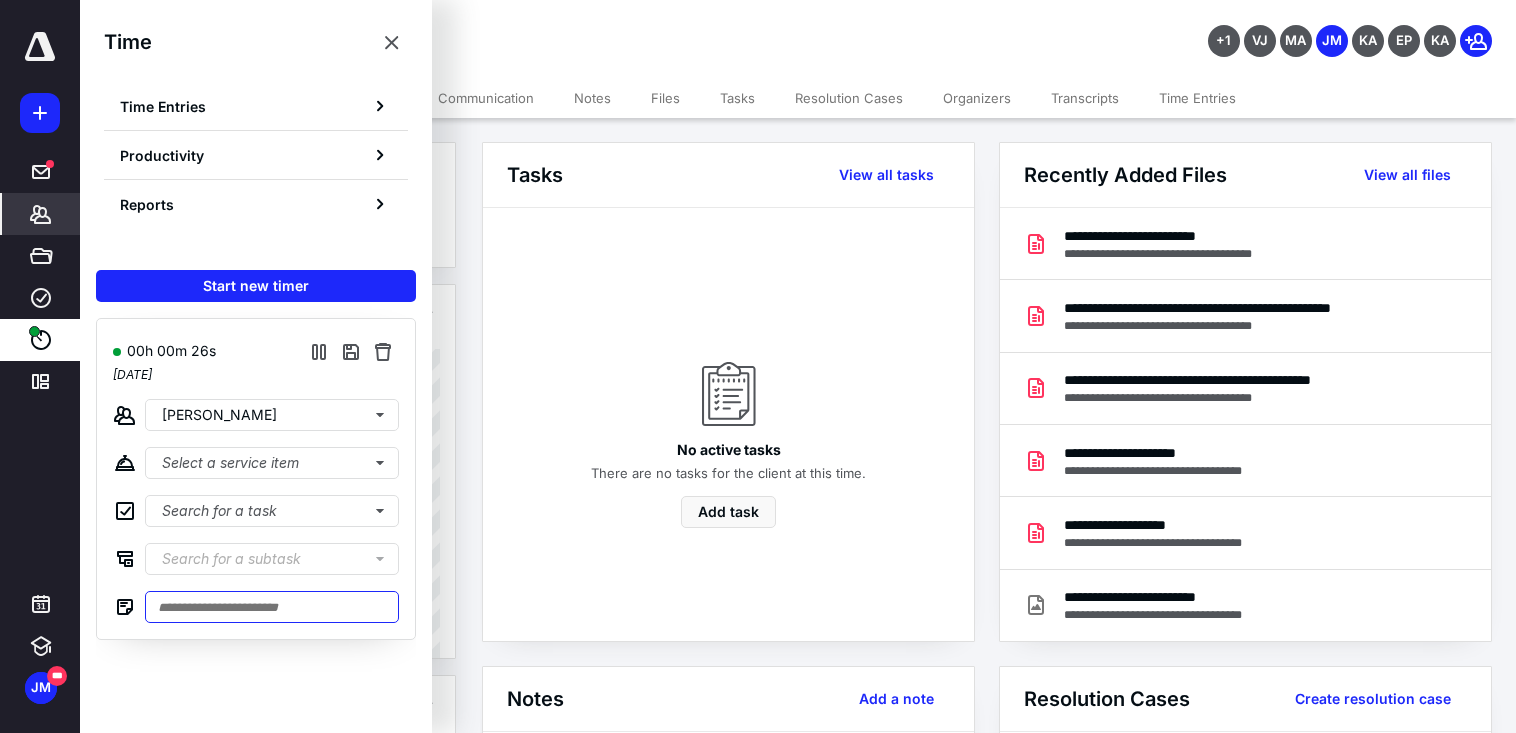 click at bounding box center [272, 607] 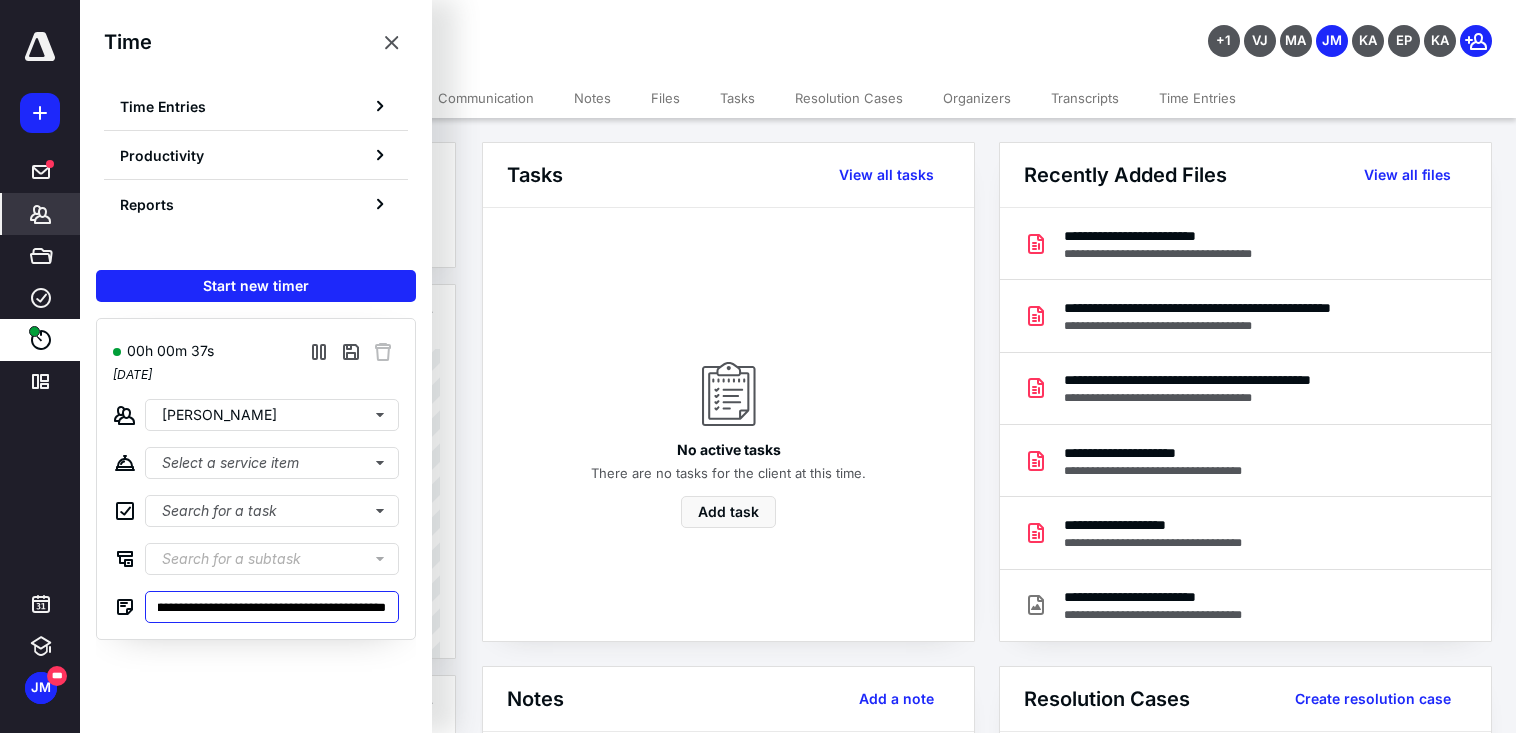 scroll, scrollTop: 0, scrollLeft: 178, axis: horizontal 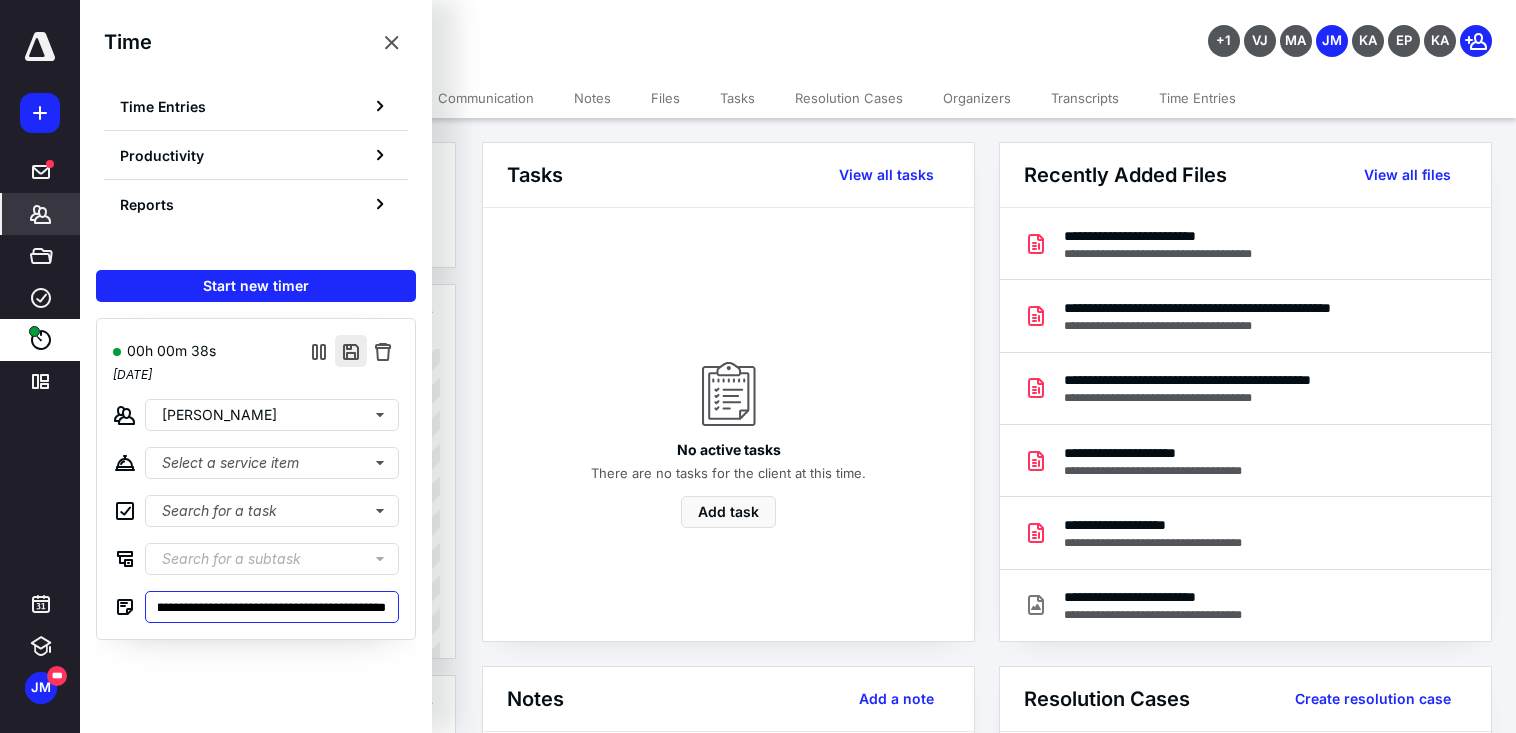 type on "**********" 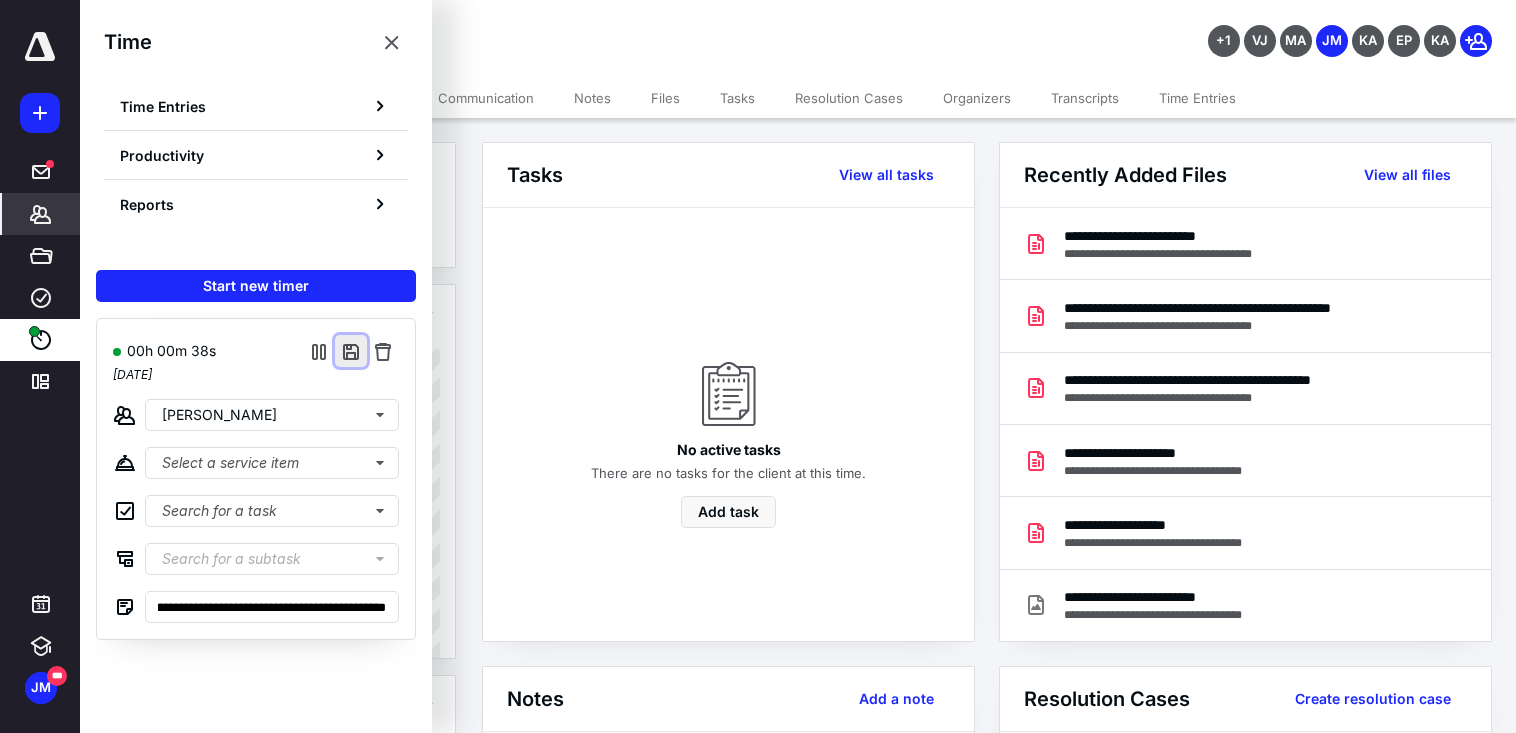 click at bounding box center [351, 351] 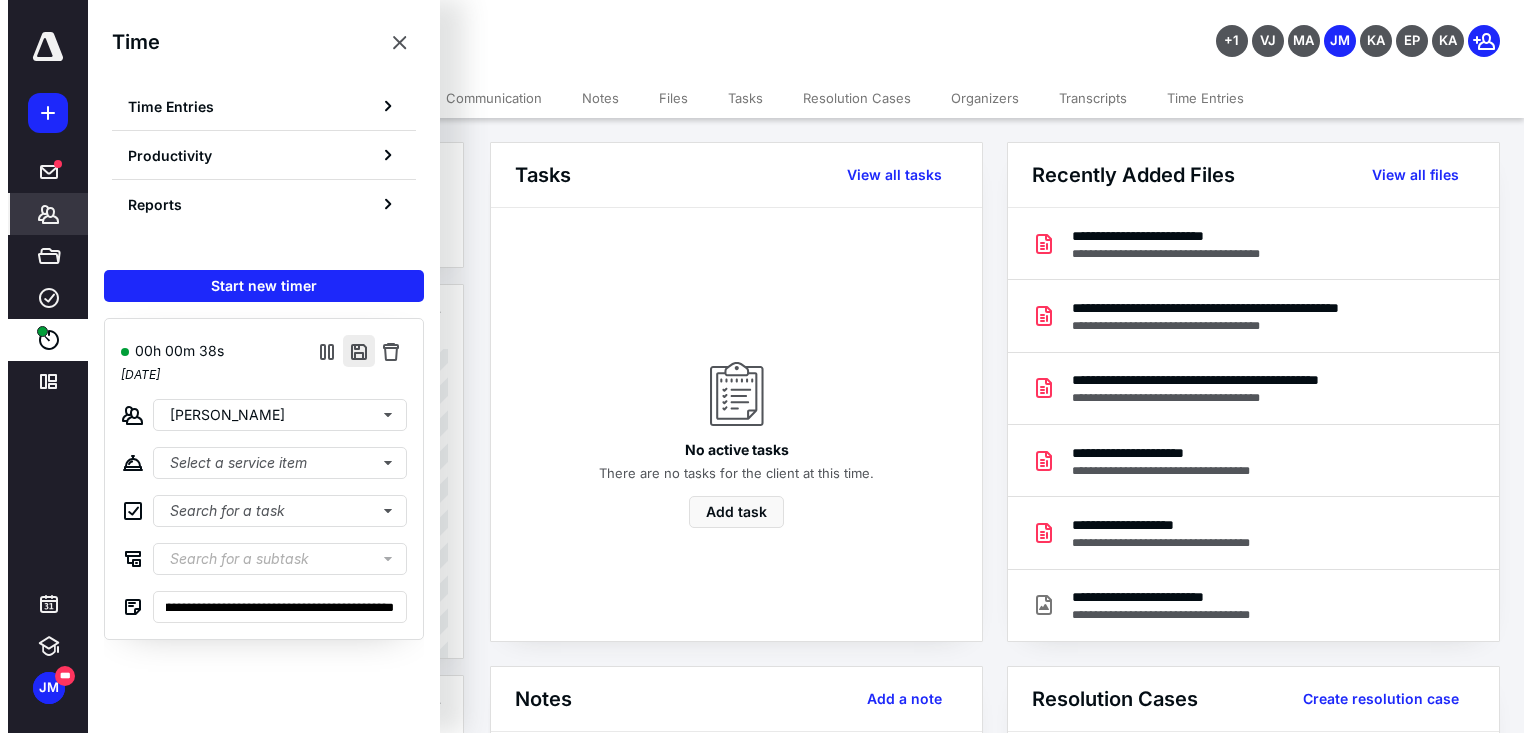 scroll, scrollTop: 0, scrollLeft: 0, axis: both 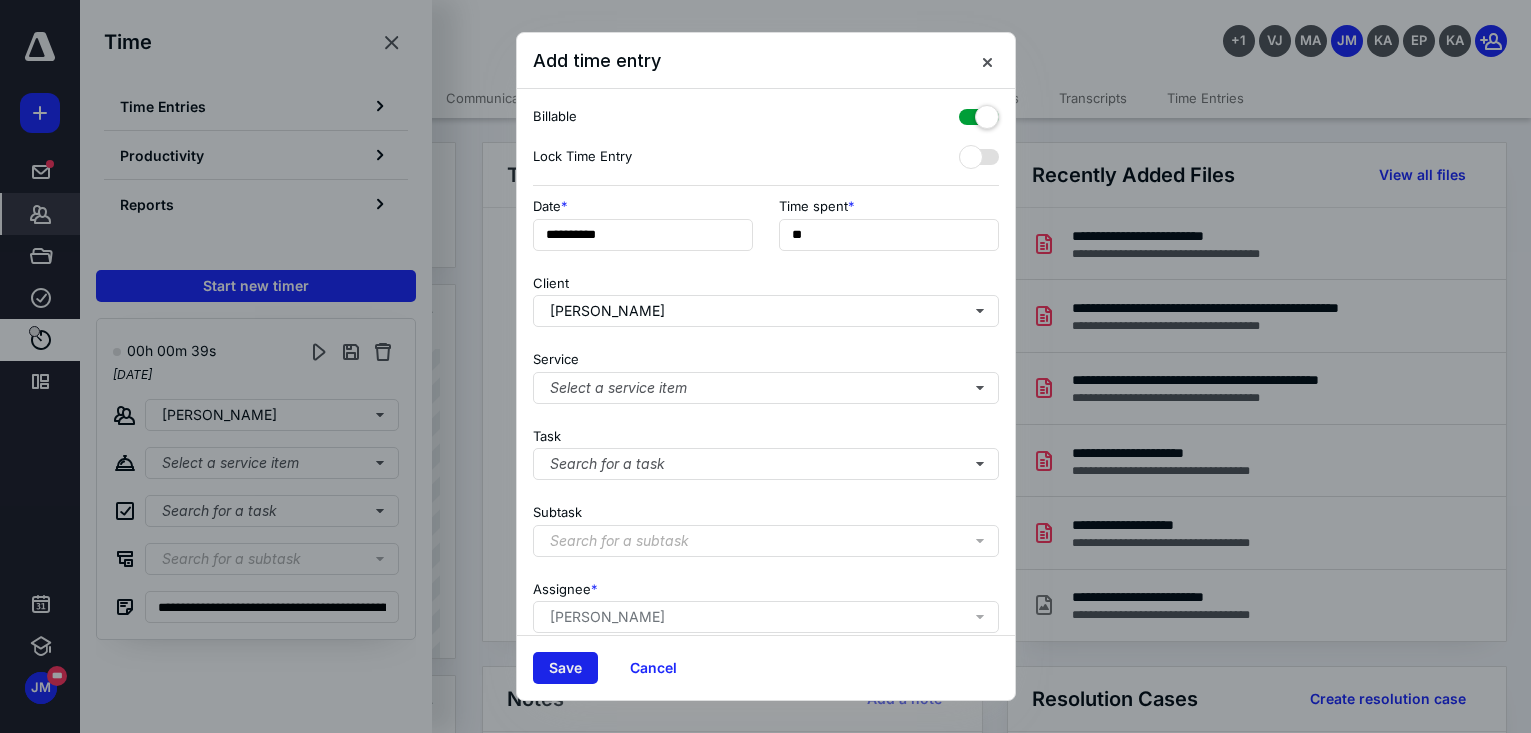 click on "Save" at bounding box center [565, 668] 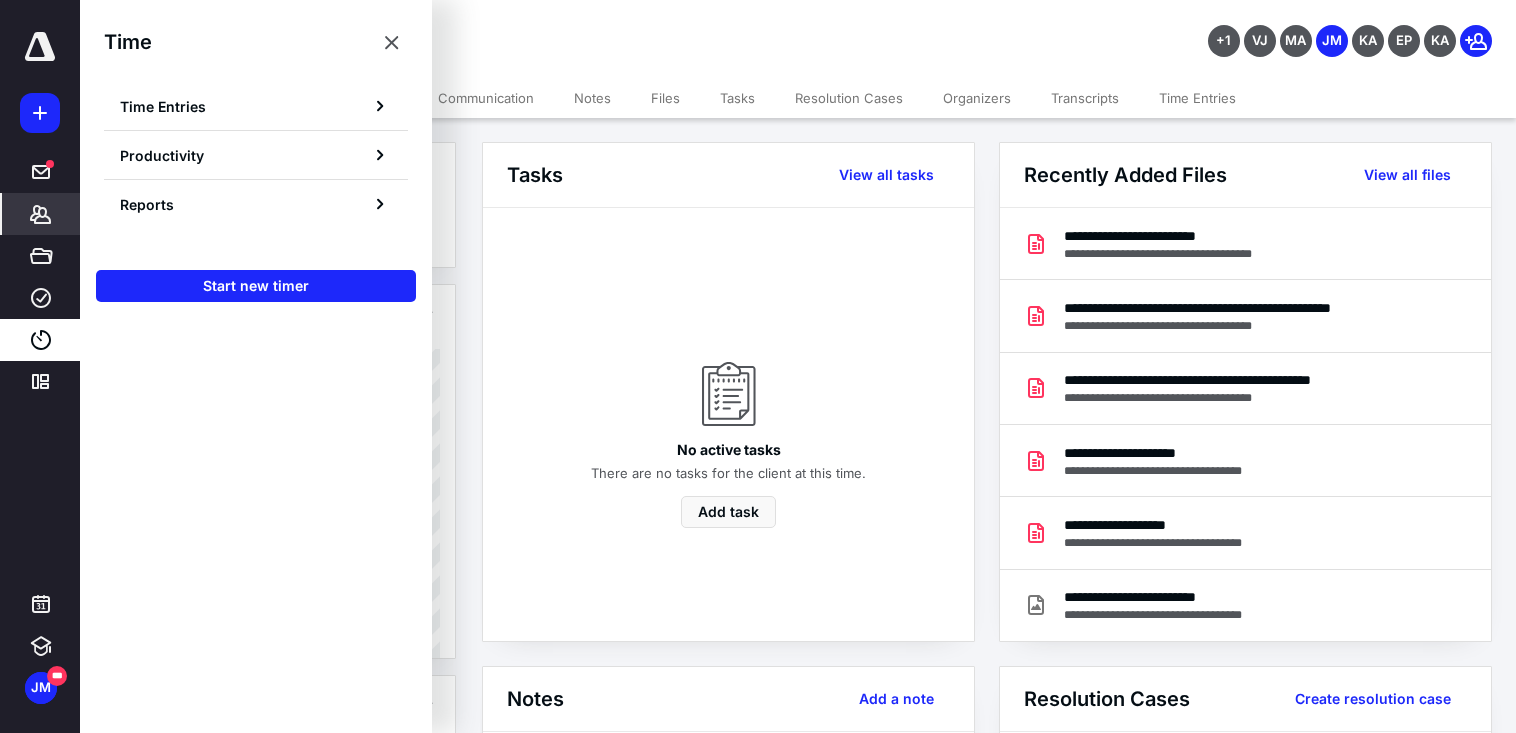 click on "*******" at bounding box center (41, 214) 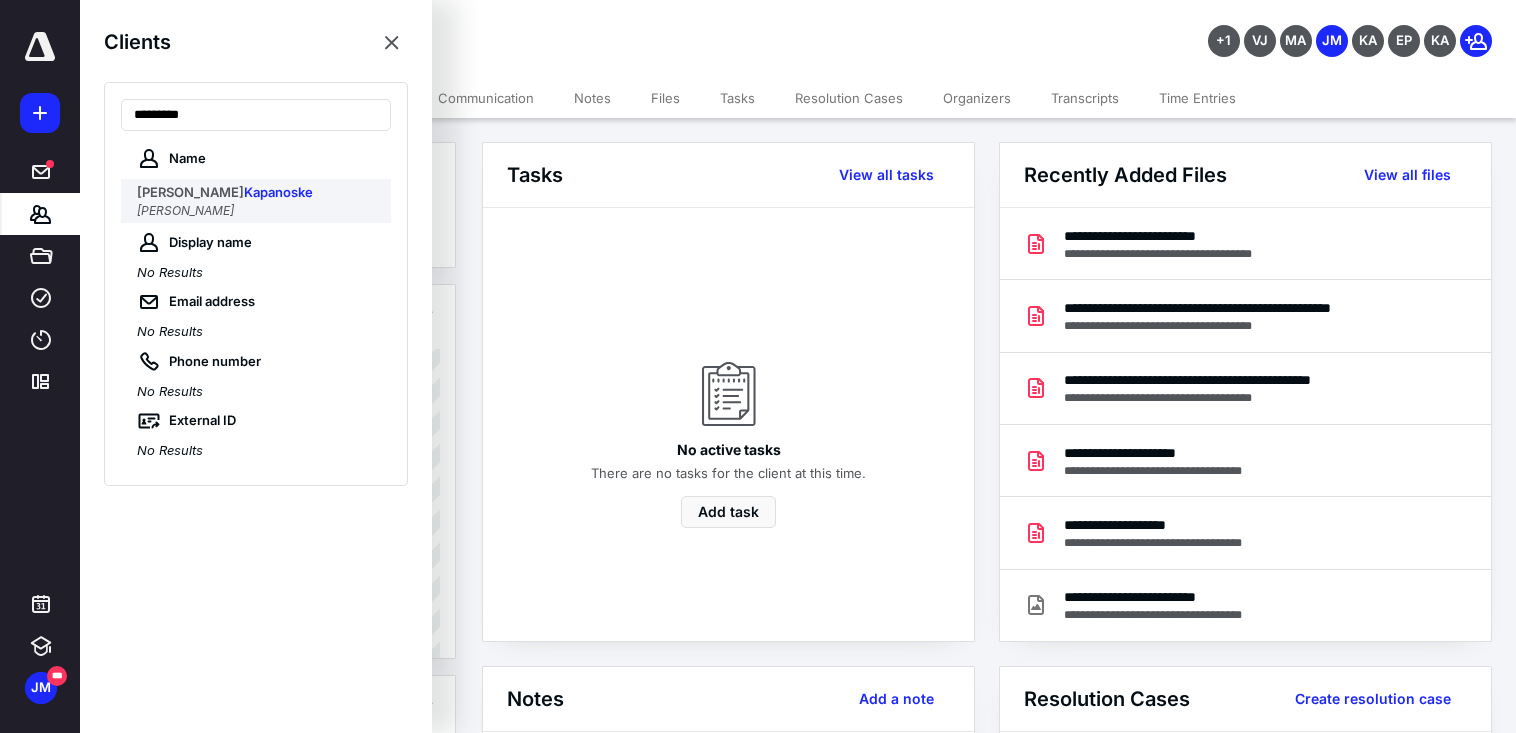 type on "*********" 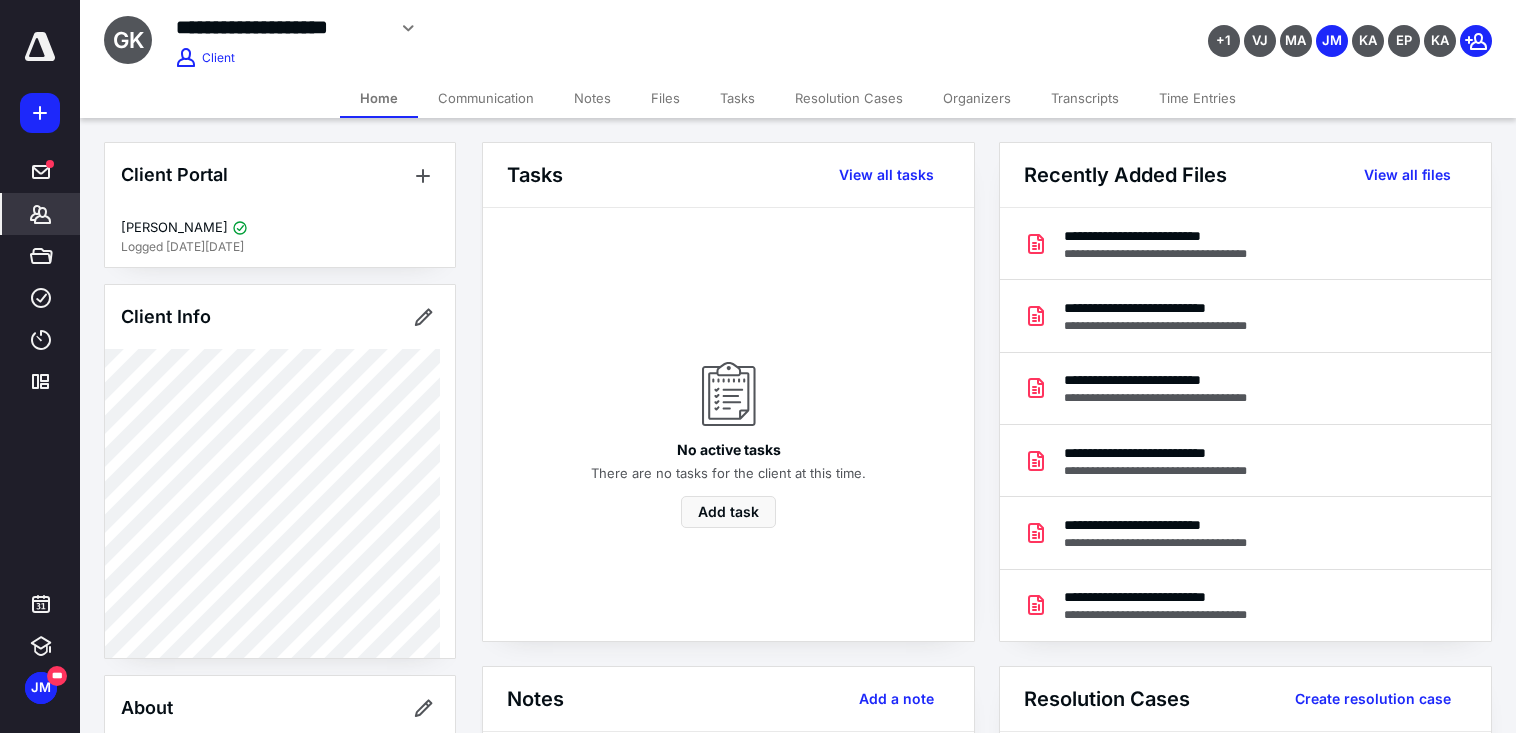 click on "Notes" at bounding box center (592, 98) 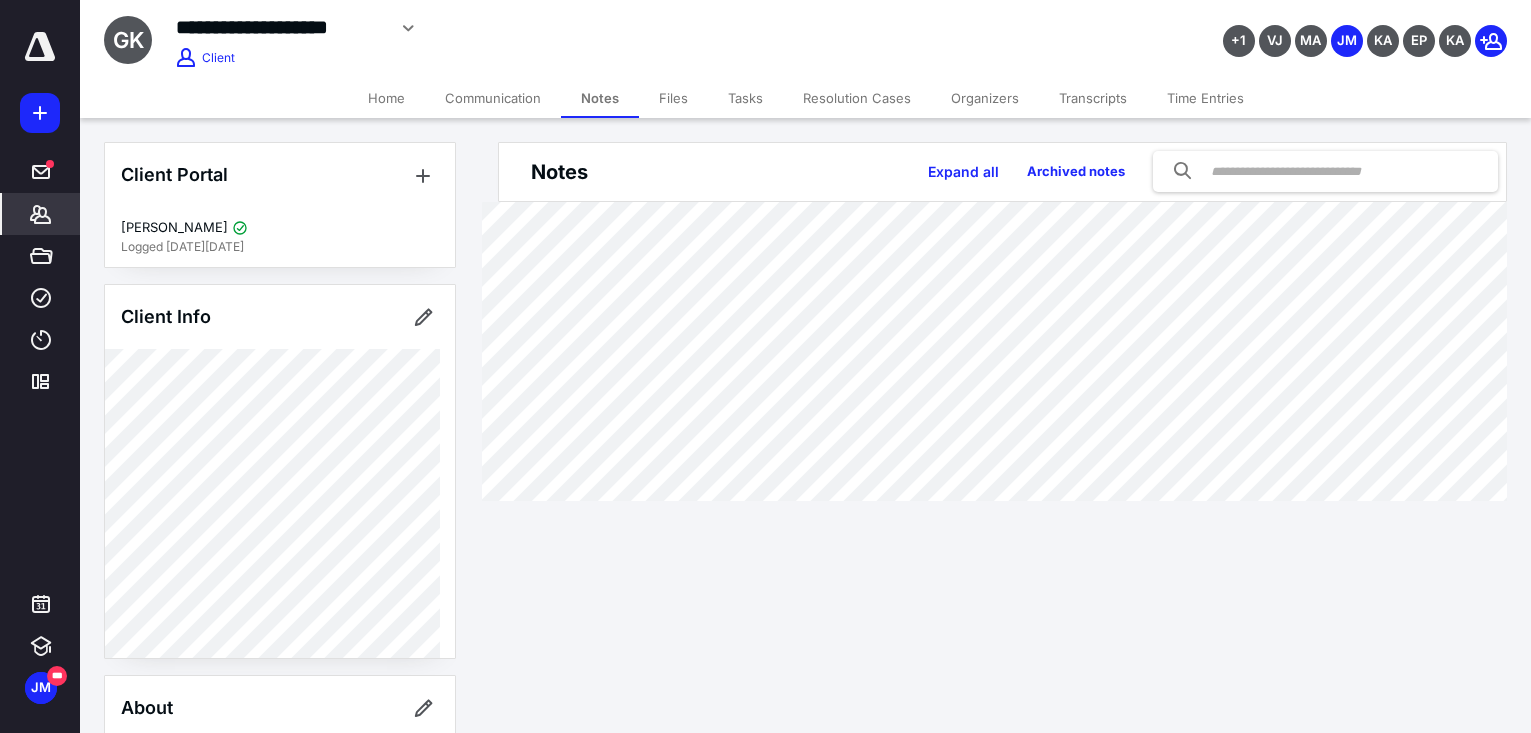 click on "**********" at bounding box center [765, 366] 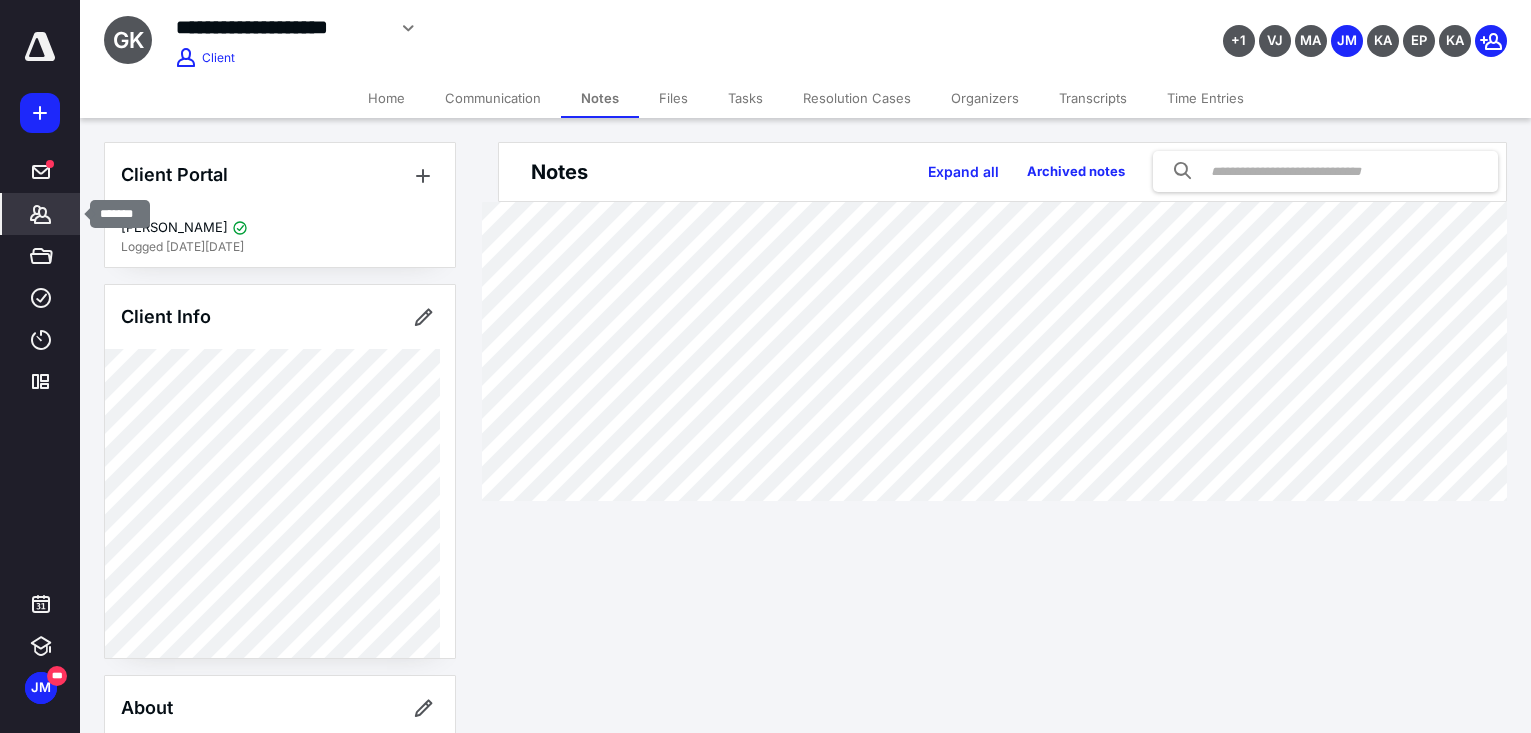 click 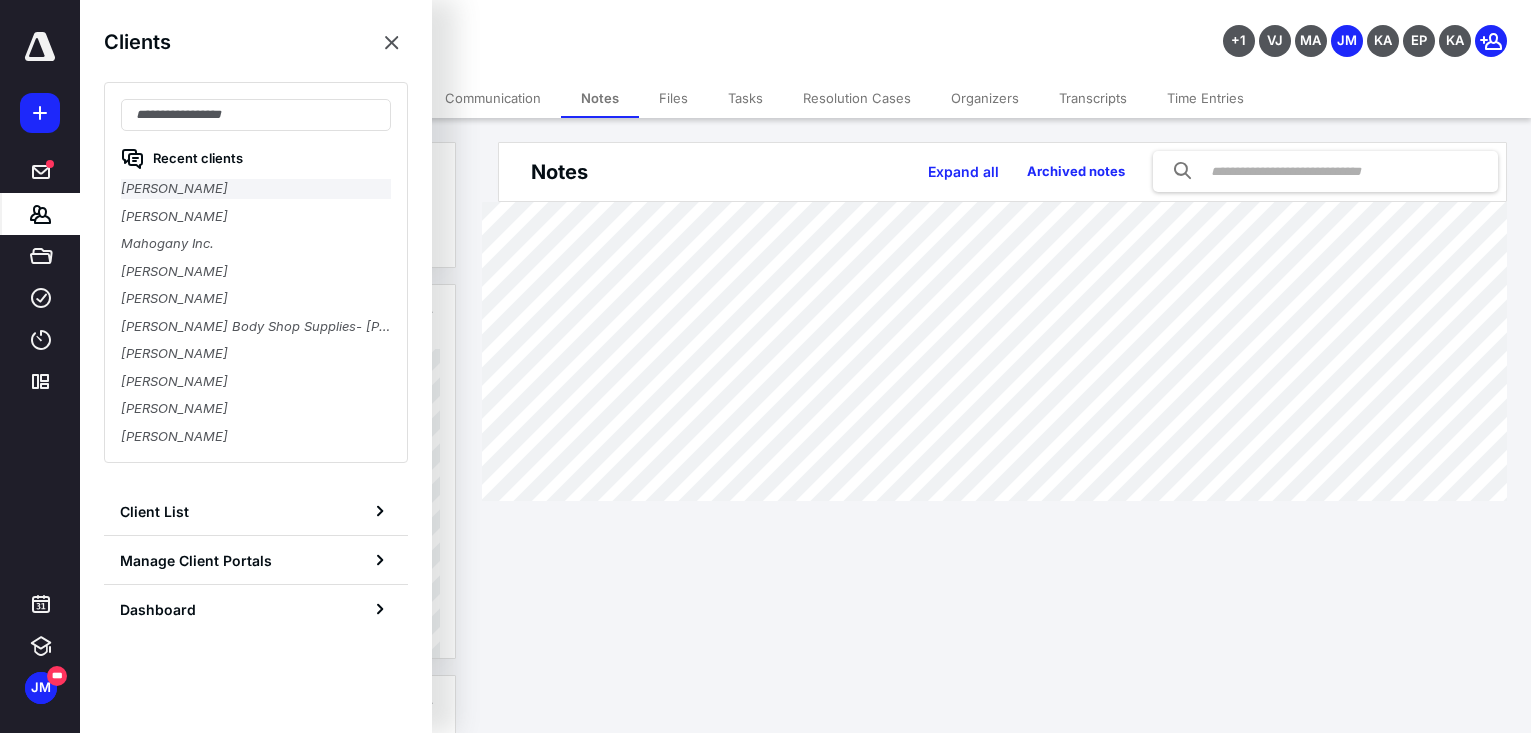 click on "[PERSON_NAME]" at bounding box center (256, 189) 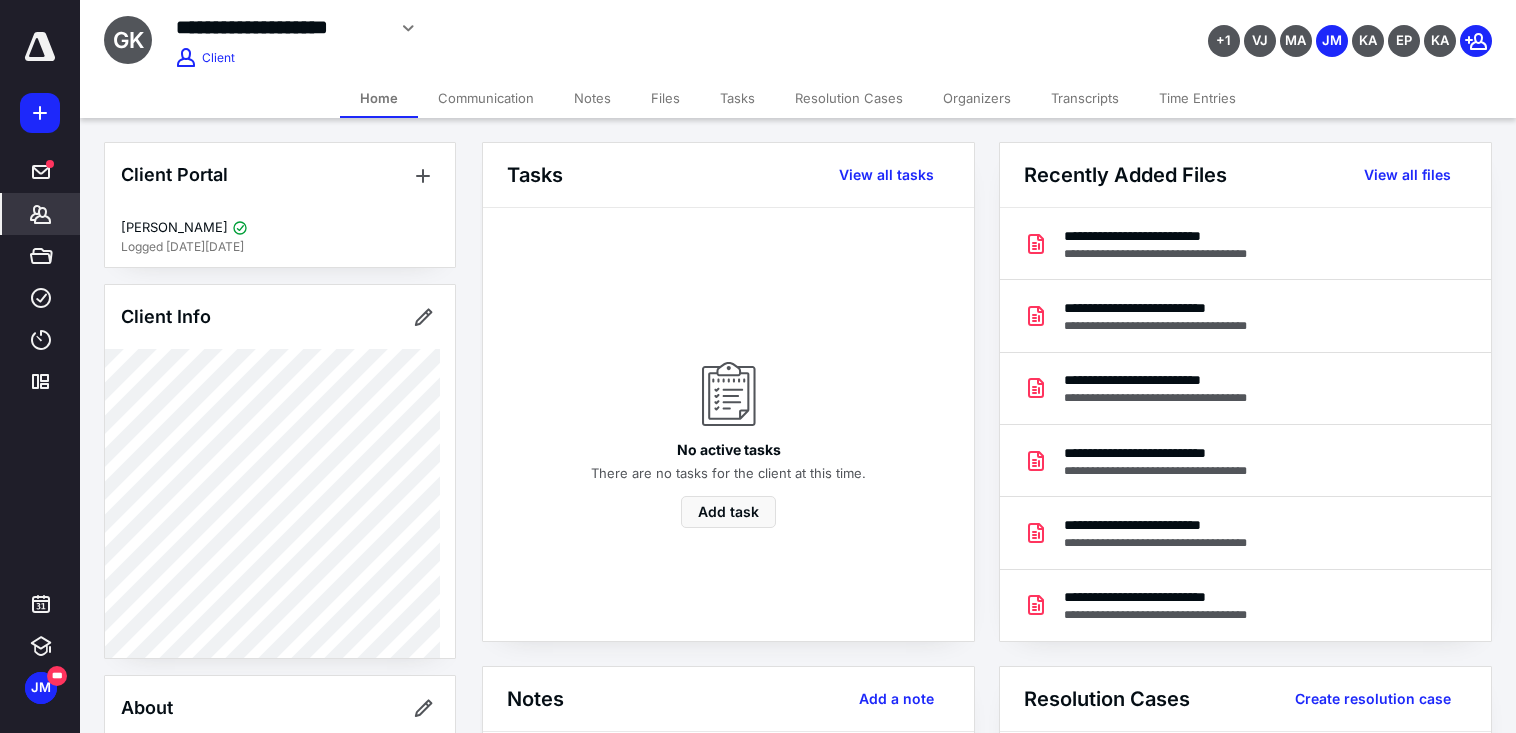 click on "Notes" at bounding box center [592, 98] 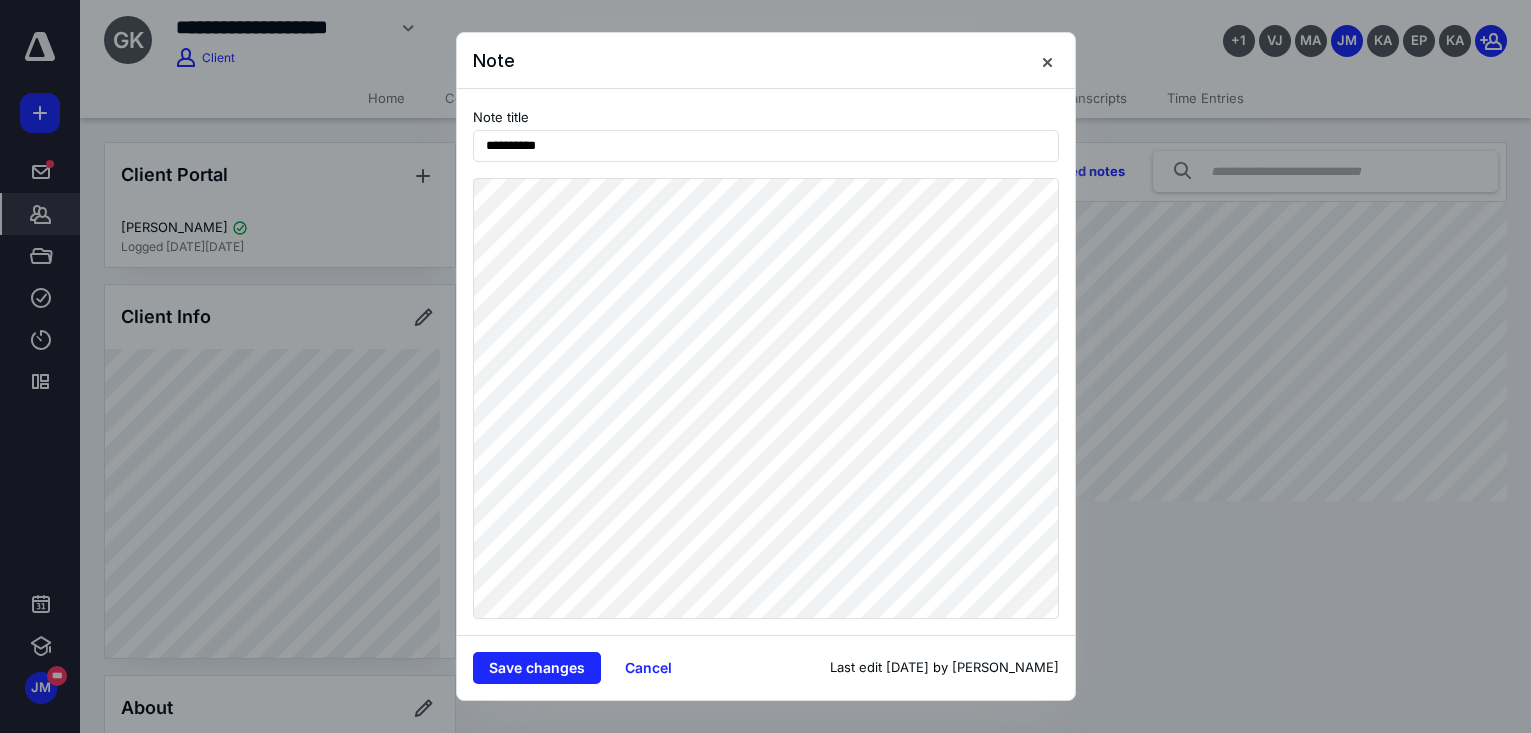 click on "Note" at bounding box center (766, 61) 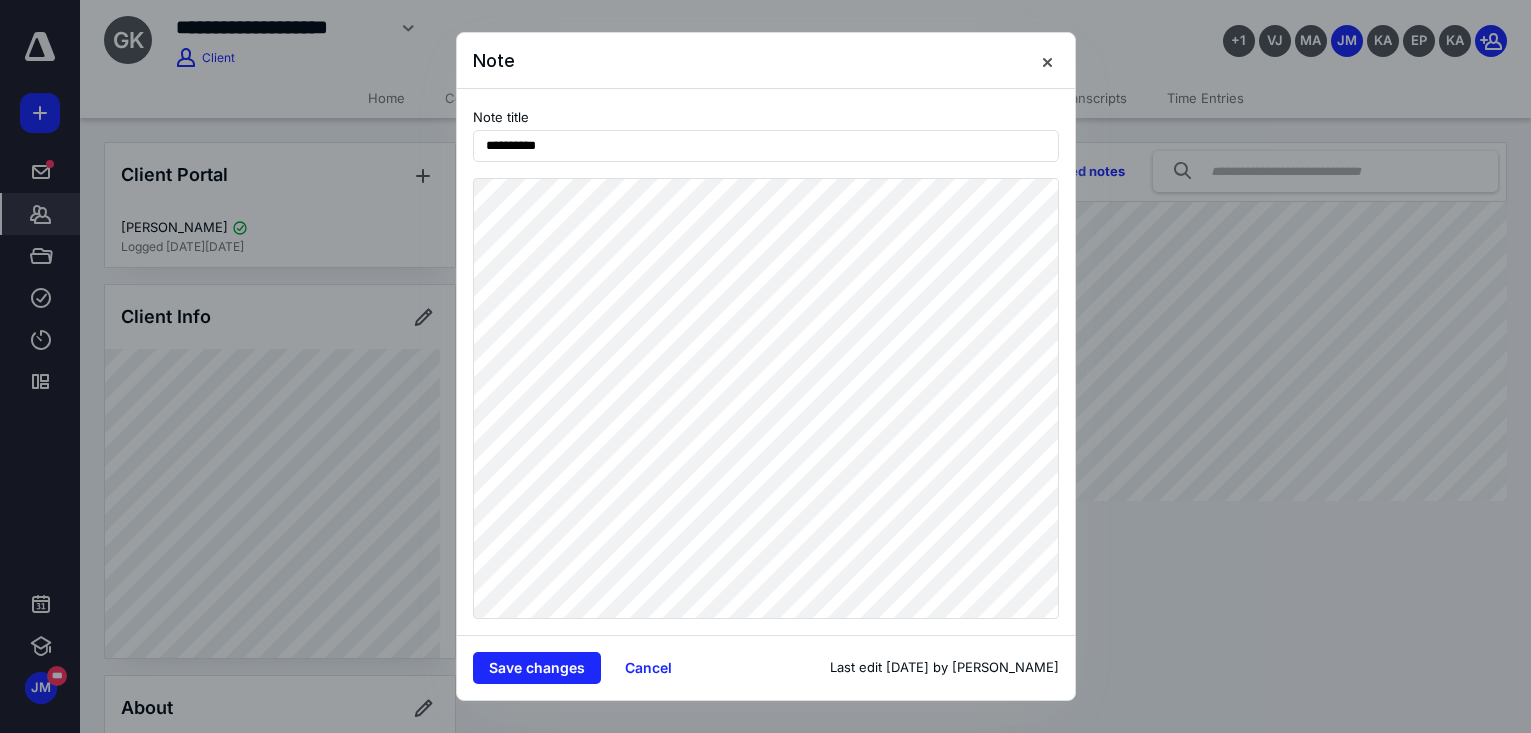 click at bounding box center (765, 366) 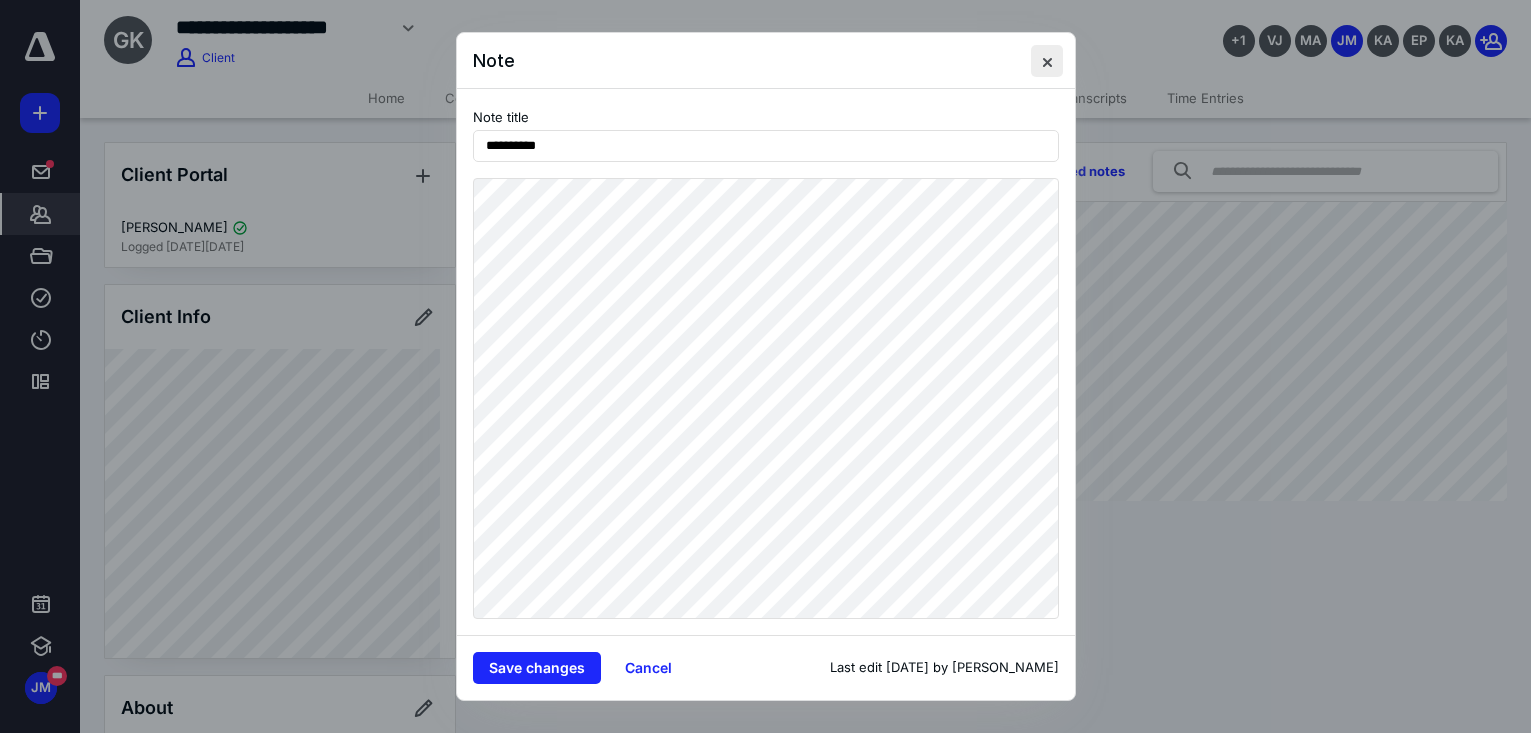 click at bounding box center [1047, 61] 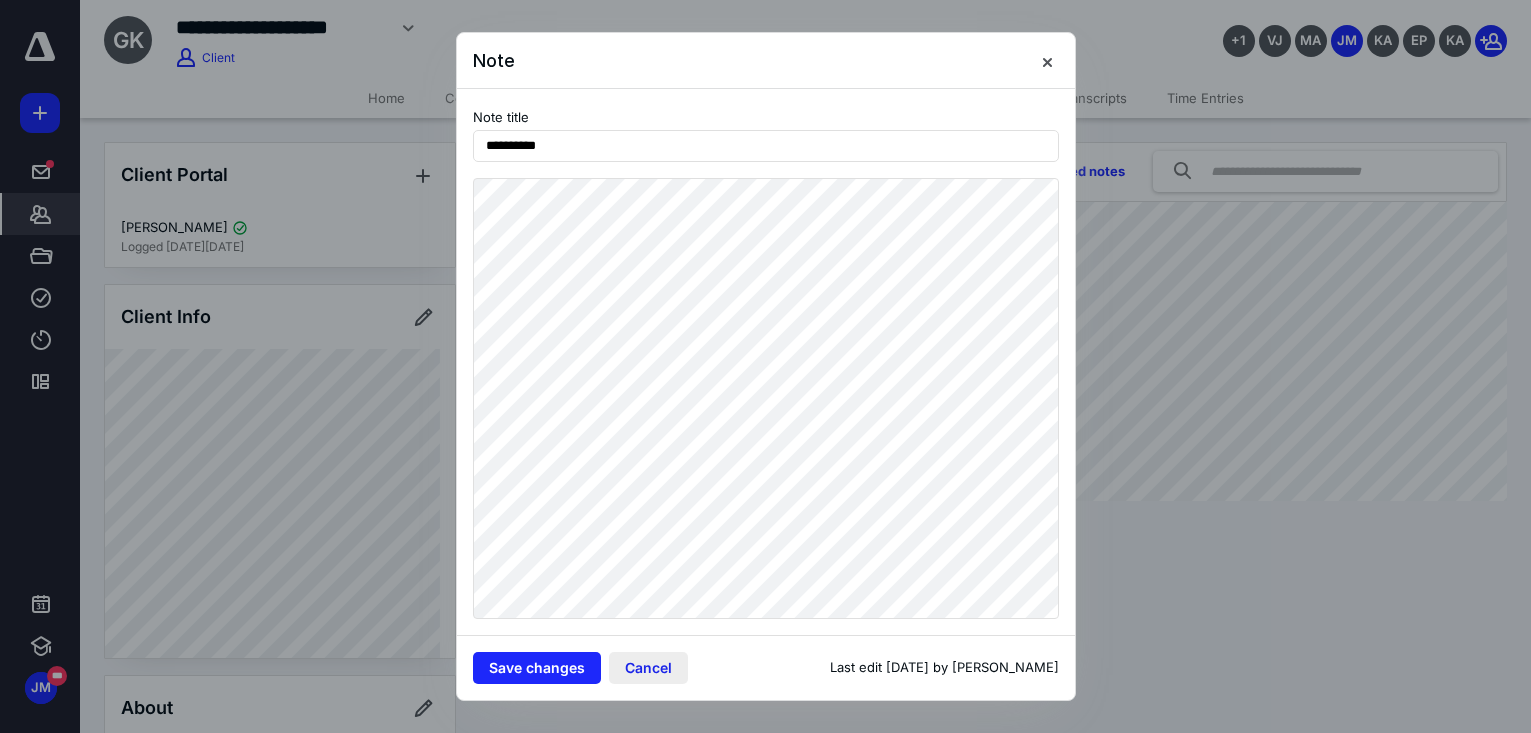 click on "Cancel" at bounding box center (648, 668) 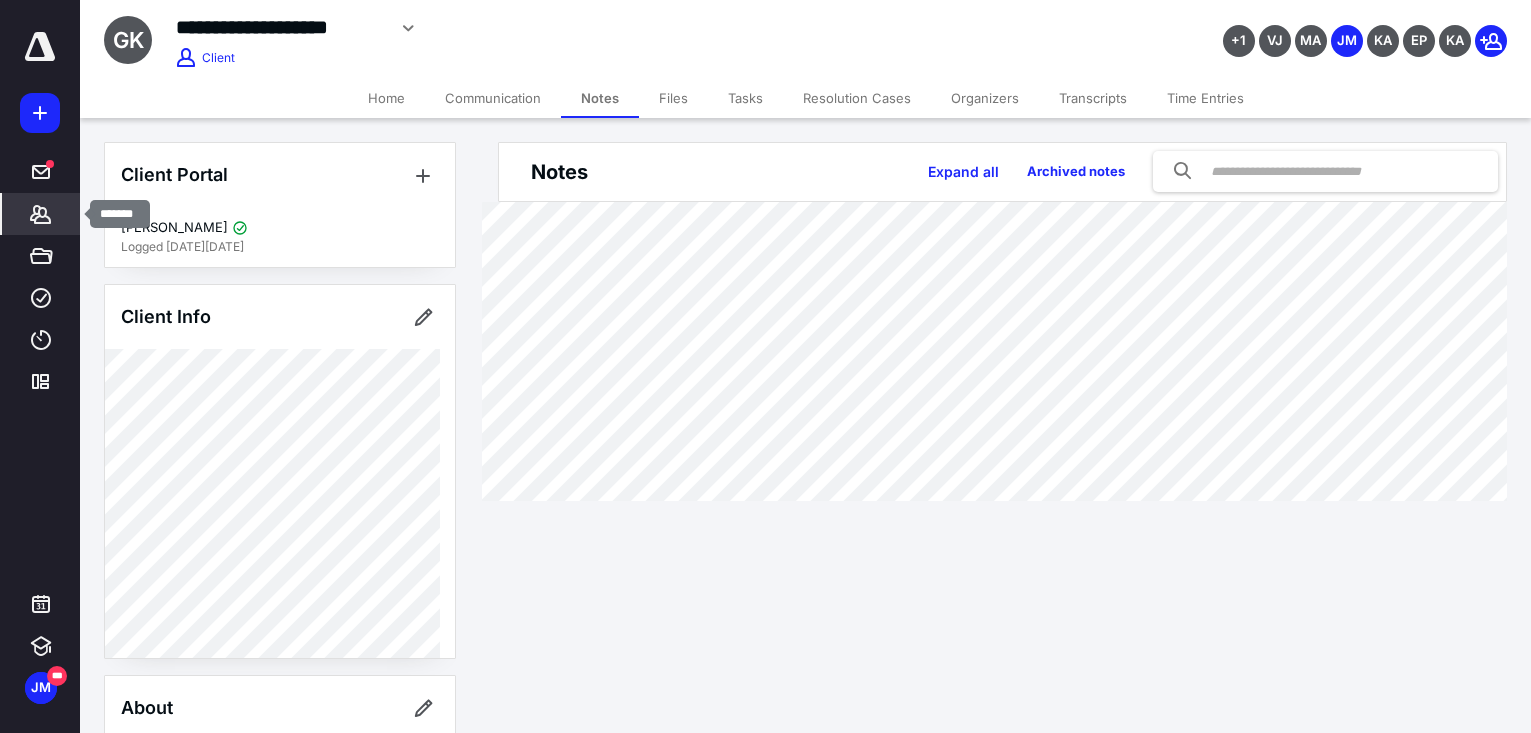 click on "*******" at bounding box center [41, 214] 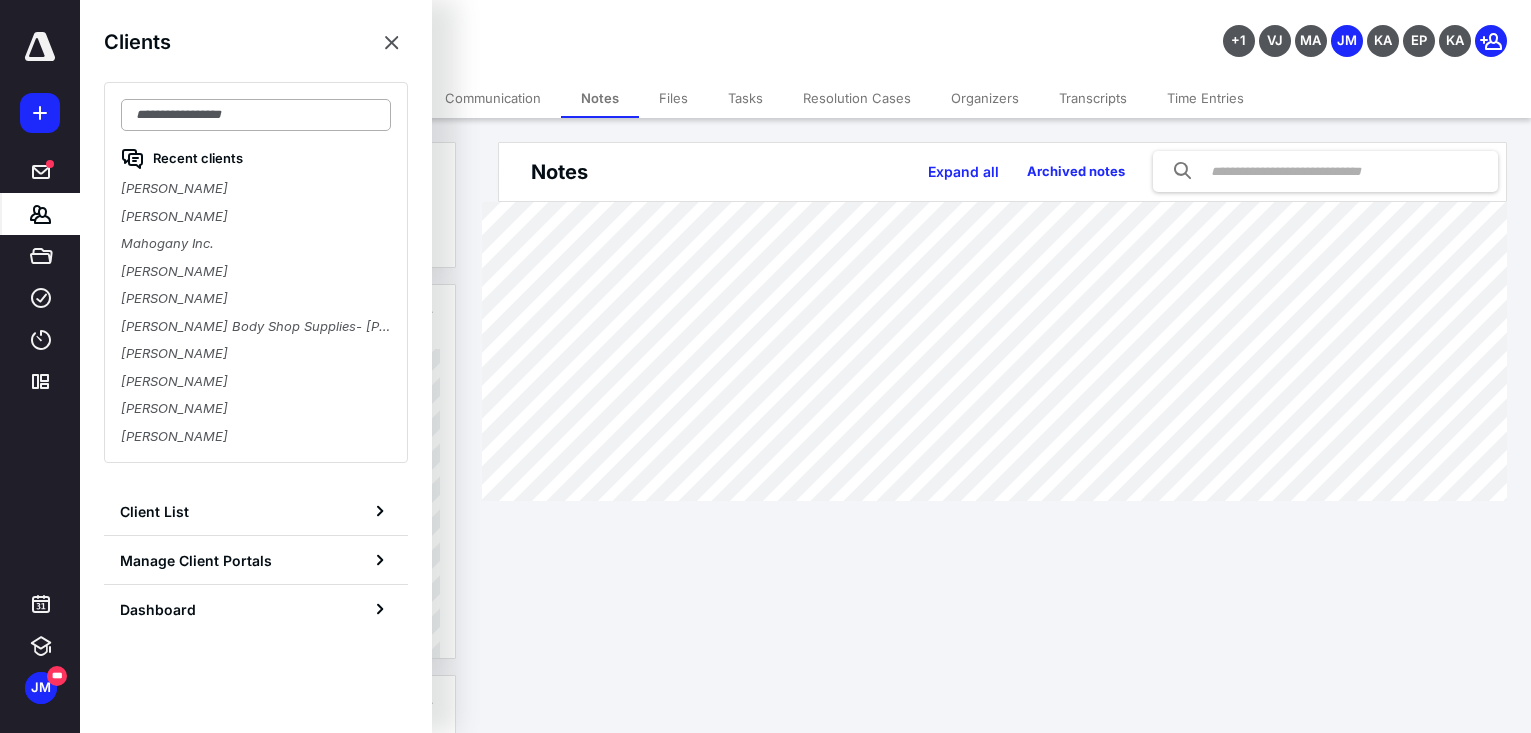 click at bounding box center [256, 115] 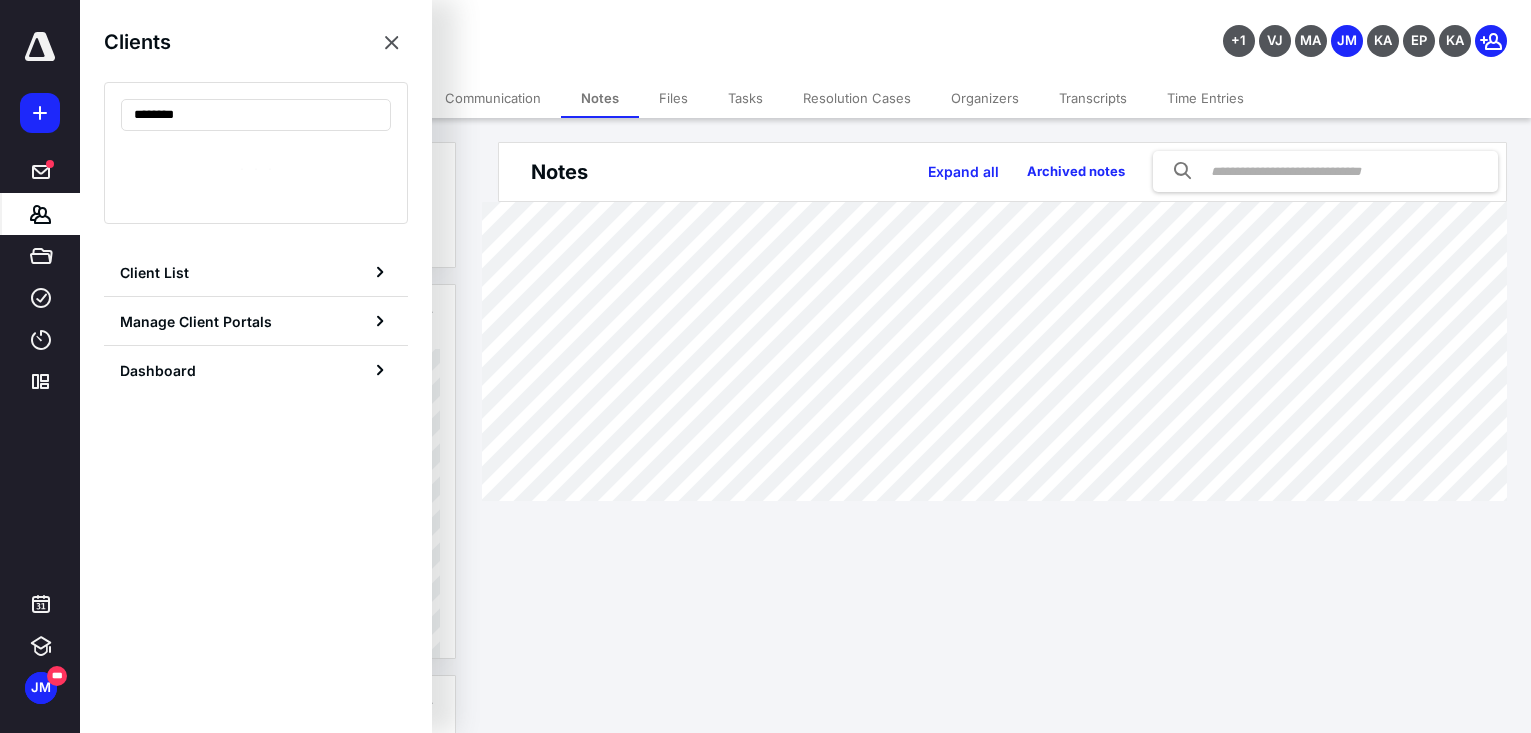 type on "*********" 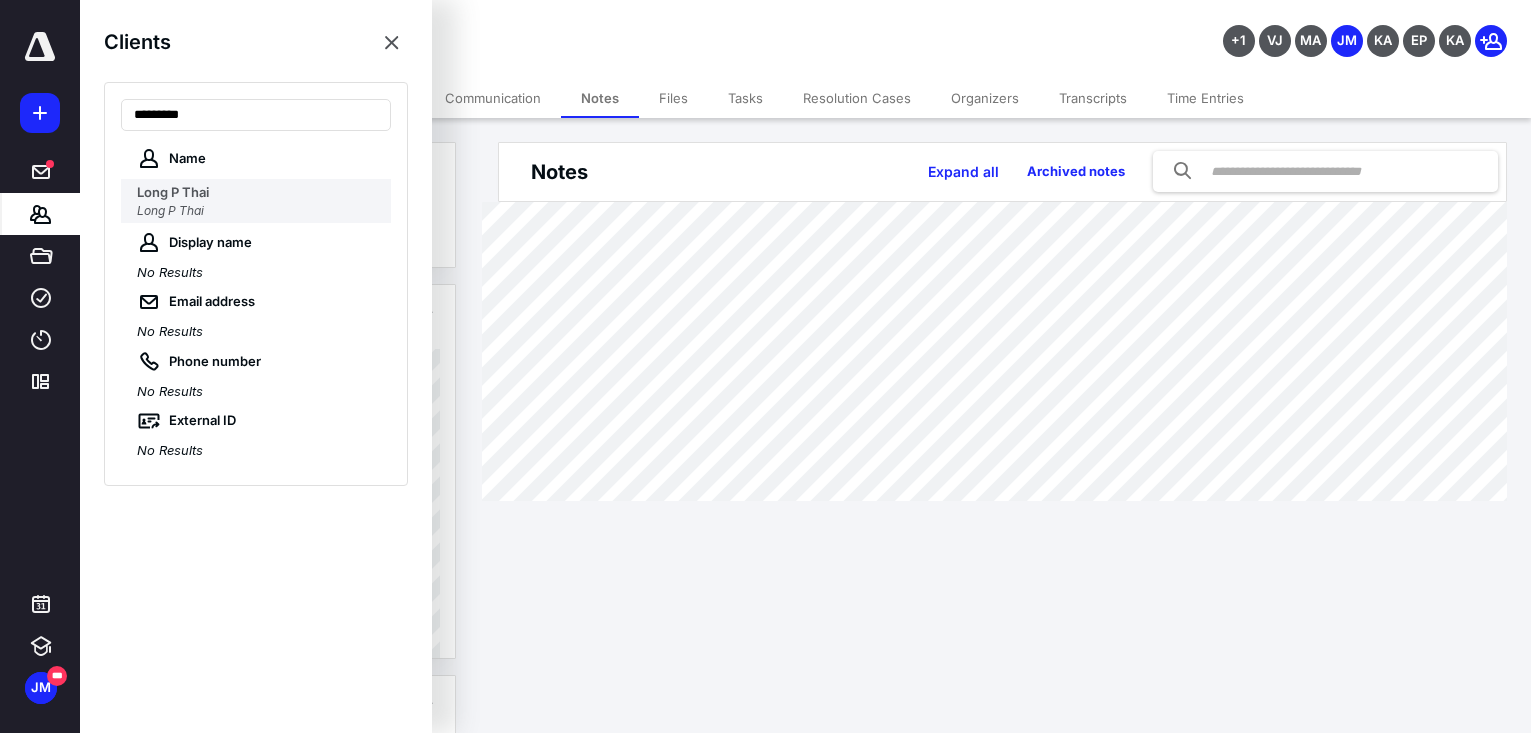 click on "Long P Thai" at bounding box center (258, 193) 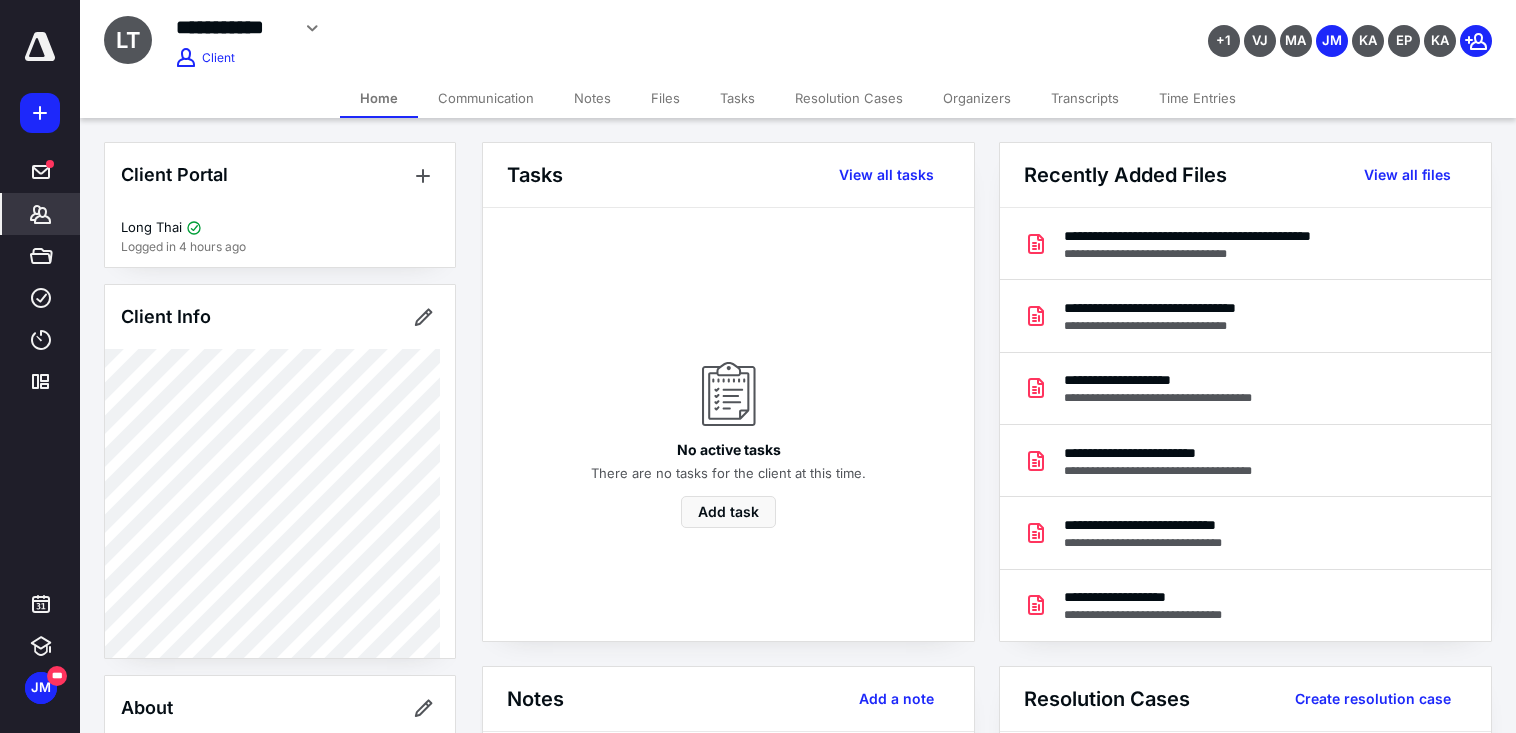 click on "Notes" at bounding box center (592, 98) 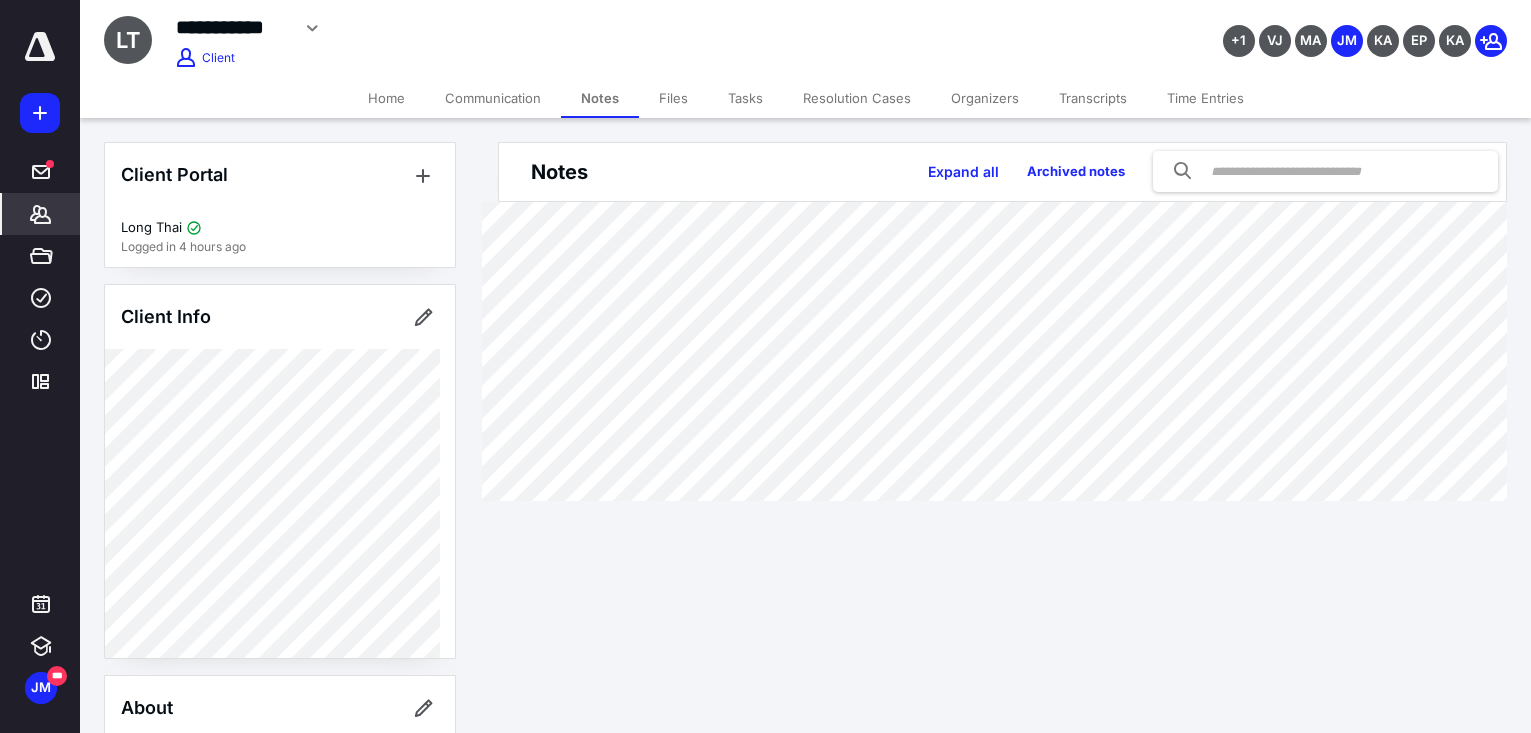 click on "Communication" at bounding box center (493, 98) 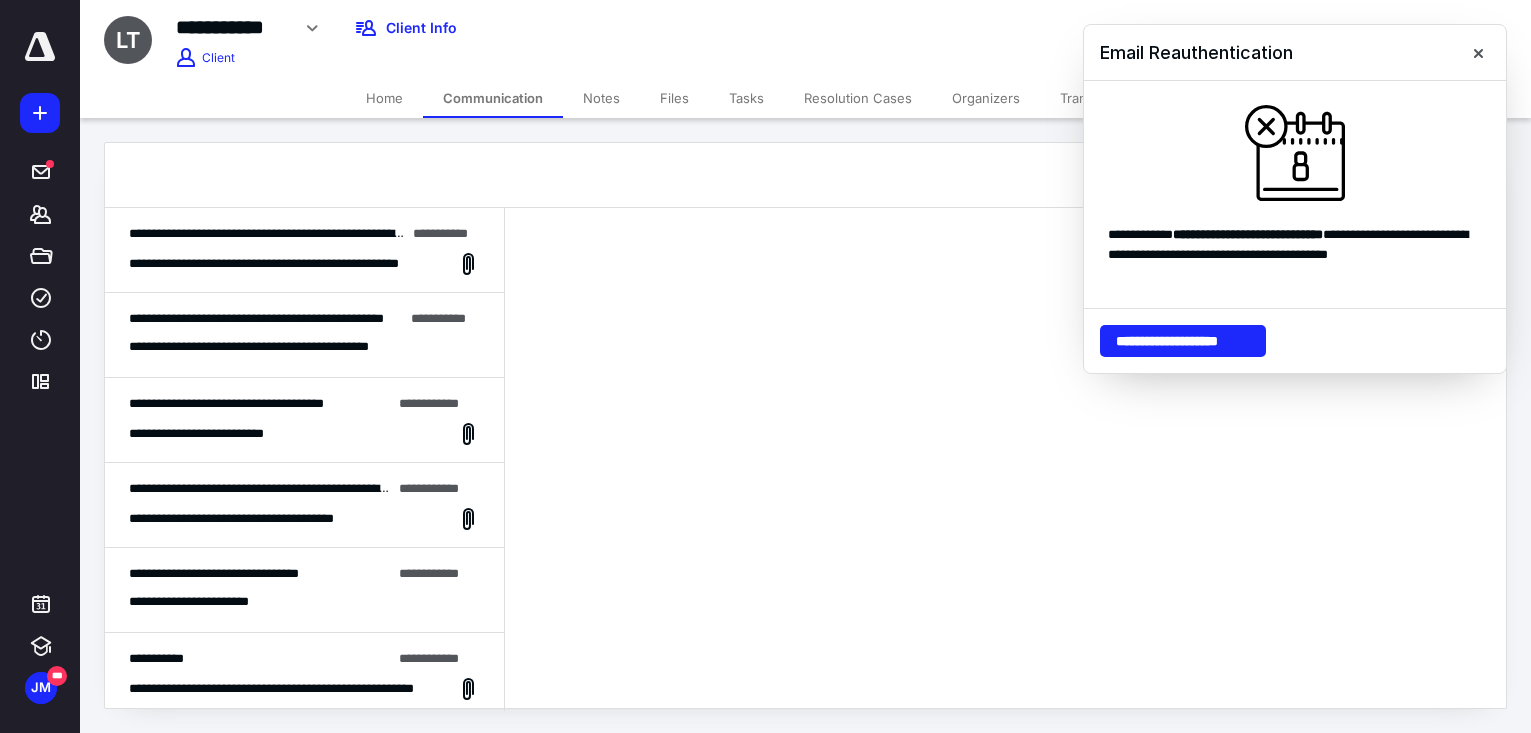 click on "**********" at bounding box center [281, 264] 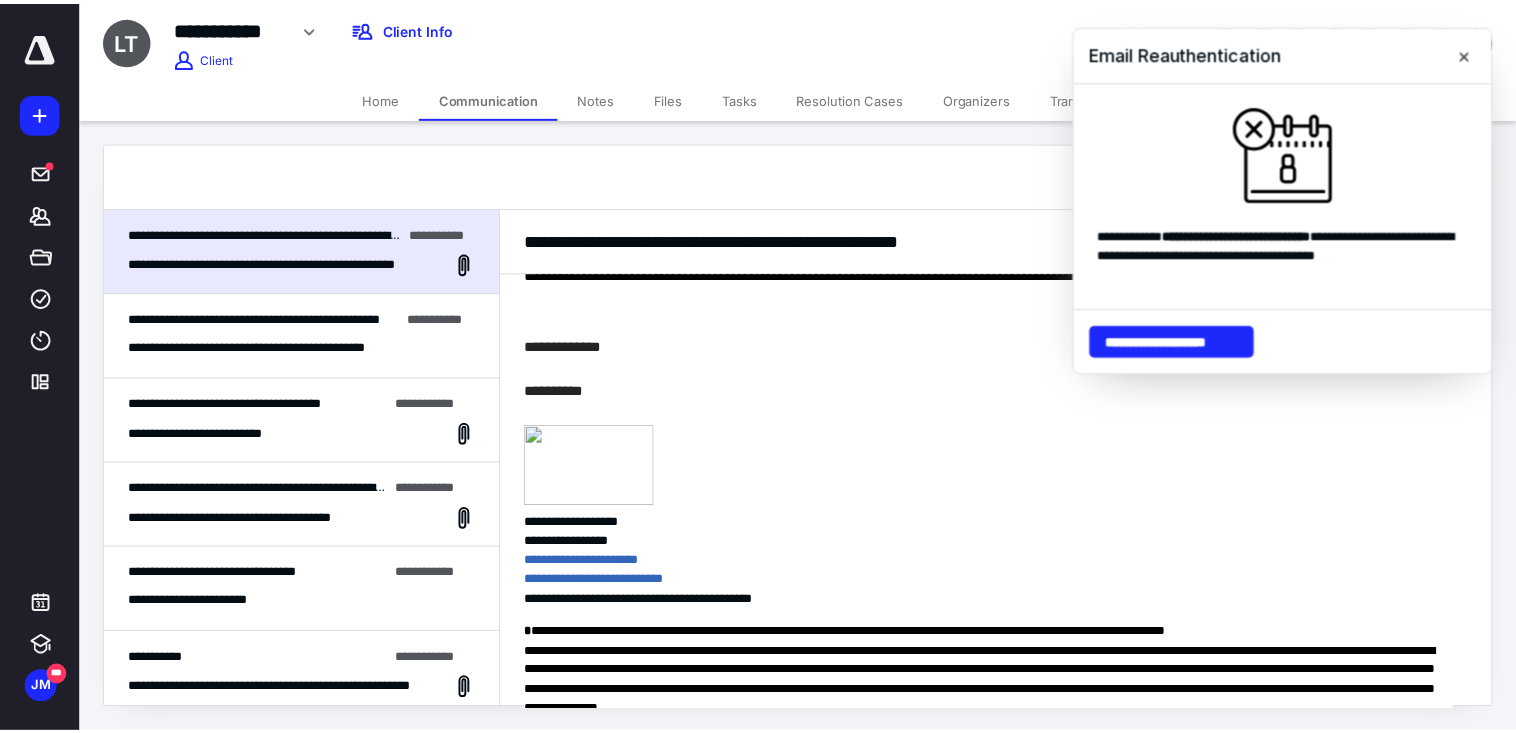 scroll, scrollTop: 520, scrollLeft: 0, axis: vertical 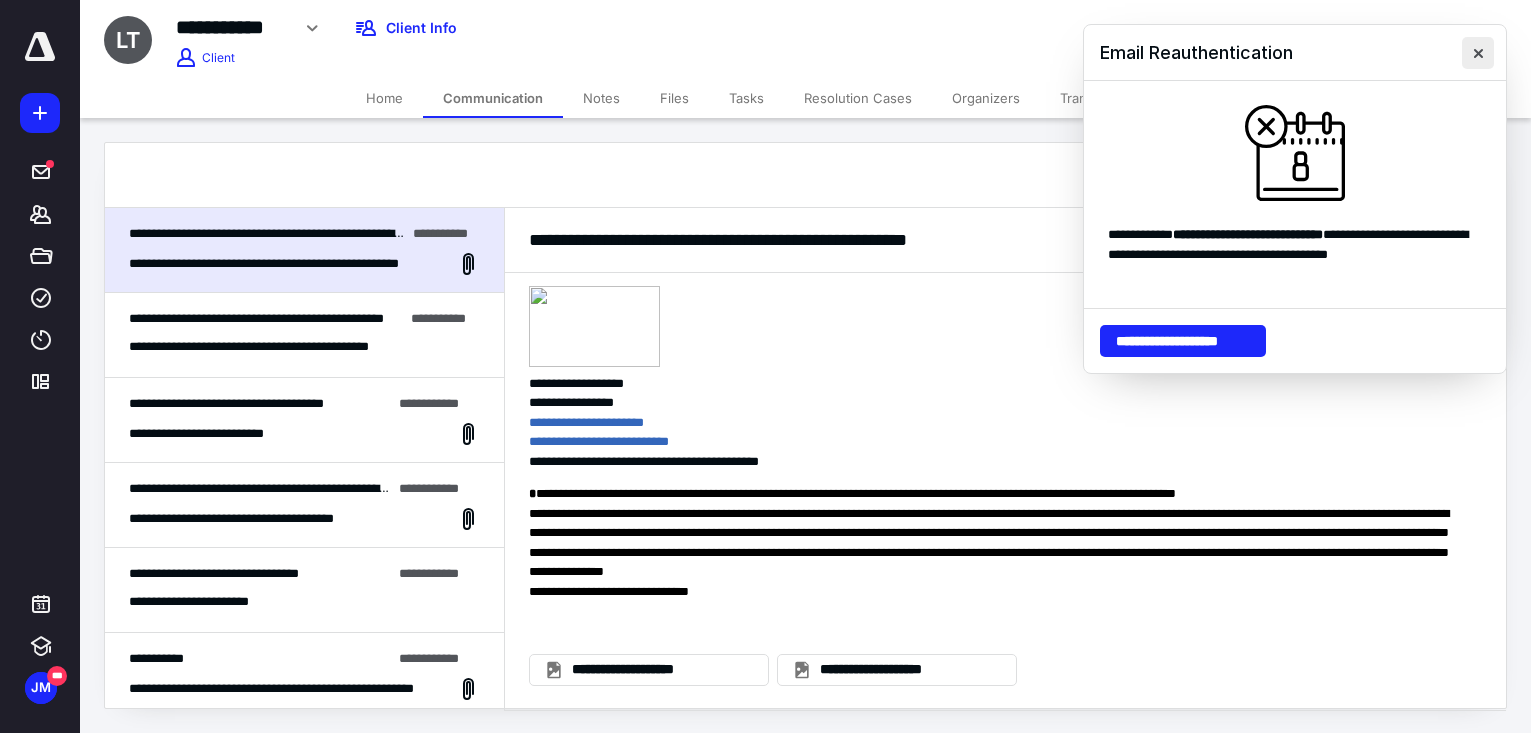 click at bounding box center [1478, 53] 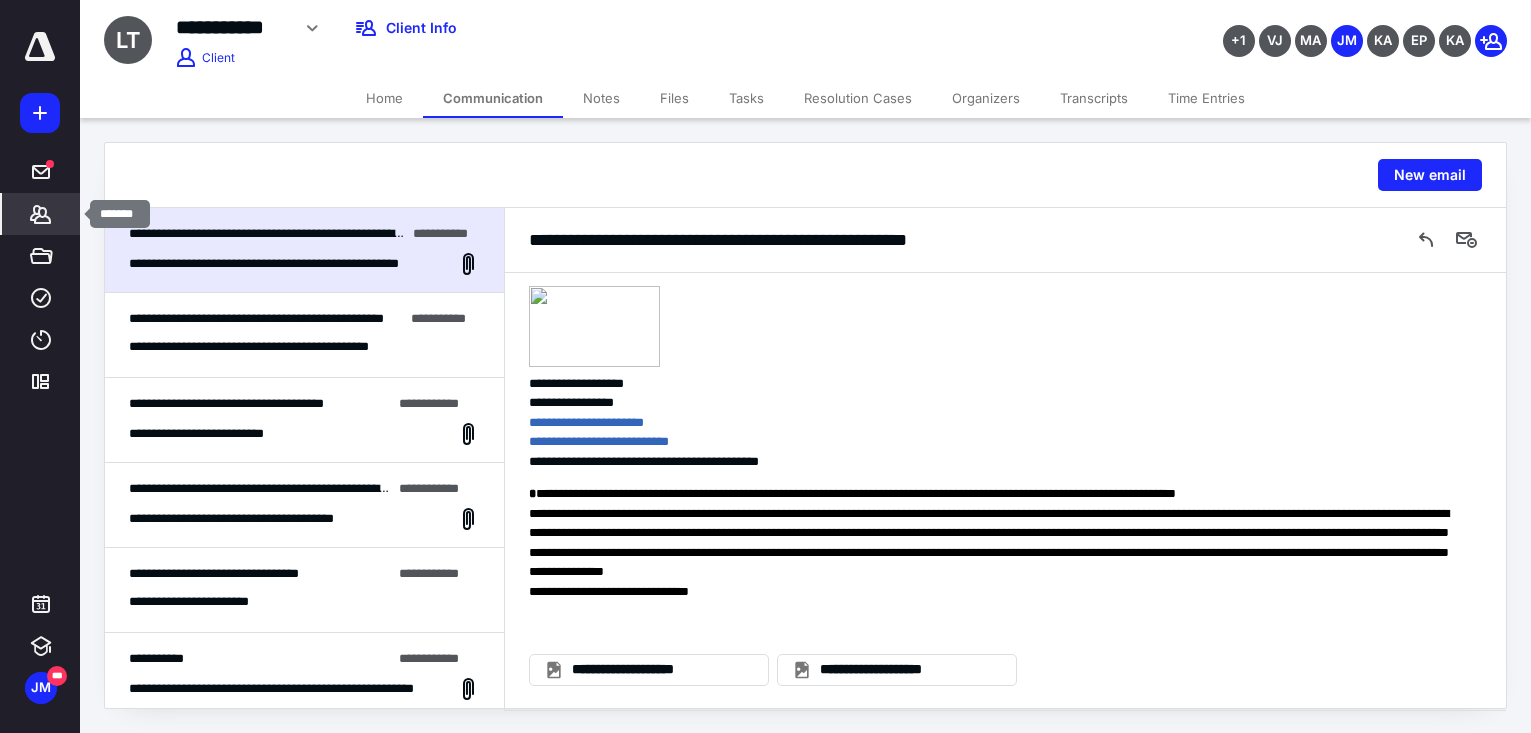 click 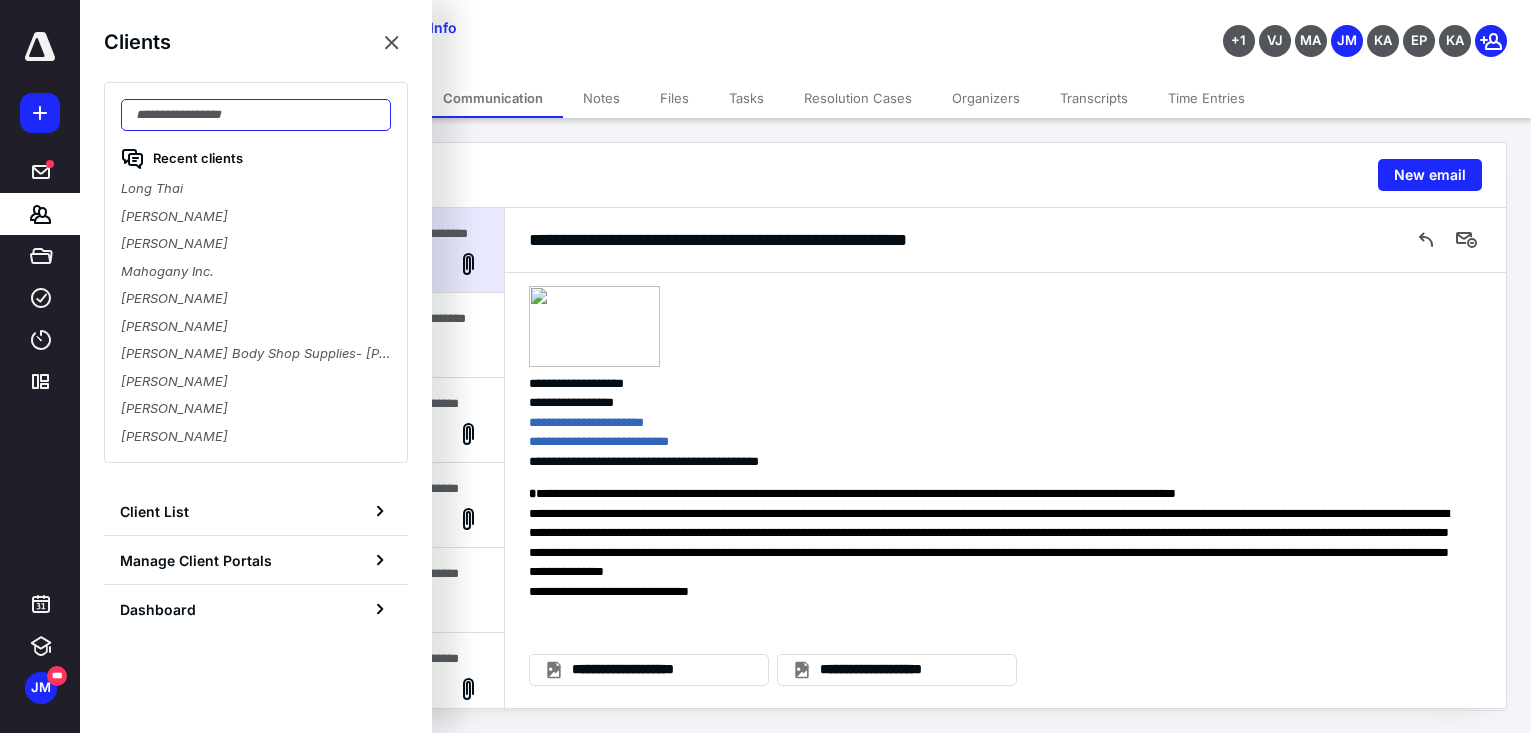 click at bounding box center [256, 115] 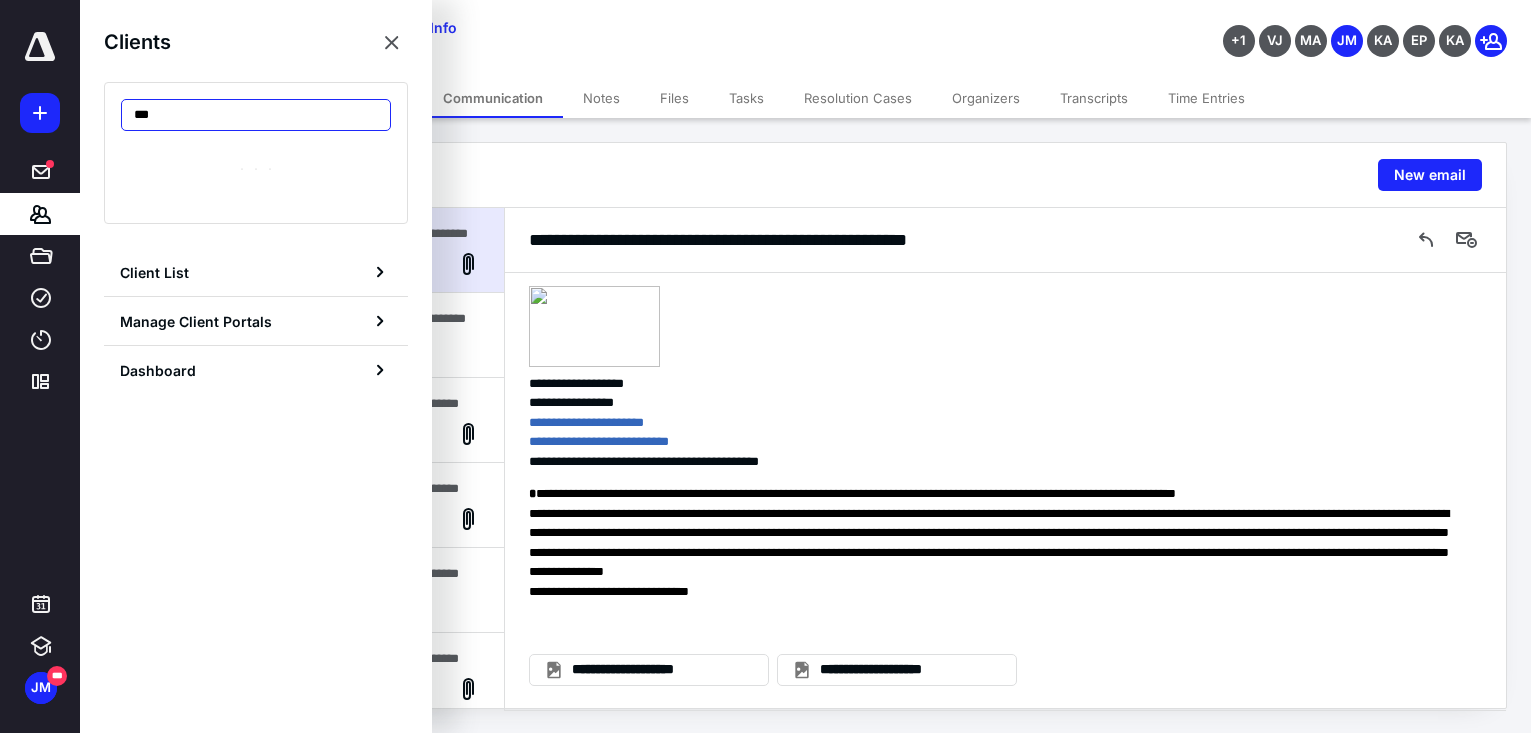 type on "****" 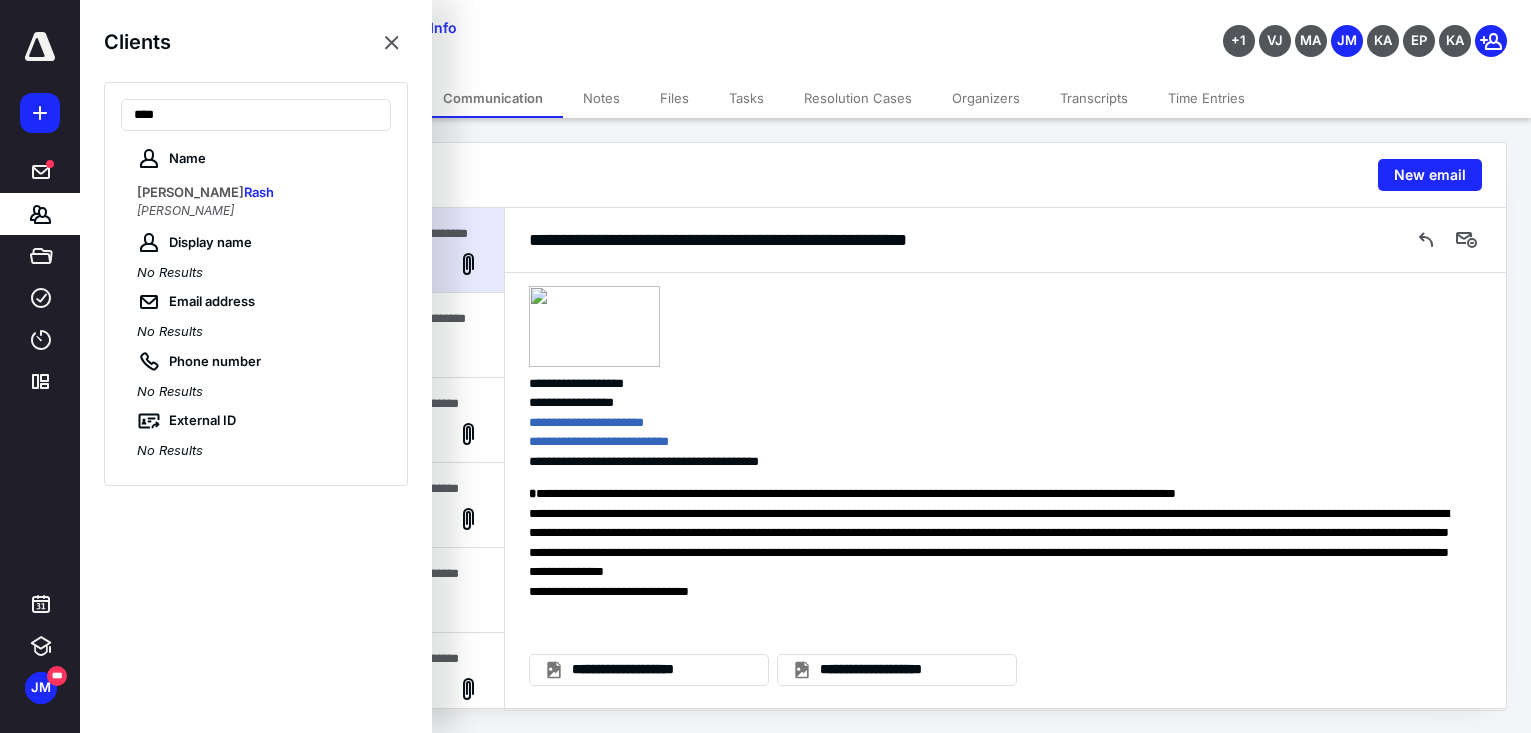 click on "[PERSON_NAME]" at bounding box center [258, 193] 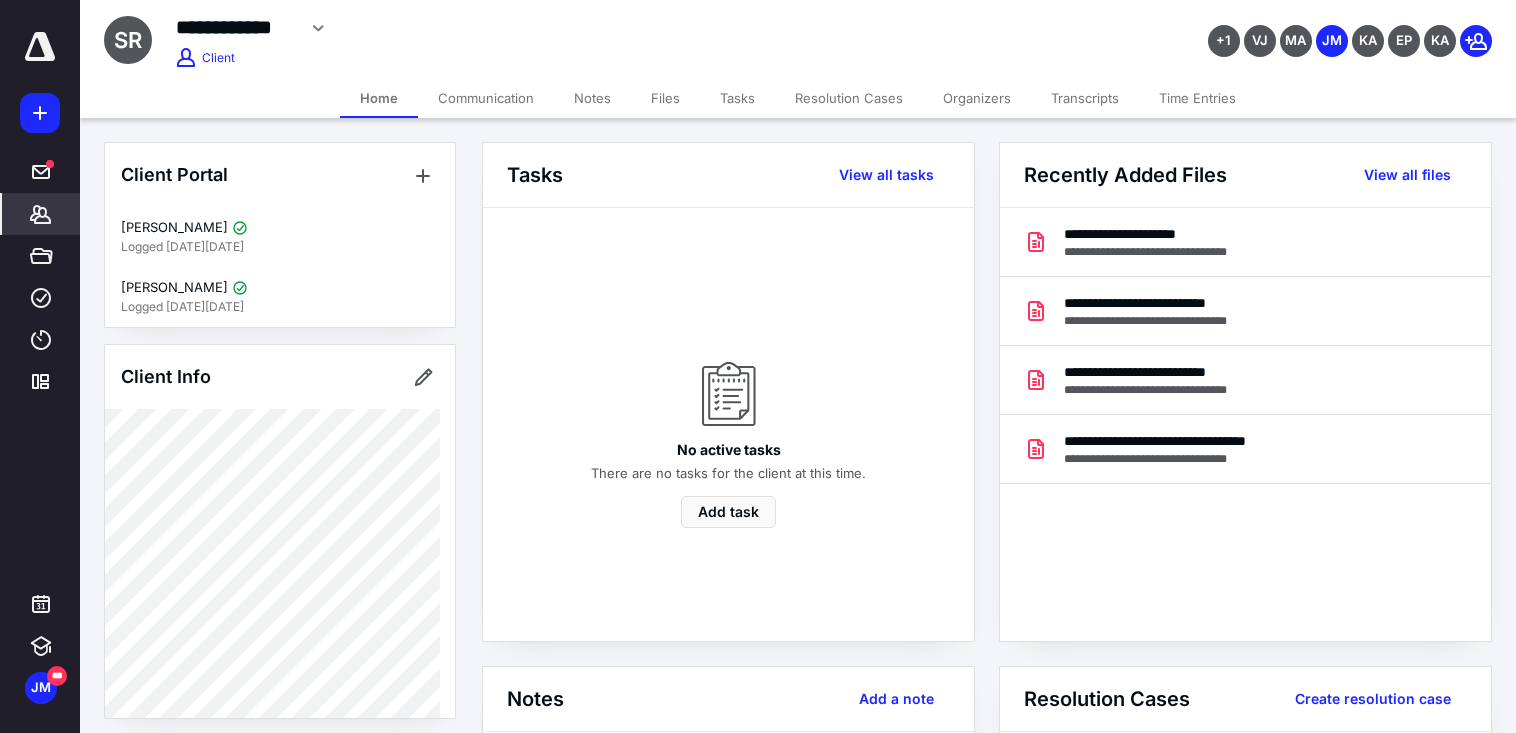 click on "Notes" at bounding box center (592, 98) 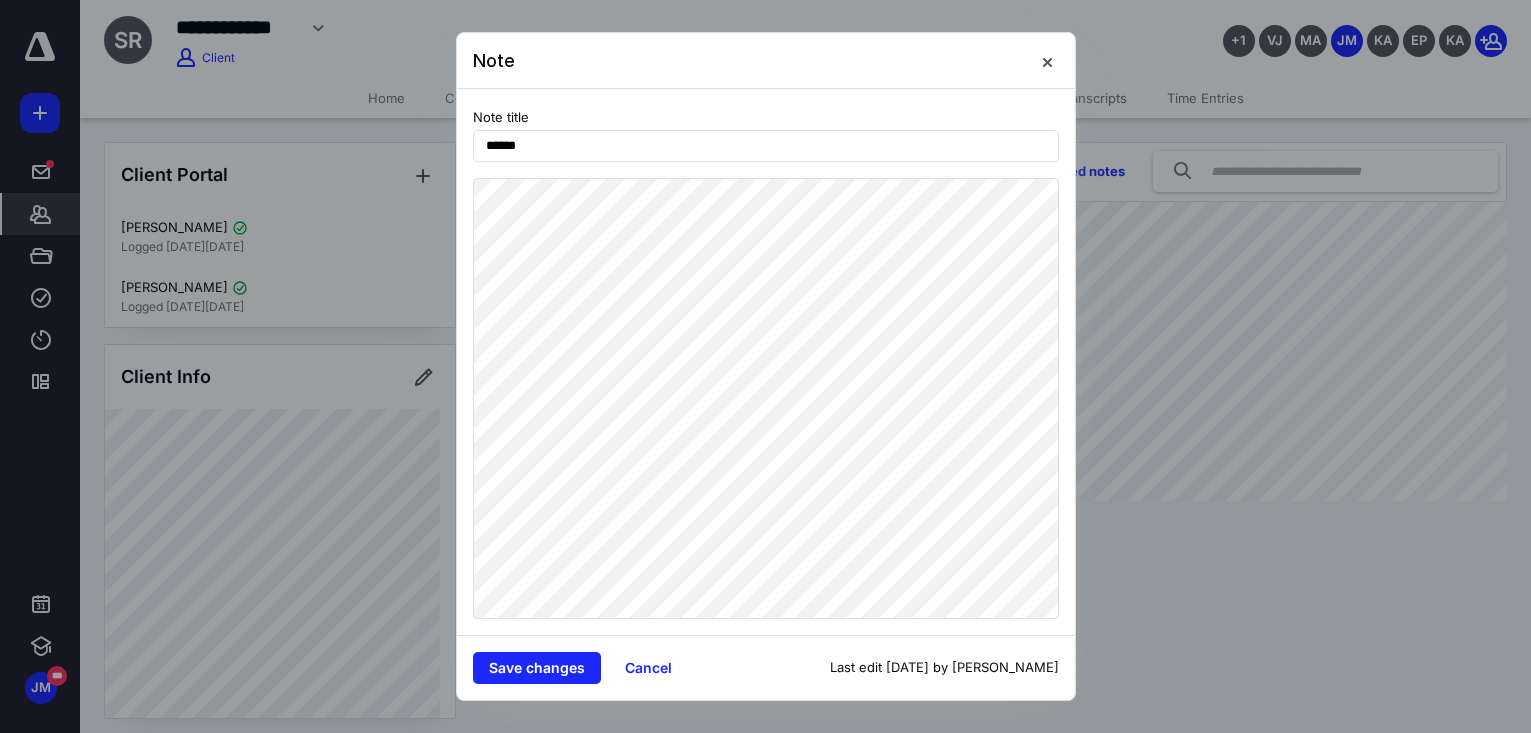click on "Save changes Cancel Last edit [DATE] by [PERSON_NAME]" at bounding box center (766, 667) 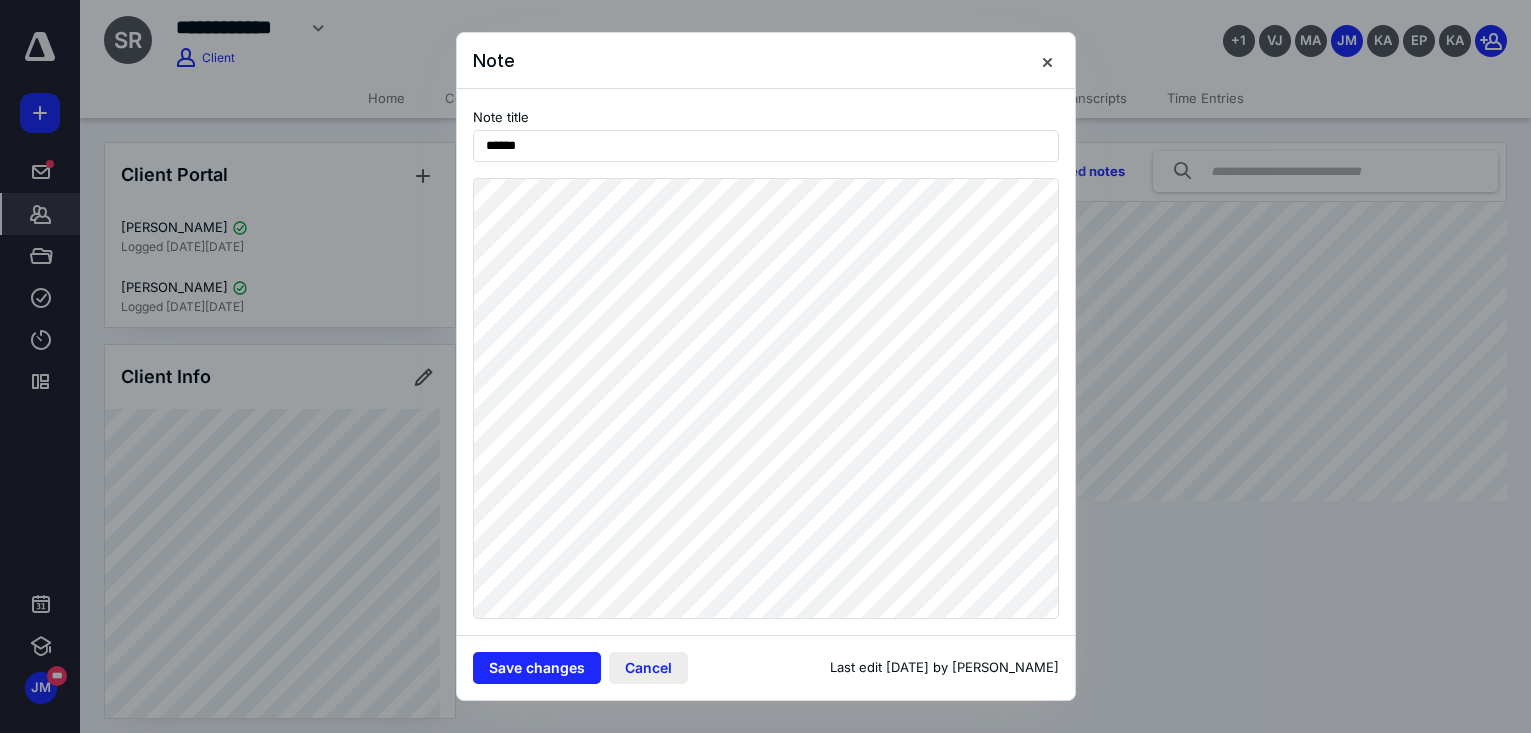 click on "Cancel" at bounding box center (648, 668) 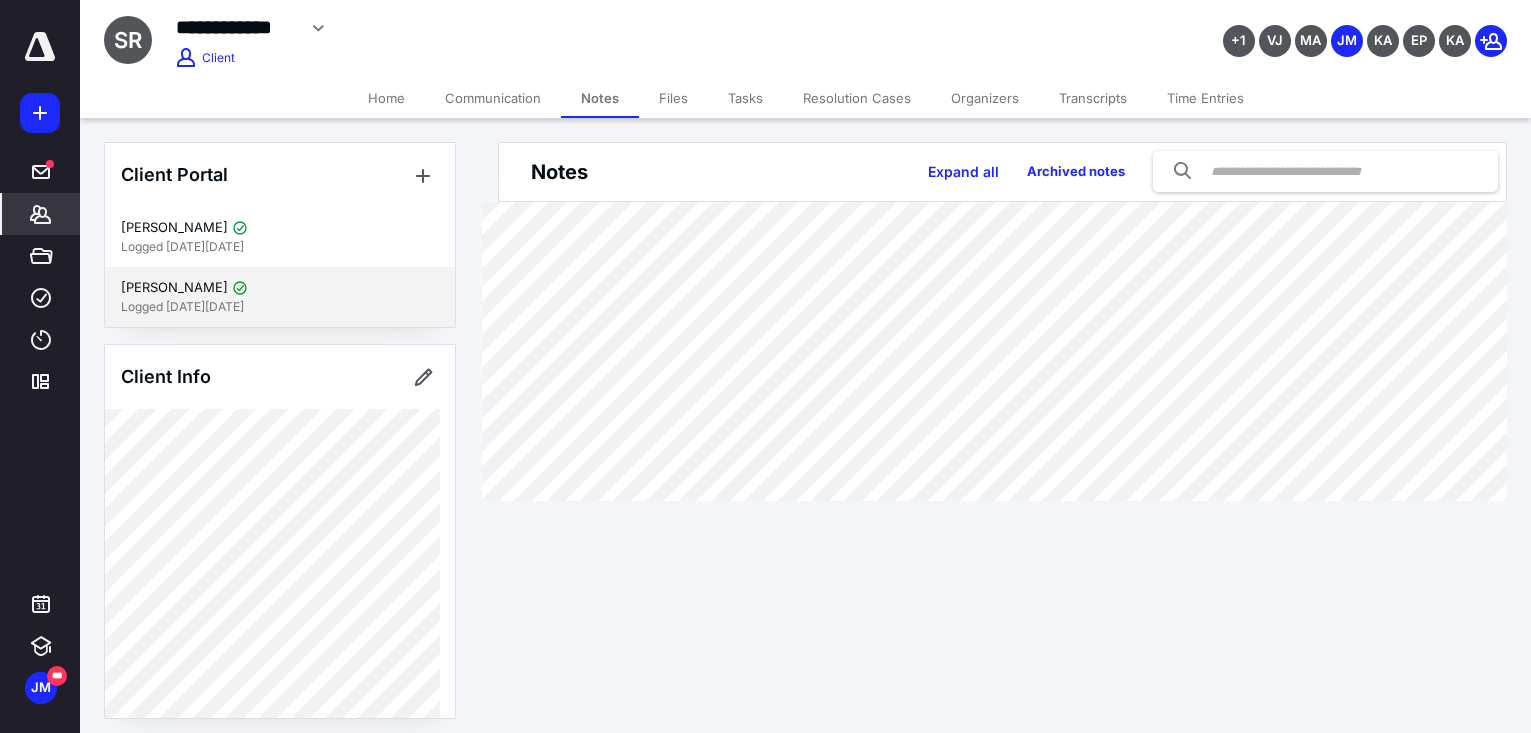 click on "Logged [DATE][DATE]" at bounding box center (280, 307) 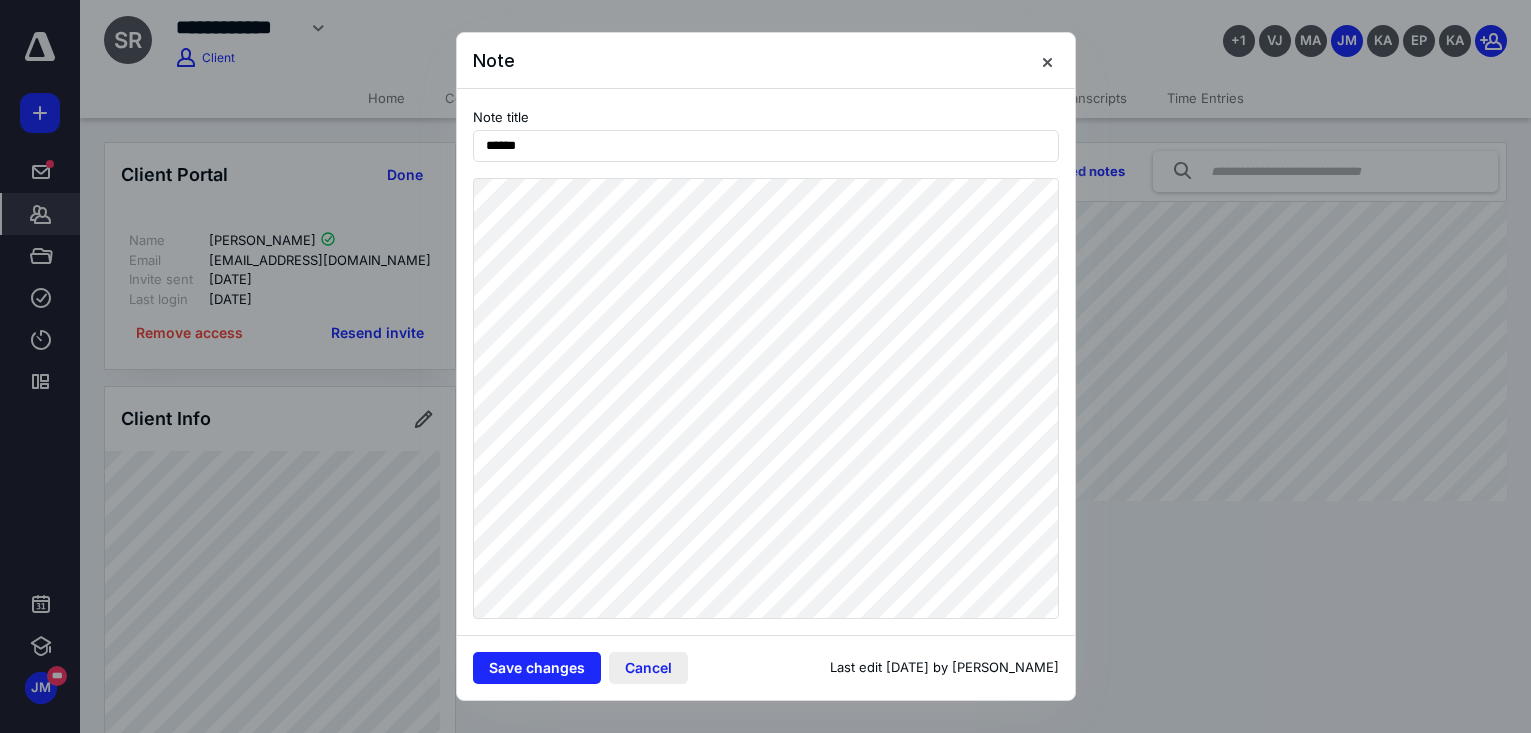click on "Cancel" at bounding box center [648, 668] 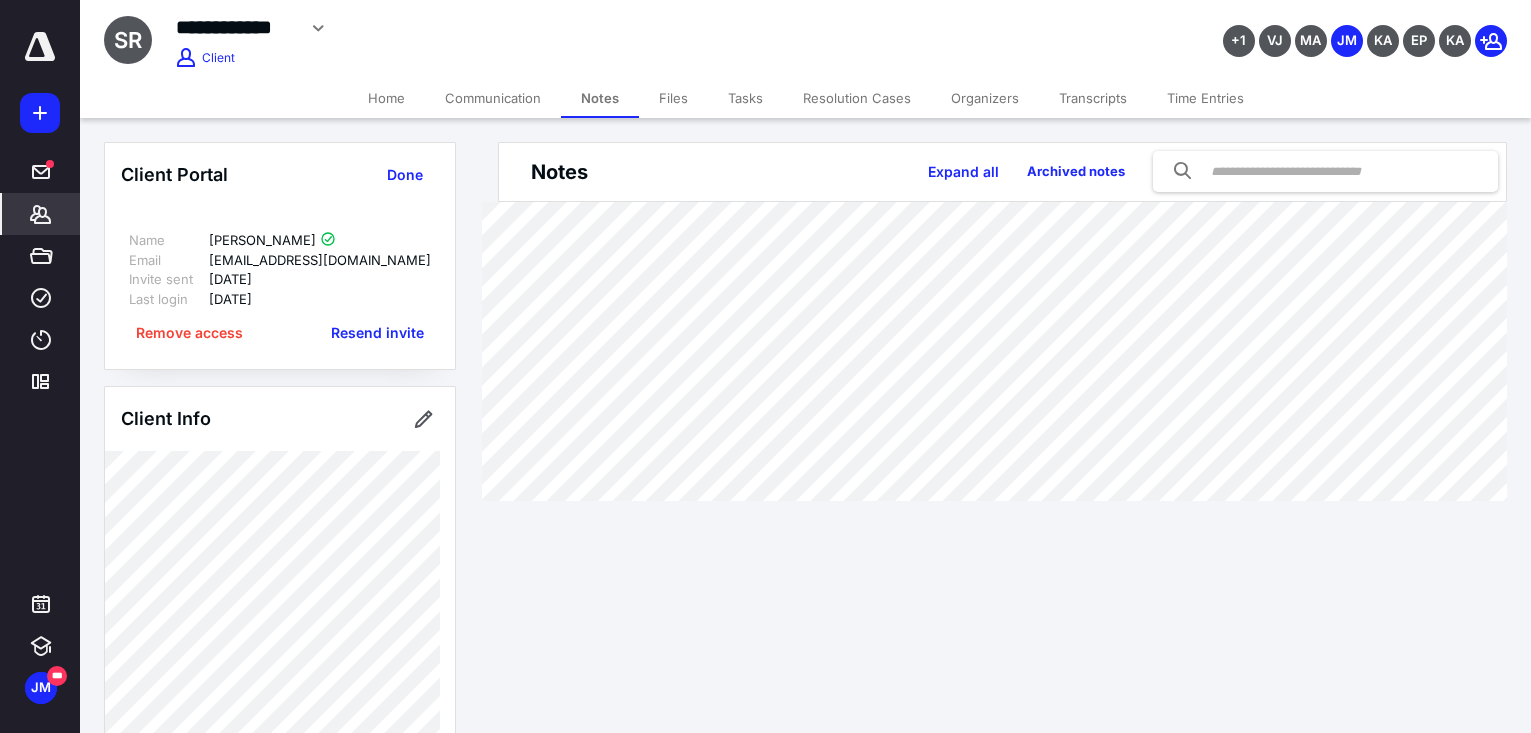 click on "Files" at bounding box center (673, 98) 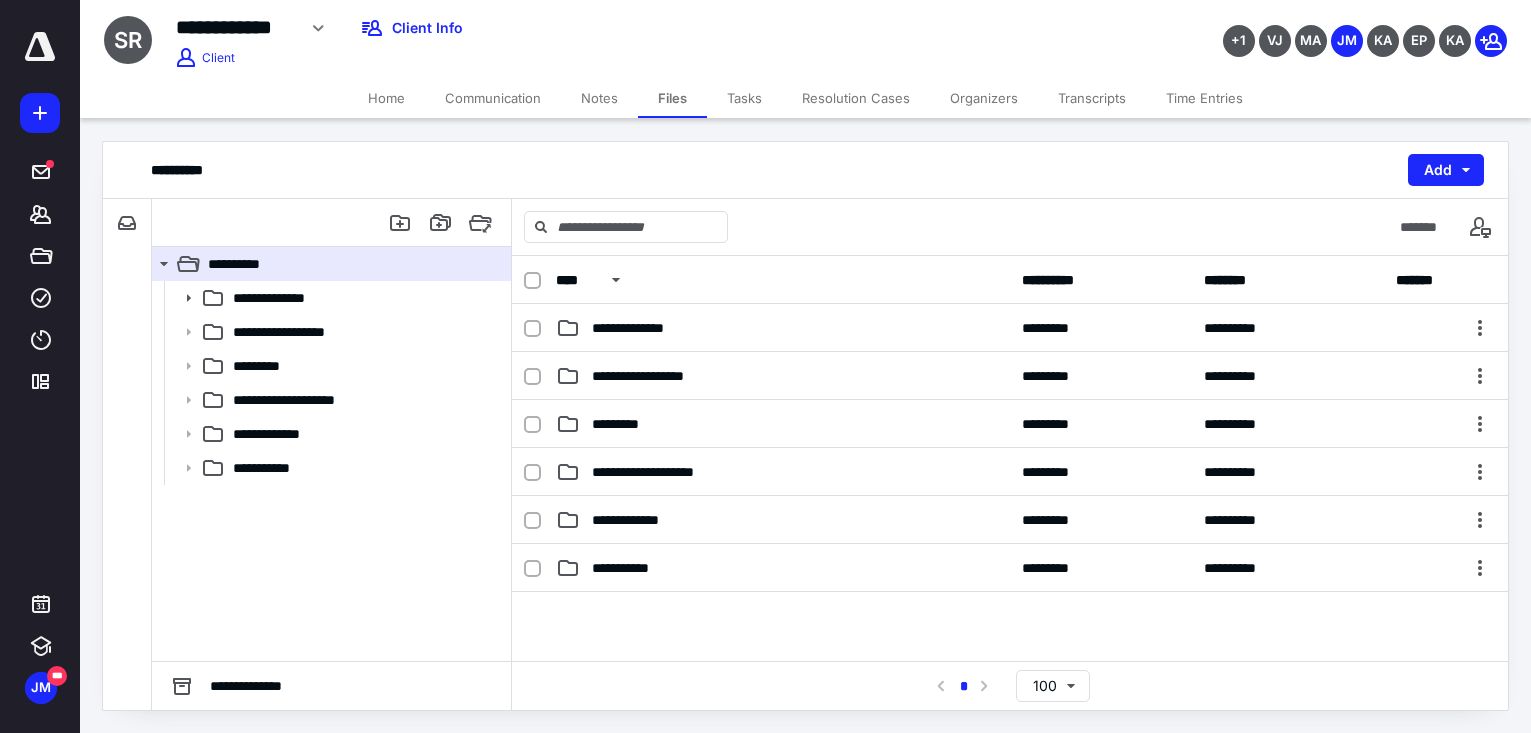 click on "Home" at bounding box center (386, 98) 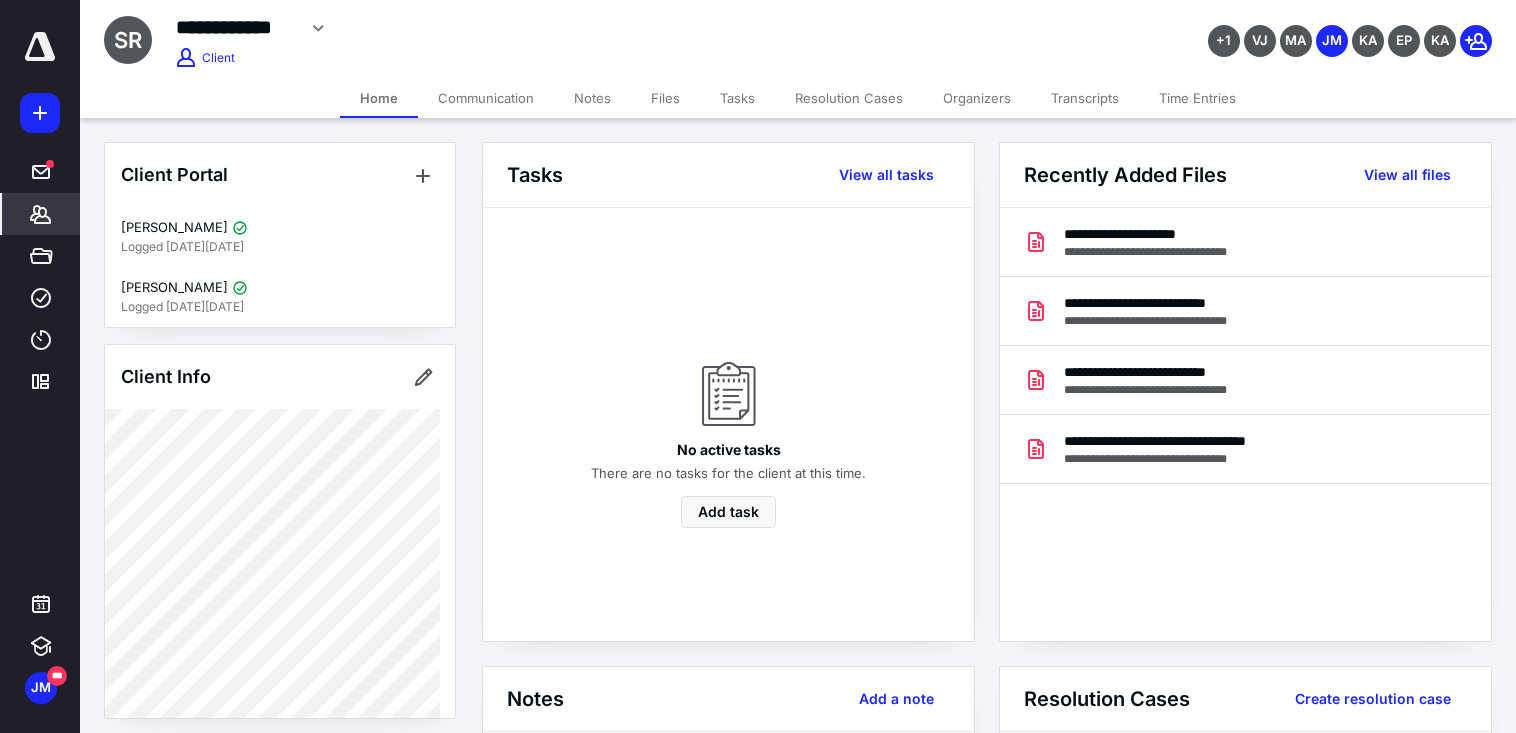 click on "Files" at bounding box center (665, 98) 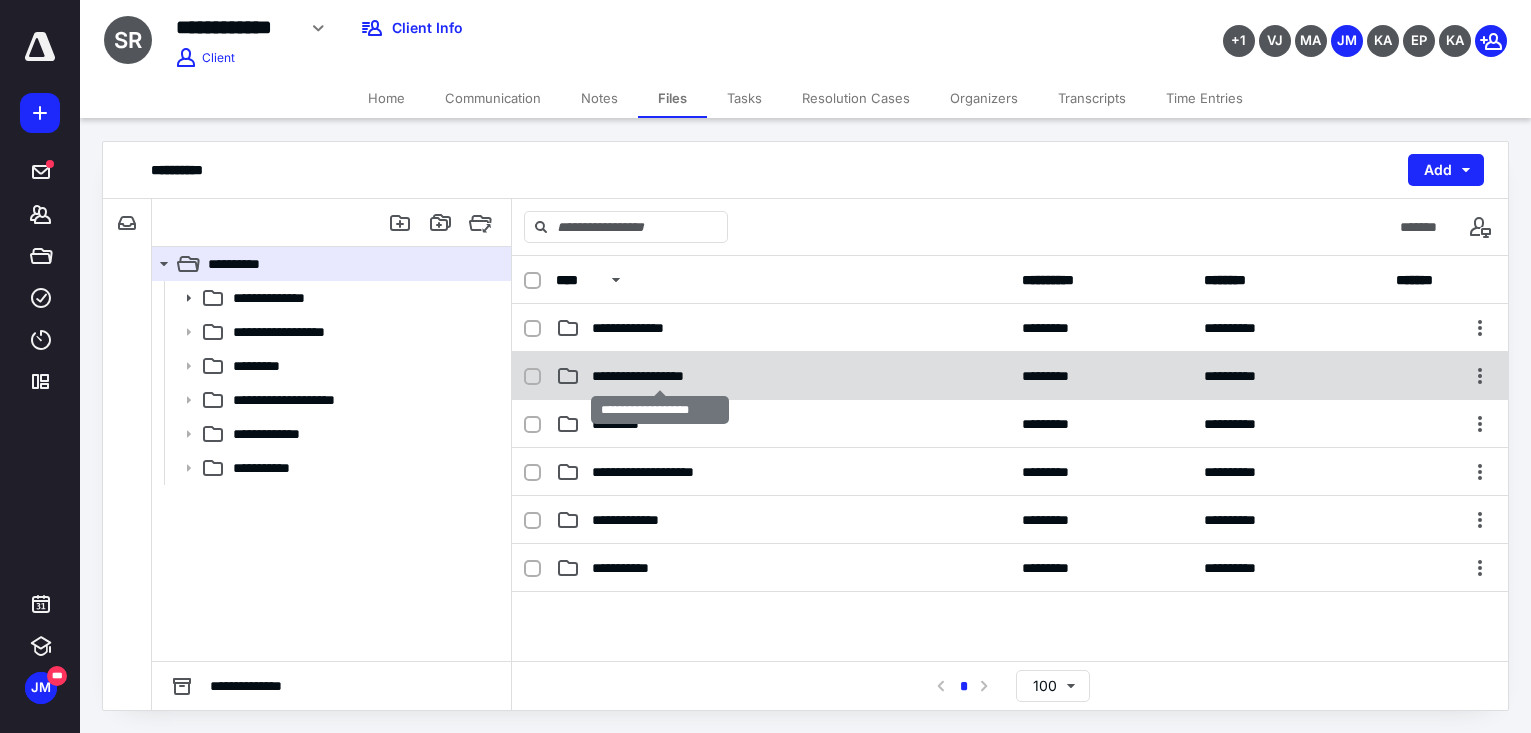 click on "**********" at bounding box center [660, 376] 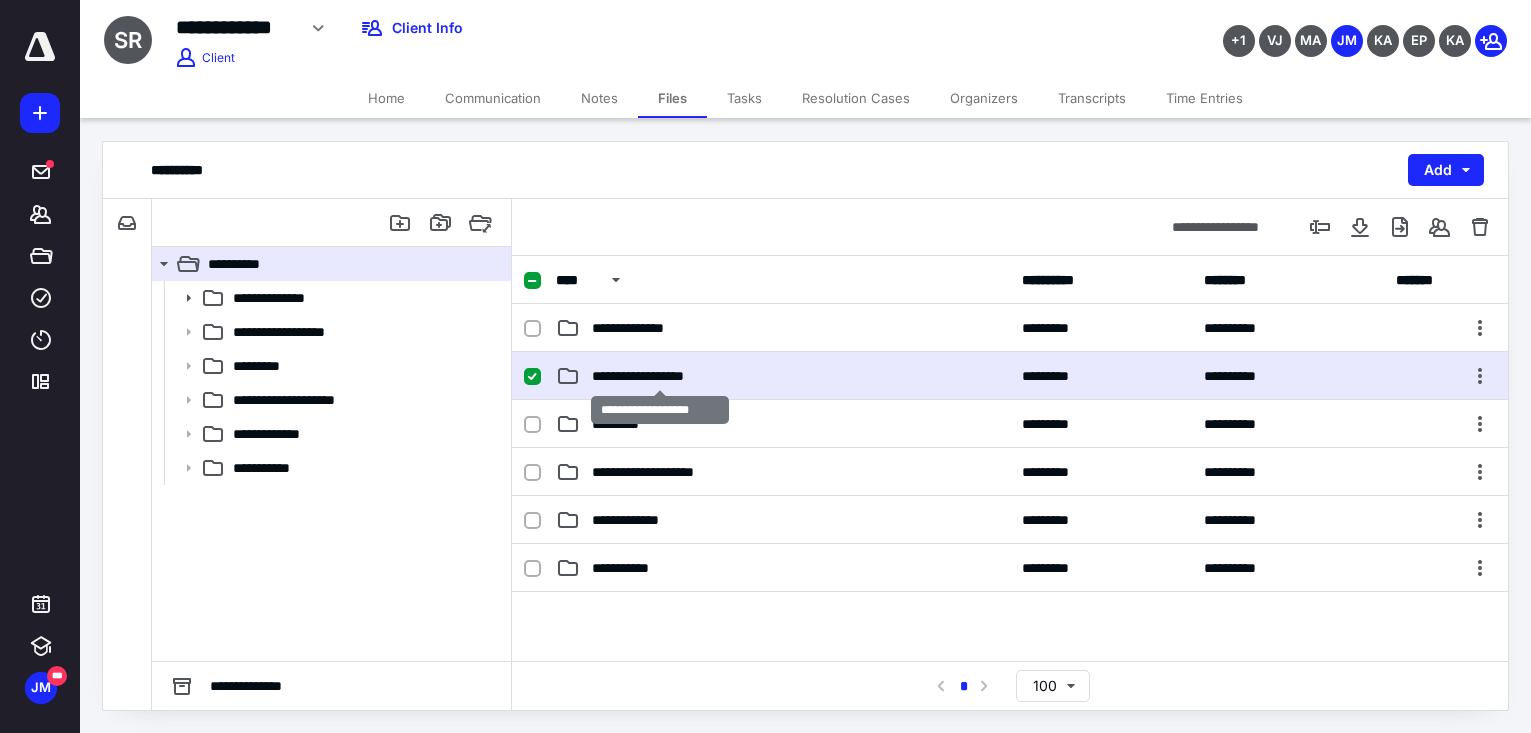 click on "**********" at bounding box center (660, 376) 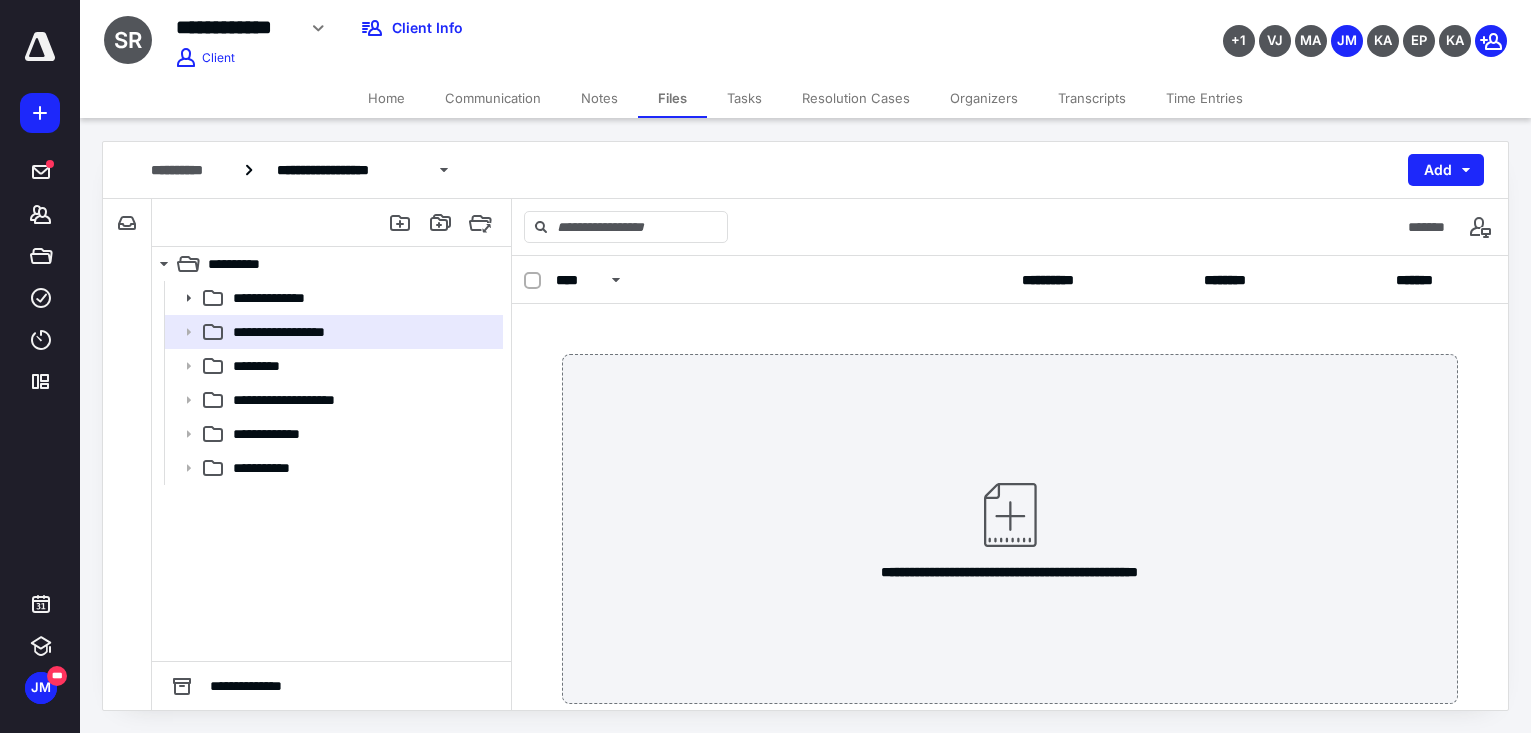 click on "Home" at bounding box center (386, 98) 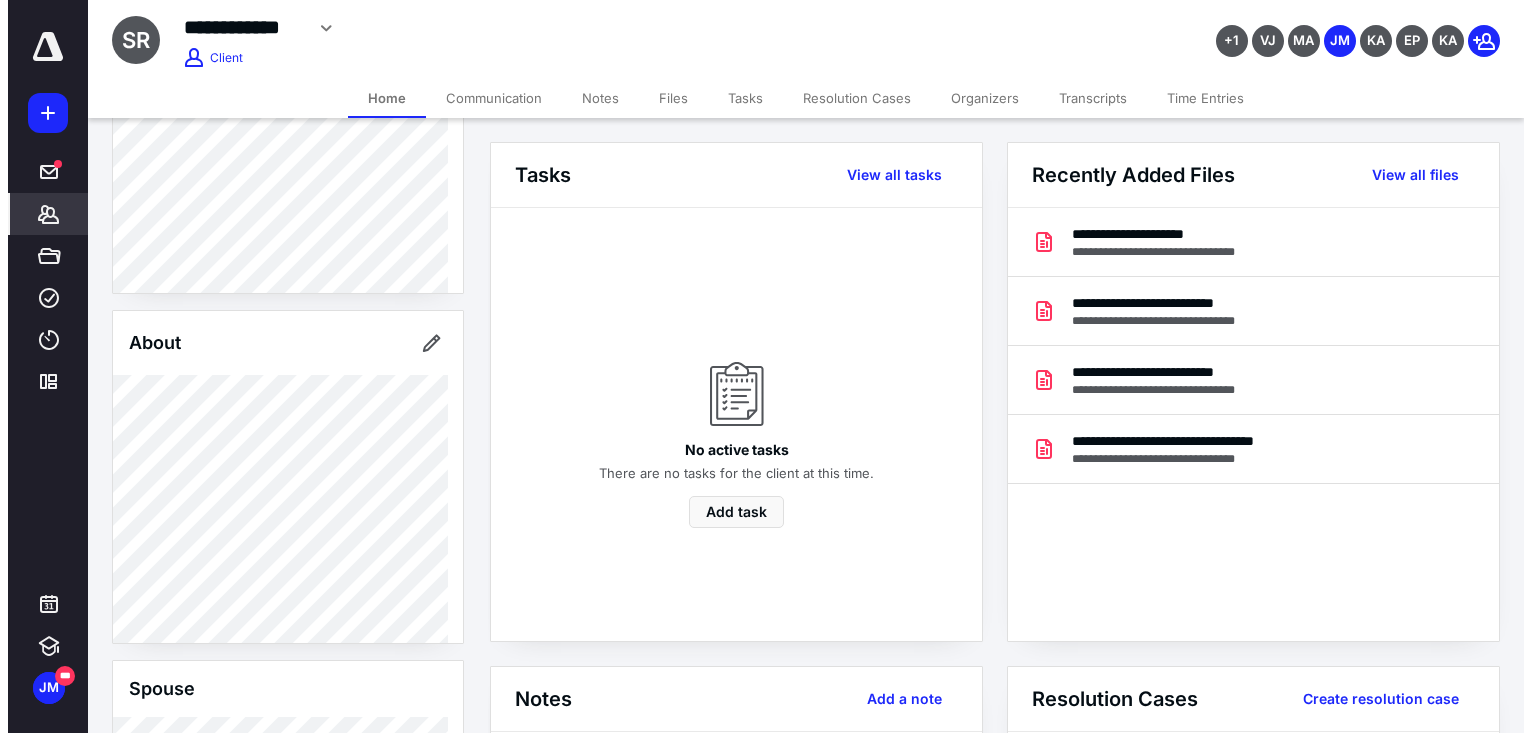 scroll, scrollTop: 91, scrollLeft: 0, axis: vertical 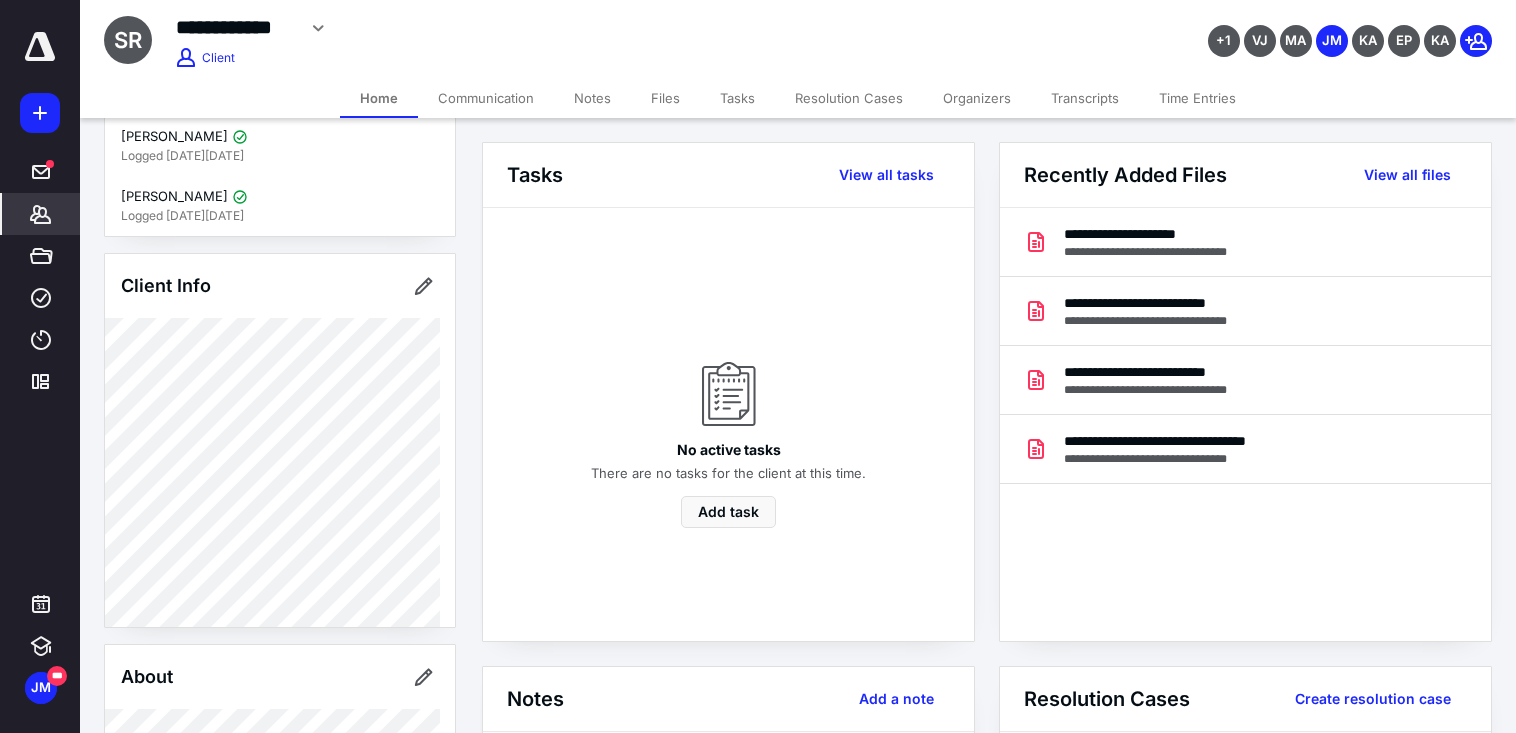 click on "*******" at bounding box center [41, 214] 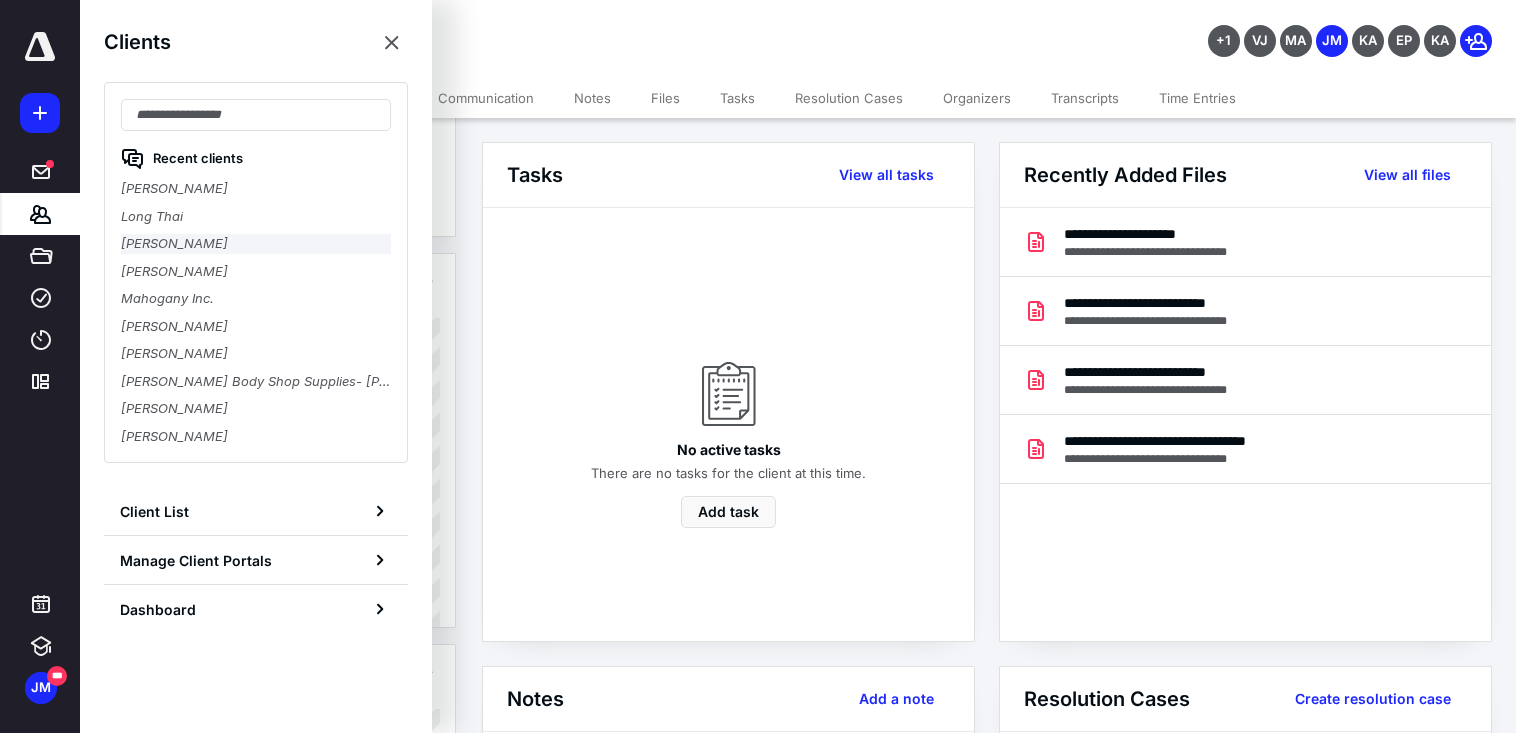 click on "[PERSON_NAME]" at bounding box center [256, 244] 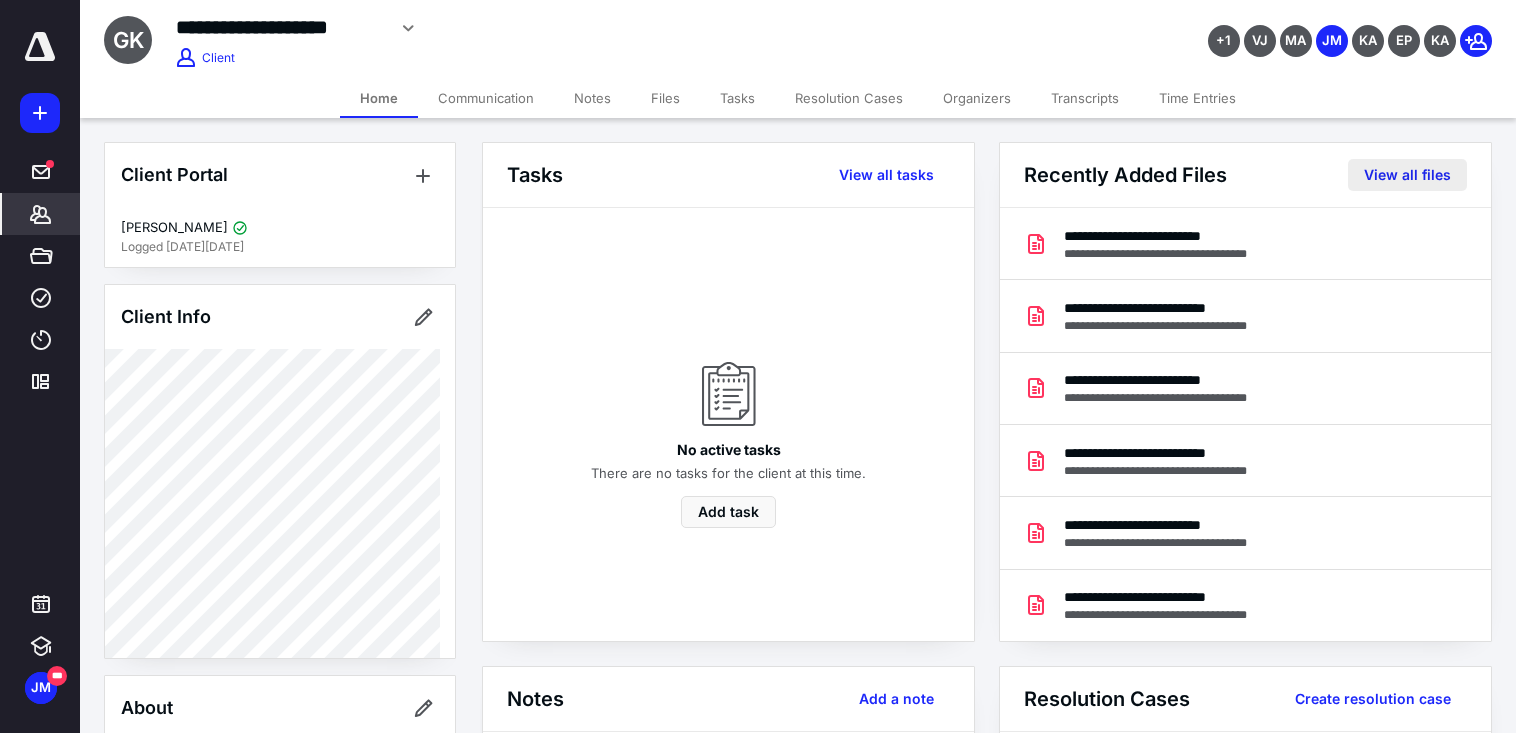 click on "View all files" at bounding box center [1407, 175] 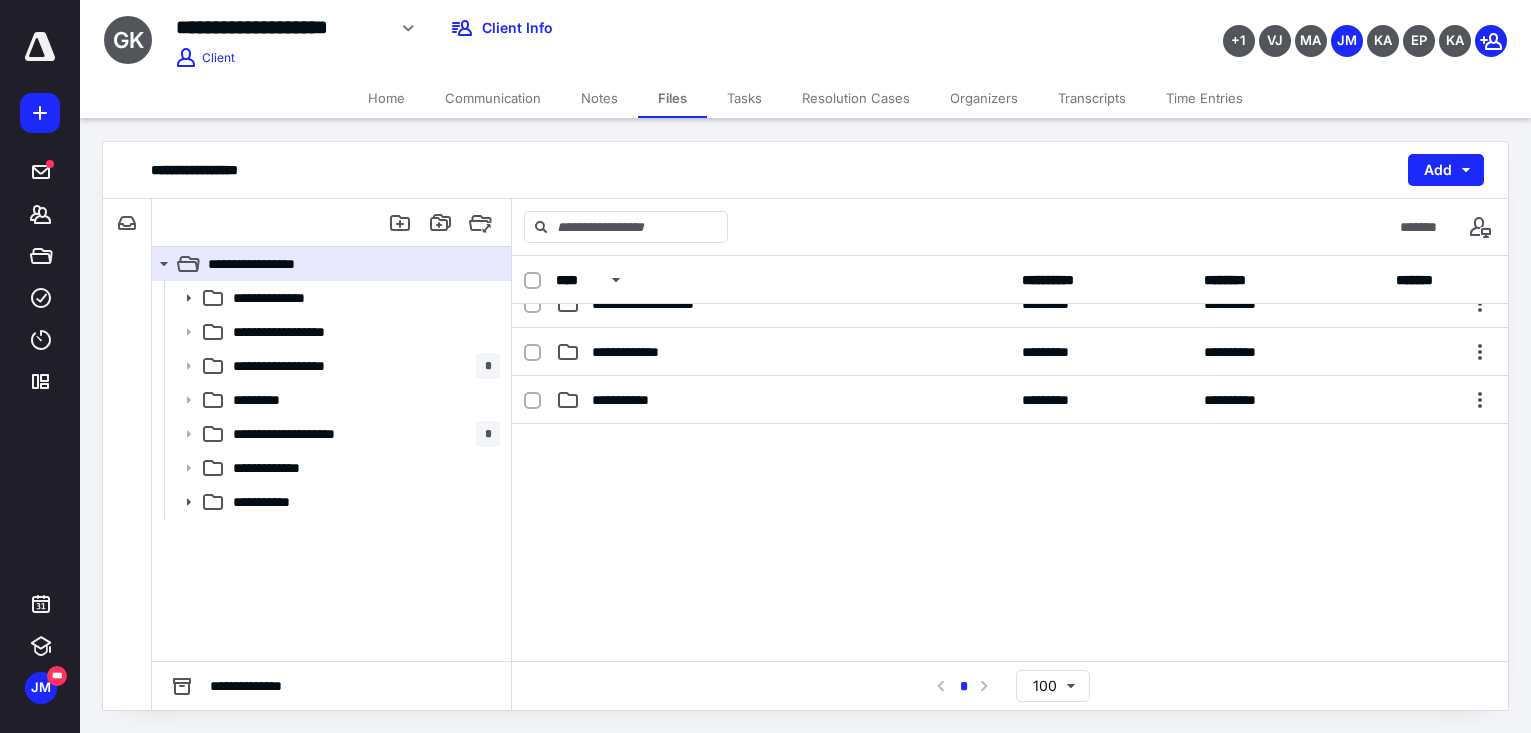 scroll, scrollTop: 0, scrollLeft: 0, axis: both 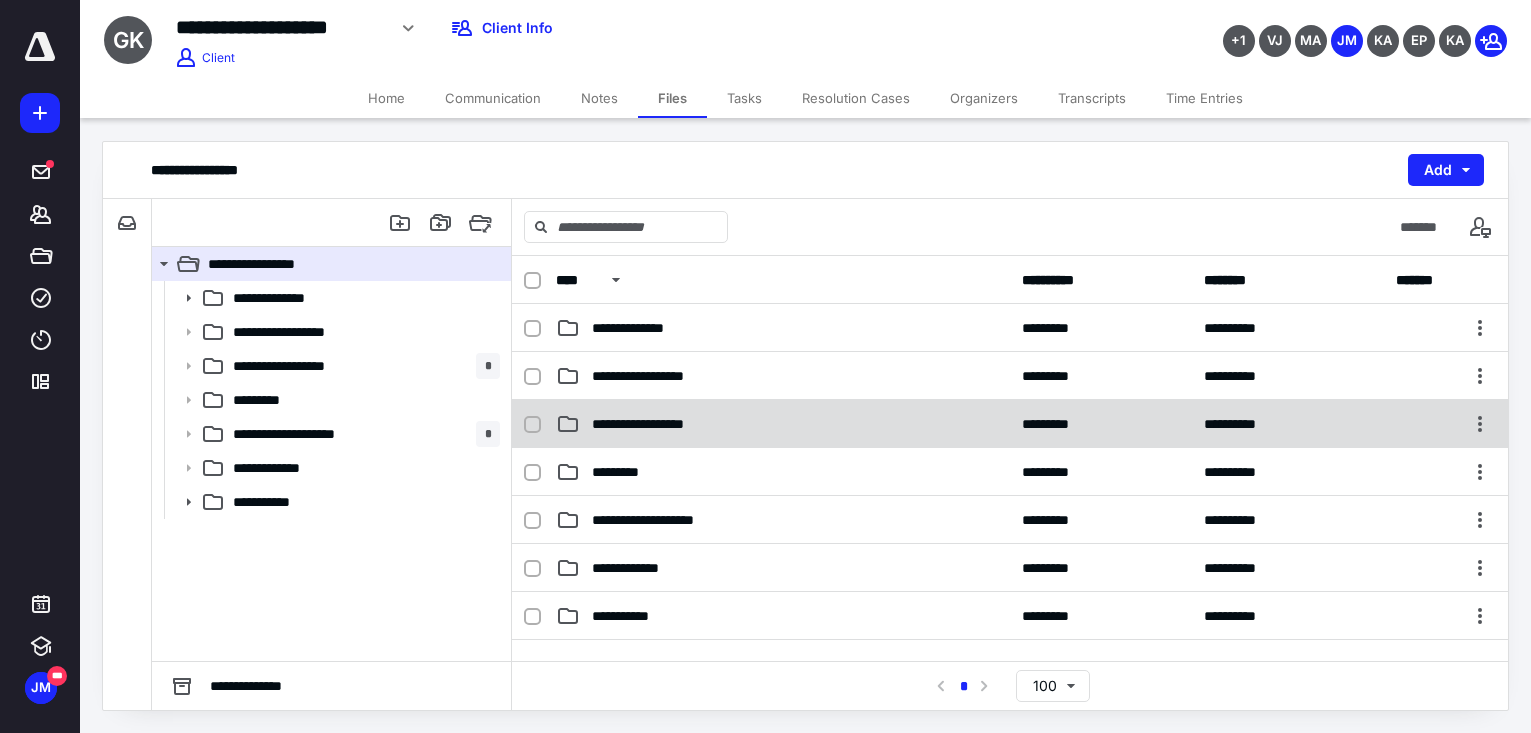 click on "**********" at bounding box center (660, 424) 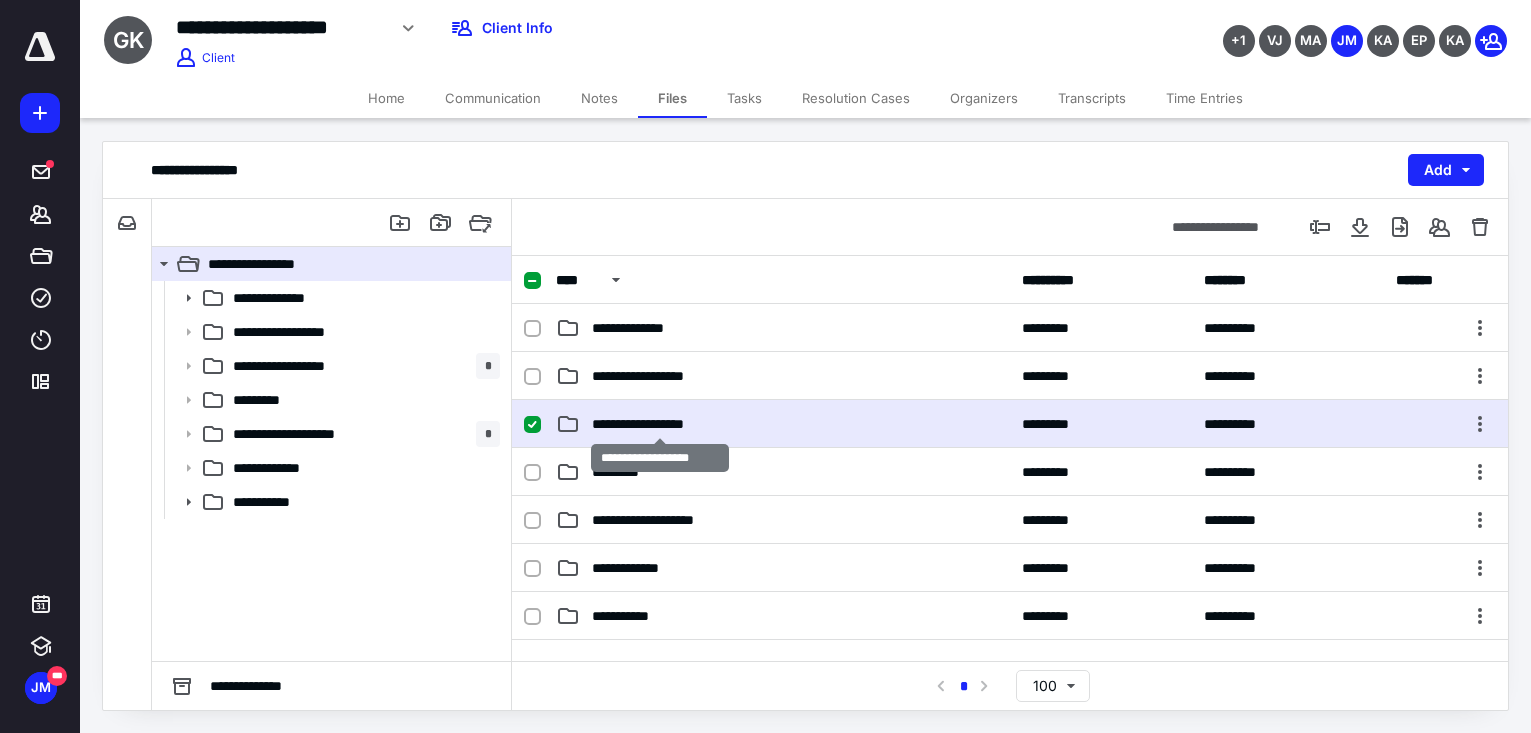 click on "**********" at bounding box center [660, 424] 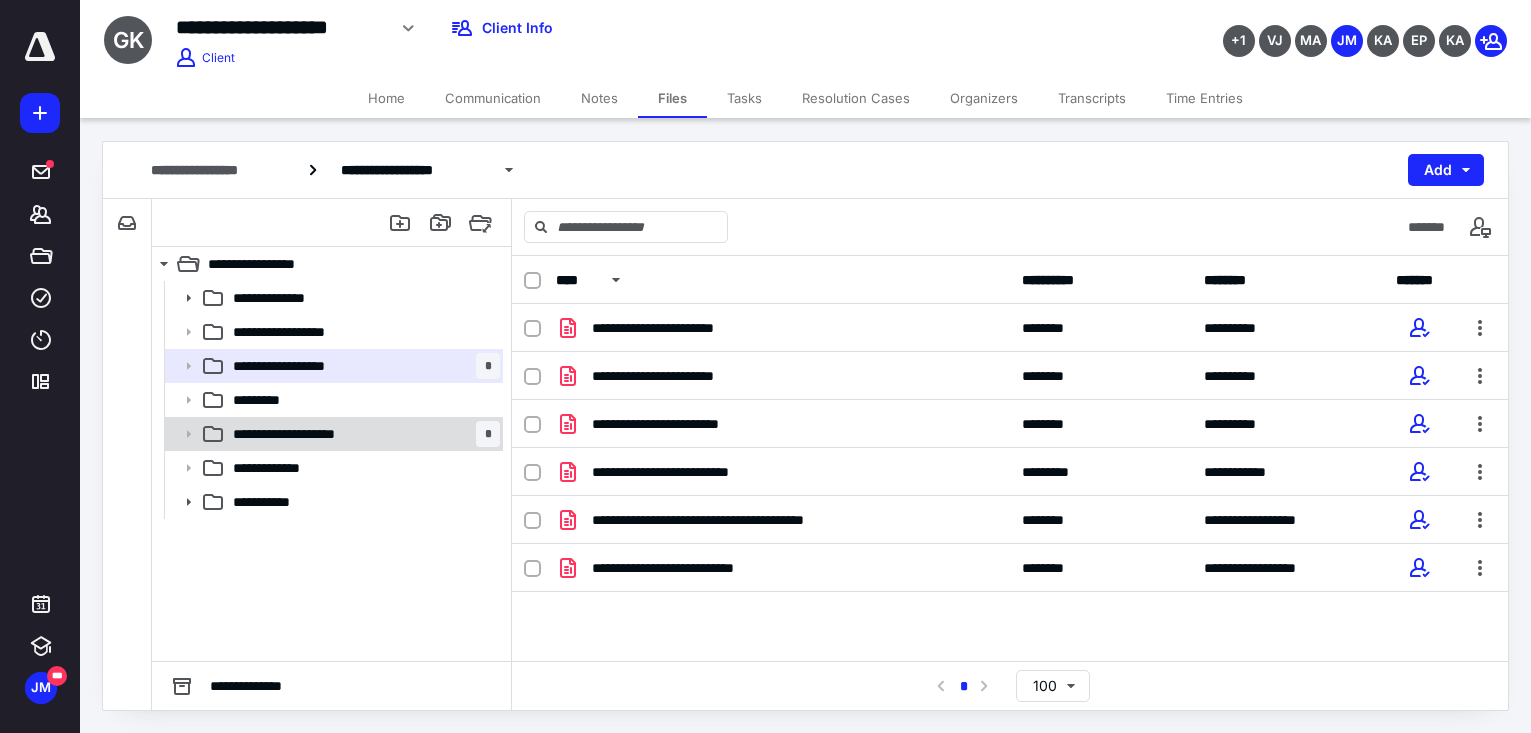 click on "**********" at bounding box center (307, 434) 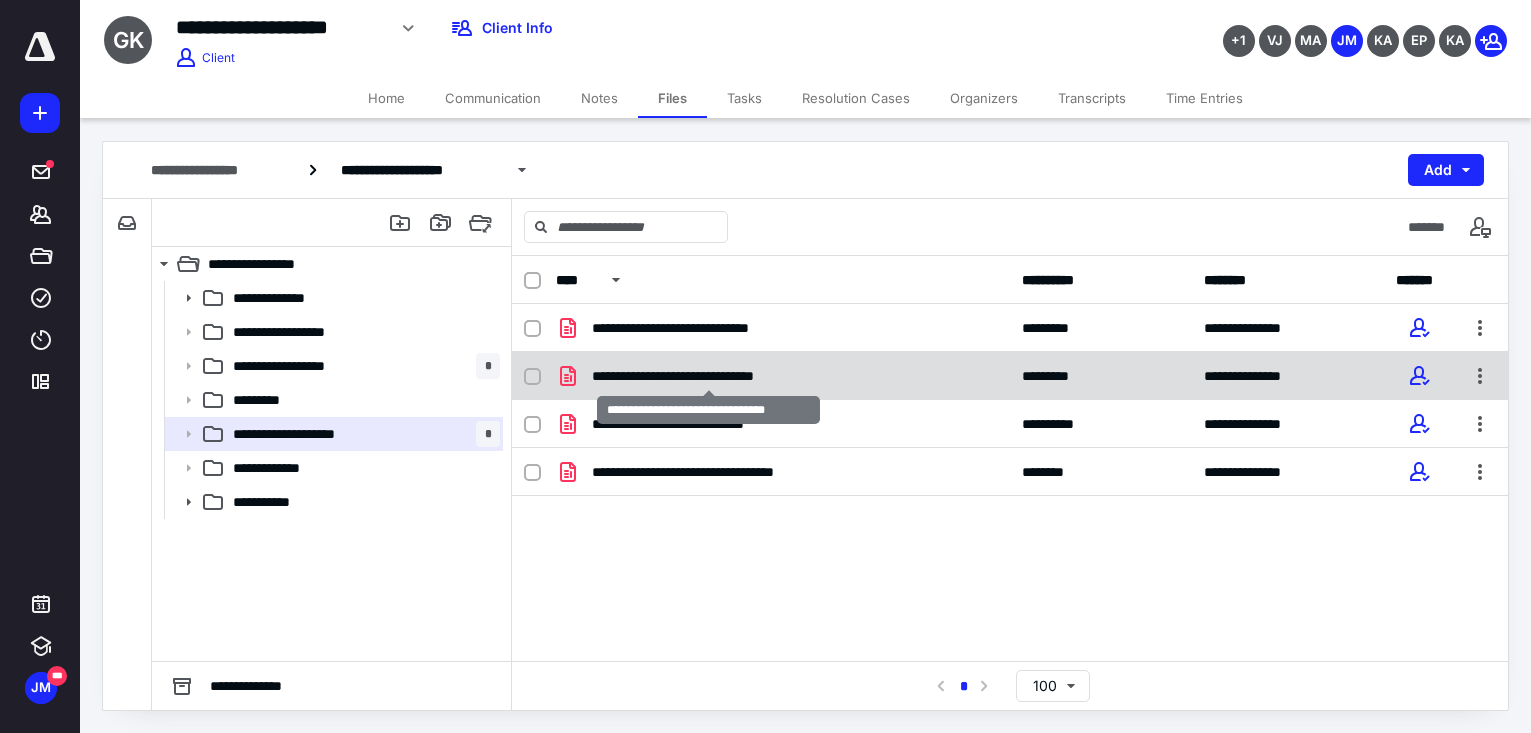 click on "**********" at bounding box center (709, 376) 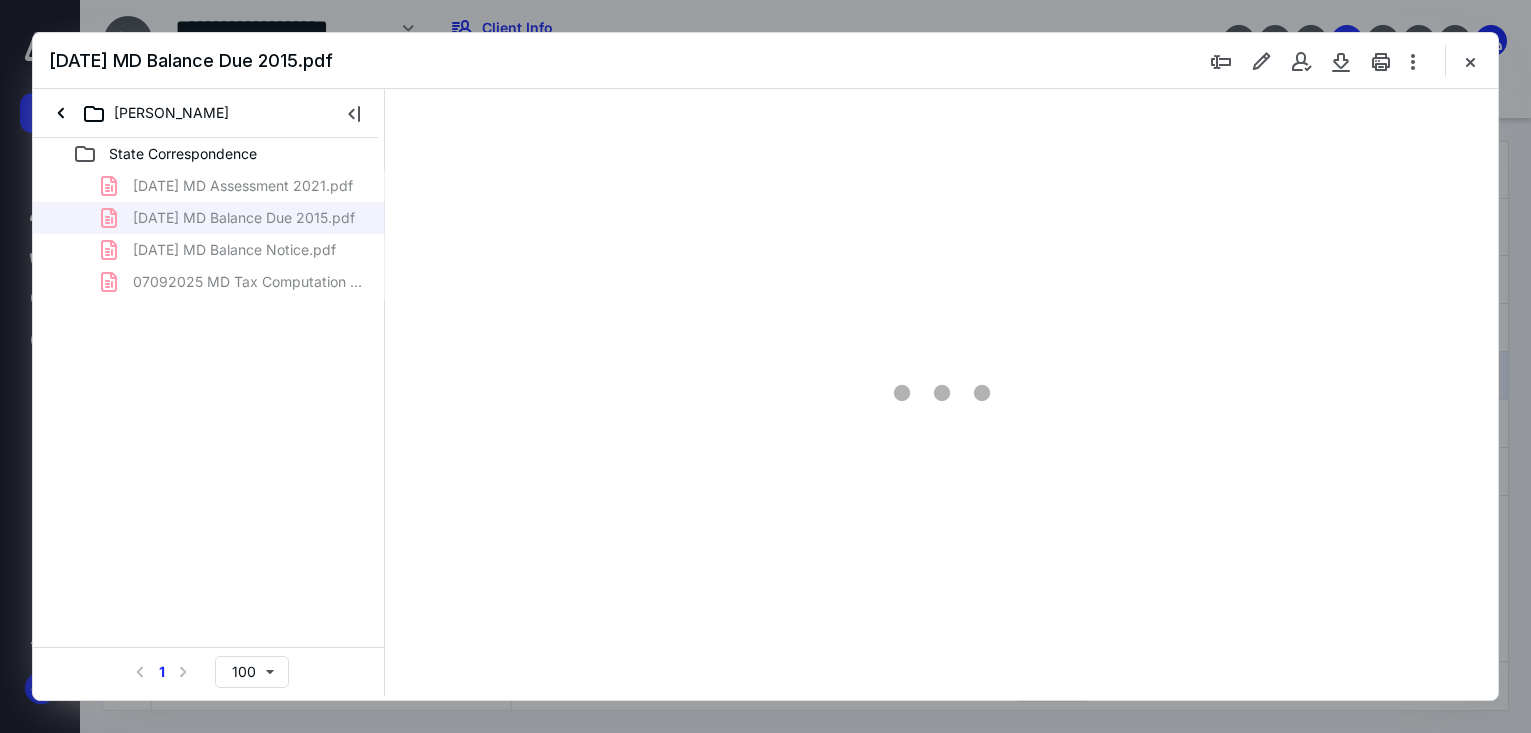 scroll, scrollTop: 0, scrollLeft: 0, axis: both 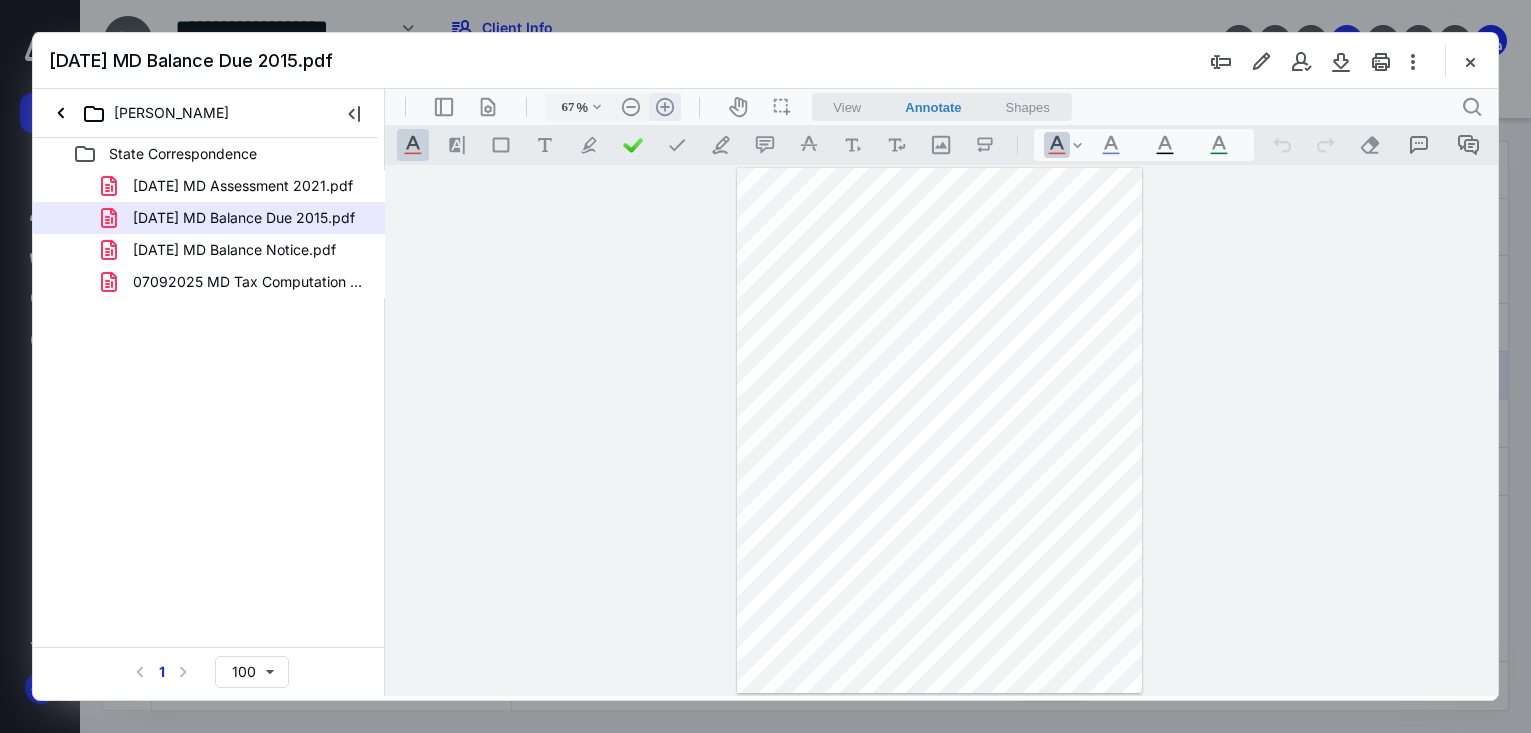 click on ".cls-1{fill:#abb0c4;} icon - header - zoom - in - line" at bounding box center (665, 107) 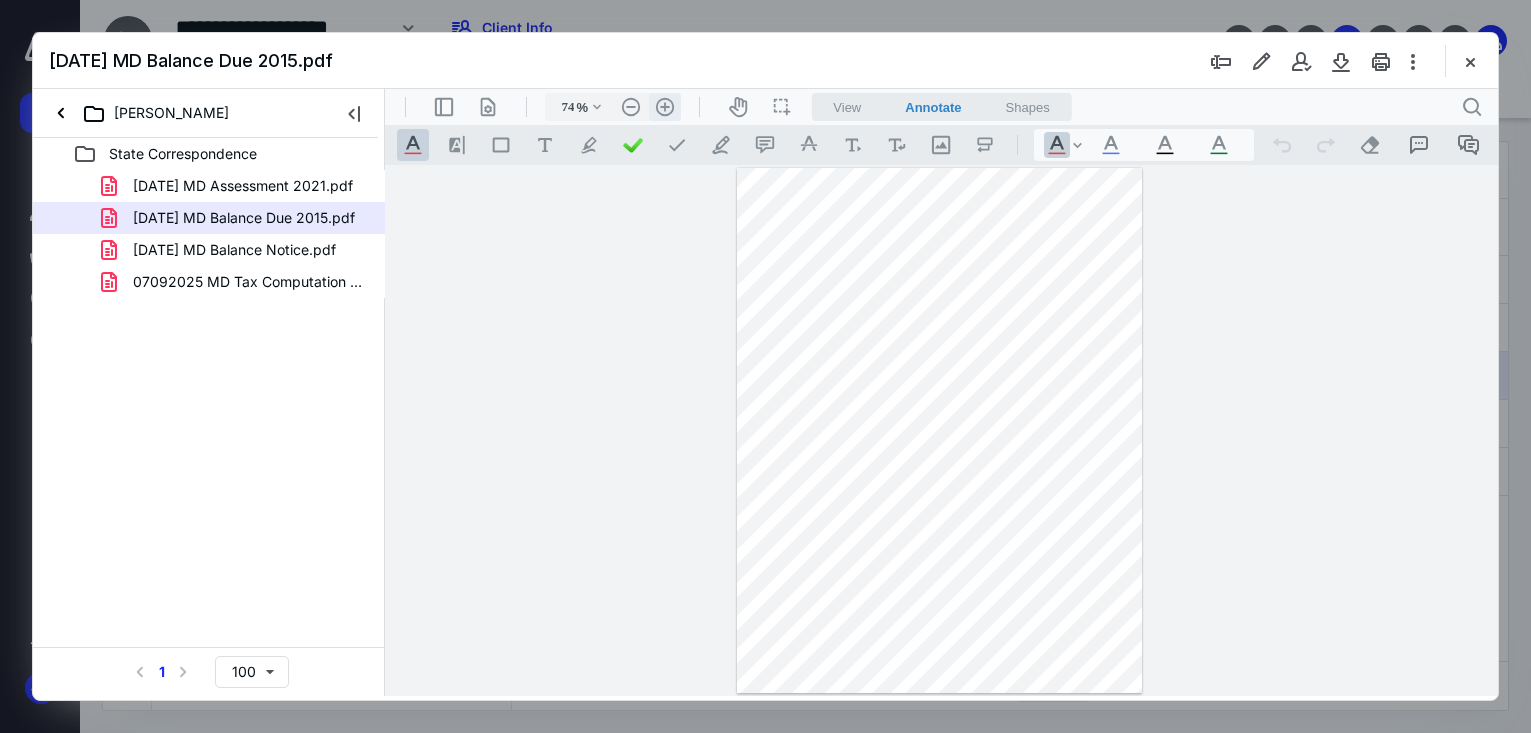 click on ".cls-1{fill:#abb0c4;} icon - header - zoom - in - line" at bounding box center [665, 107] 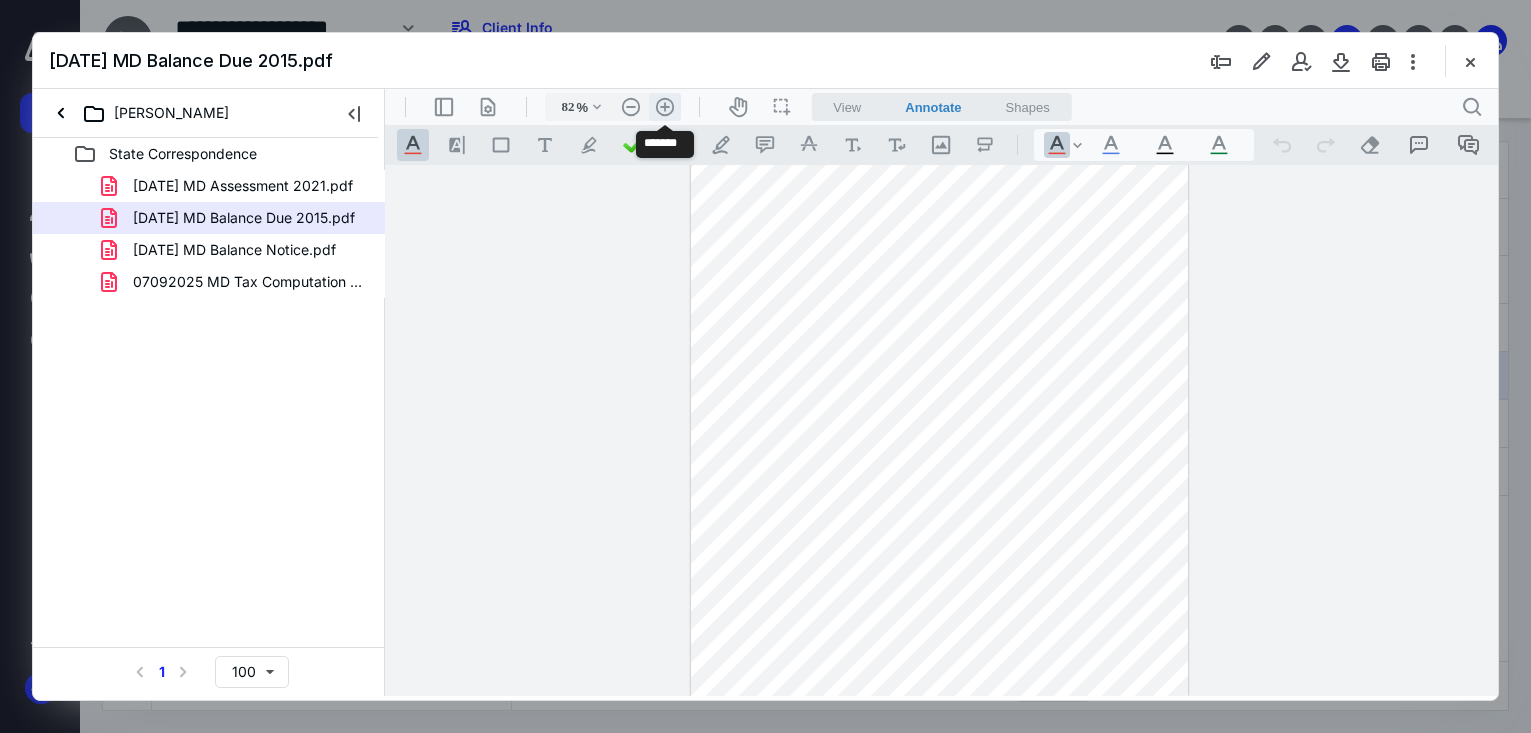 click on ".cls-1{fill:#abb0c4;} icon - header - zoom - in - line" at bounding box center (665, 107) 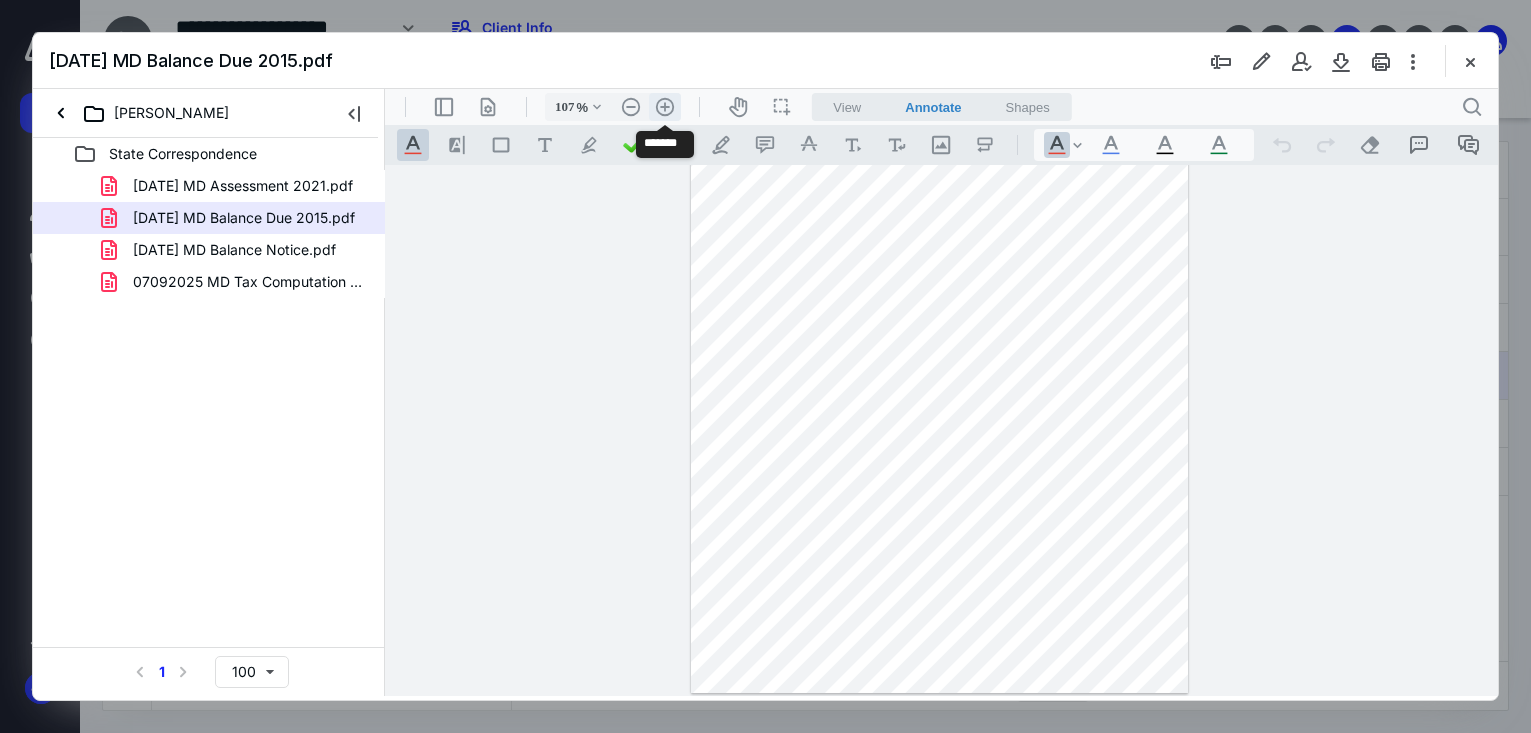 click on ".cls-1{fill:#abb0c4;} icon - header - zoom - in - line" at bounding box center [665, 107] 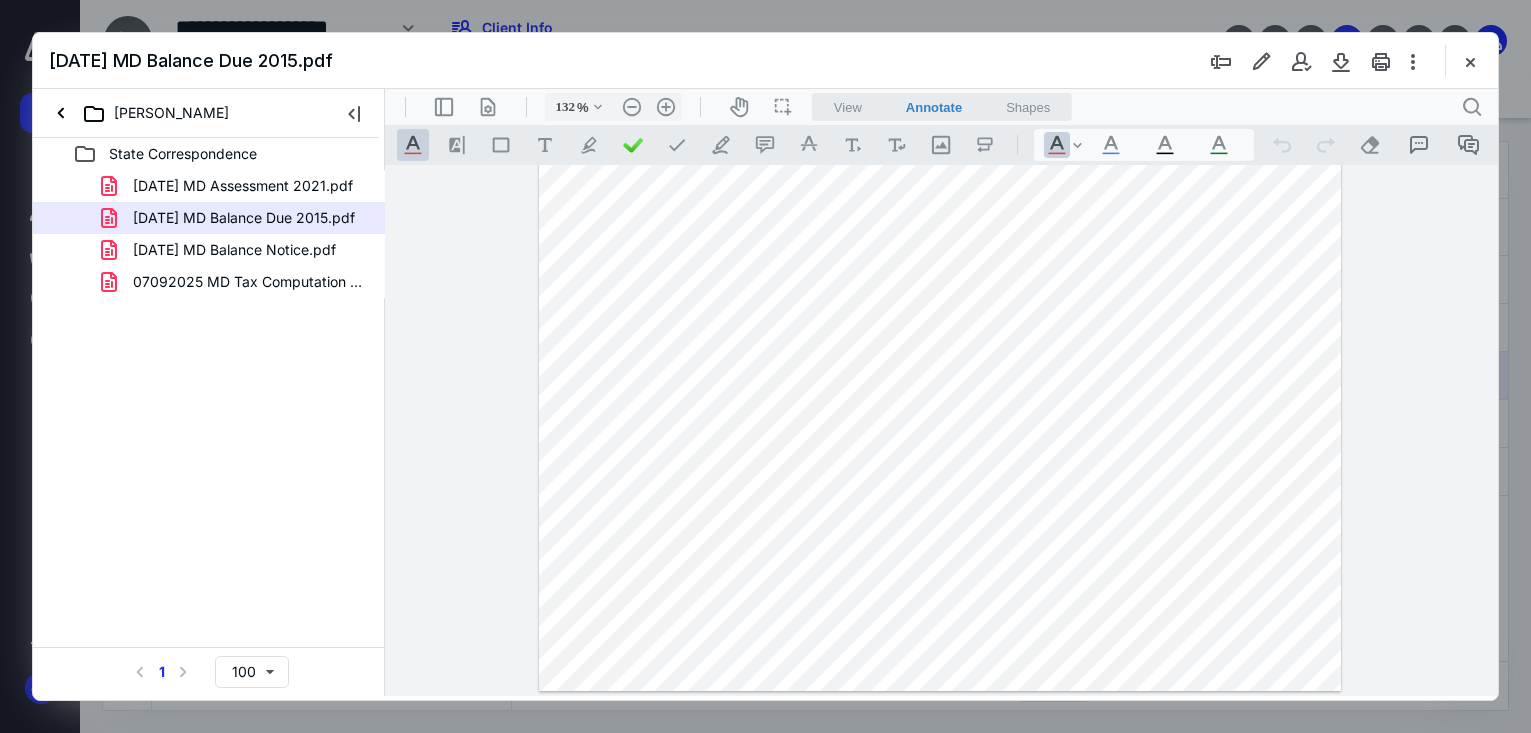 scroll, scrollTop: 0, scrollLeft: 0, axis: both 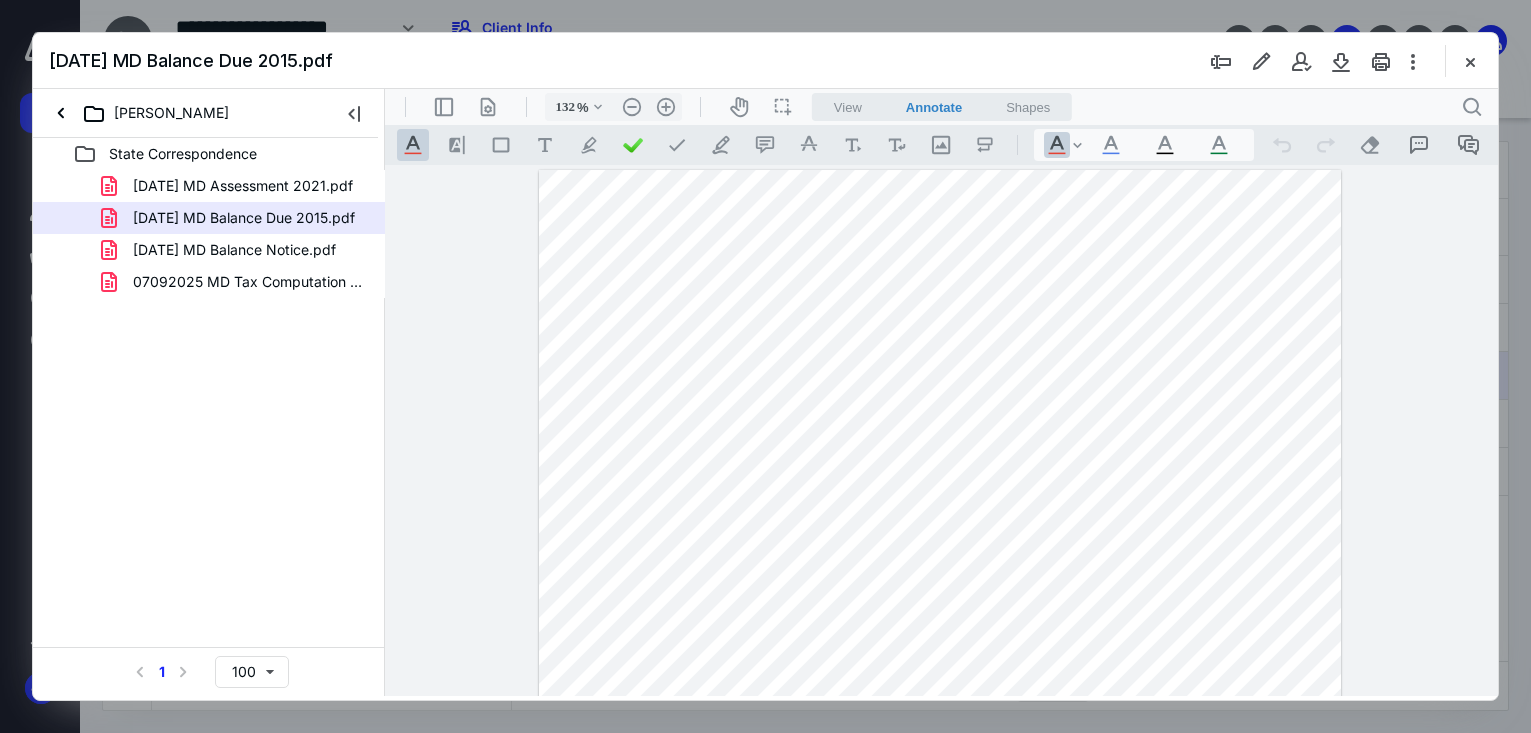 click at bounding box center [765, 366] 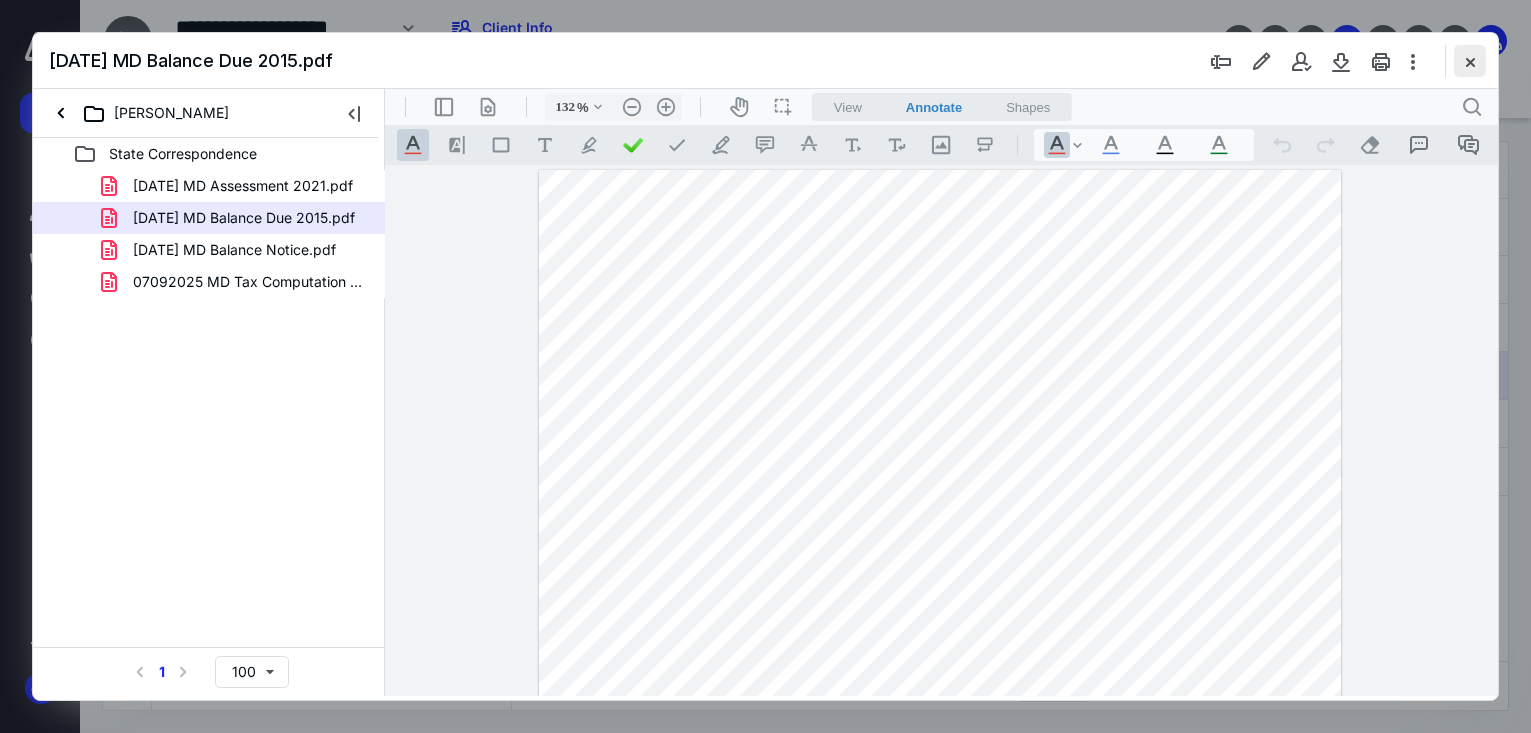 click at bounding box center [1470, 61] 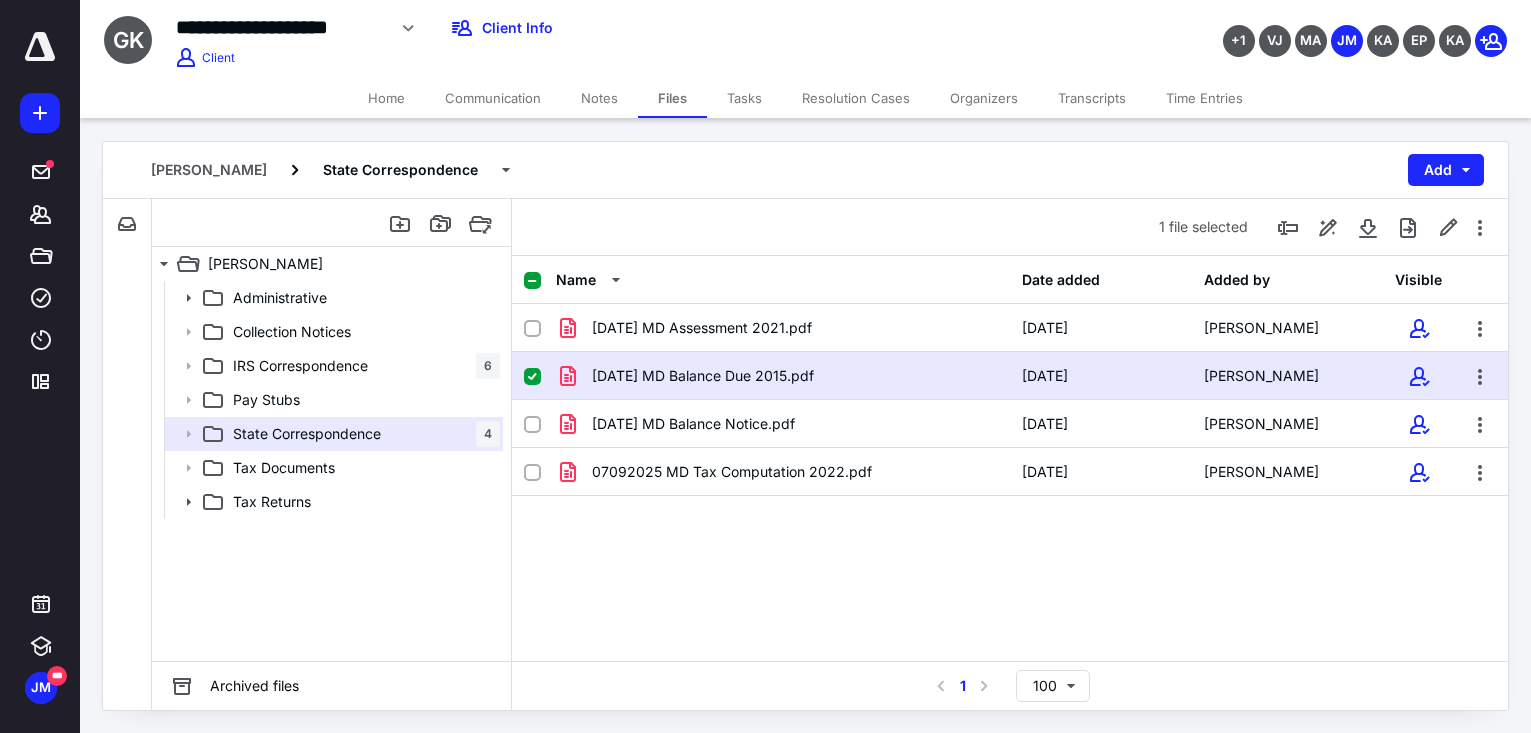 click on "Notes" at bounding box center [599, 98] 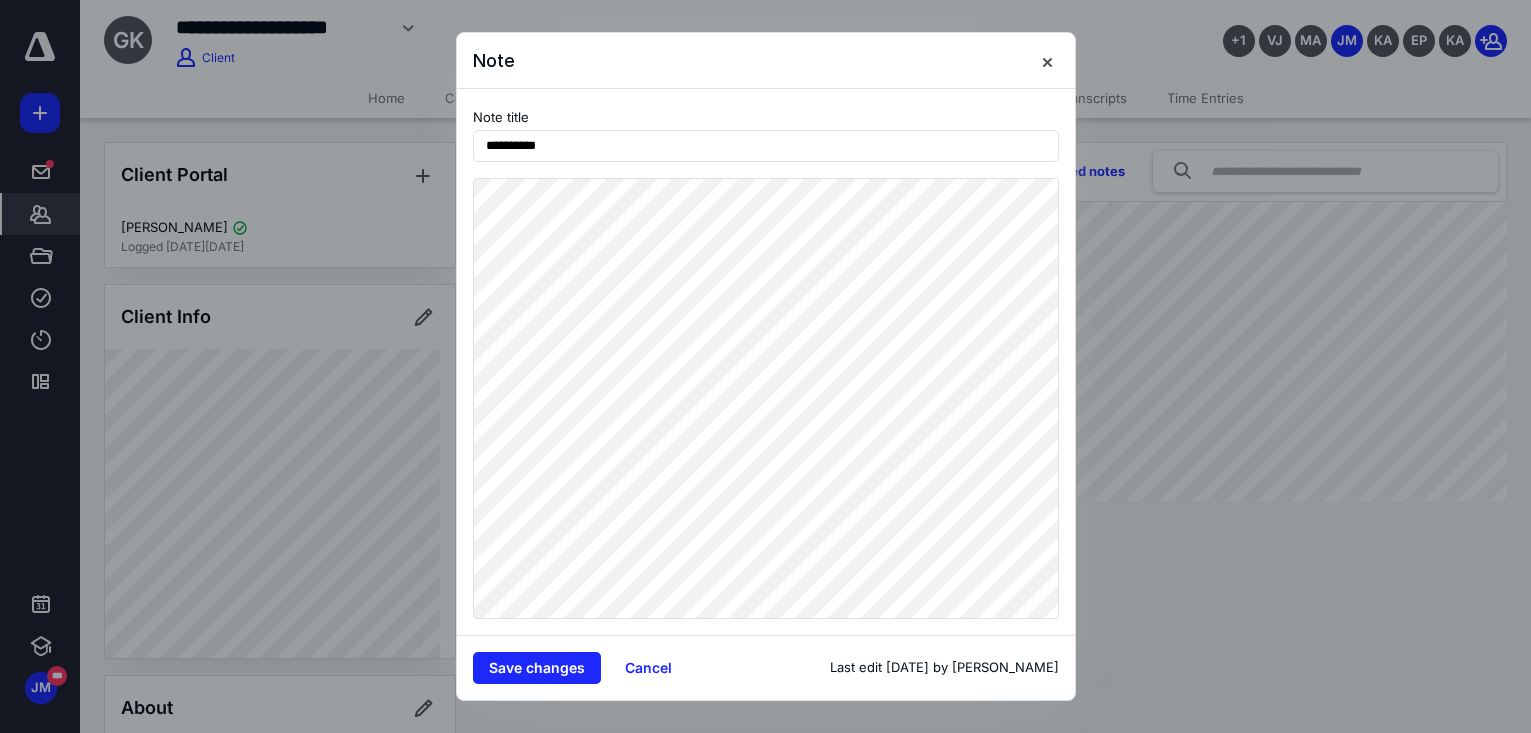 drag, startPoint x: 1046, startPoint y: 59, endPoint x: 1094, endPoint y: 91, distance: 57.68882 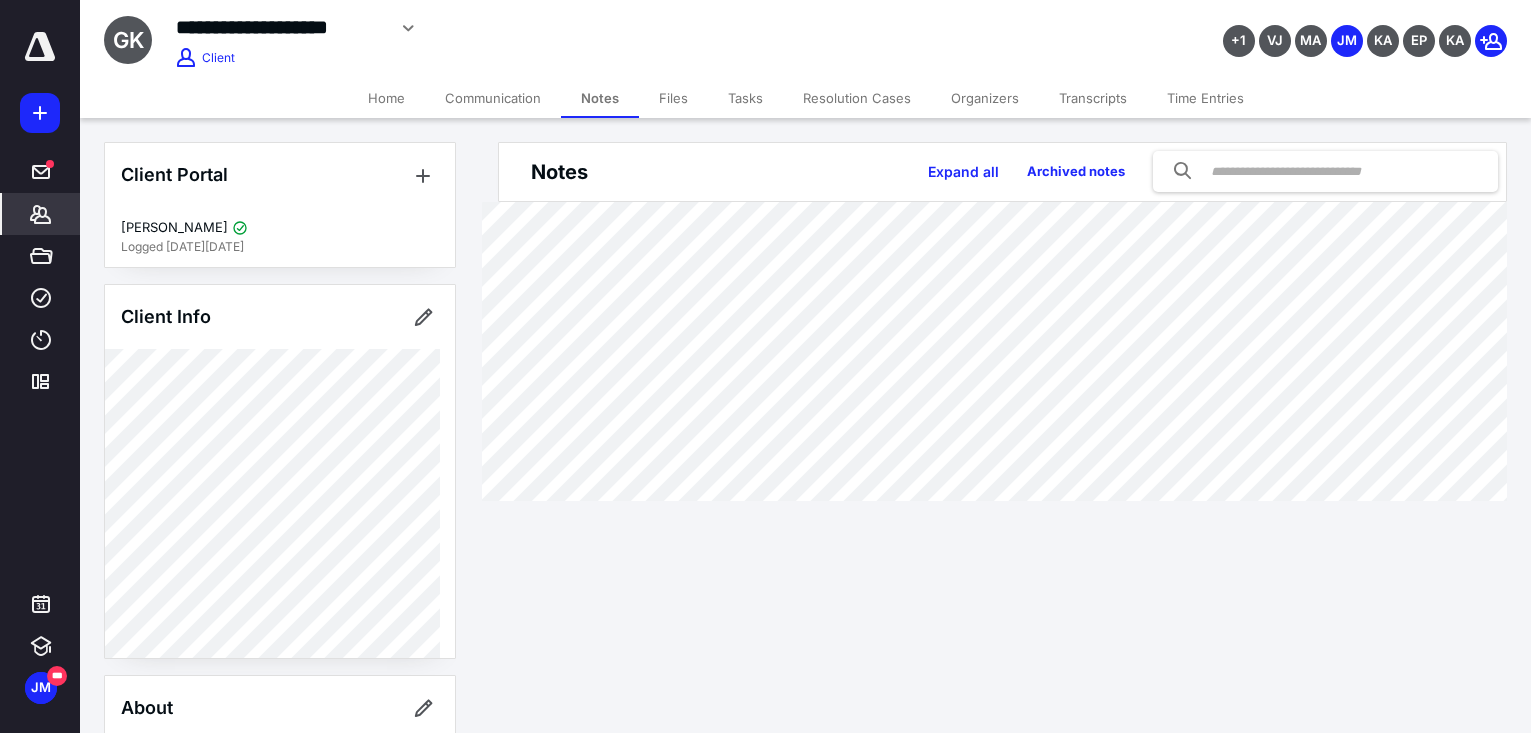 drag, startPoint x: 59, startPoint y: 554, endPoint x: 65, endPoint y: 507, distance: 47.38143 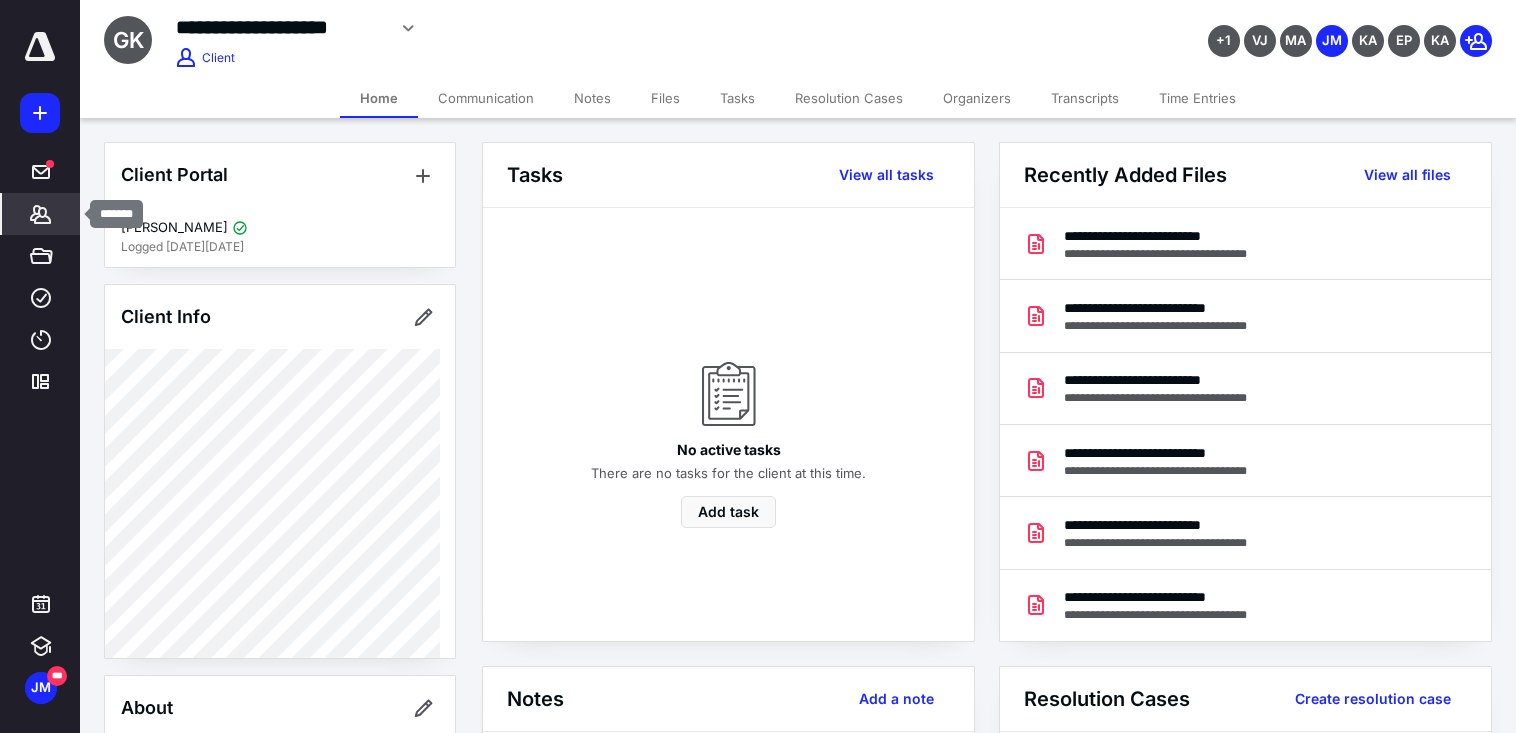 click on "*******" at bounding box center (41, 214) 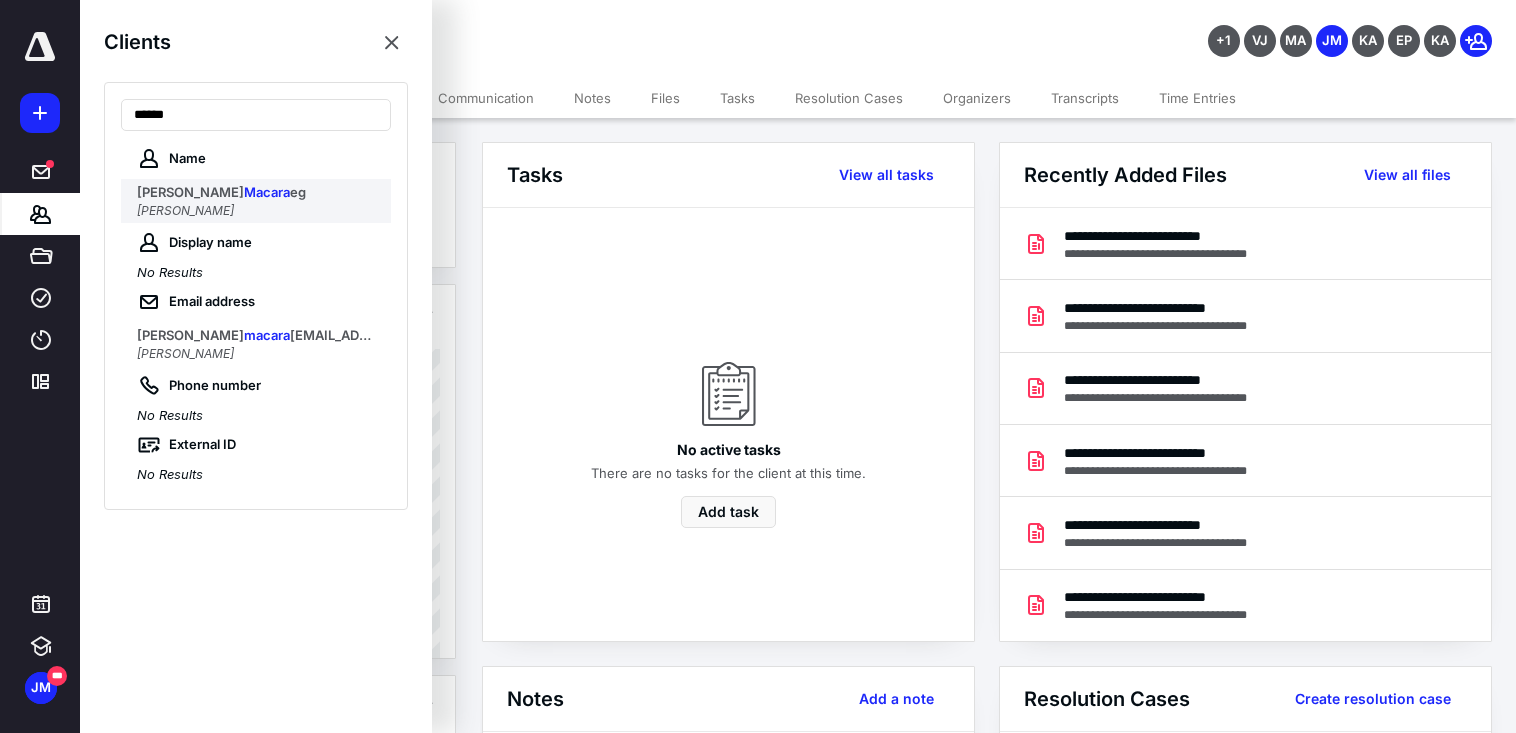 type on "******" 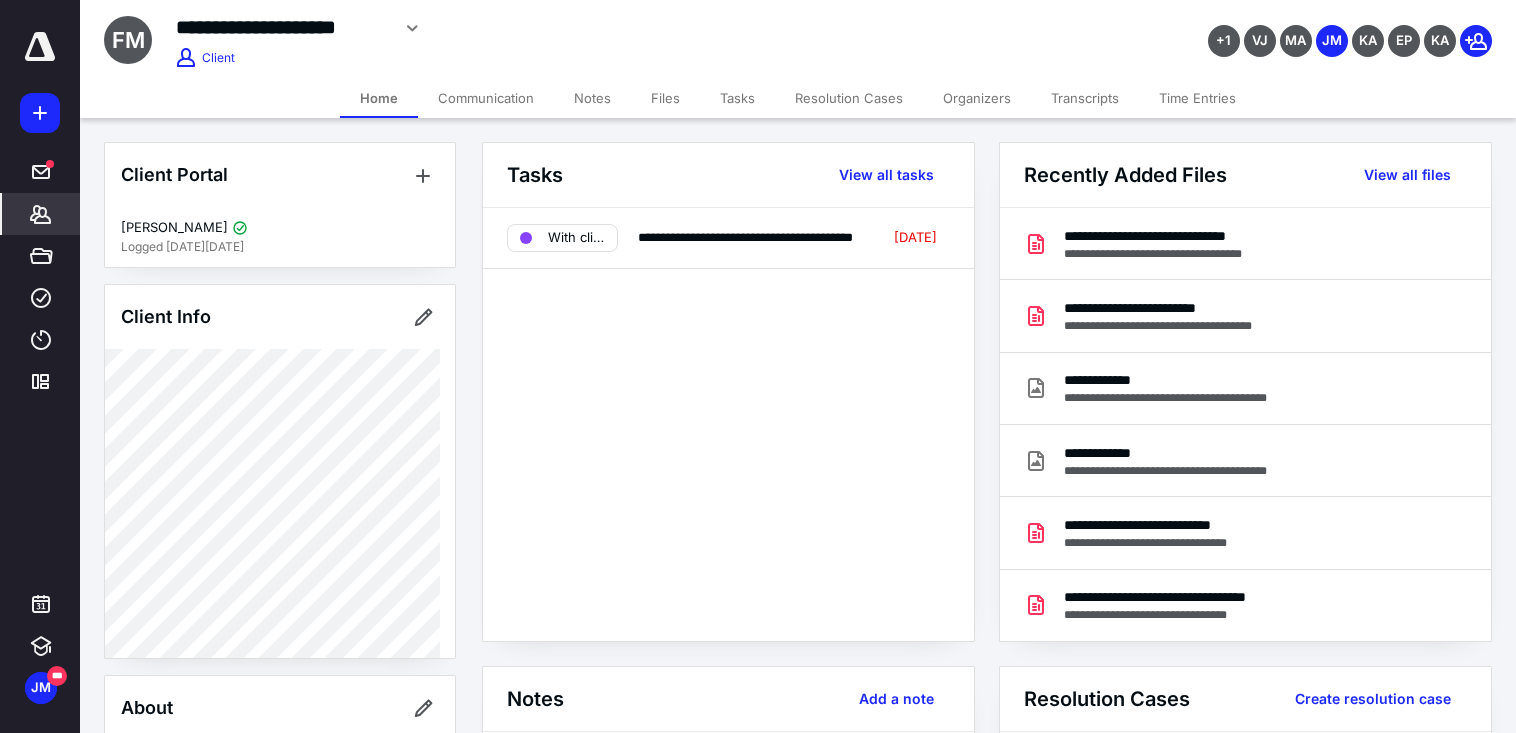 click on "Notes" at bounding box center [592, 98] 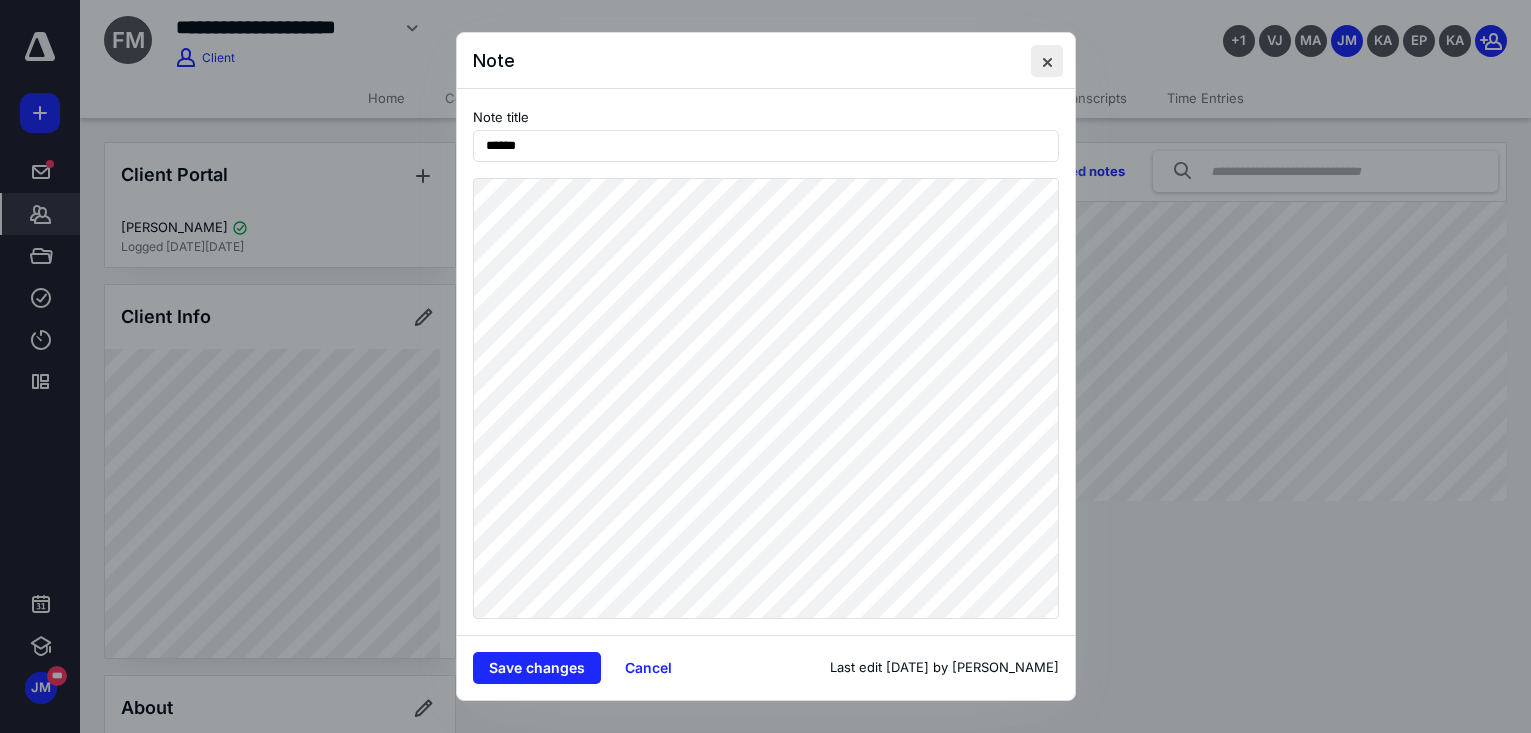 click at bounding box center [1047, 61] 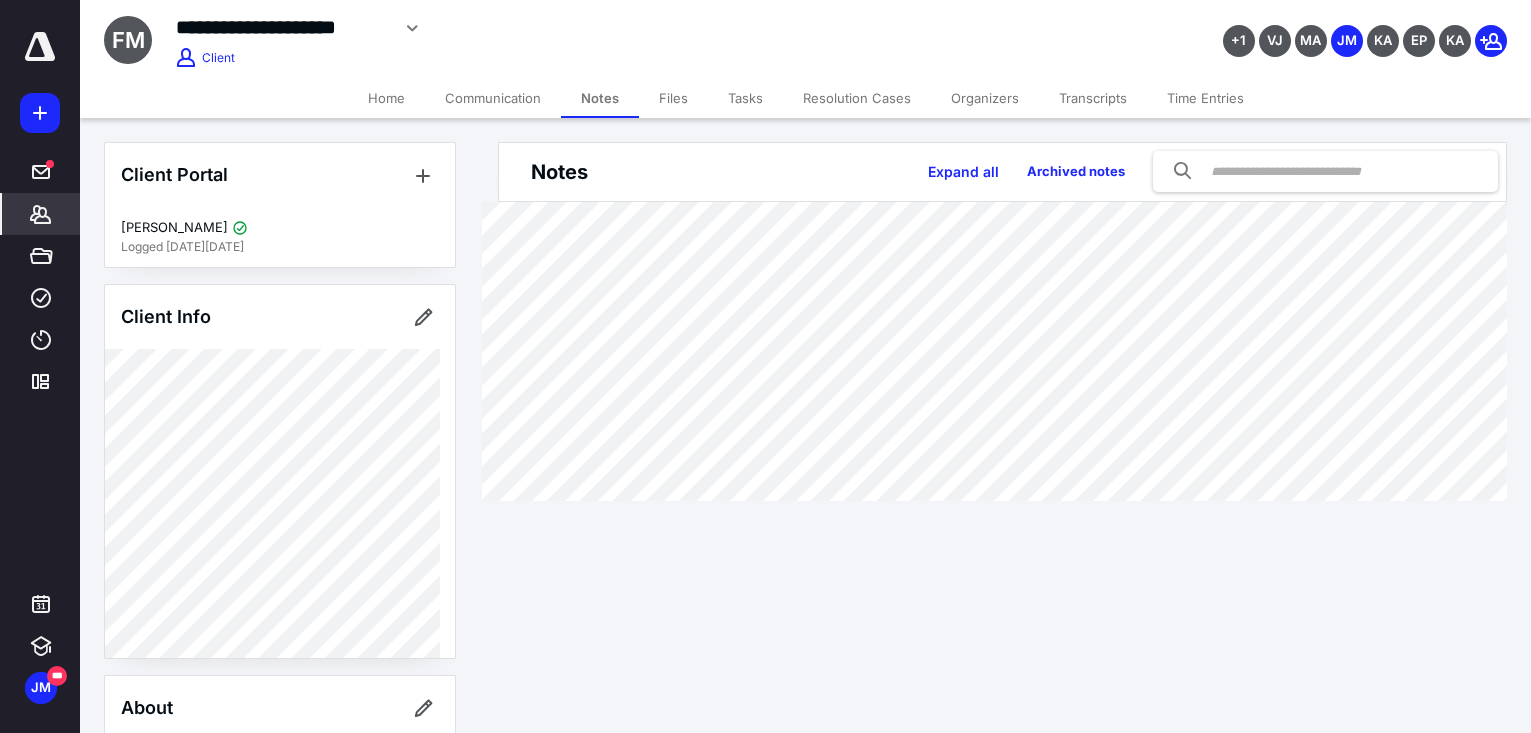 click on "*******" at bounding box center [41, 214] 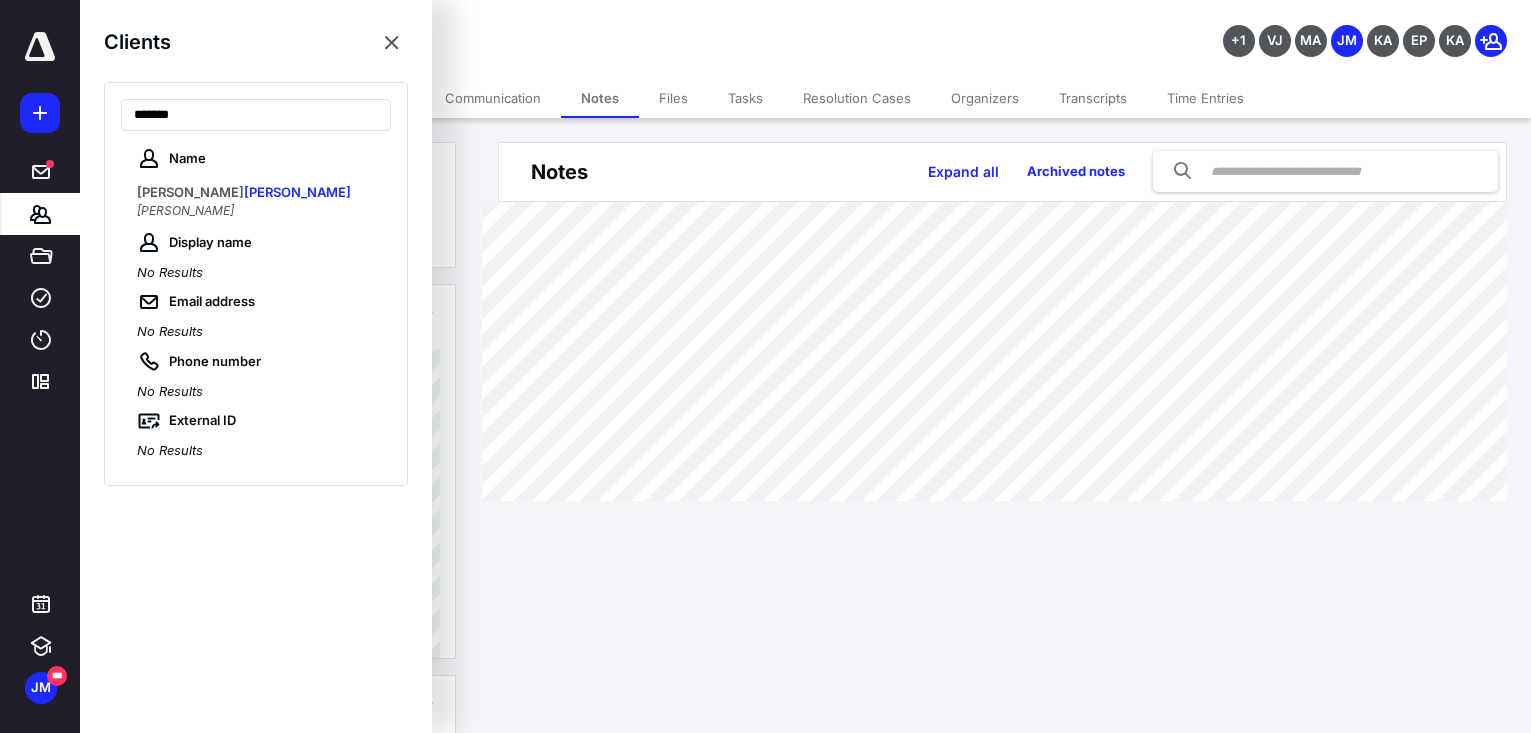 type on "*******" 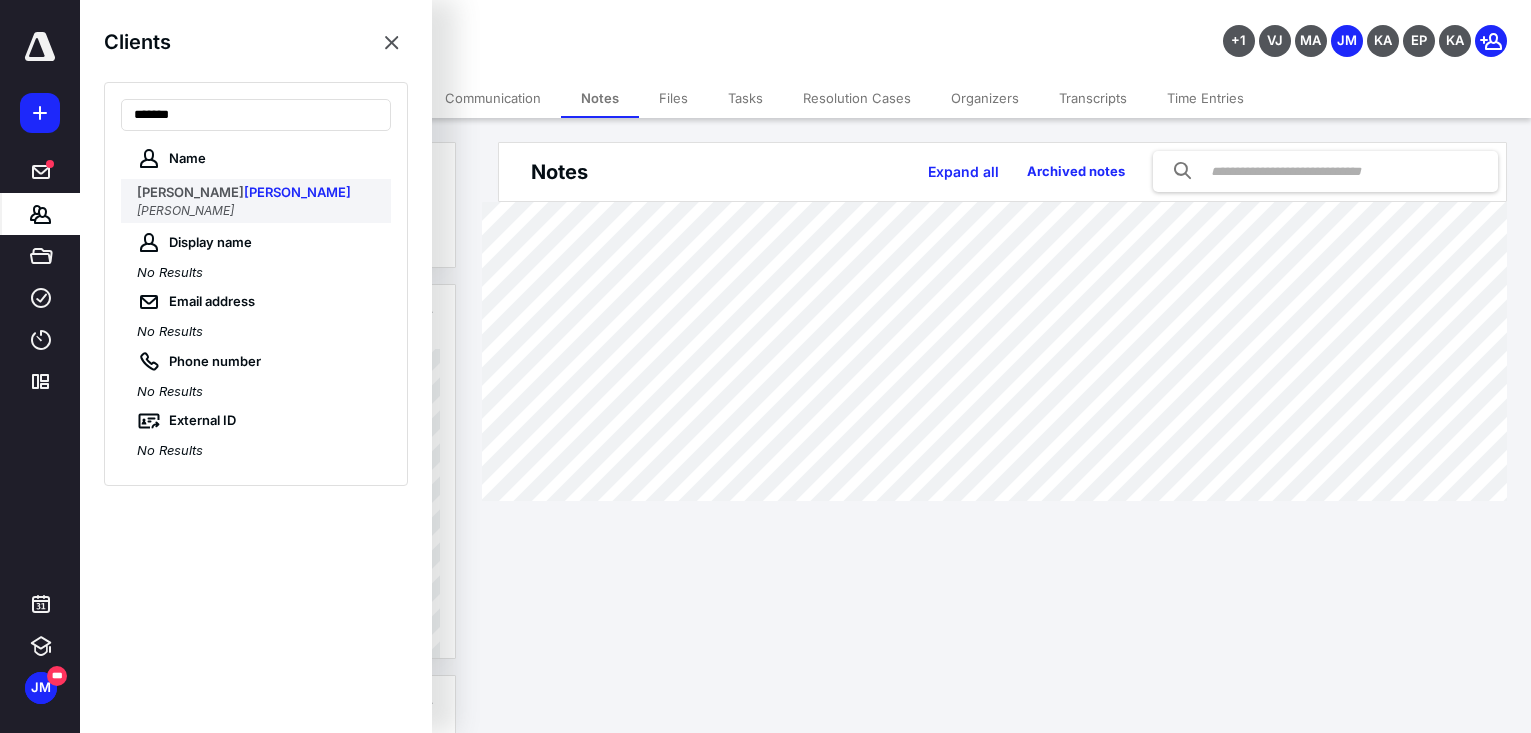click on "[PERSON_NAME]" at bounding box center (258, 193) 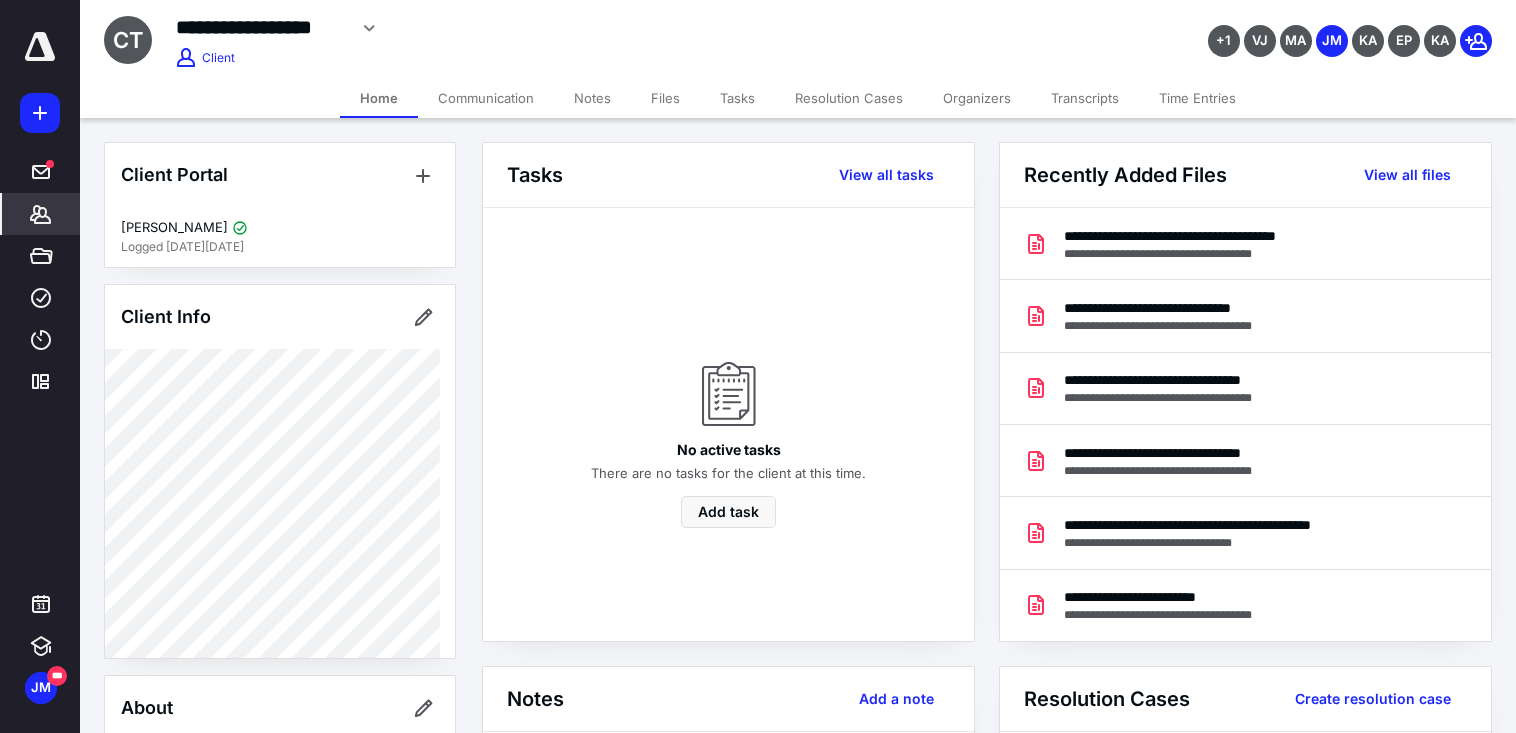 click on "Notes" at bounding box center [592, 98] 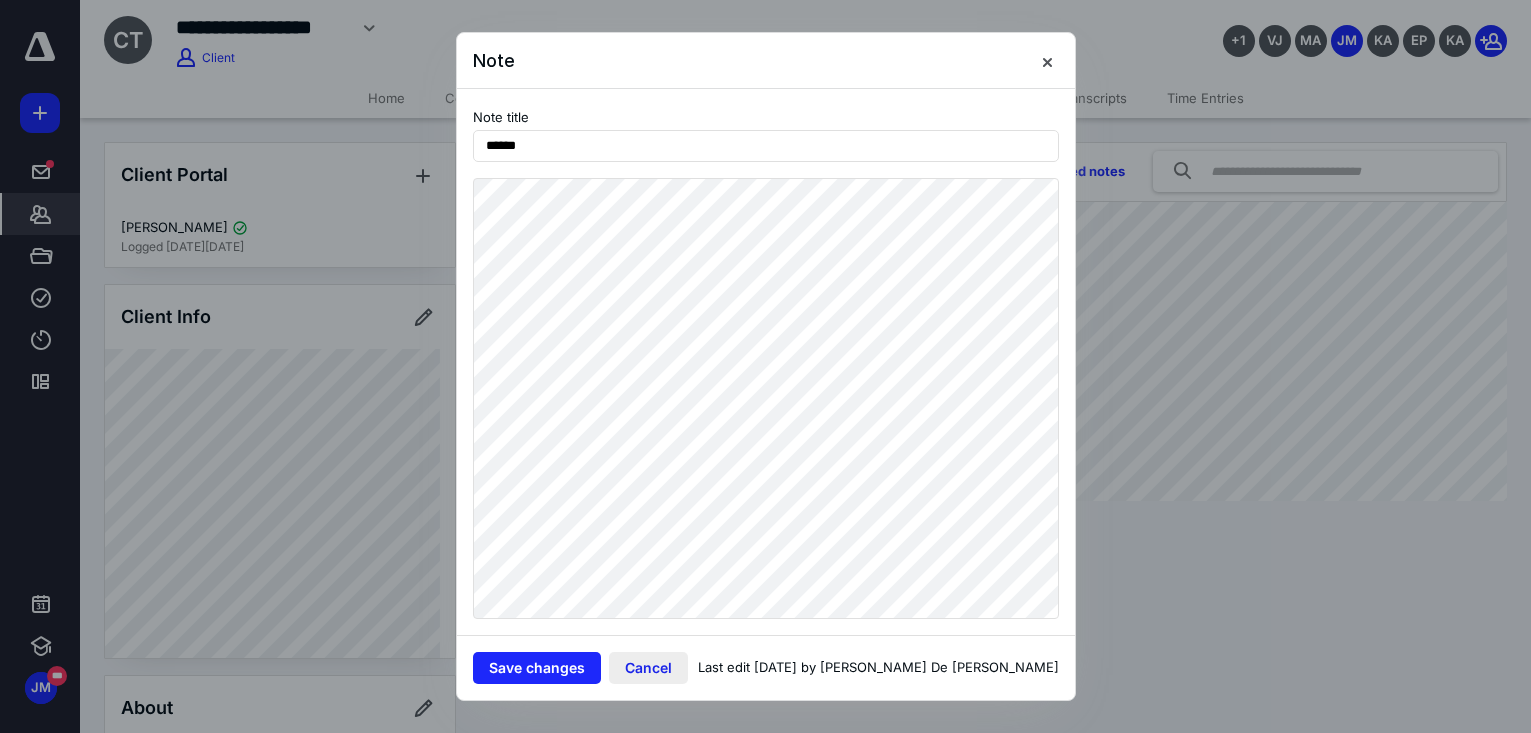 click on "Cancel" at bounding box center [648, 668] 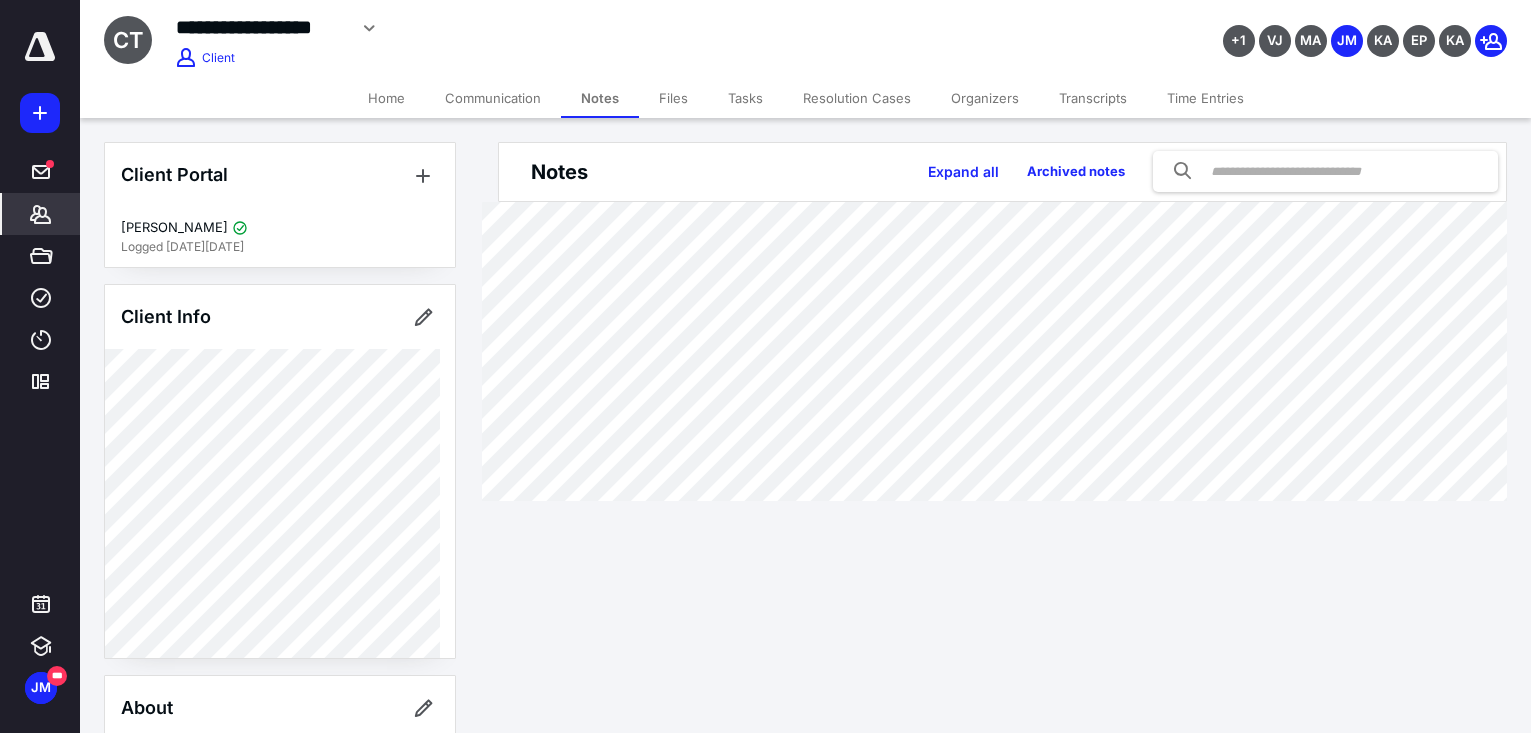 click on "*******" at bounding box center (41, 214) 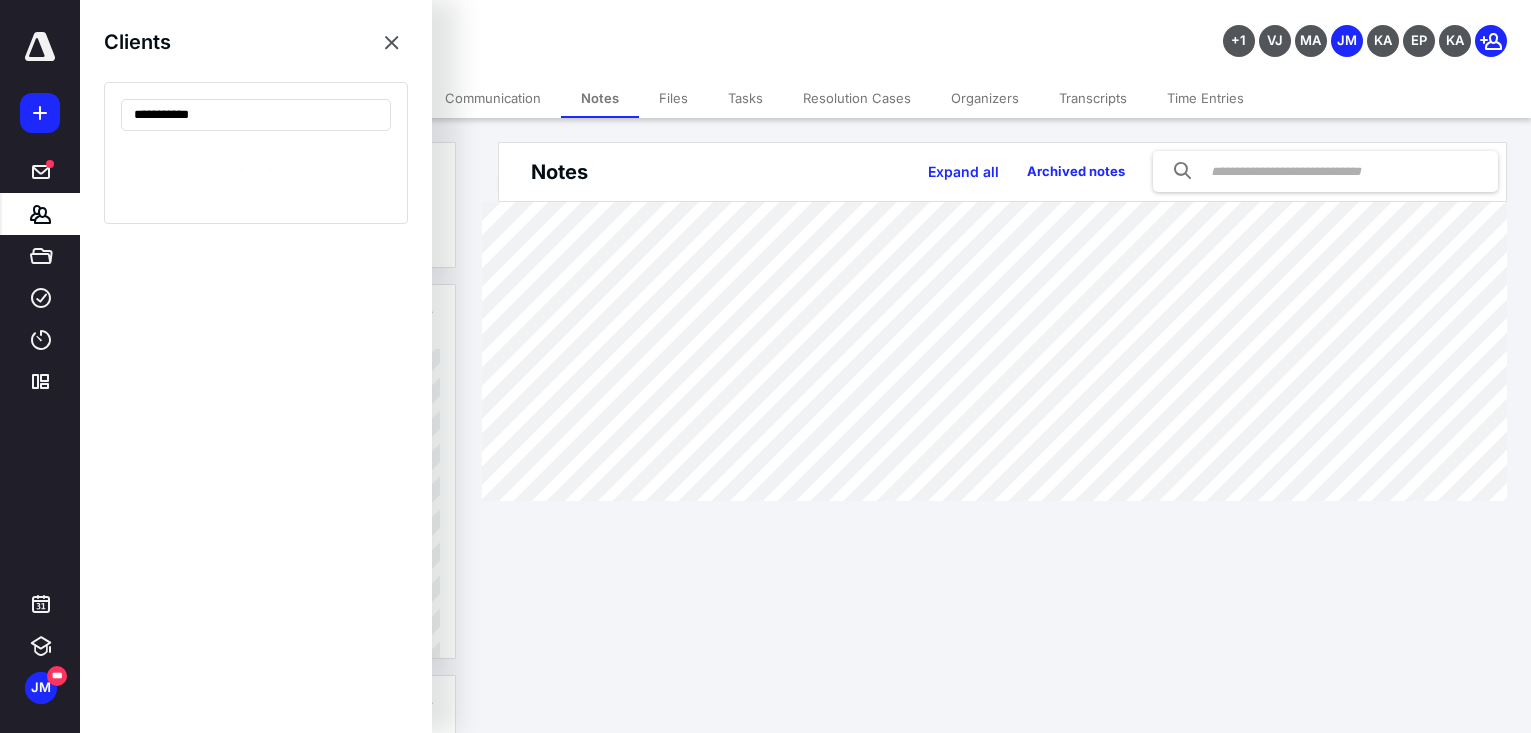 type on "**********" 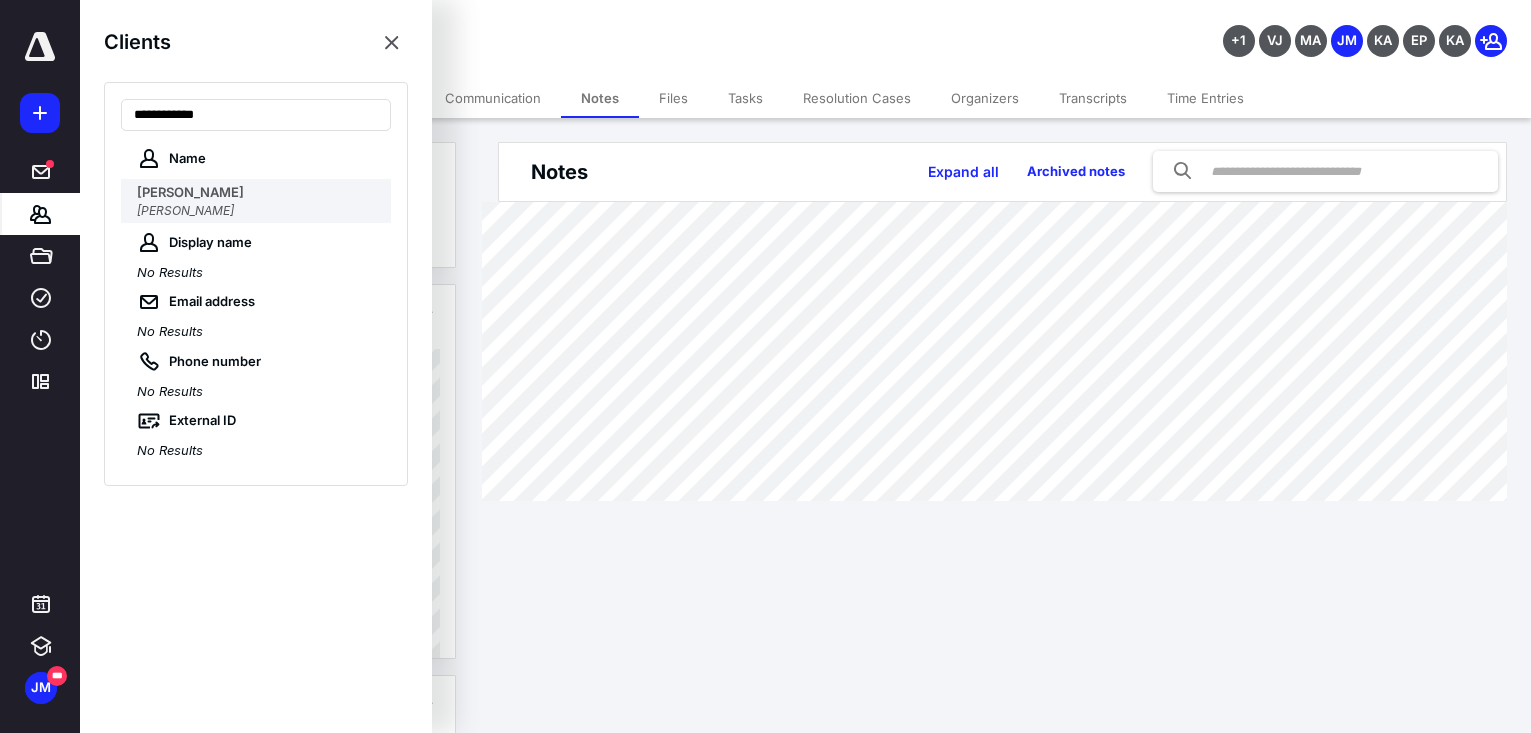 click on "[PERSON_NAME] [PERSON_NAME]" at bounding box center (264, 201) 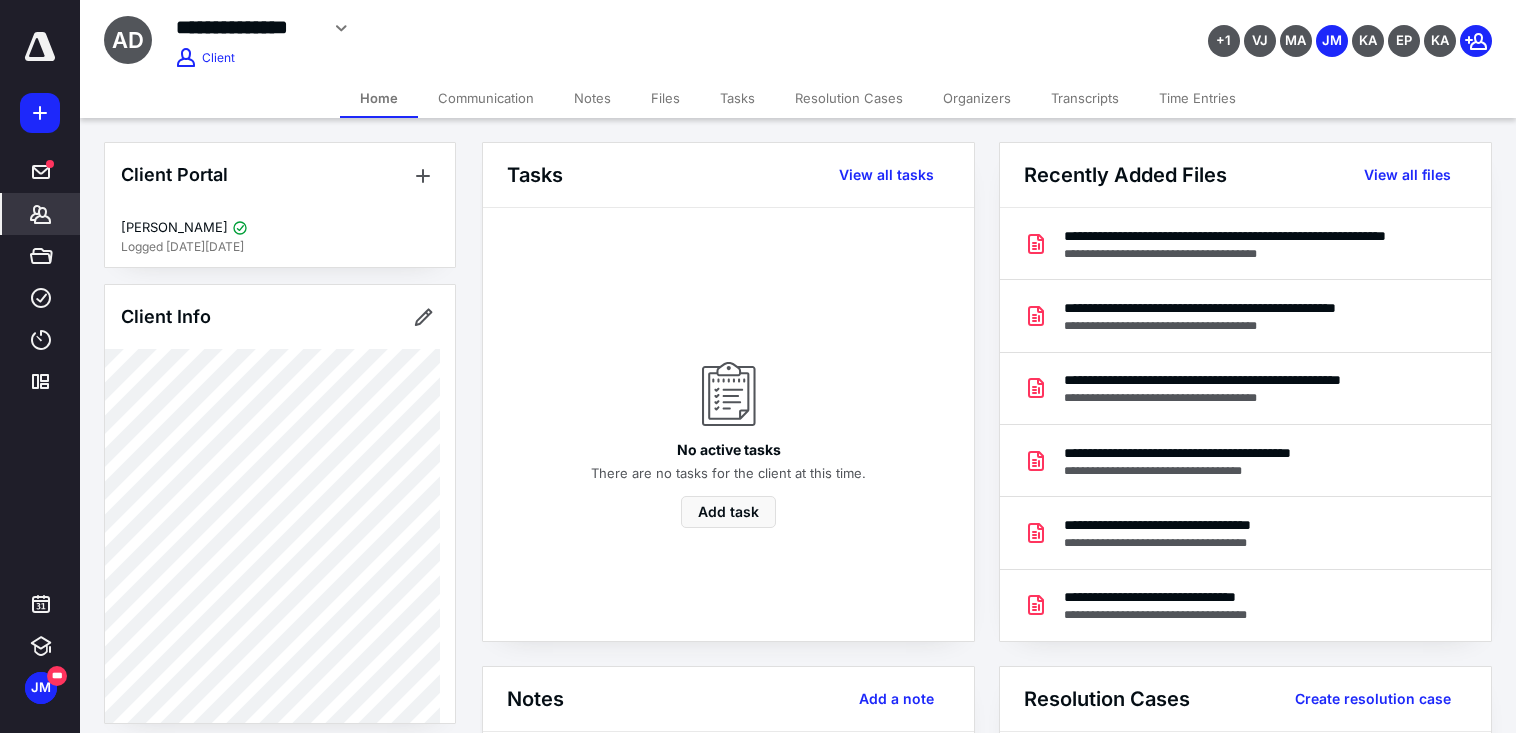 click on "Notes" at bounding box center (592, 98) 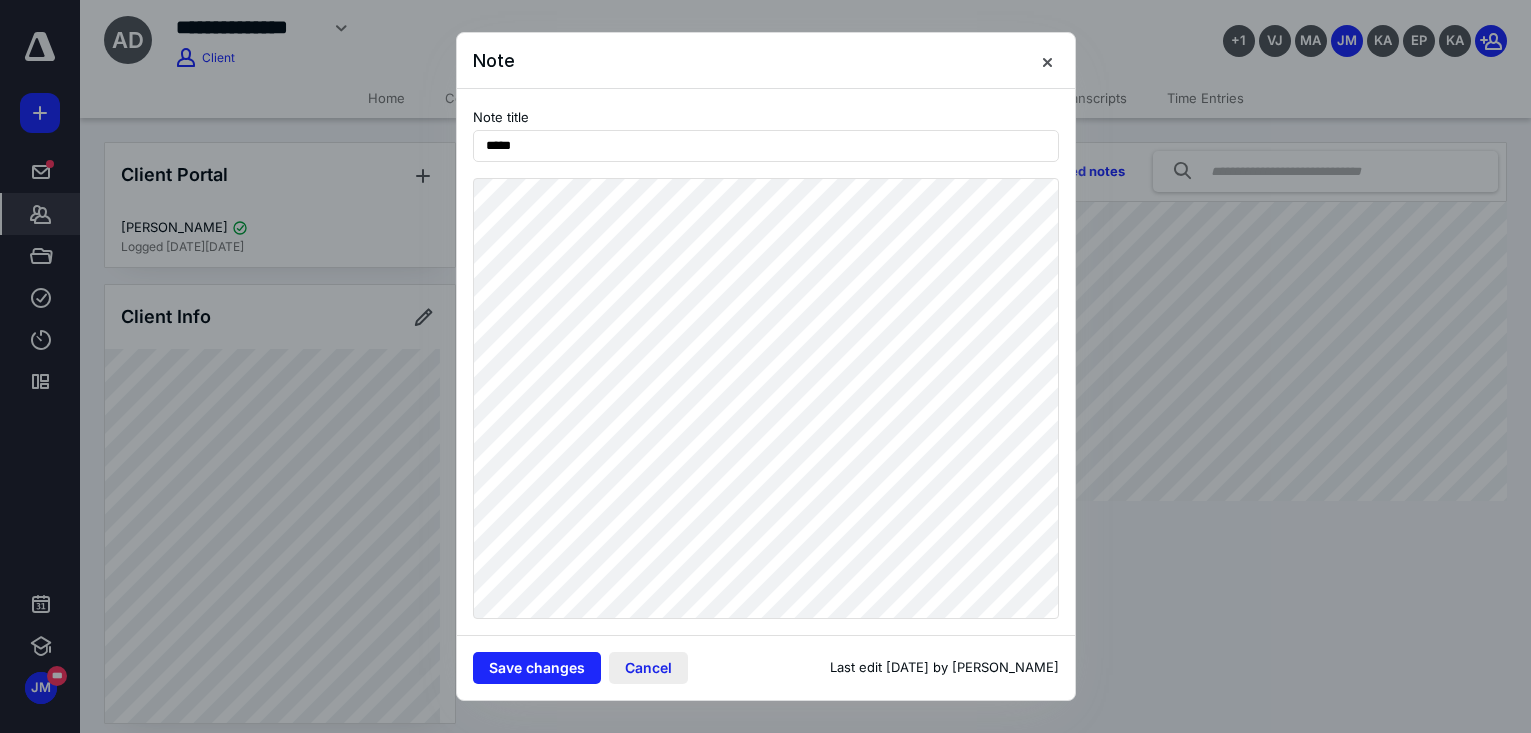 click on "Cancel" at bounding box center (648, 668) 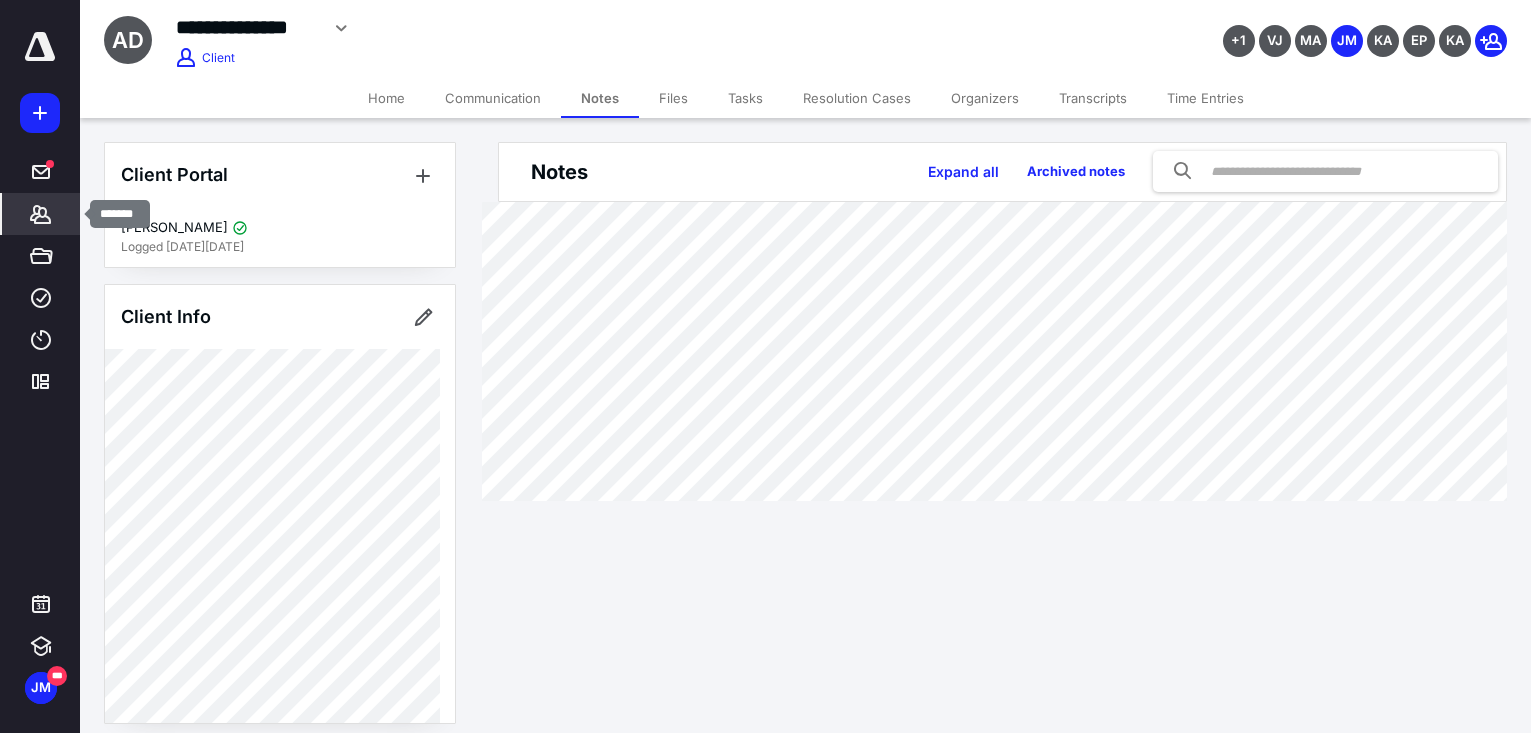 click on "*******" at bounding box center [41, 214] 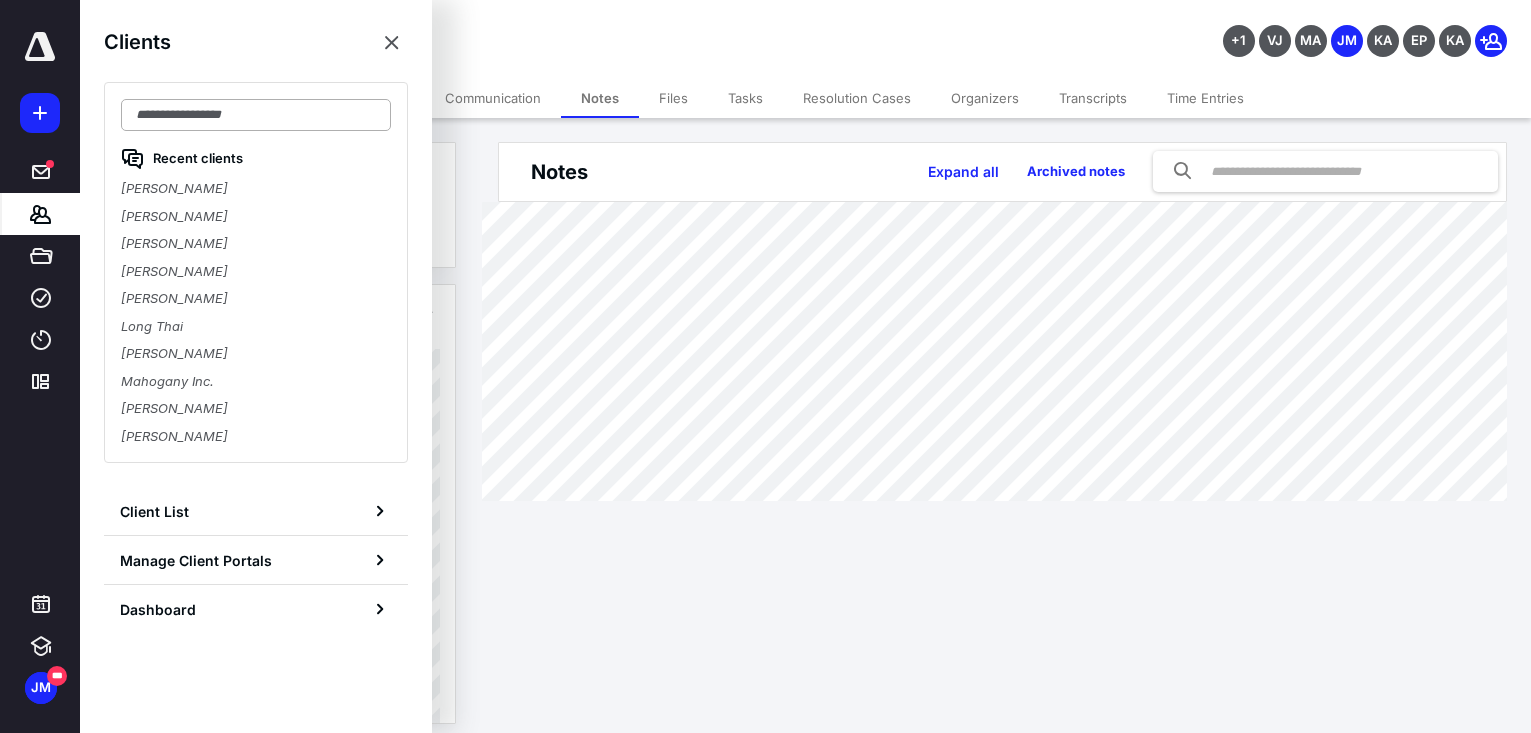 click at bounding box center [256, 115] 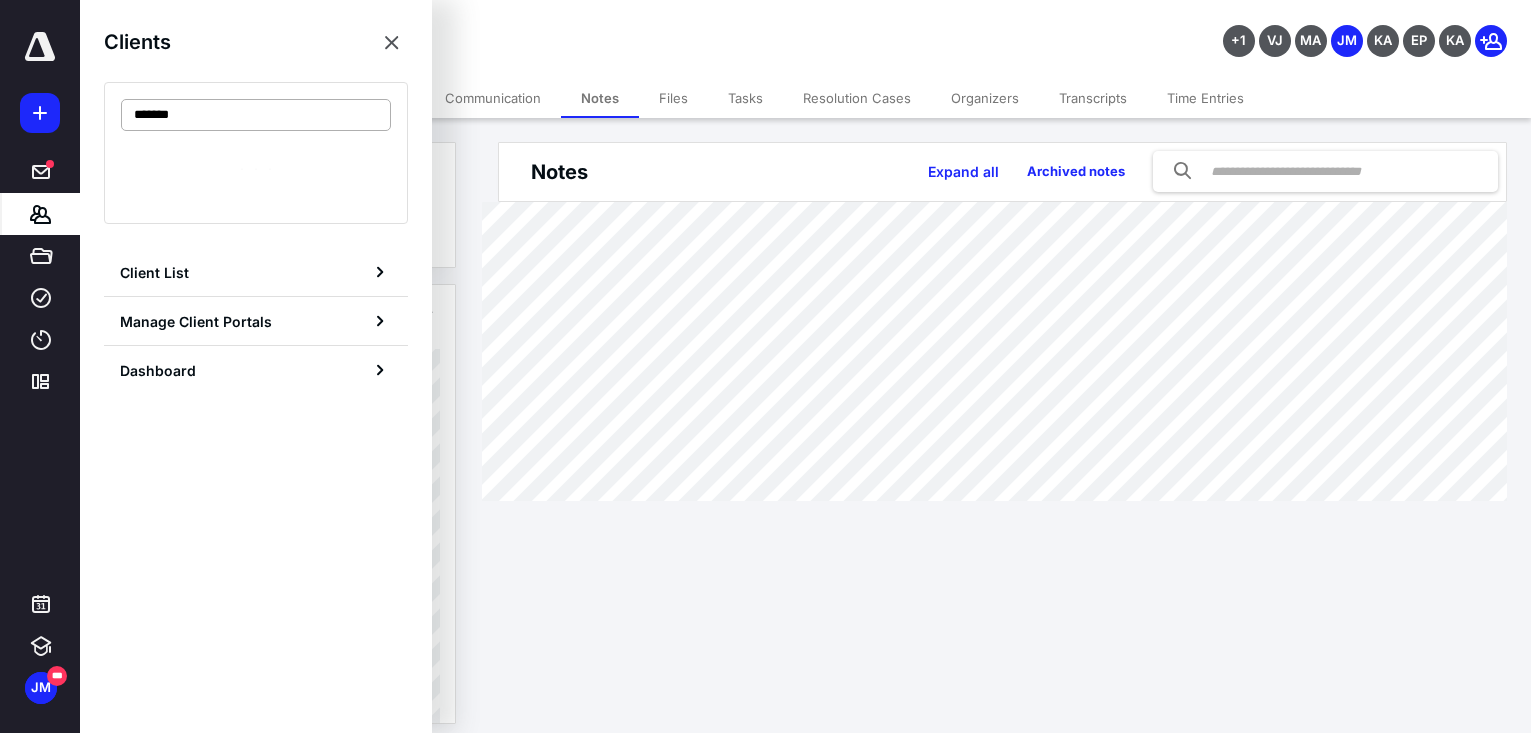 type on "********" 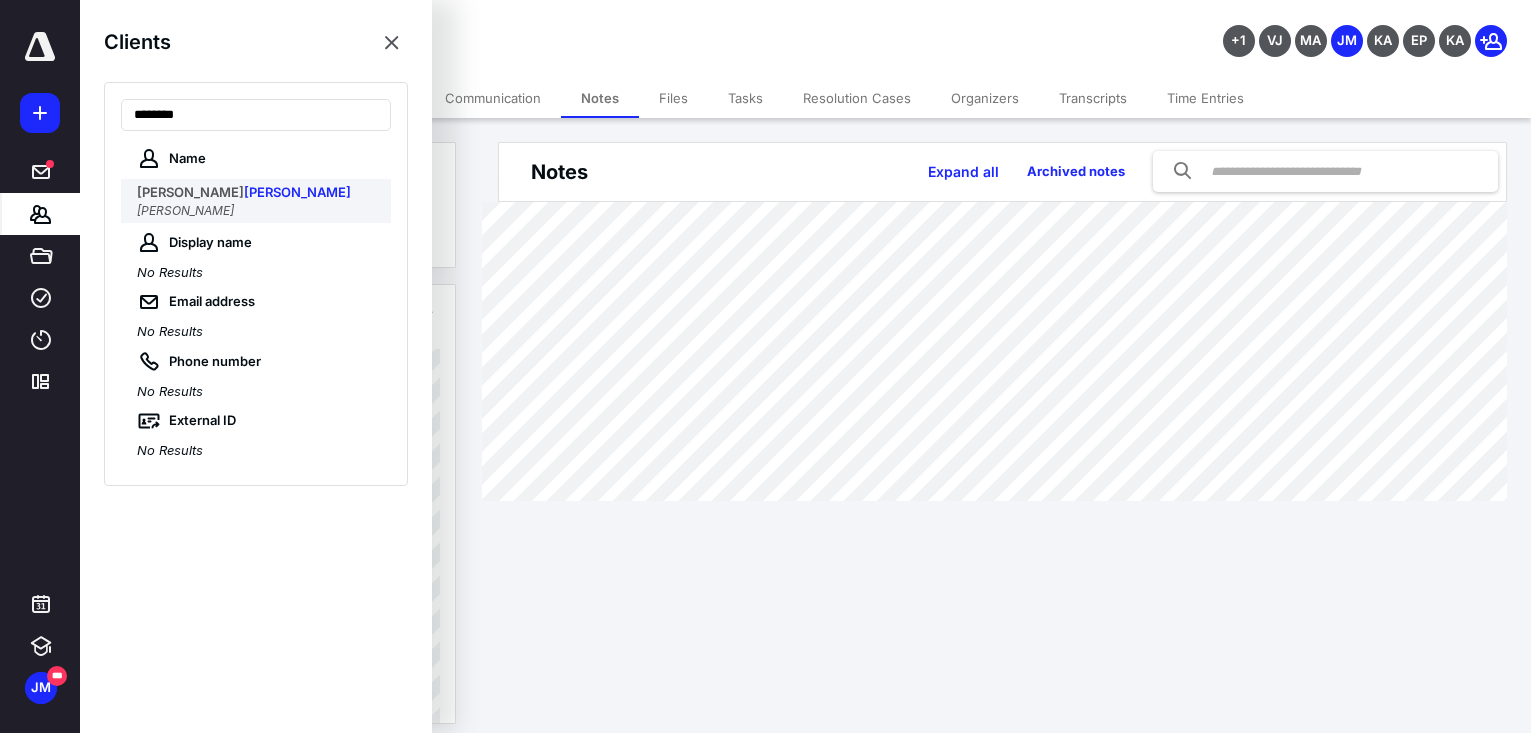 click on "[PERSON_NAME]" at bounding box center (185, 210) 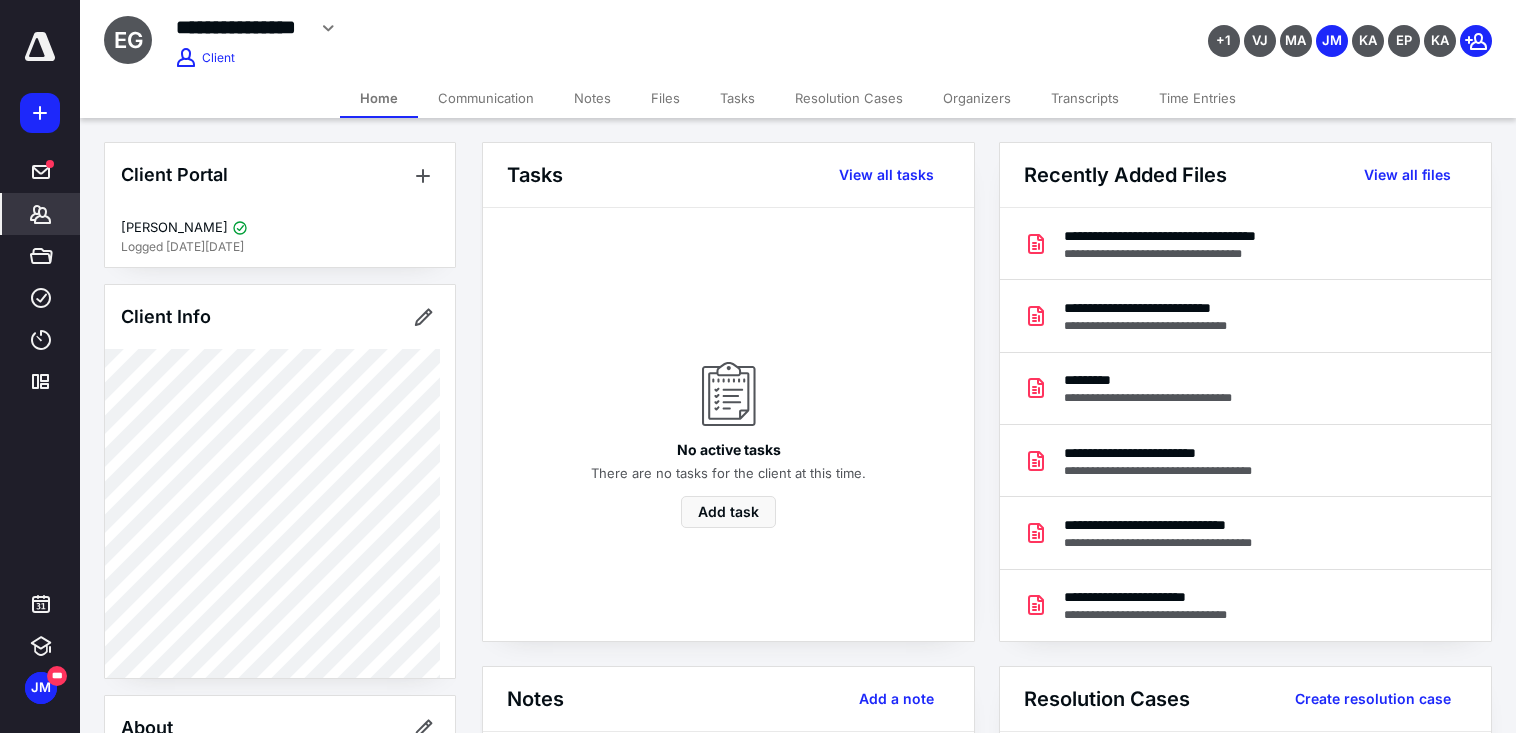 click on "Notes" at bounding box center (592, 98) 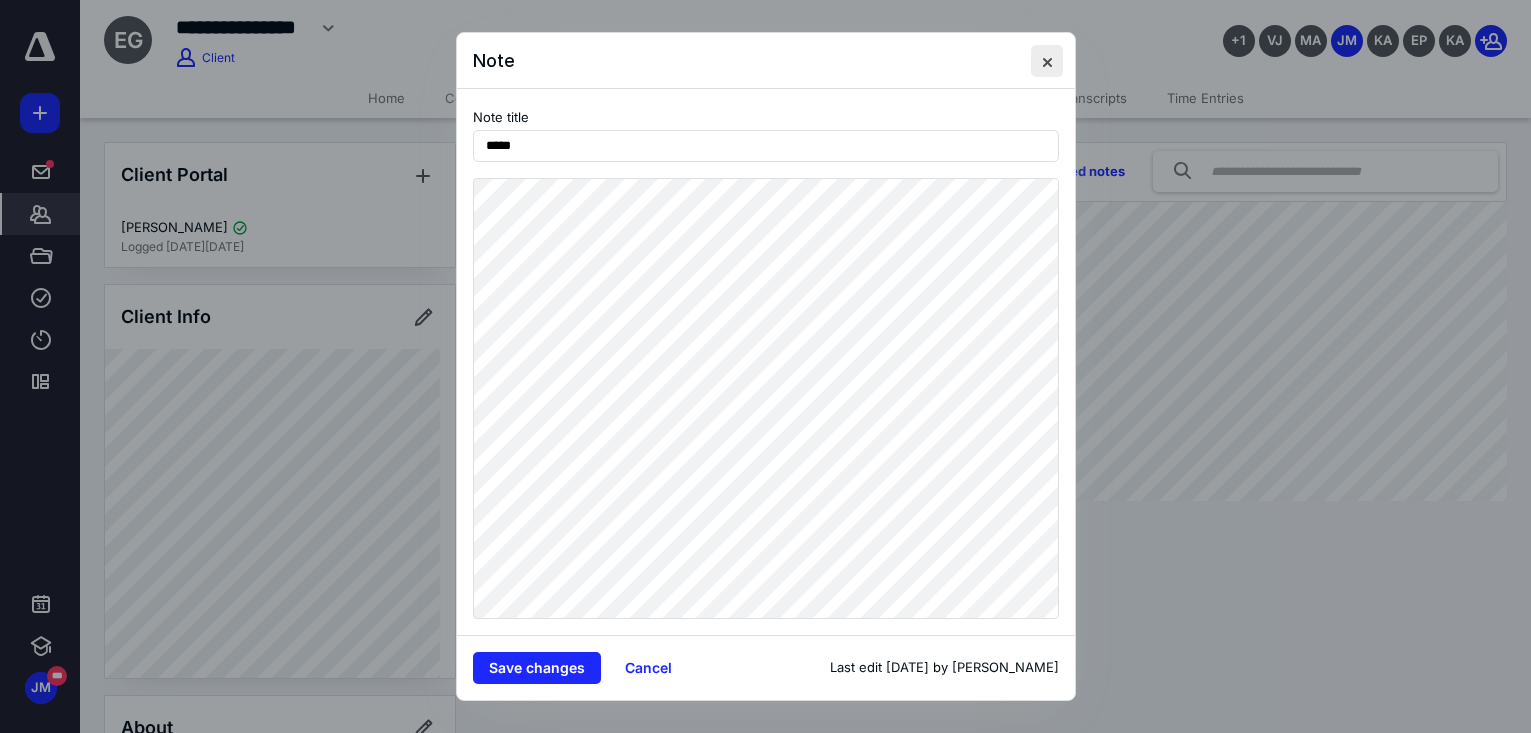 click at bounding box center [1047, 61] 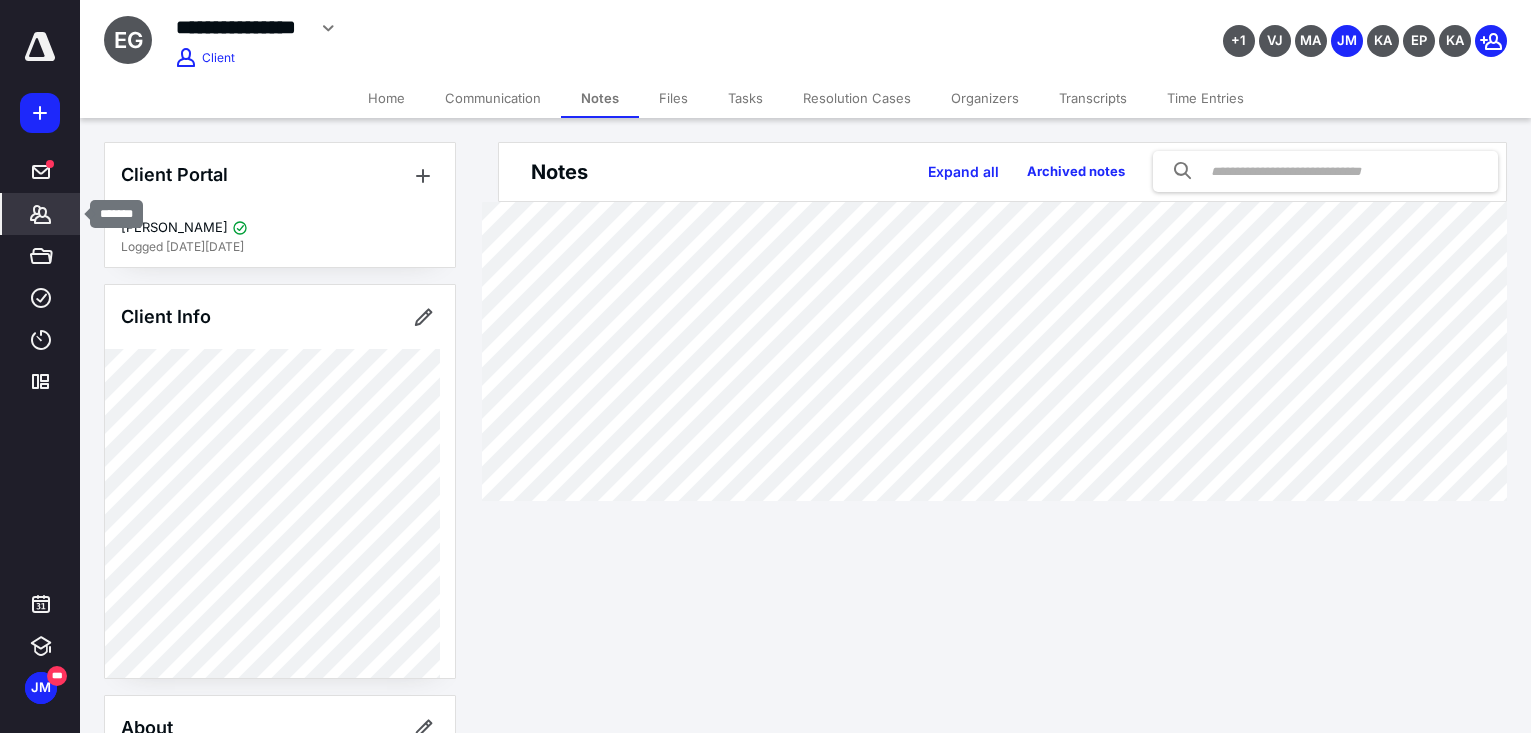 click 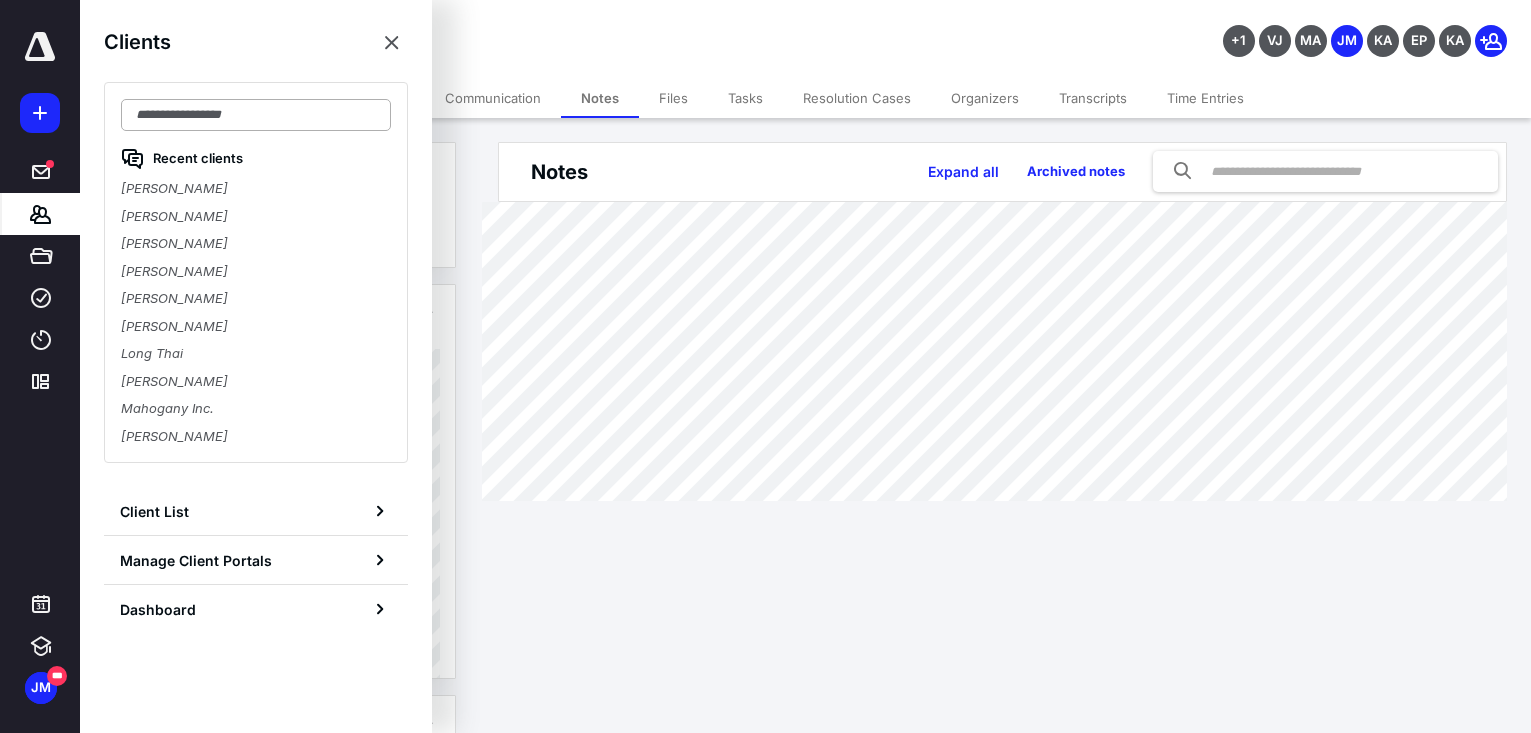 click at bounding box center [256, 115] 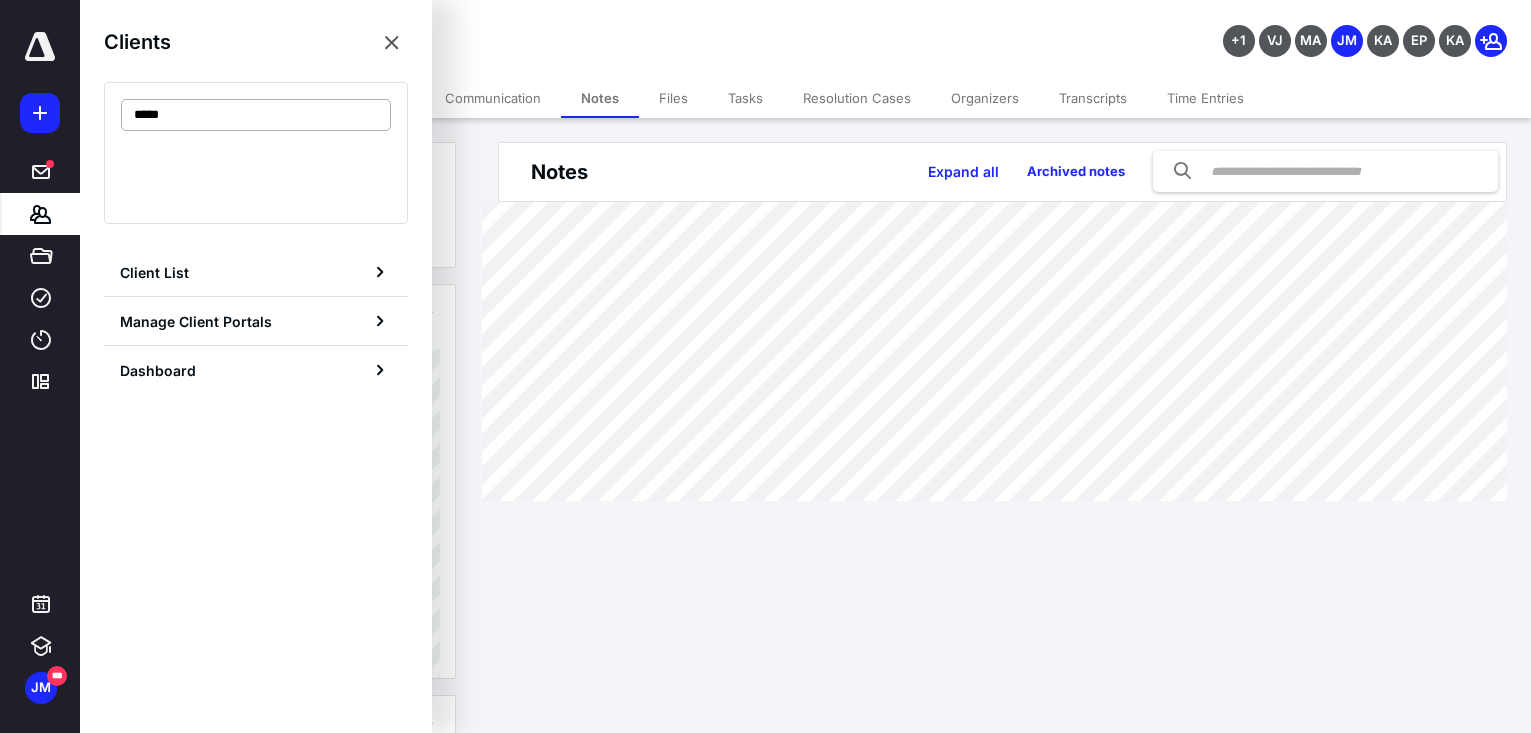 type on "******" 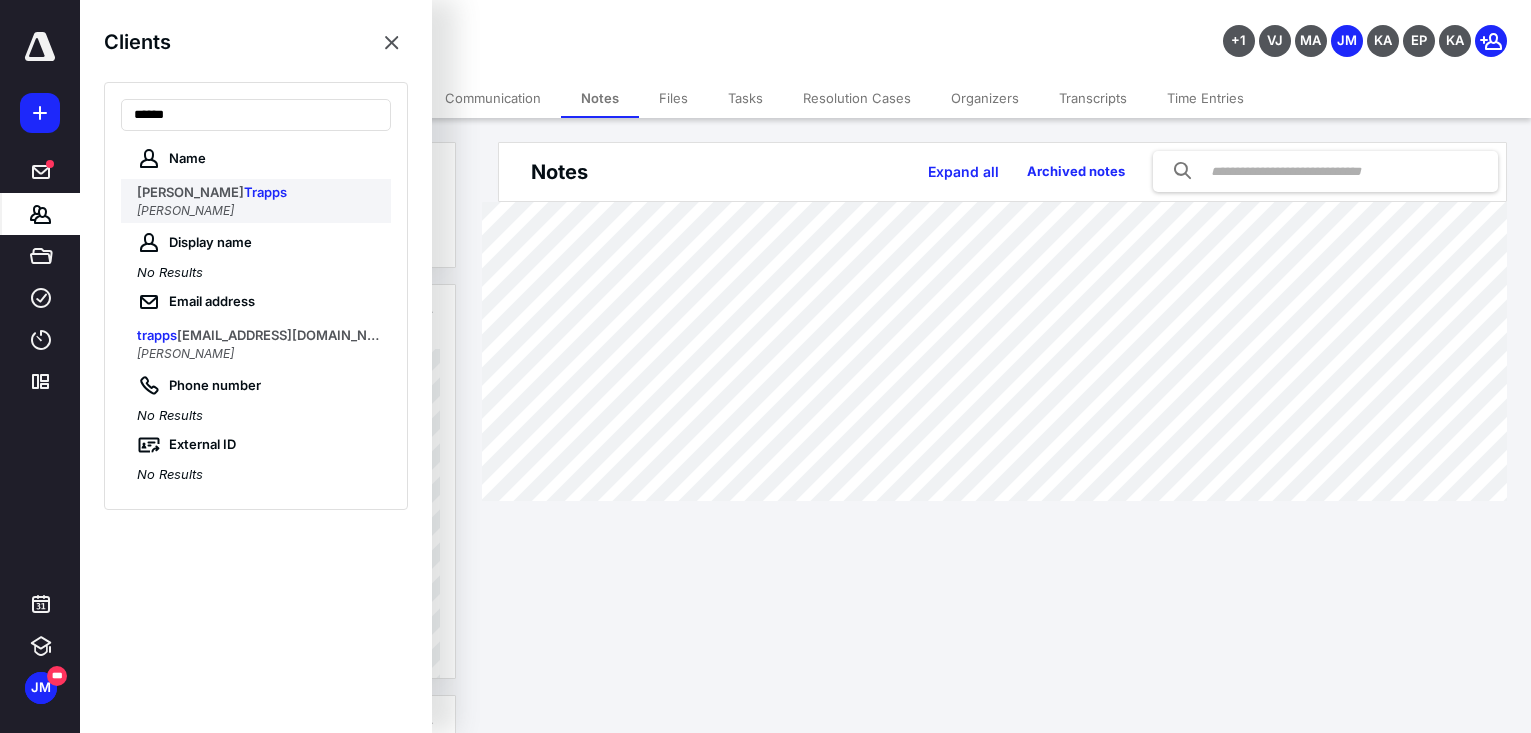 click on "[PERSON_NAME]" at bounding box center (258, 211) 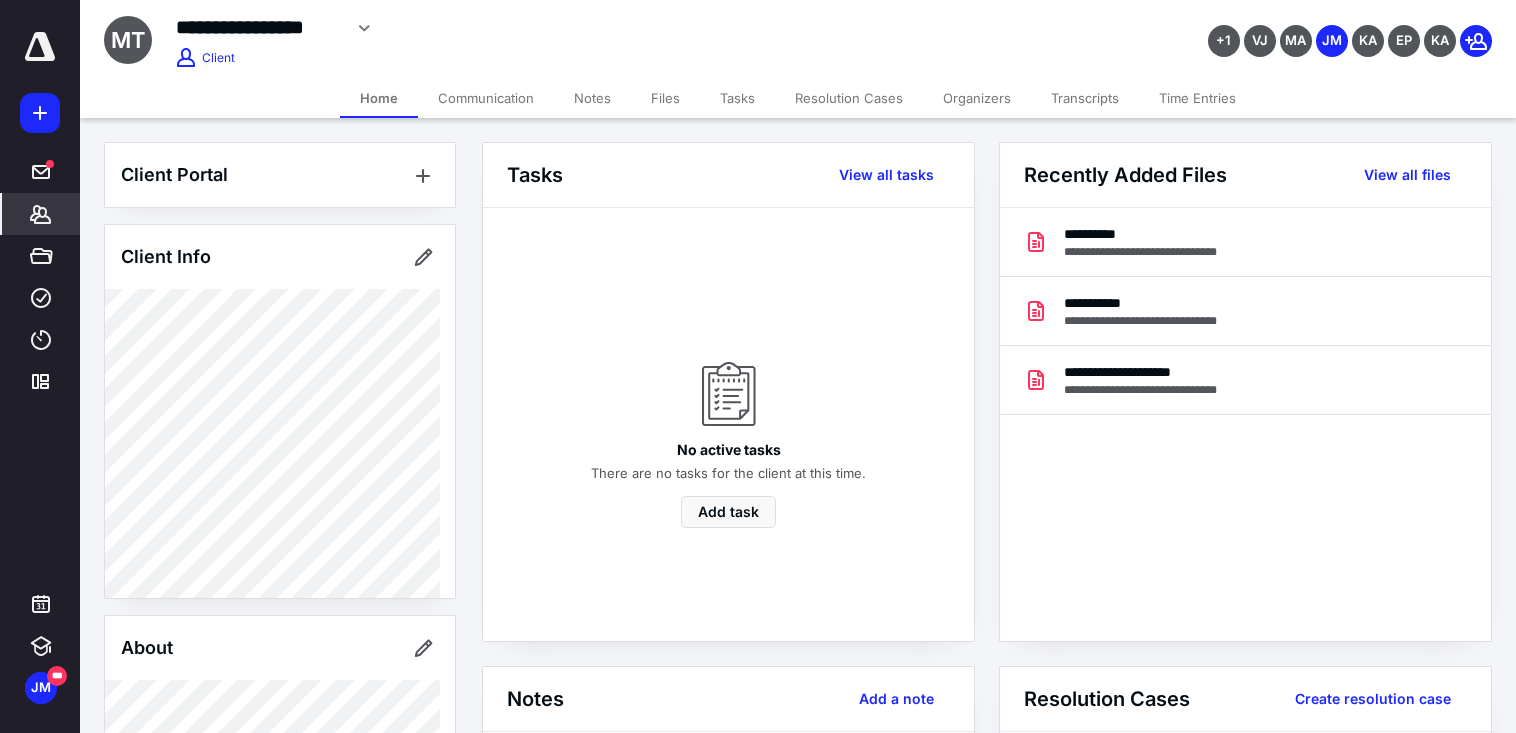 click on "**********" at bounding box center [40, 366] 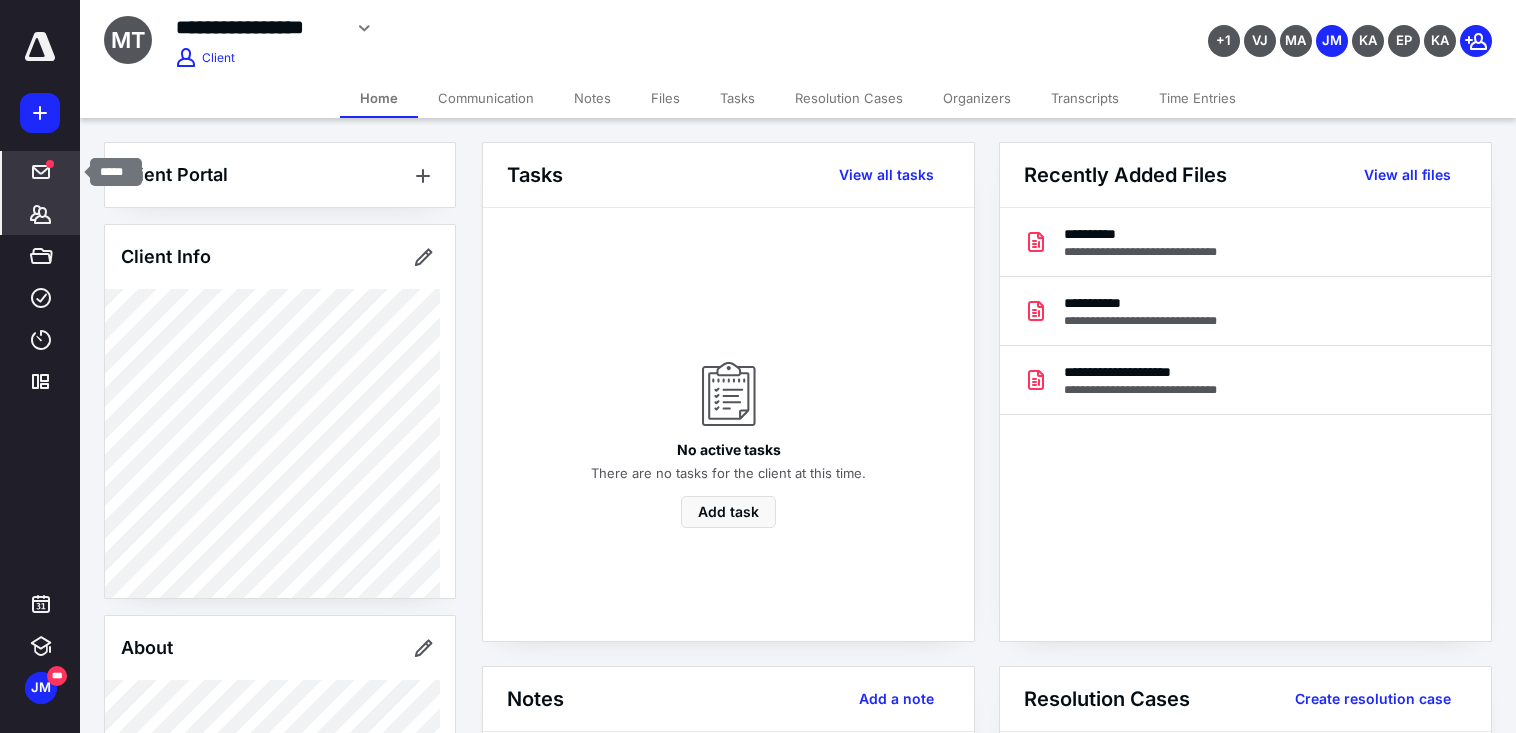 click 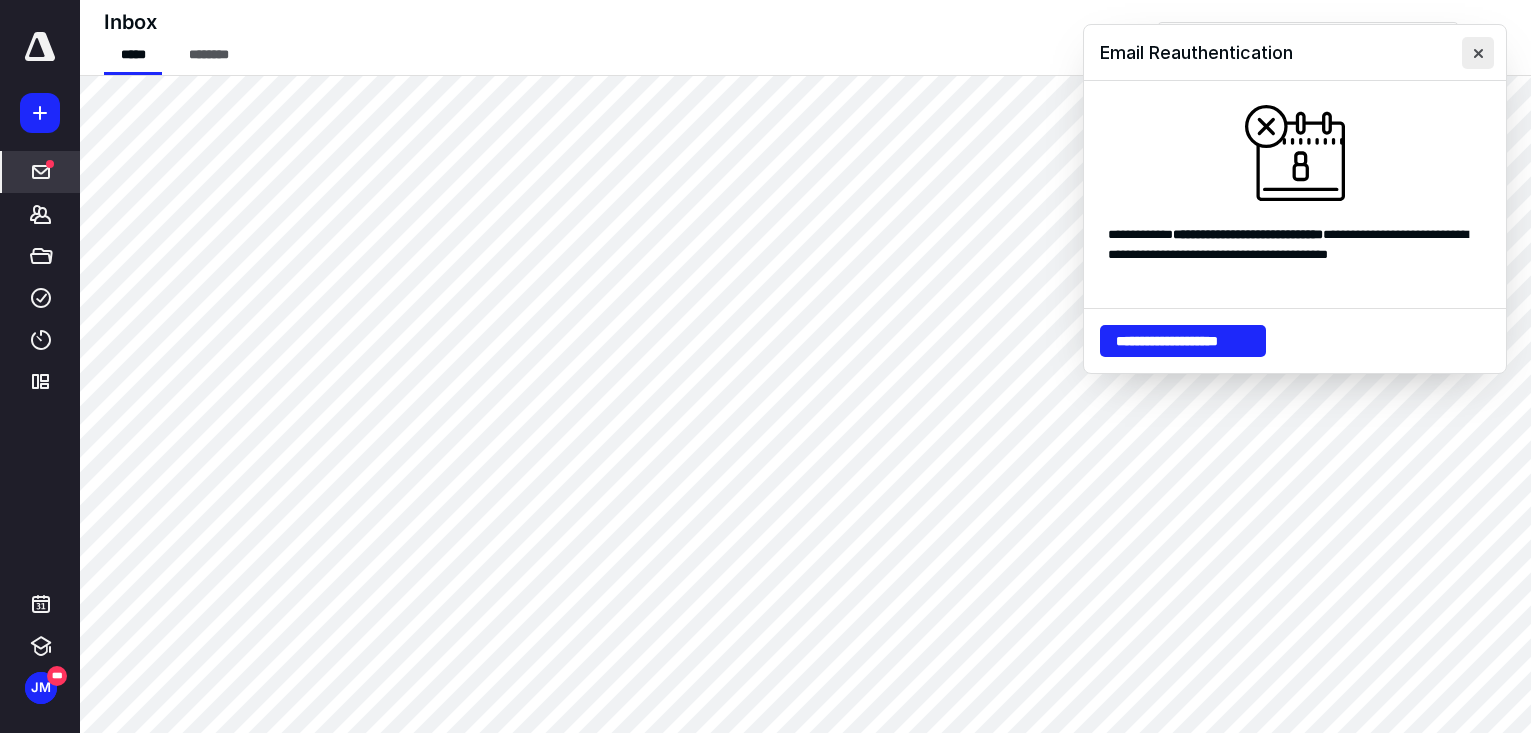 click at bounding box center (1478, 53) 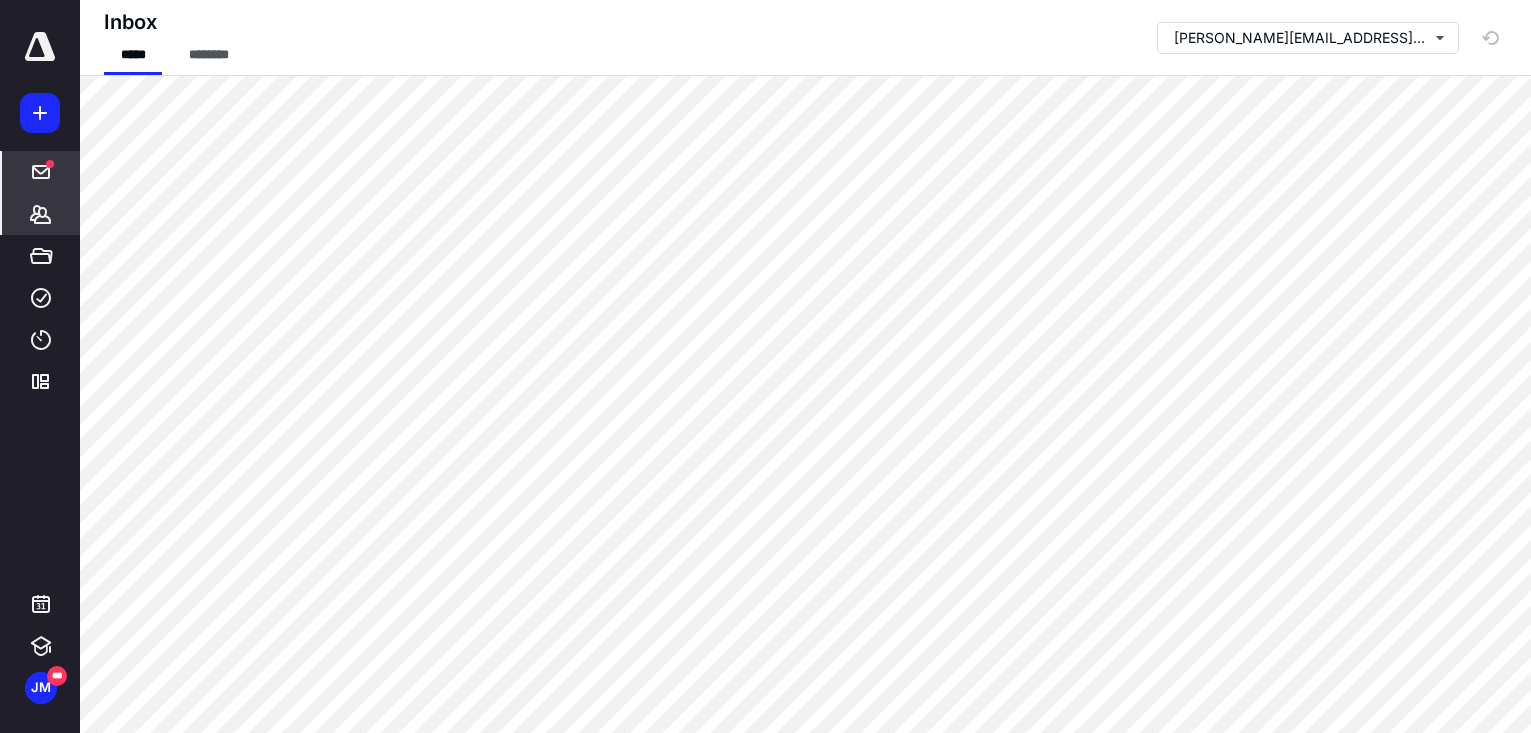 click on "*******" at bounding box center [41, 214] 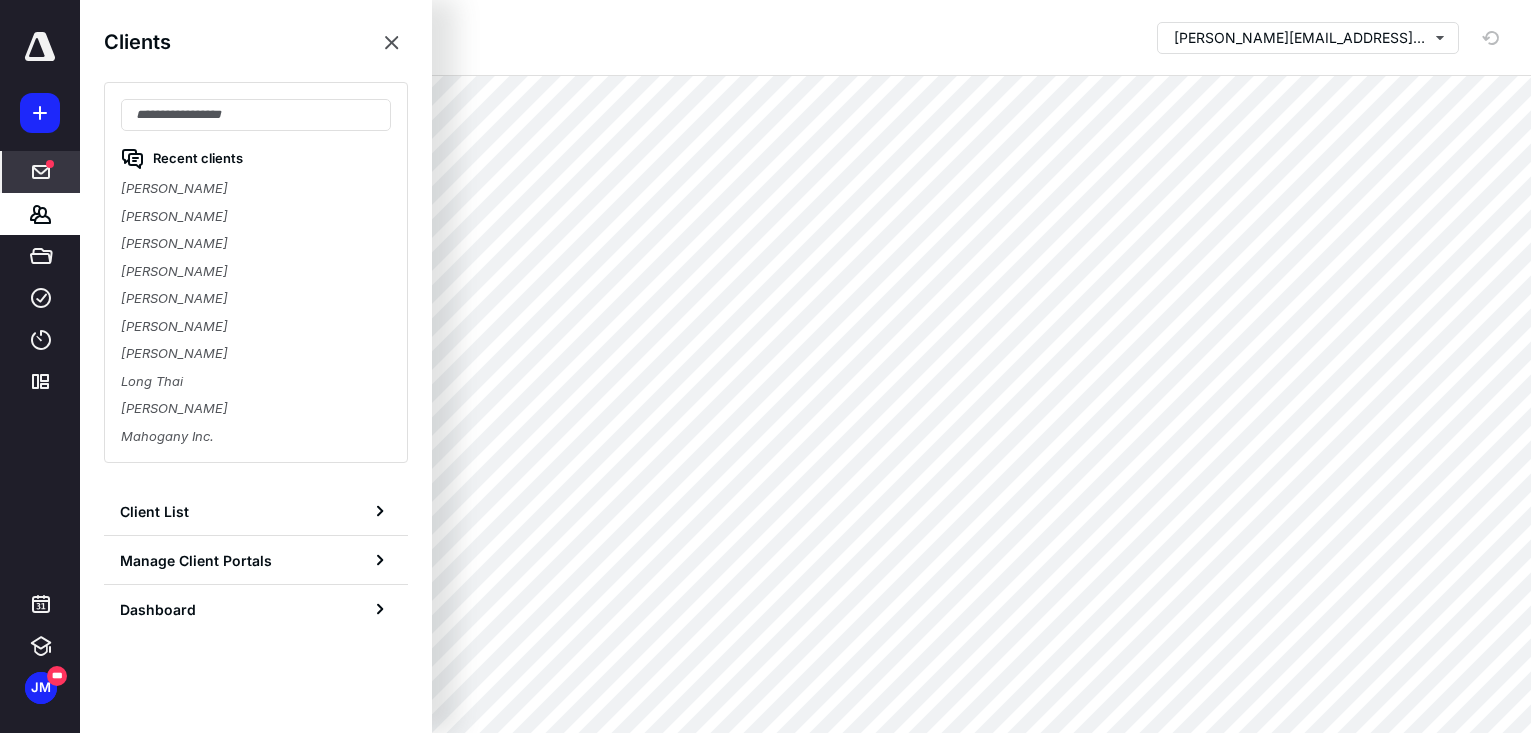 click on "**********" at bounding box center [40, 366] 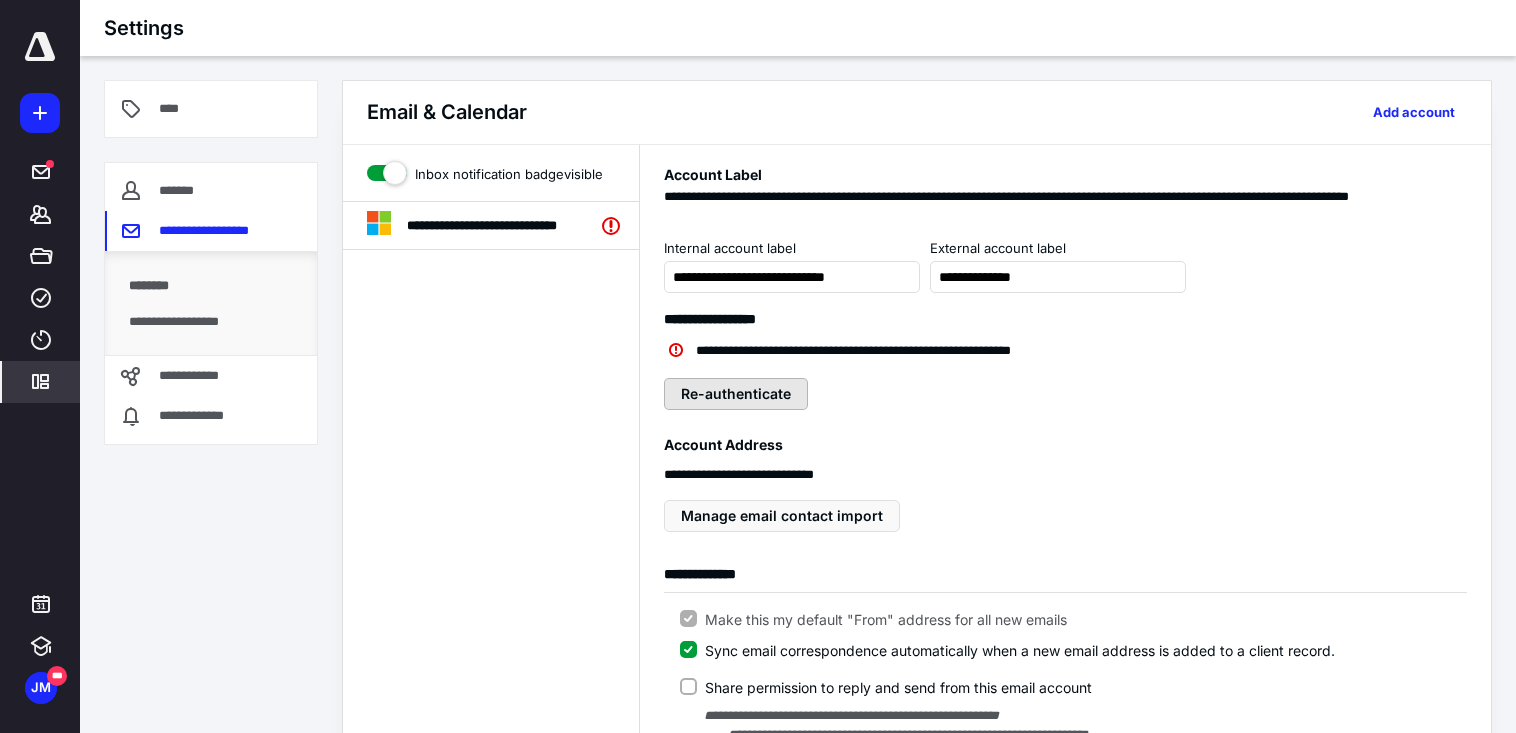 click on "Re-authenticate" at bounding box center (736, 394) 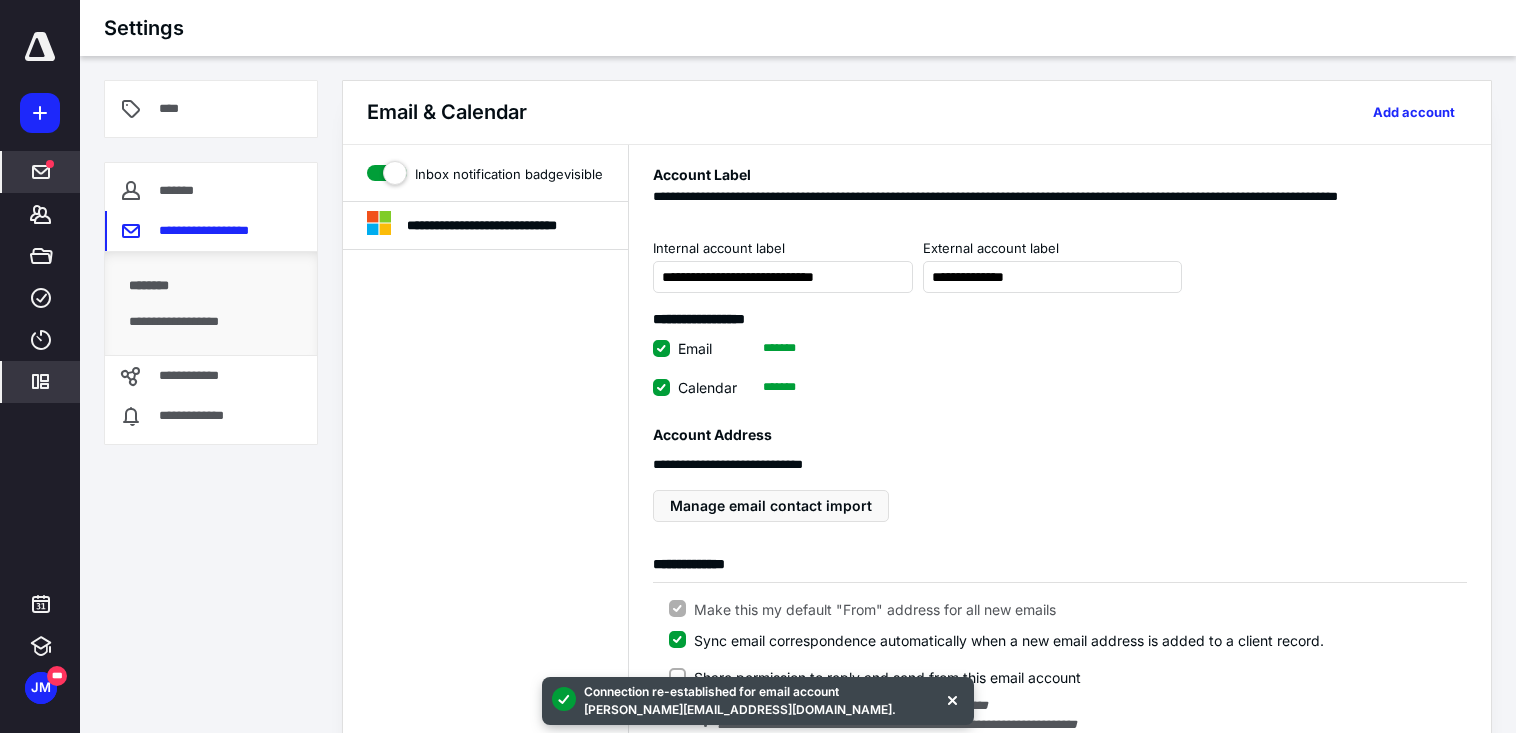 click 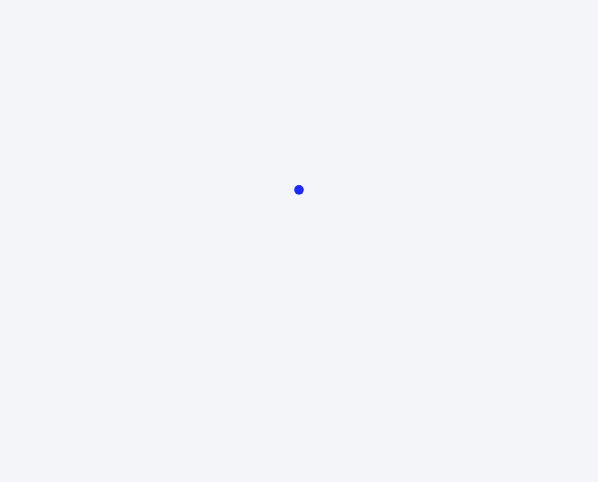scroll, scrollTop: 0, scrollLeft: 0, axis: both 